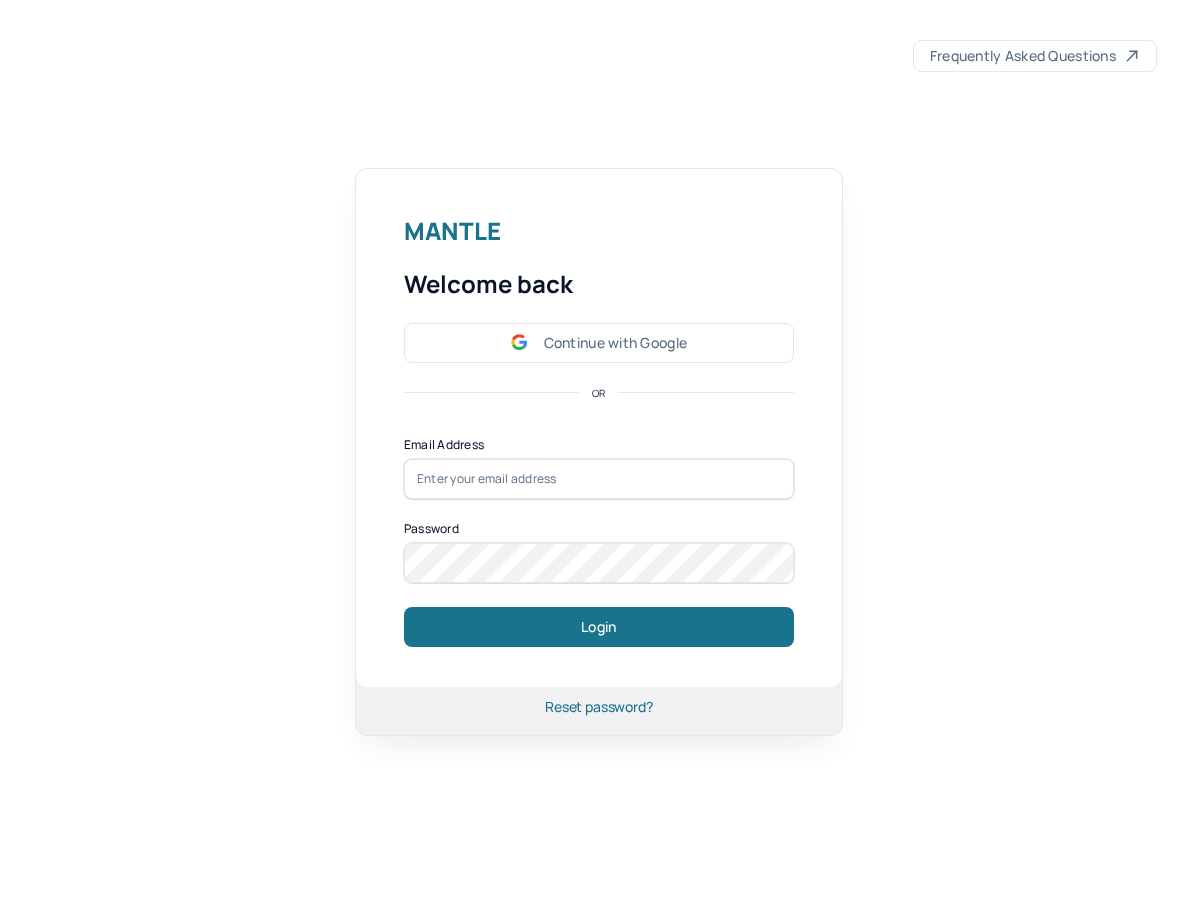 scroll, scrollTop: 0, scrollLeft: 0, axis: both 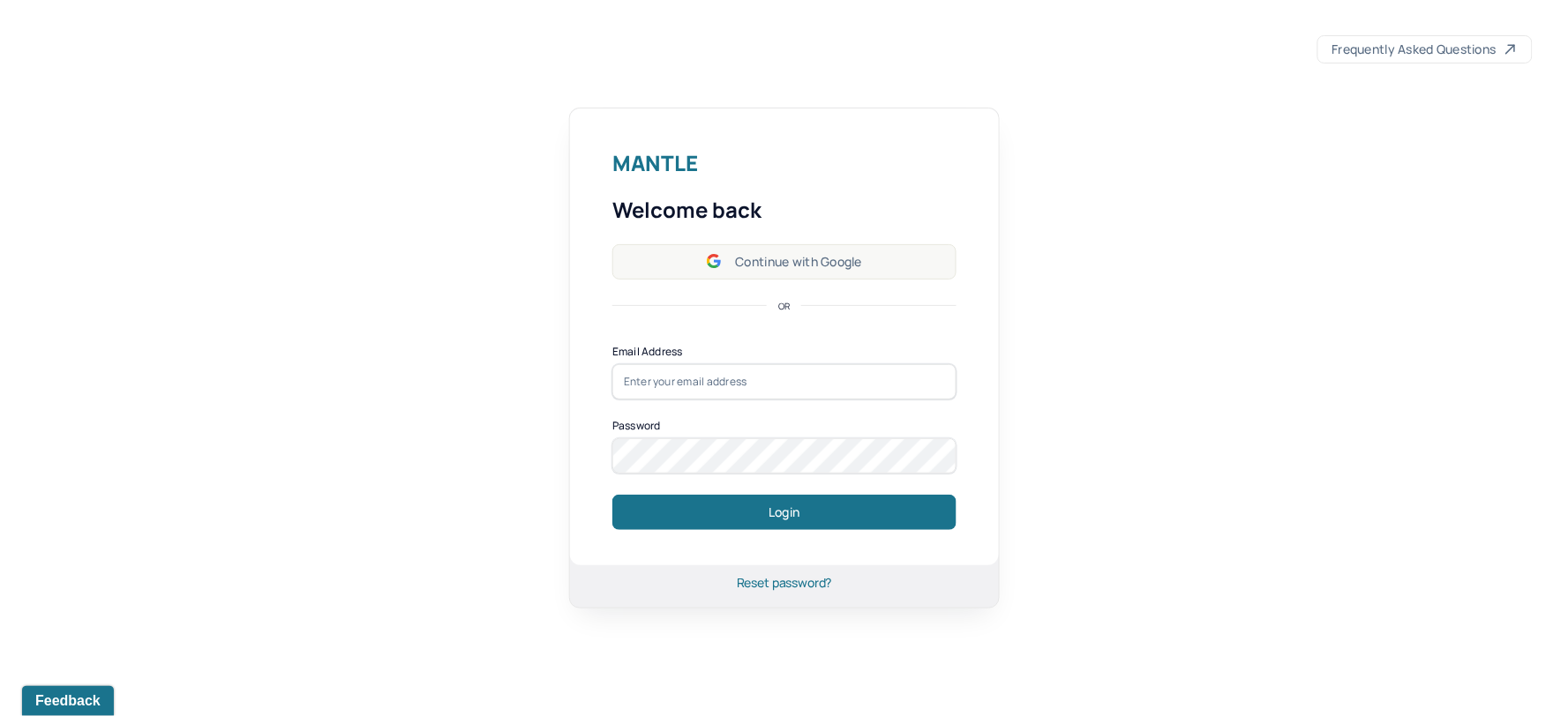 click on "Continue with Google" at bounding box center [784, 262] 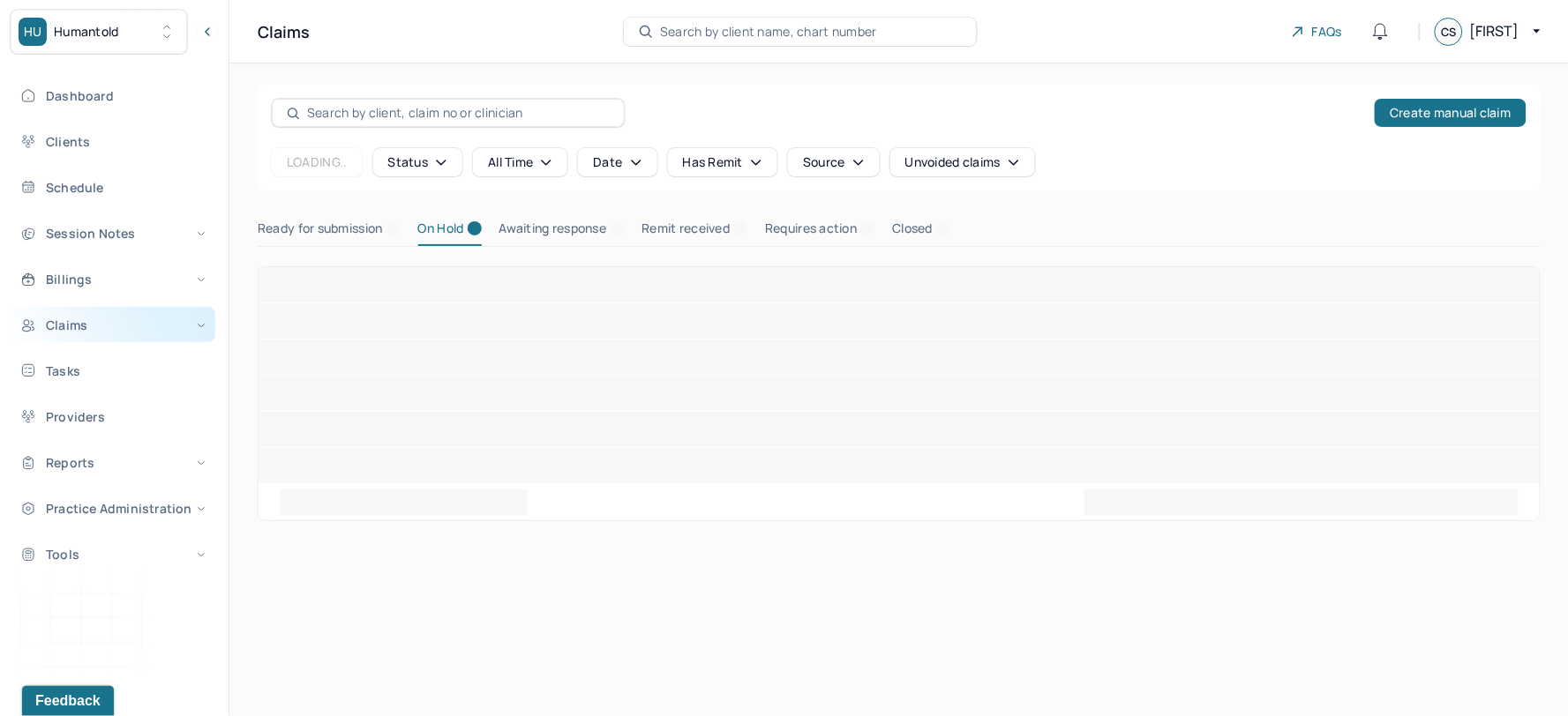 click on "Claims" at bounding box center (113, 324) 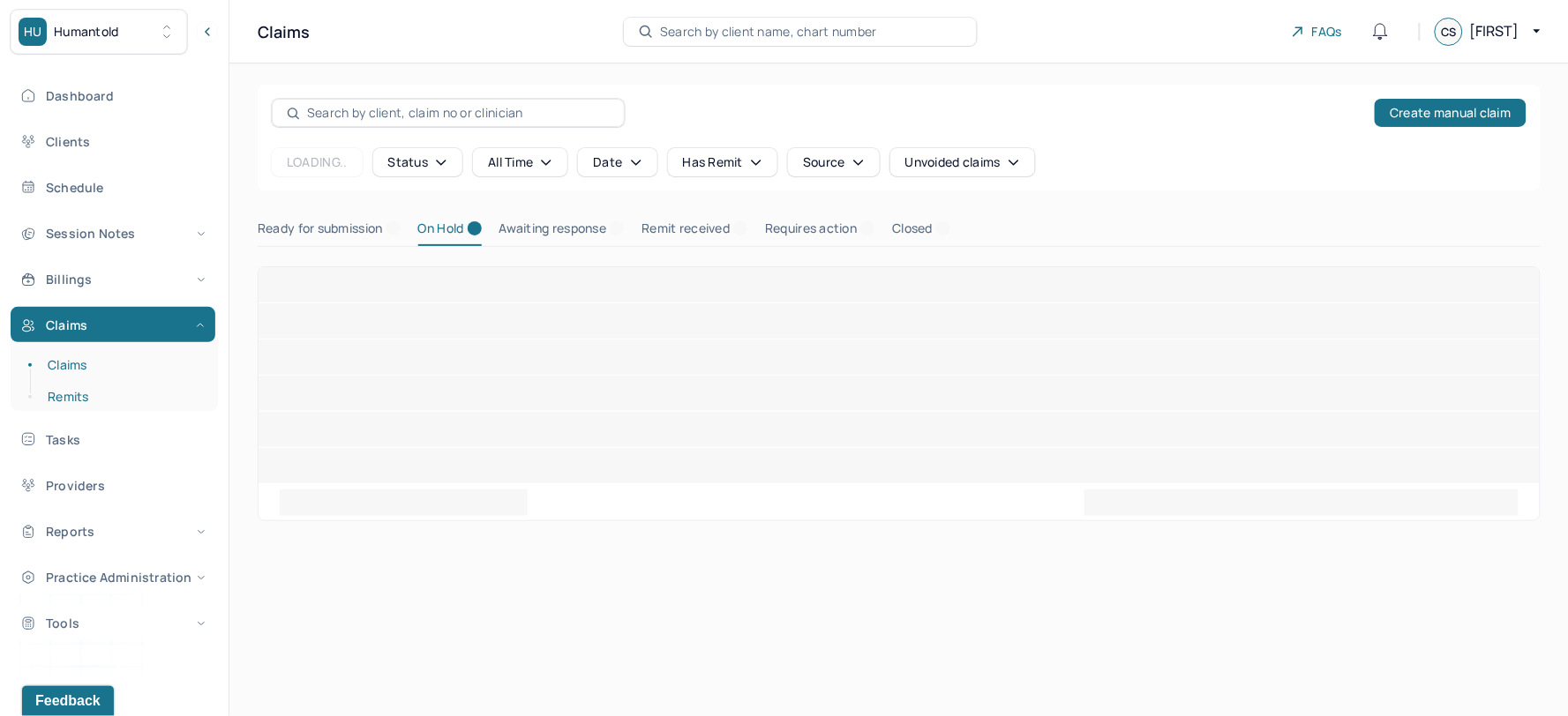 click on "Remits" at bounding box center [123, 397] 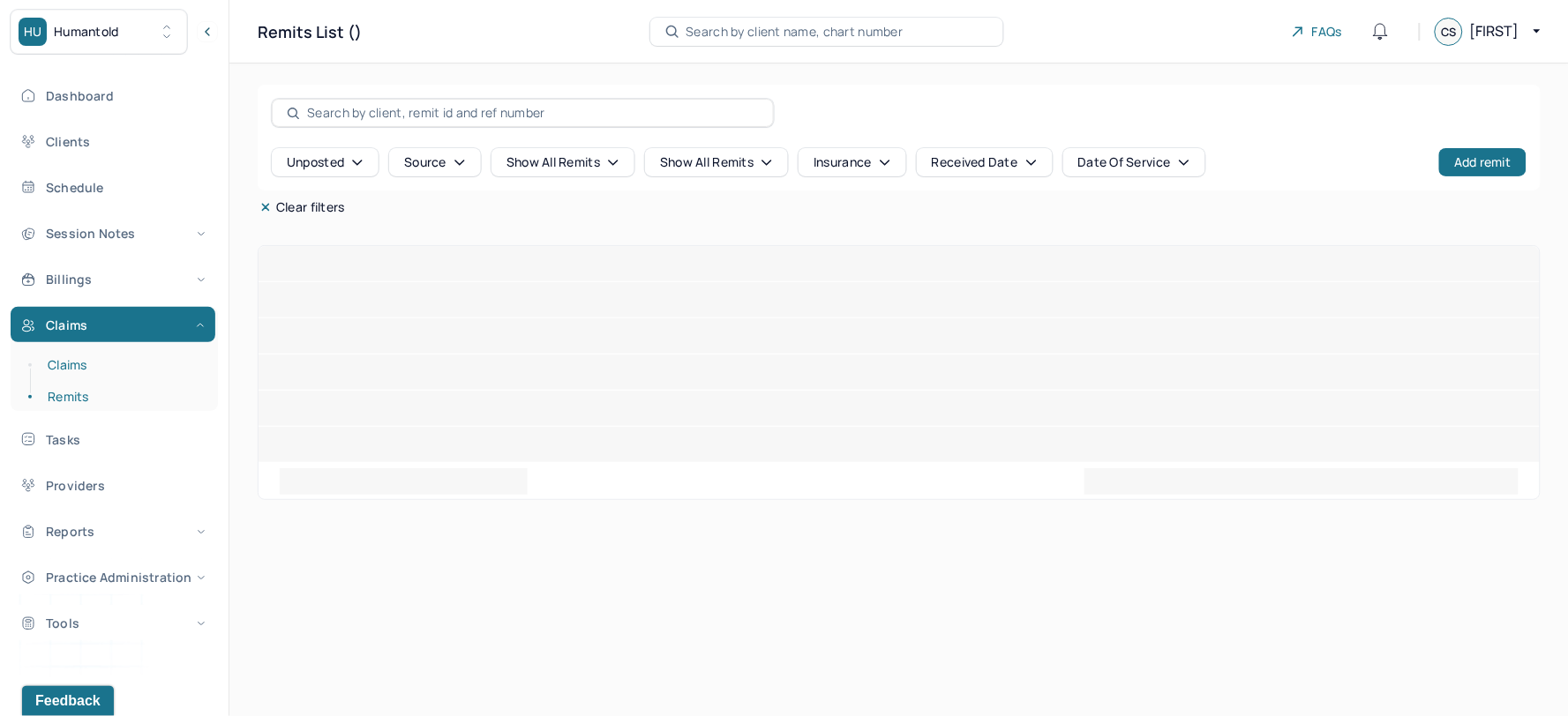 click on "Claims" at bounding box center [123, 365] 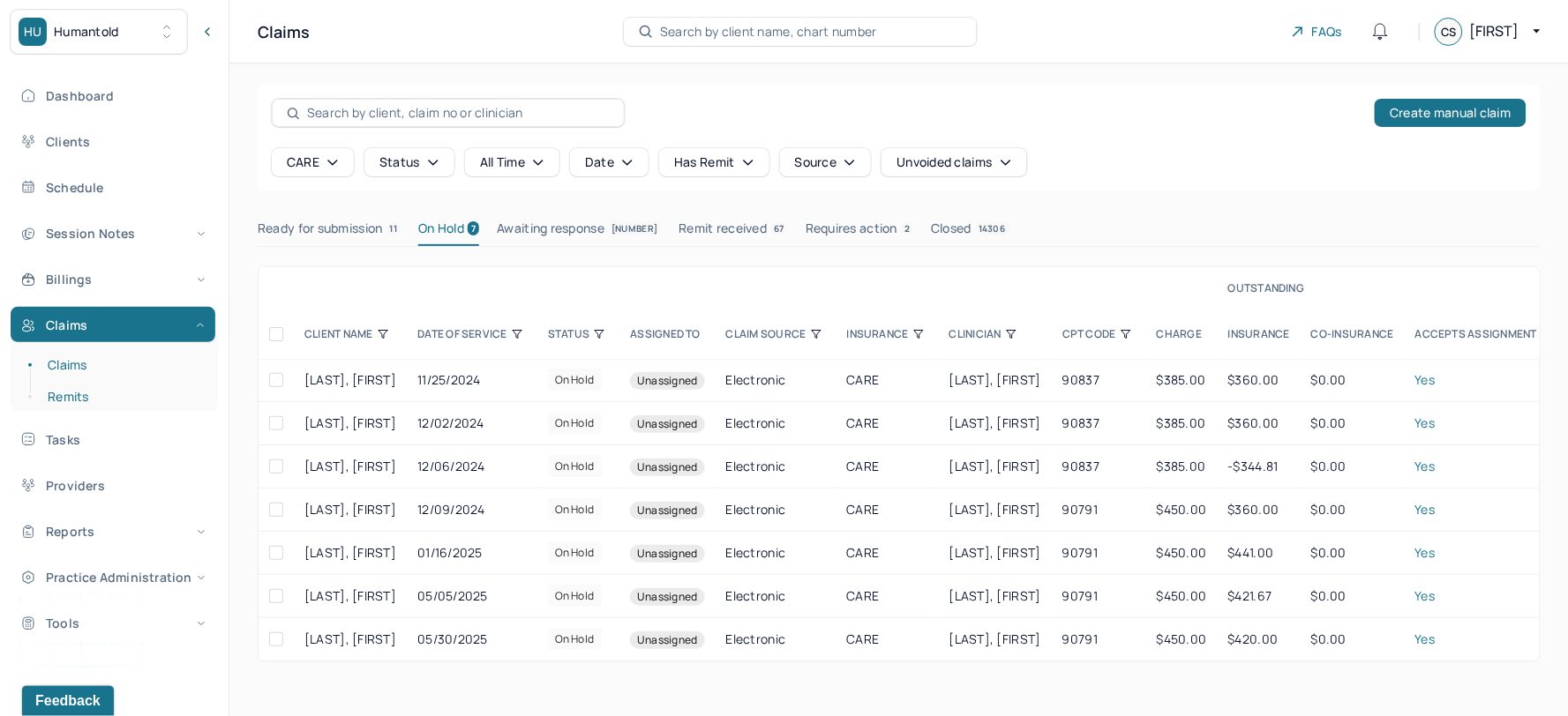 click on "Remits" at bounding box center (123, 397) 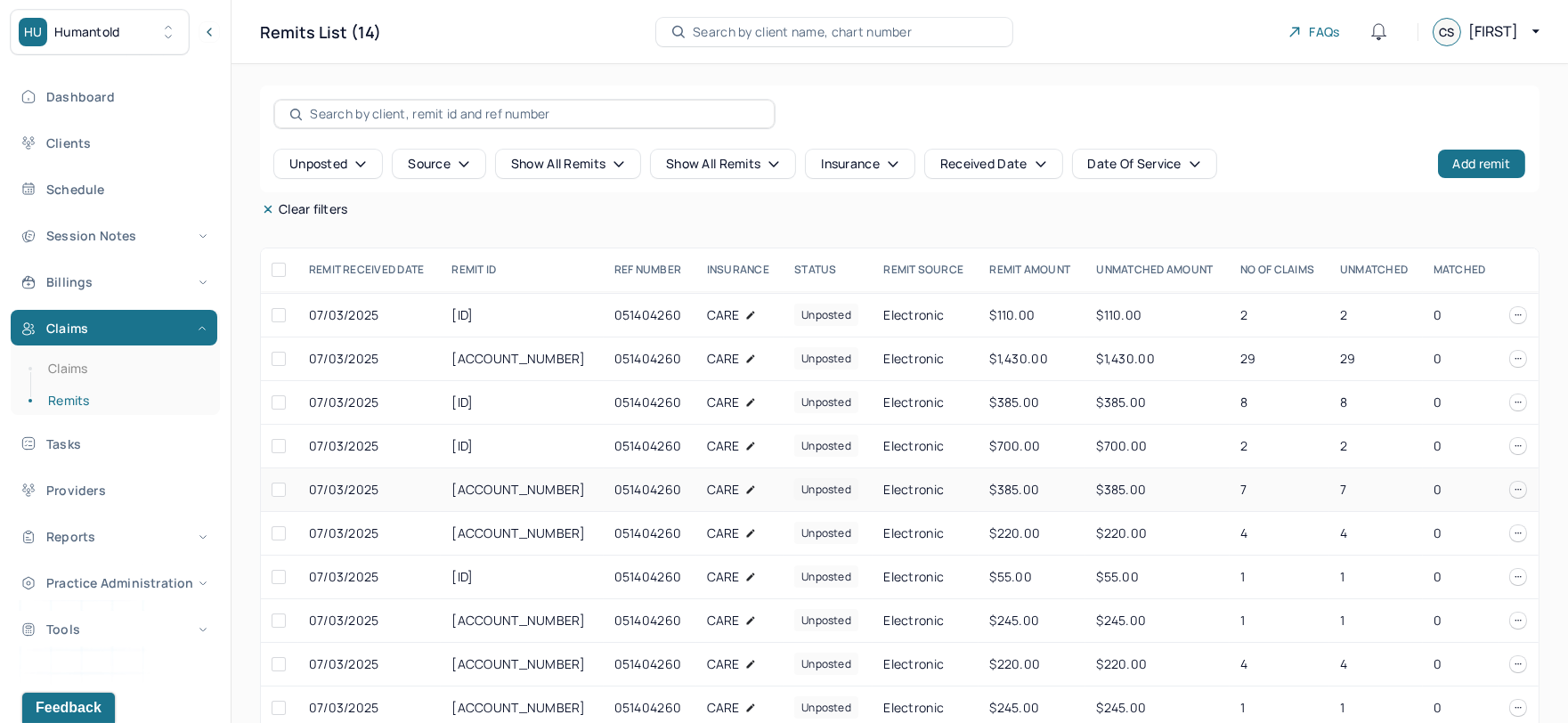 scroll, scrollTop: 77, scrollLeft: 0, axis: vertical 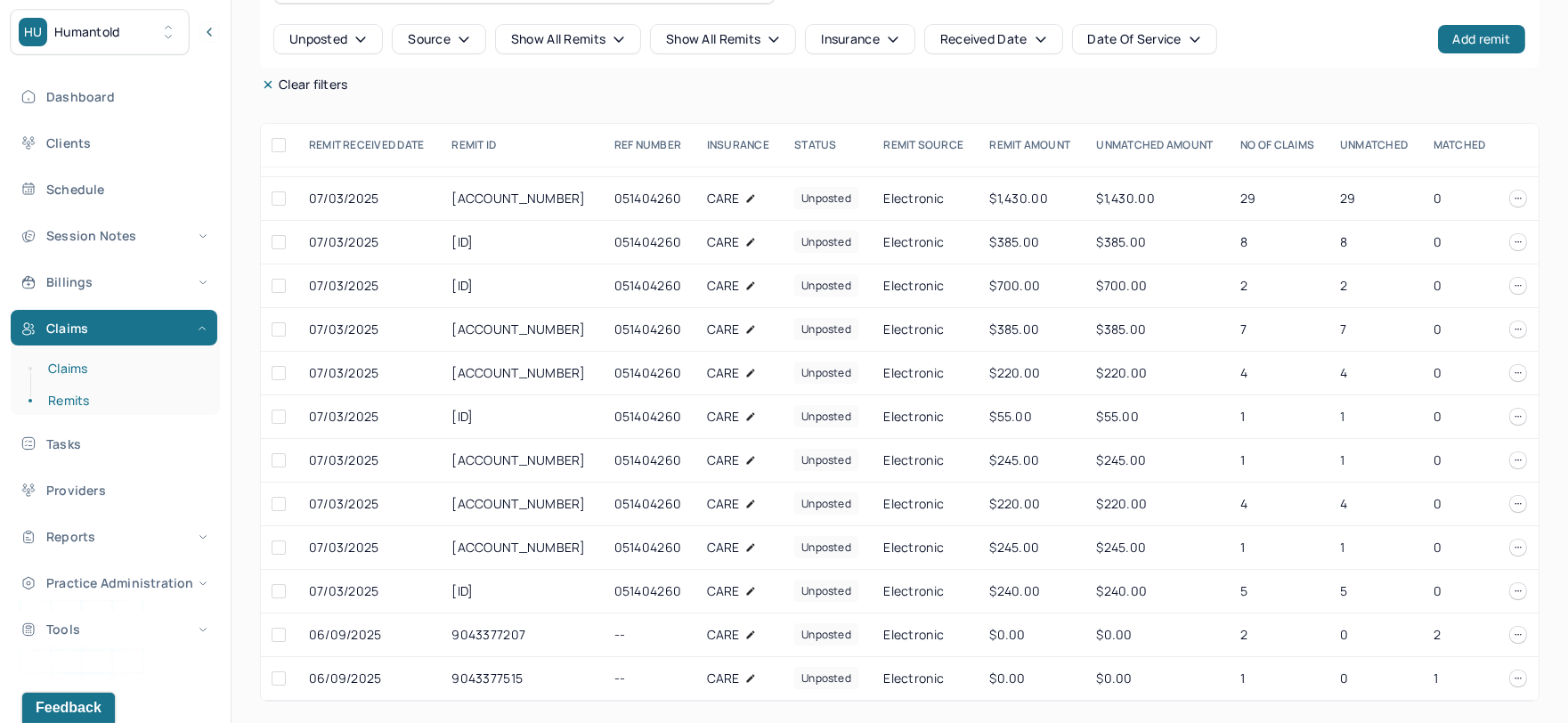 click on "Claims" at bounding box center [124, 369] 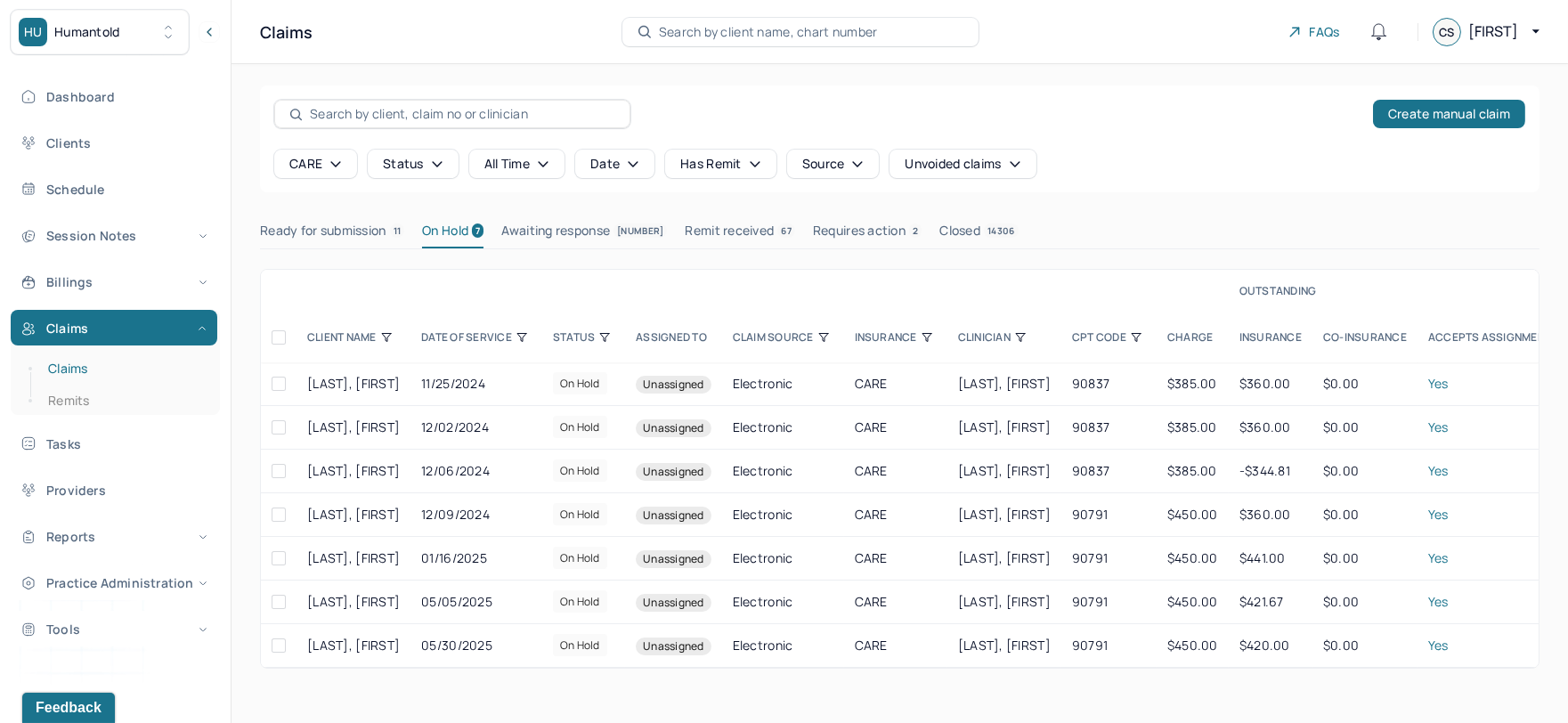 scroll, scrollTop: 0, scrollLeft: 0, axis: both 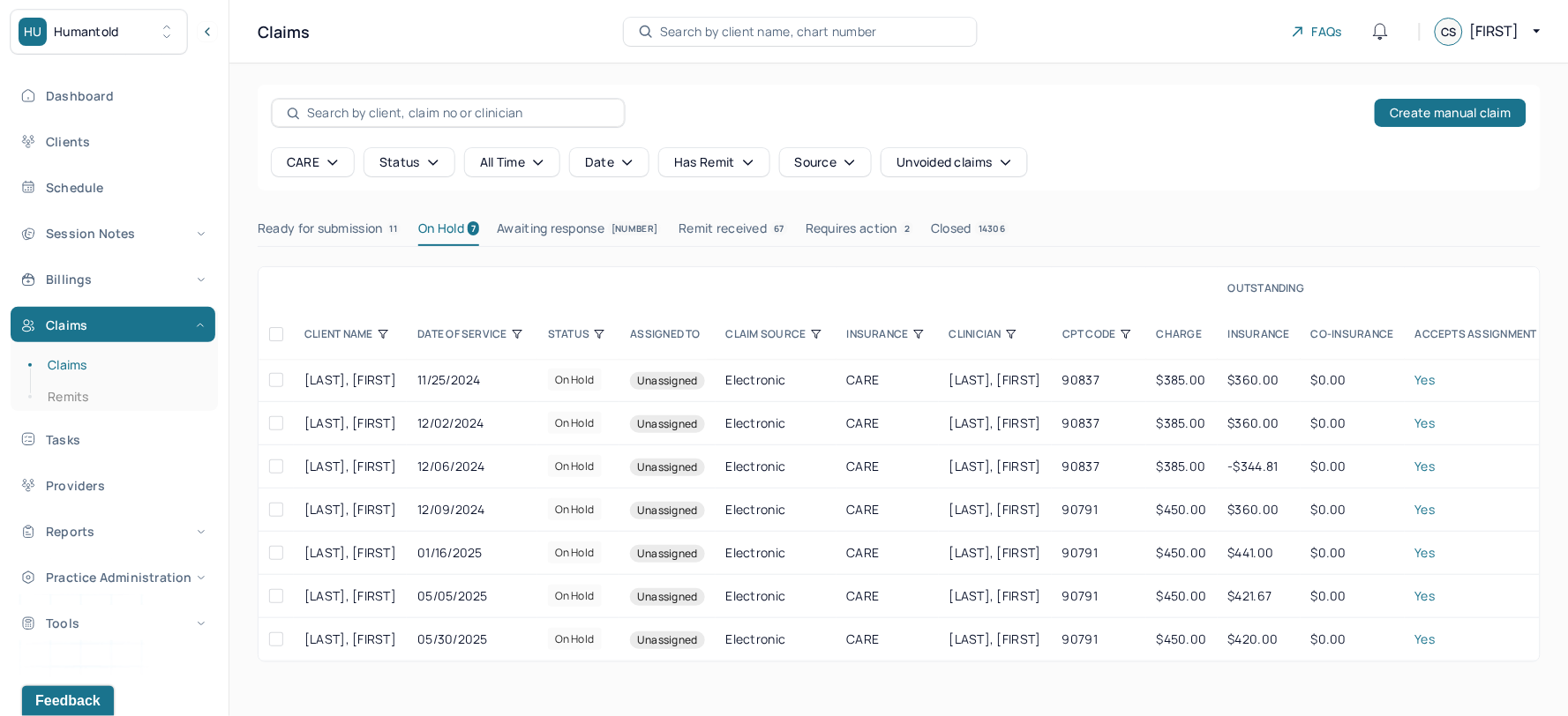 click on "Ready for submission 11" at bounding box center (329, 232) 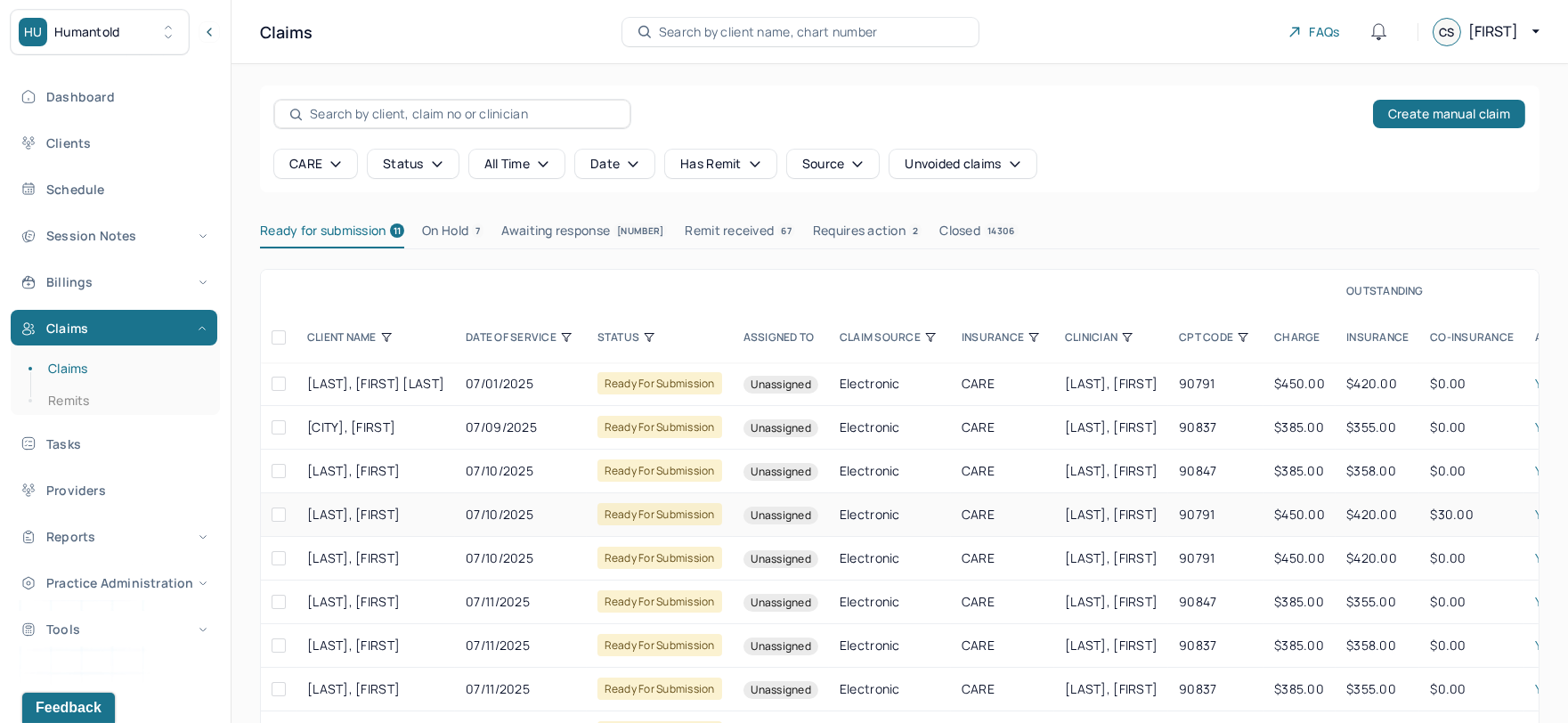scroll, scrollTop: 12, scrollLeft: 0, axis: vertical 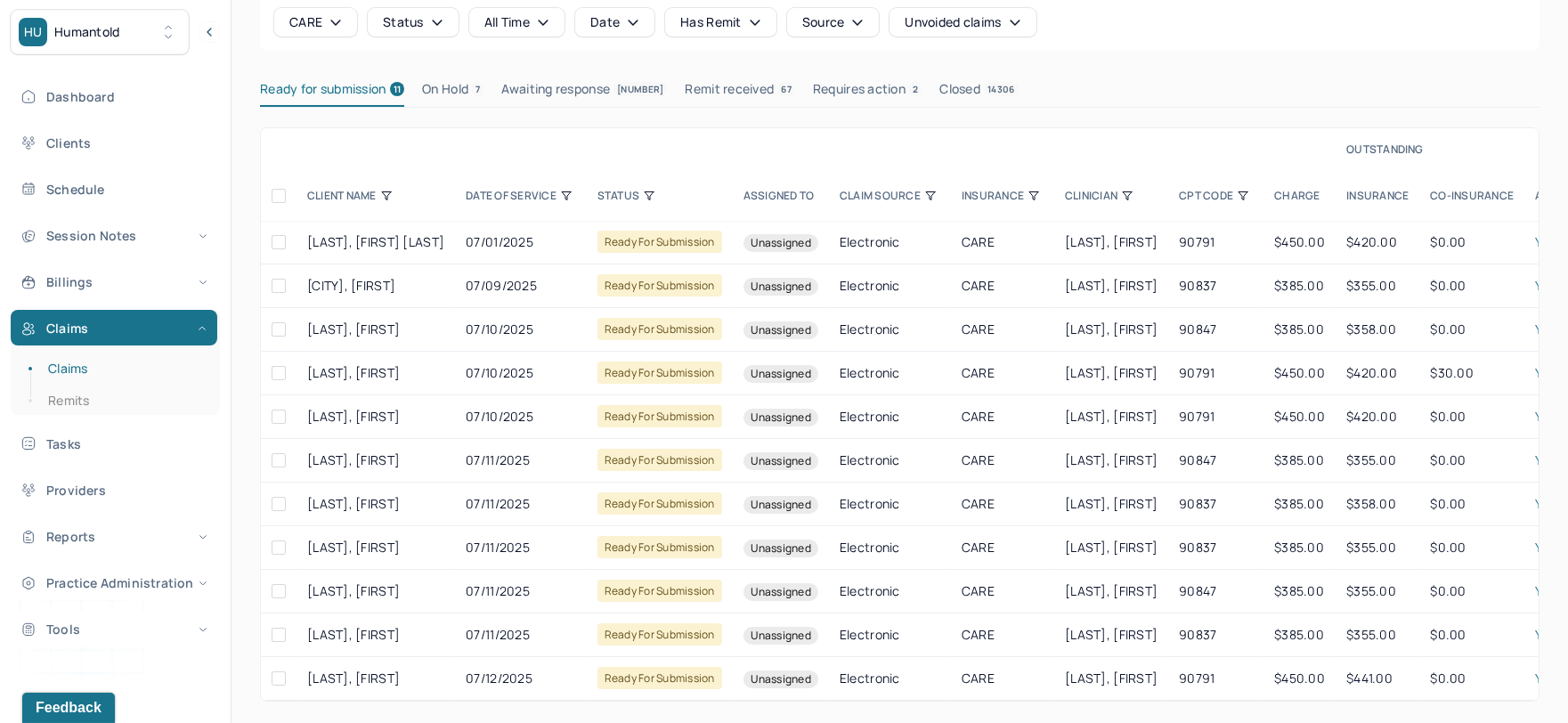 click on "CPT CODE" at bounding box center (1215, 196) 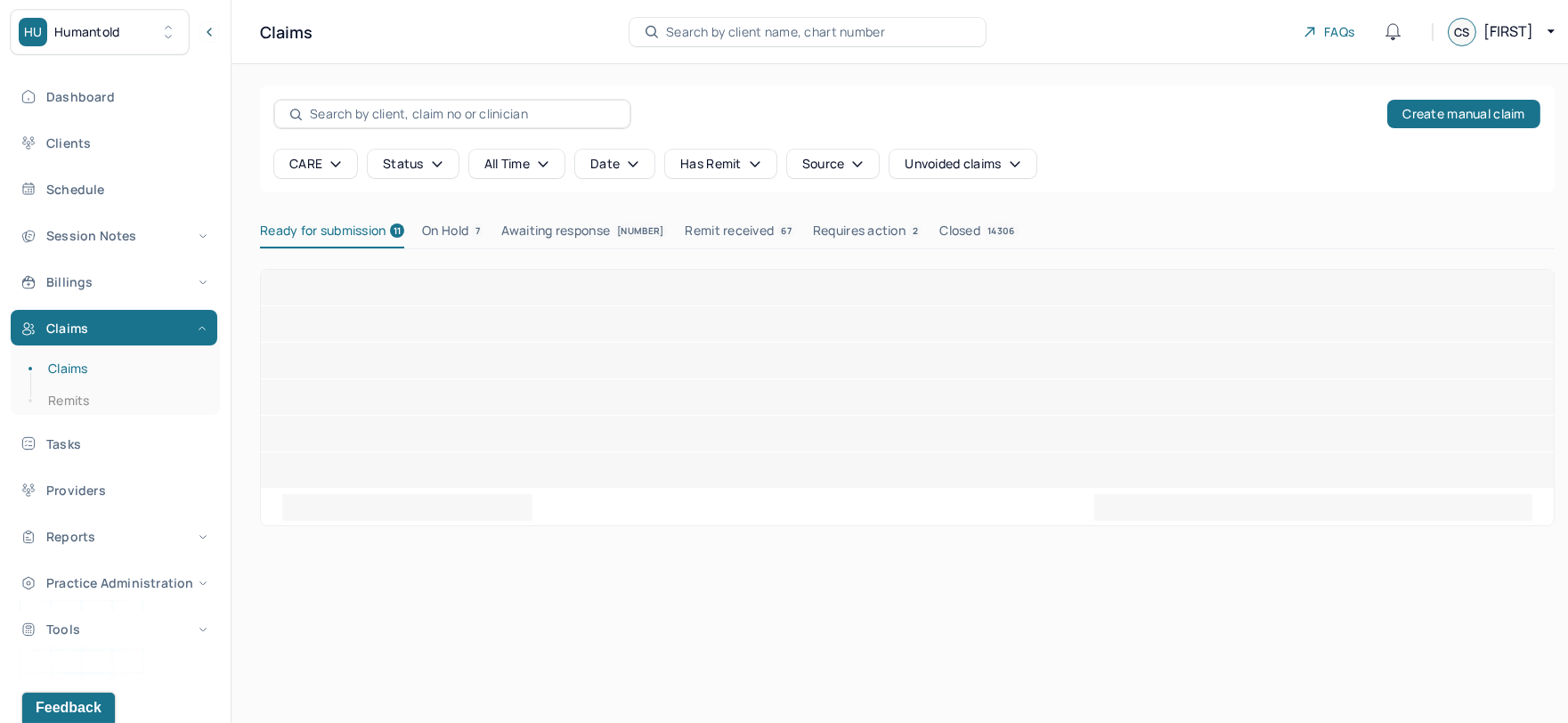 scroll, scrollTop: 0, scrollLeft: 0, axis: both 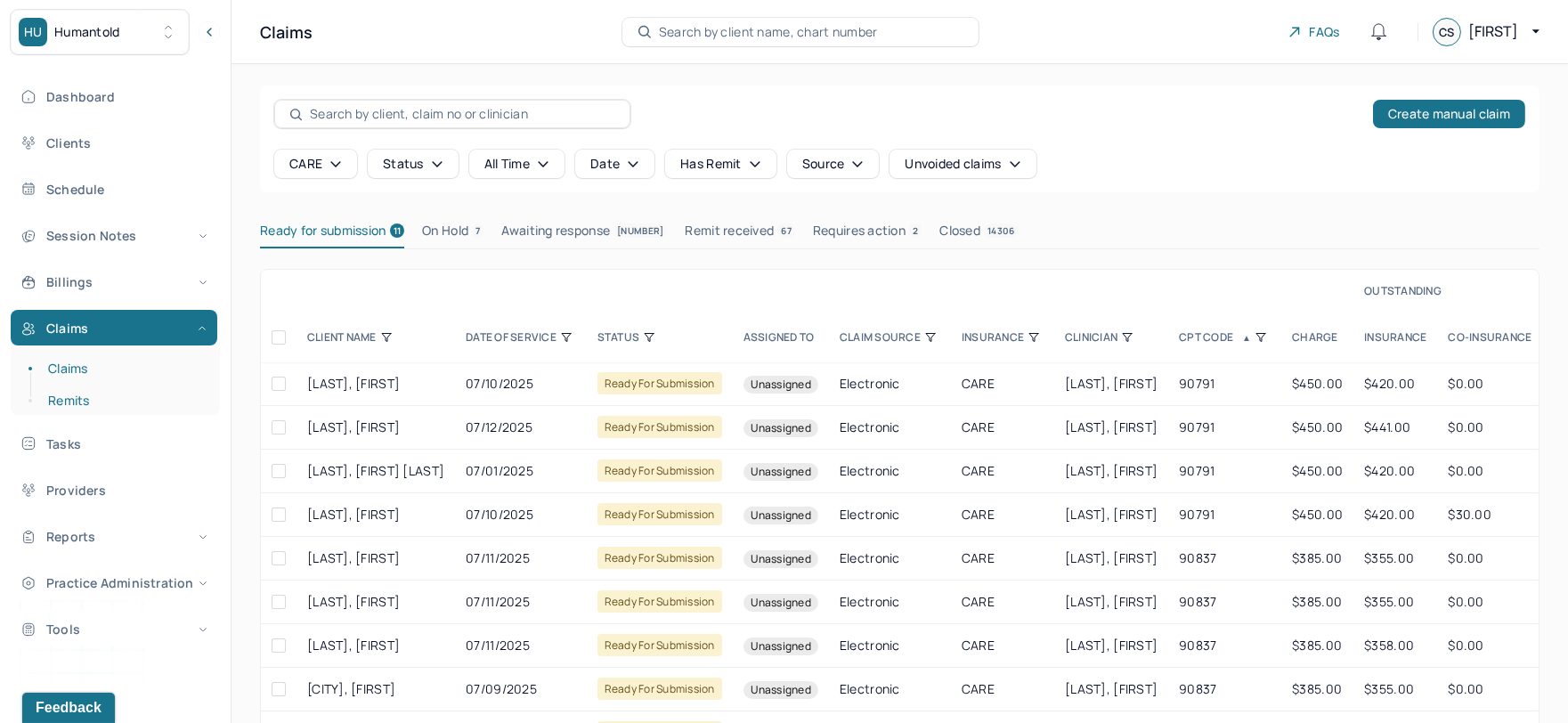 click on "Remits" at bounding box center (124, 401) 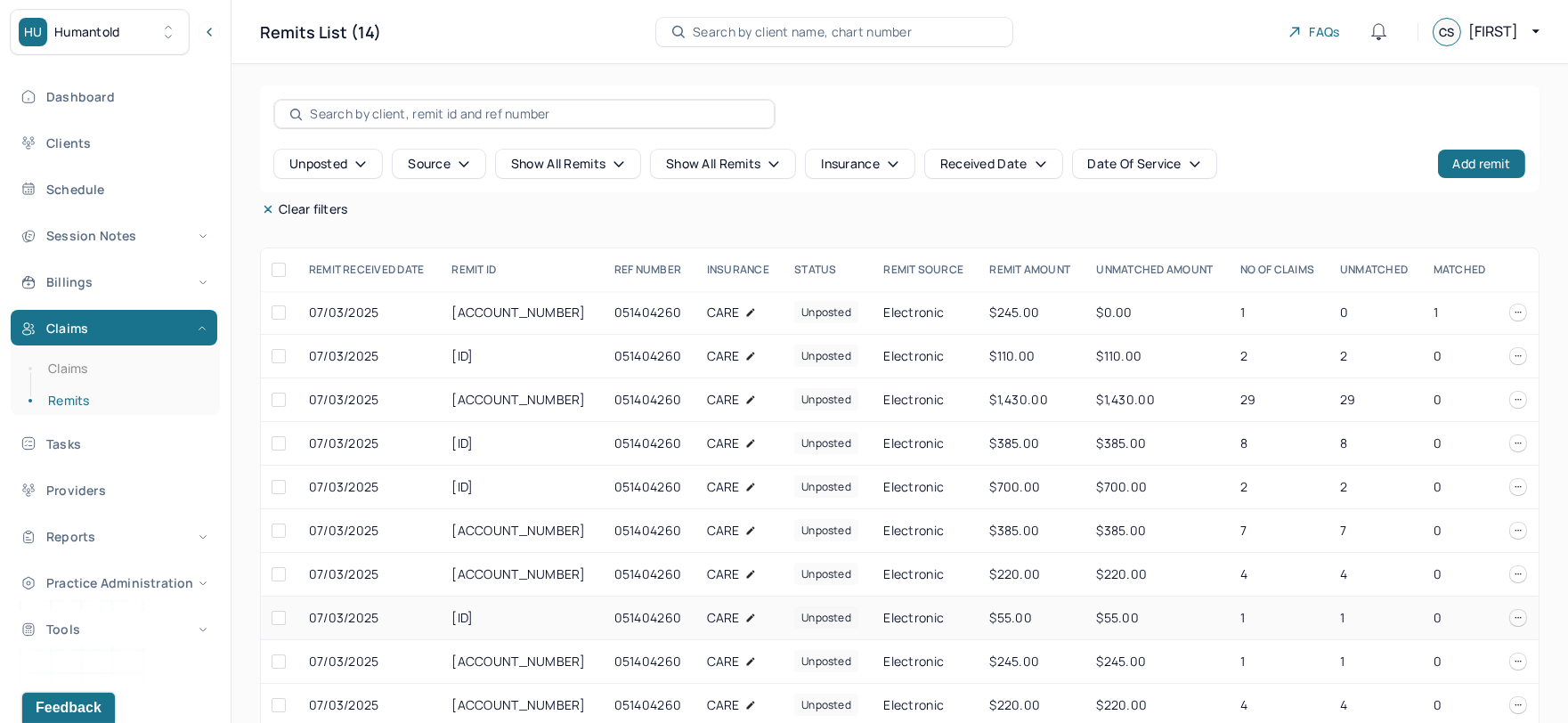 click on "051404260" at bounding box center (650, 618) 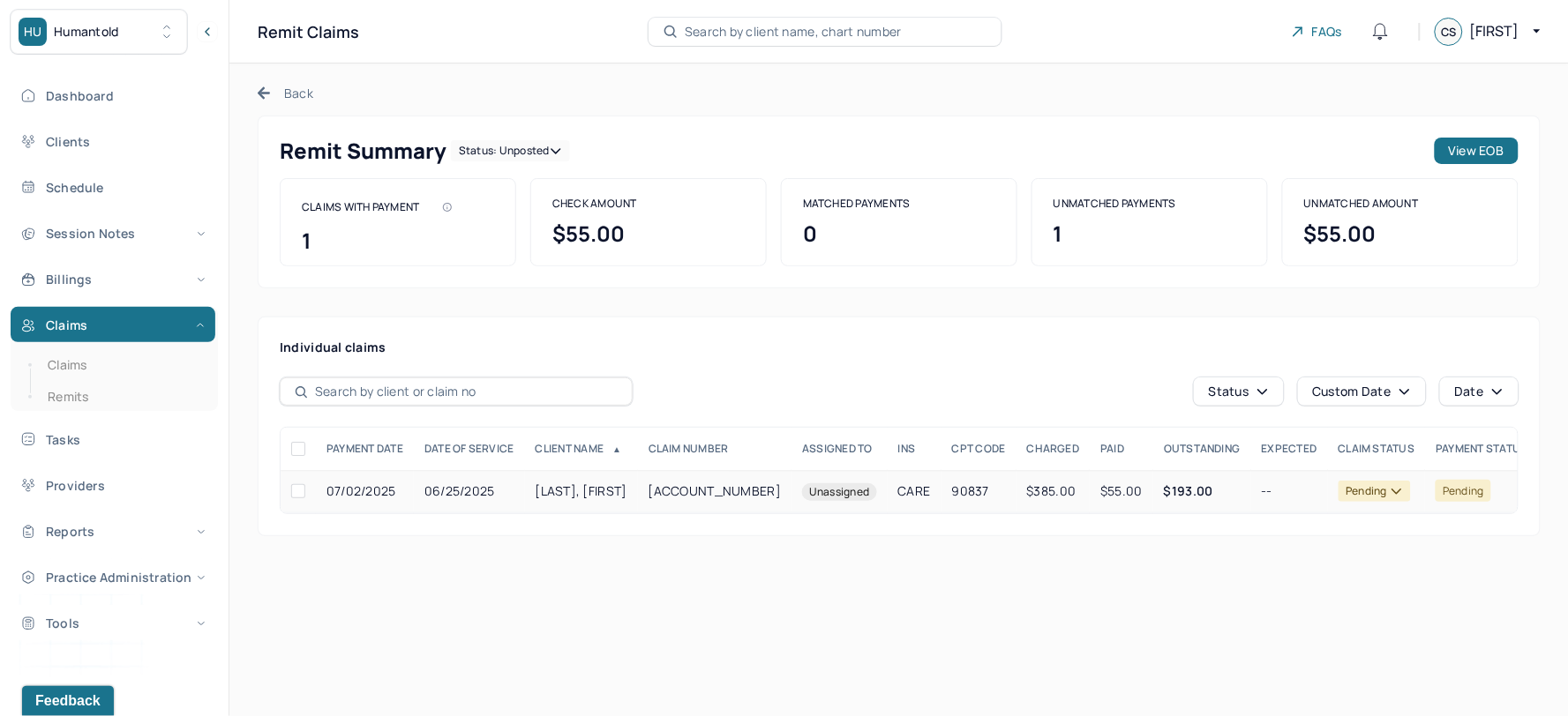 click on "M0ECAABAD232BC" at bounding box center (715, 491) 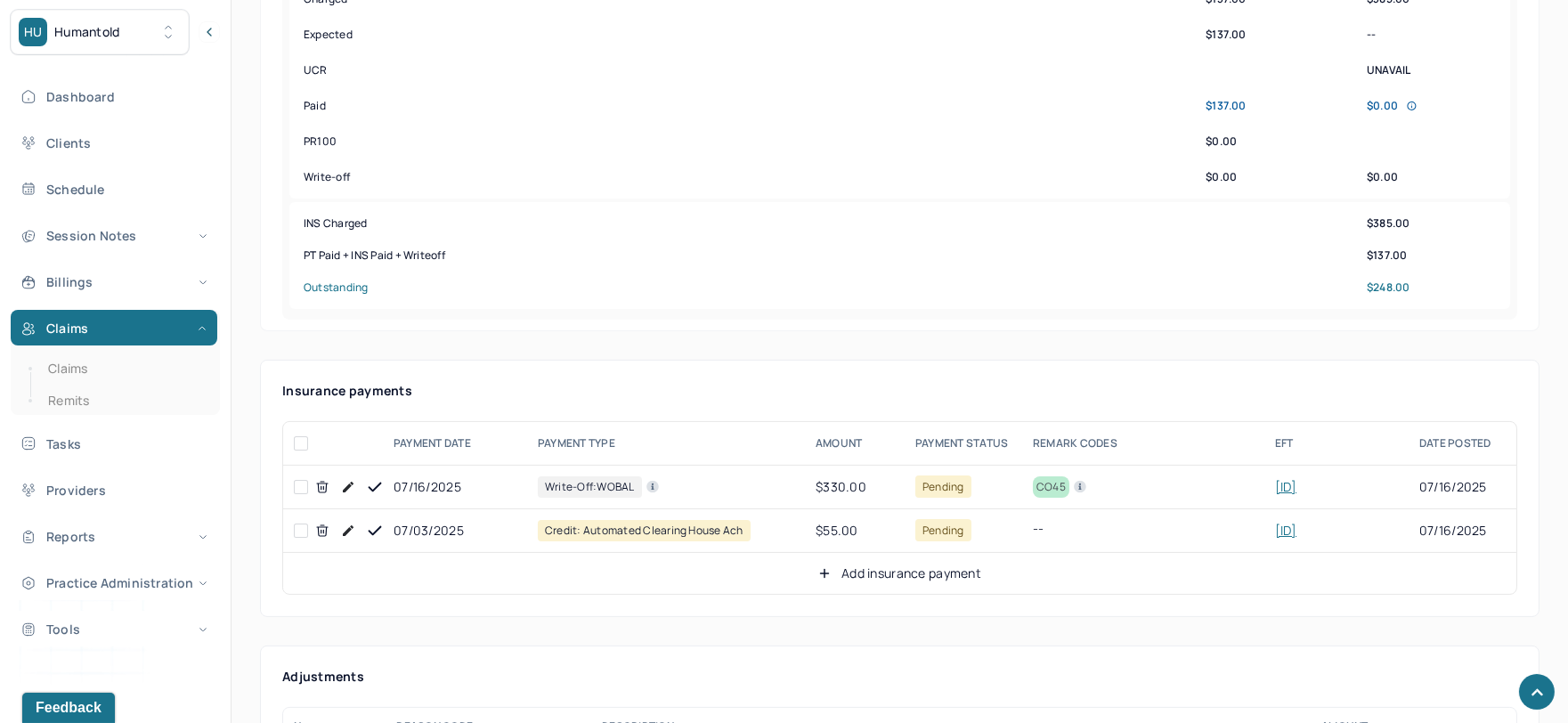 scroll, scrollTop: 791, scrollLeft: 0, axis: vertical 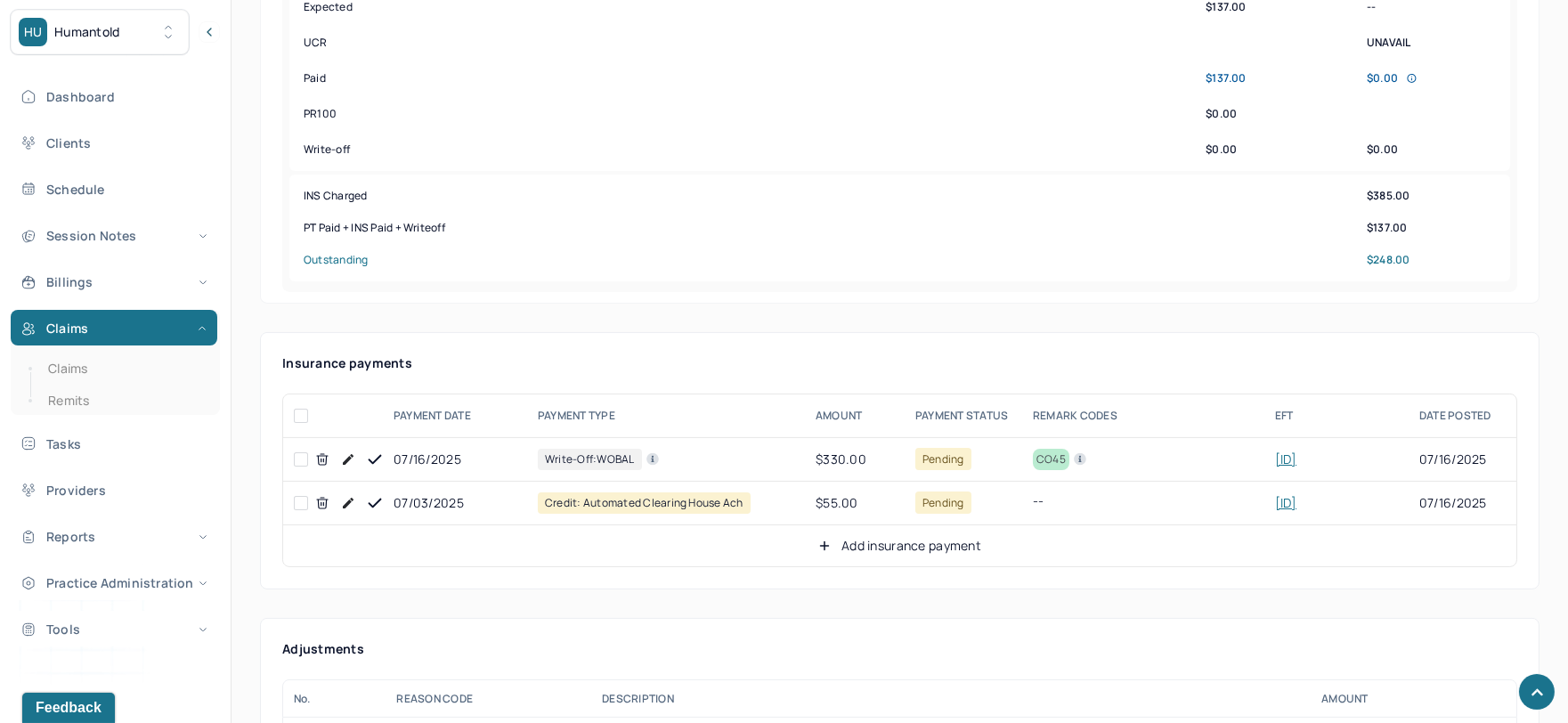 click 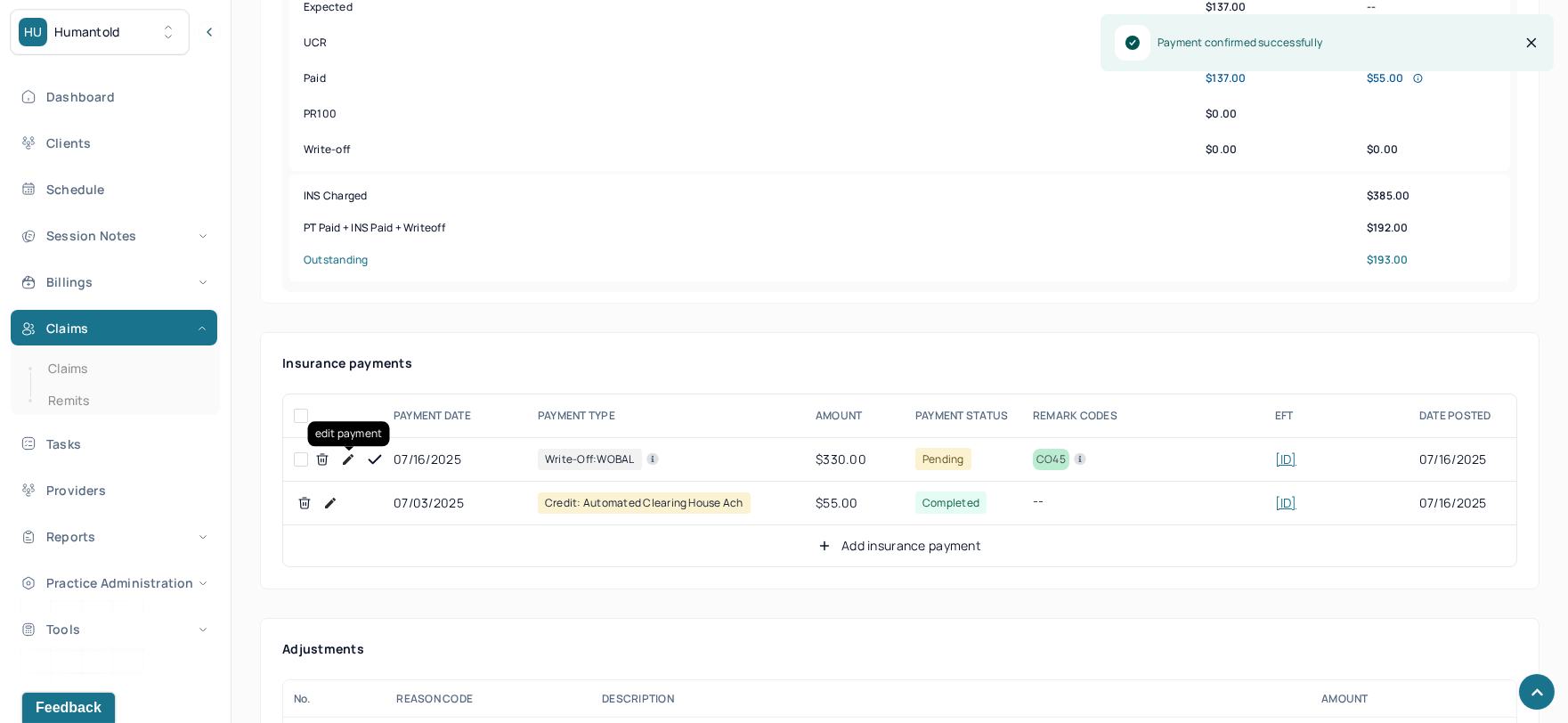 click 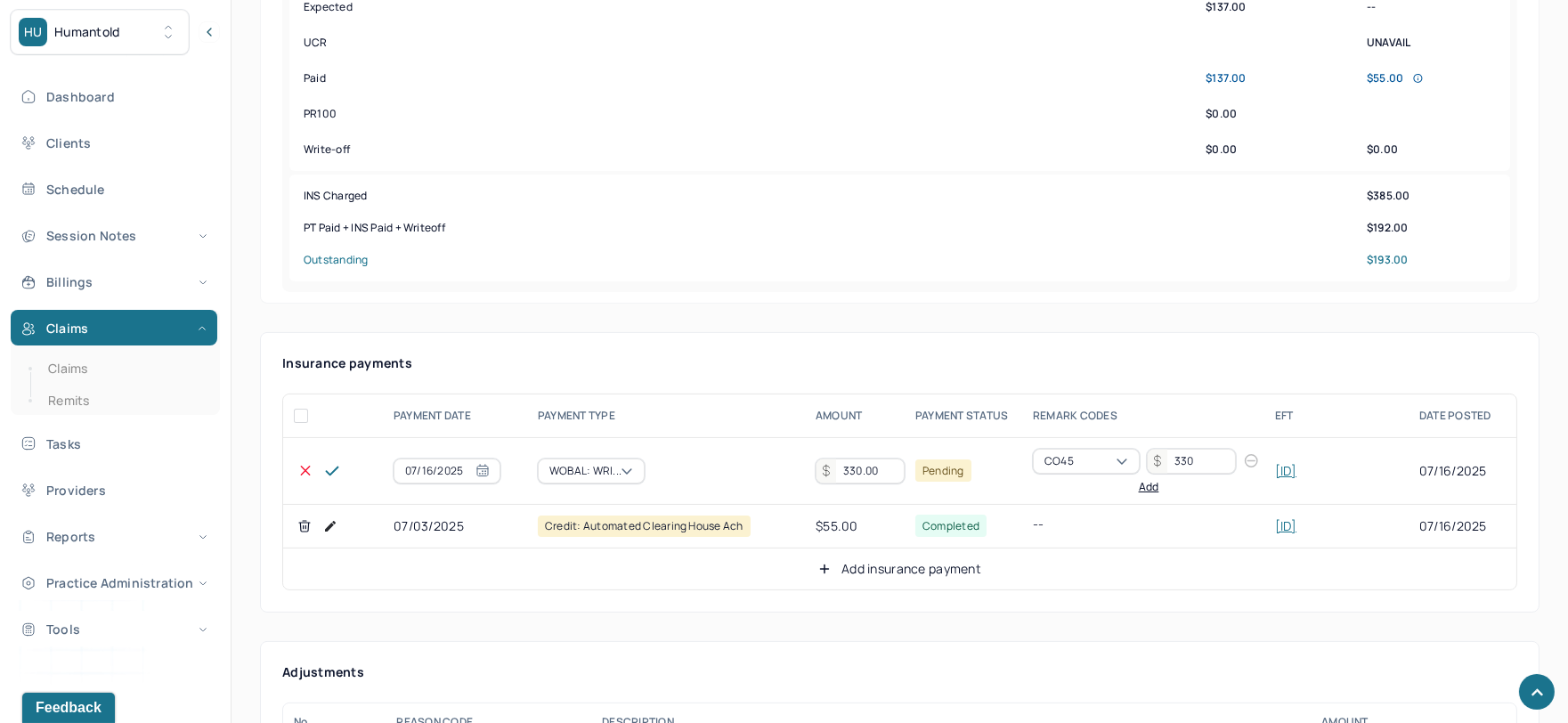 click on "07/16/2025" at bounding box center [447, 471] 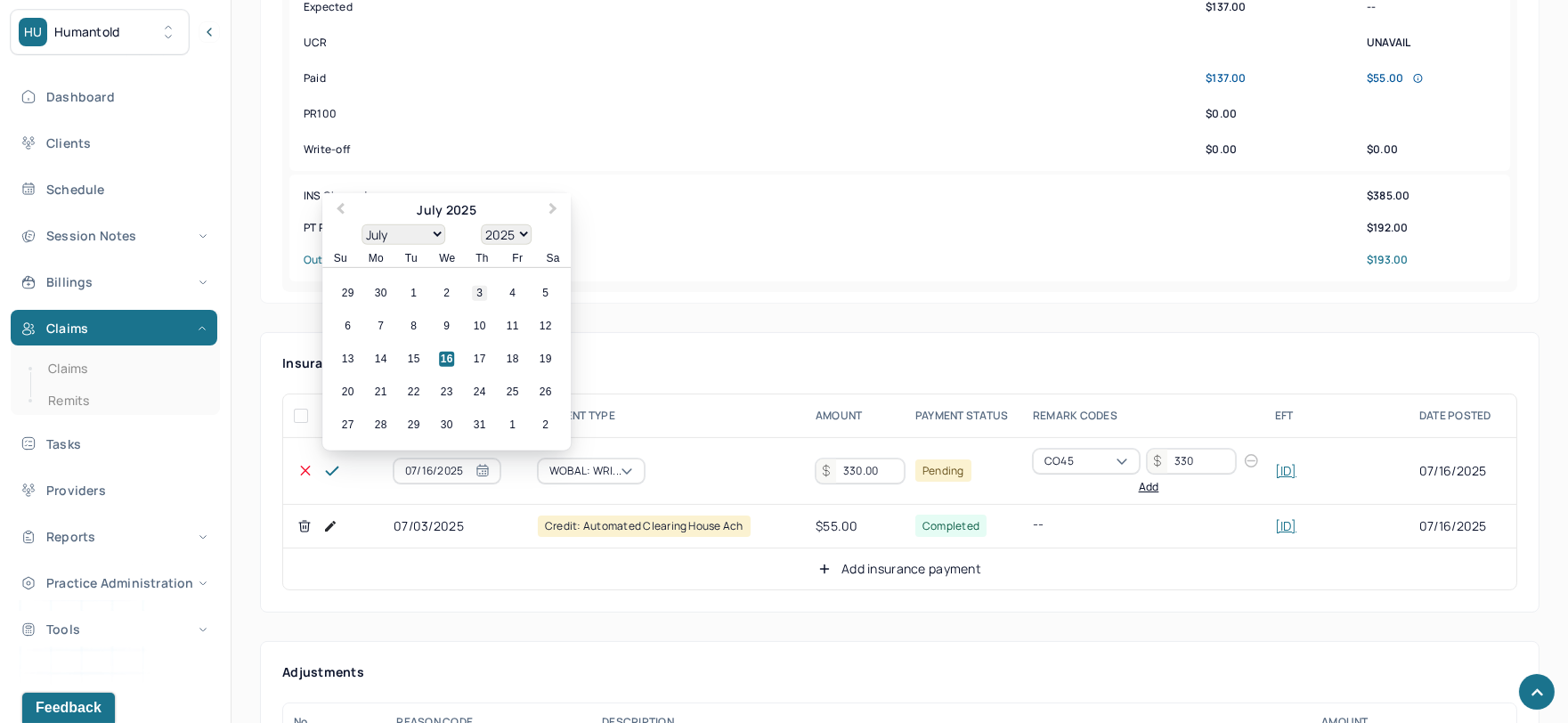 click on "3" at bounding box center [479, 293] 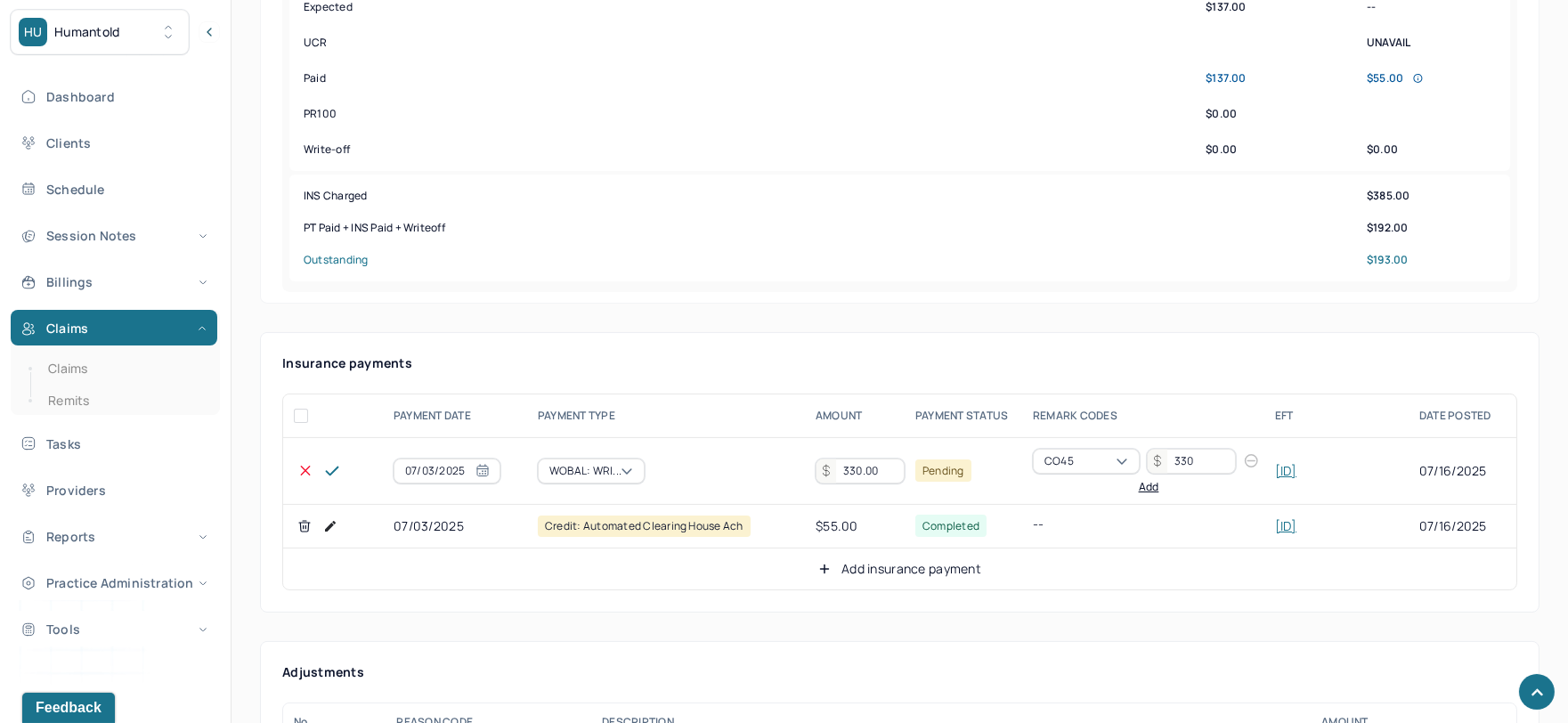 click on "330.00" at bounding box center [860, 471] 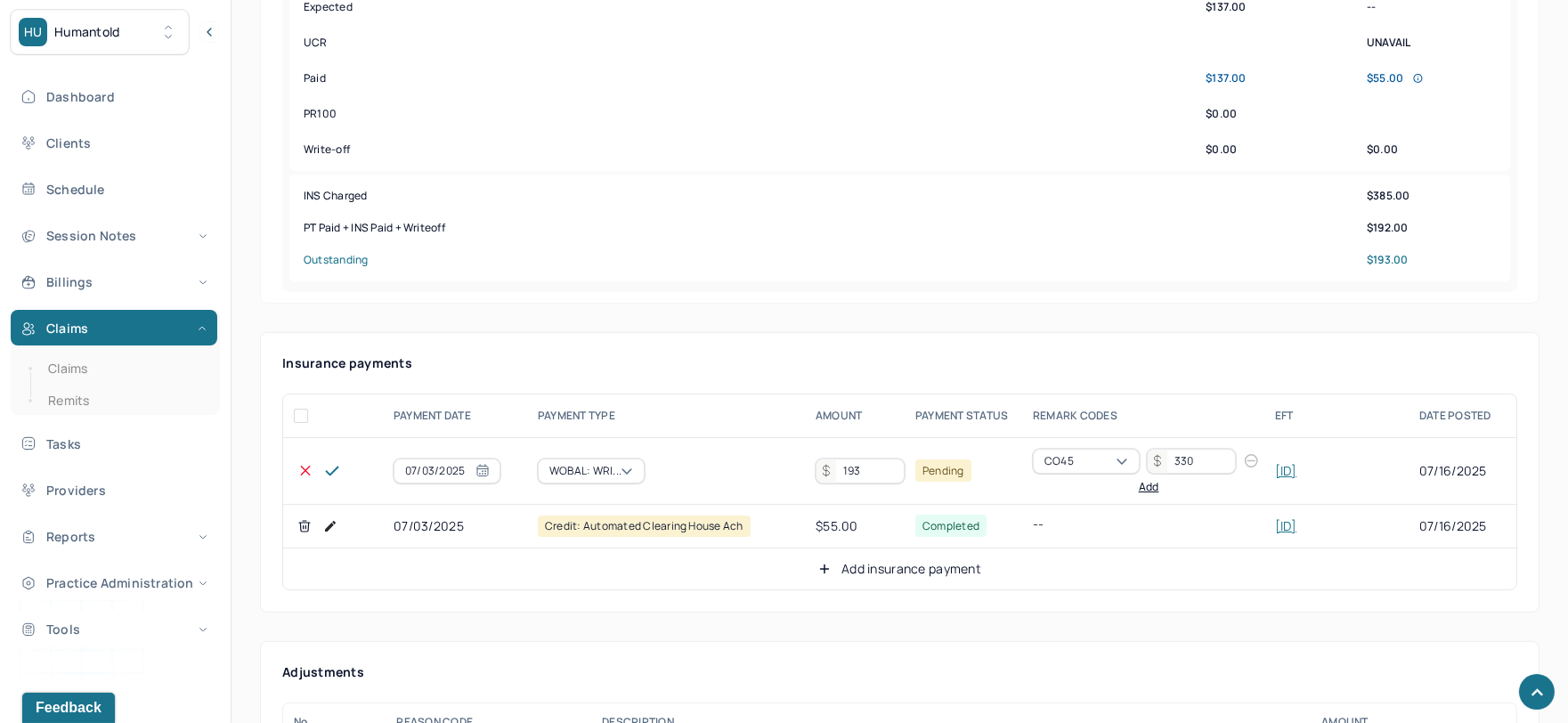 type on "193" 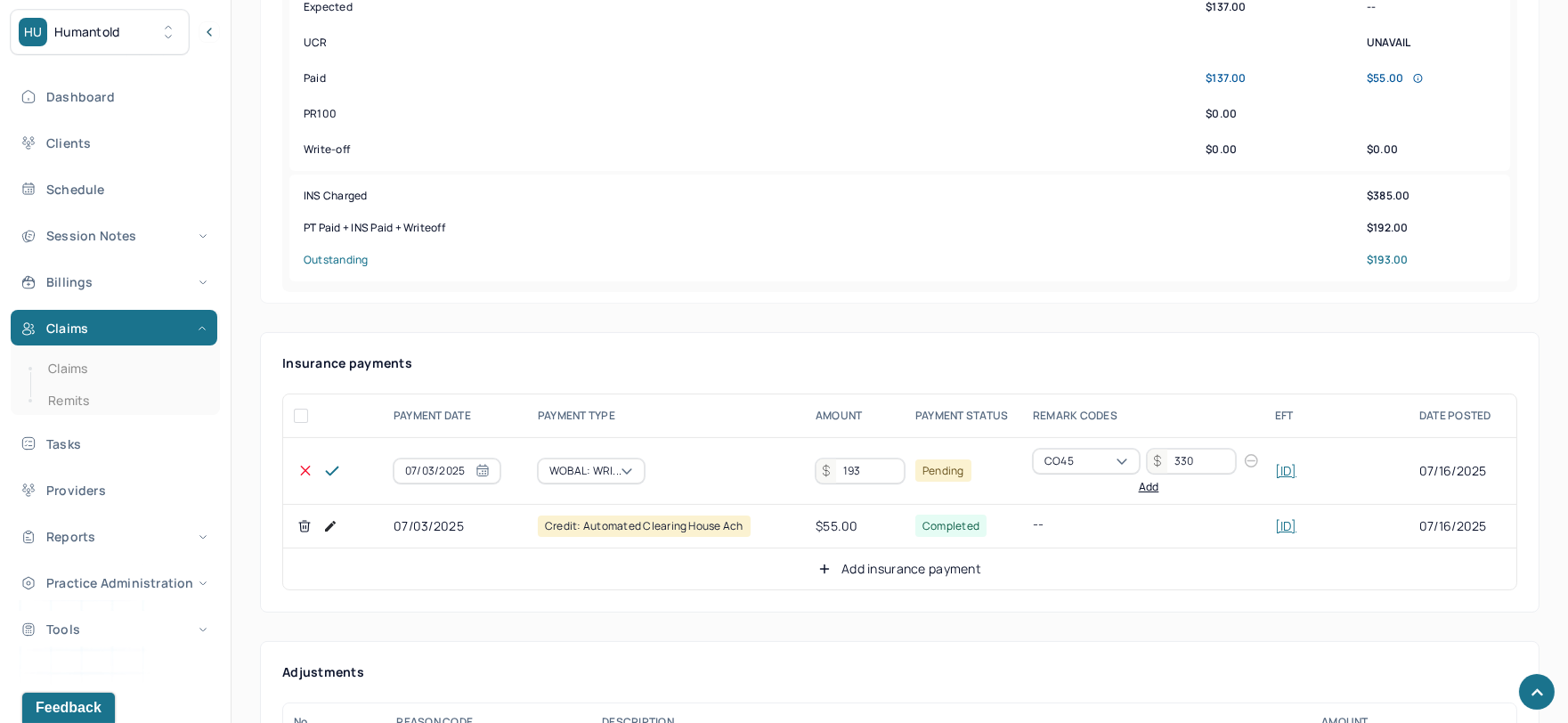 click 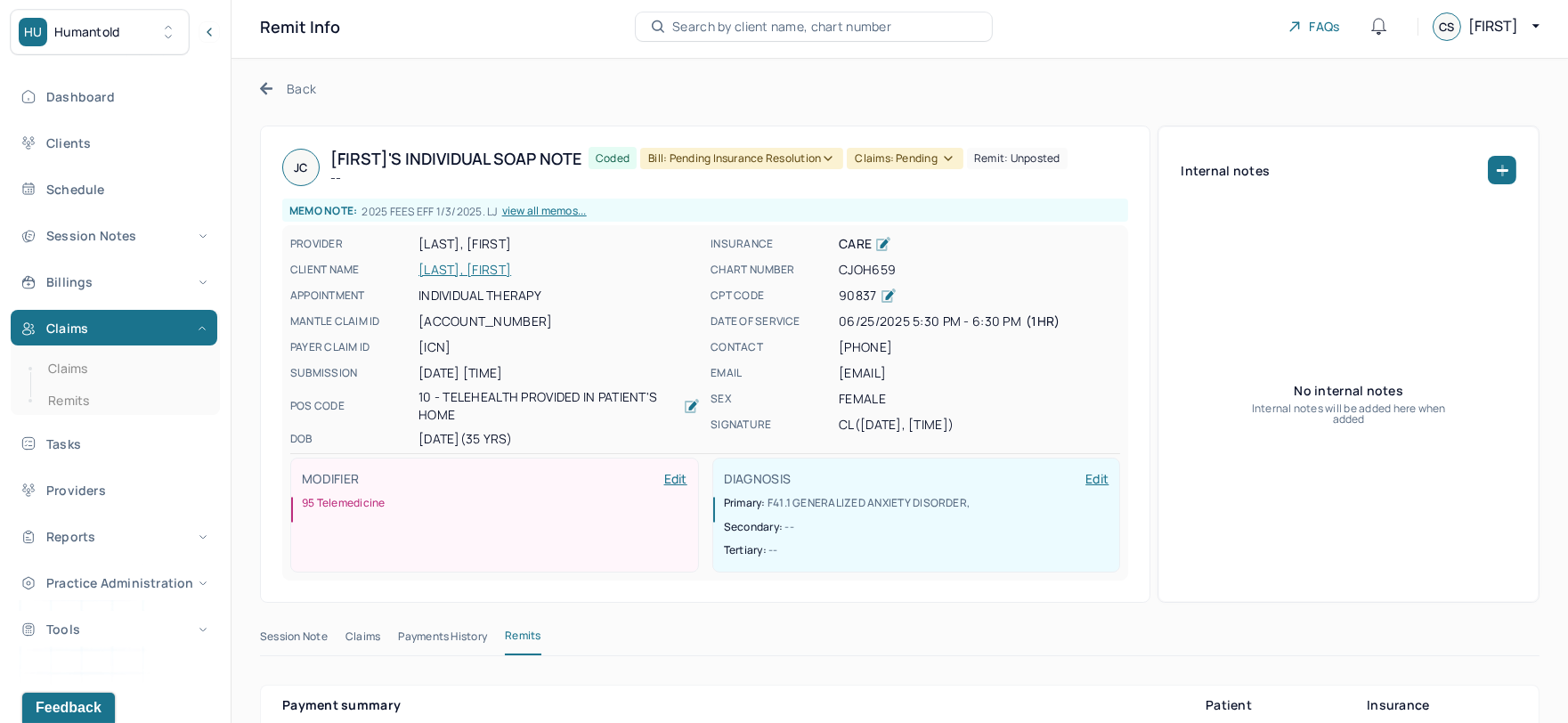 scroll, scrollTop: 0, scrollLeft: 0, axis: both 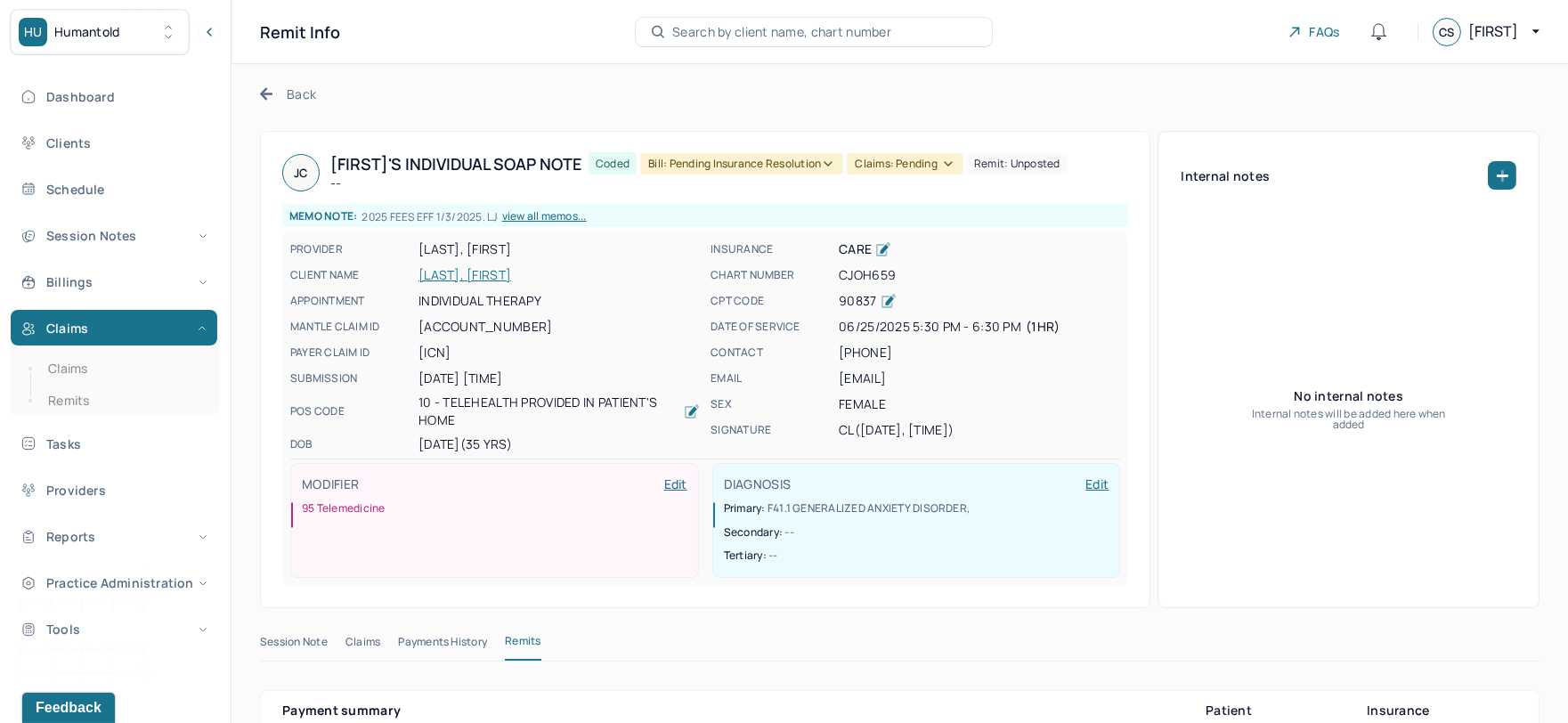 click on "Bill: Pending Insurance Resolution" at bounding box center (742, 164) 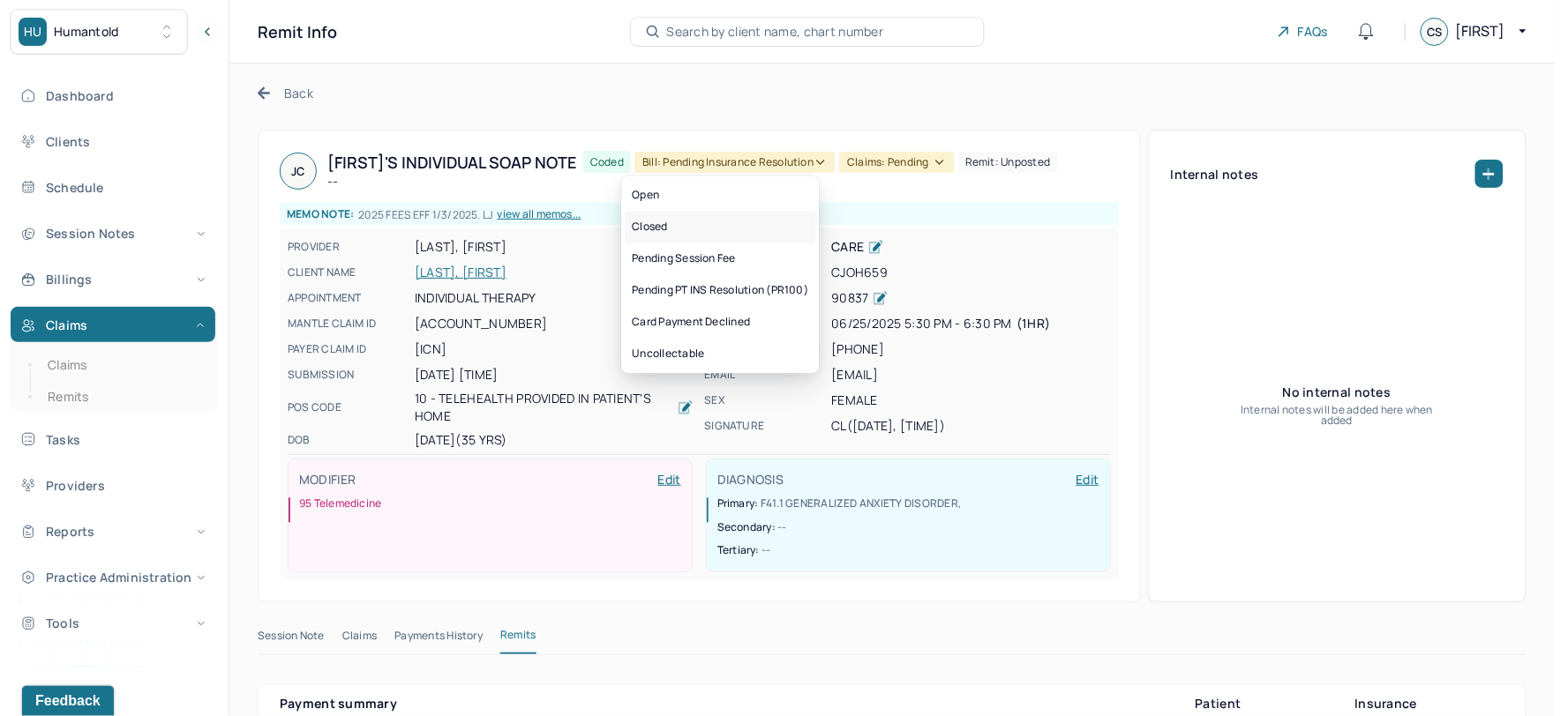 click on "Closed" at bounding box center (720, 227) 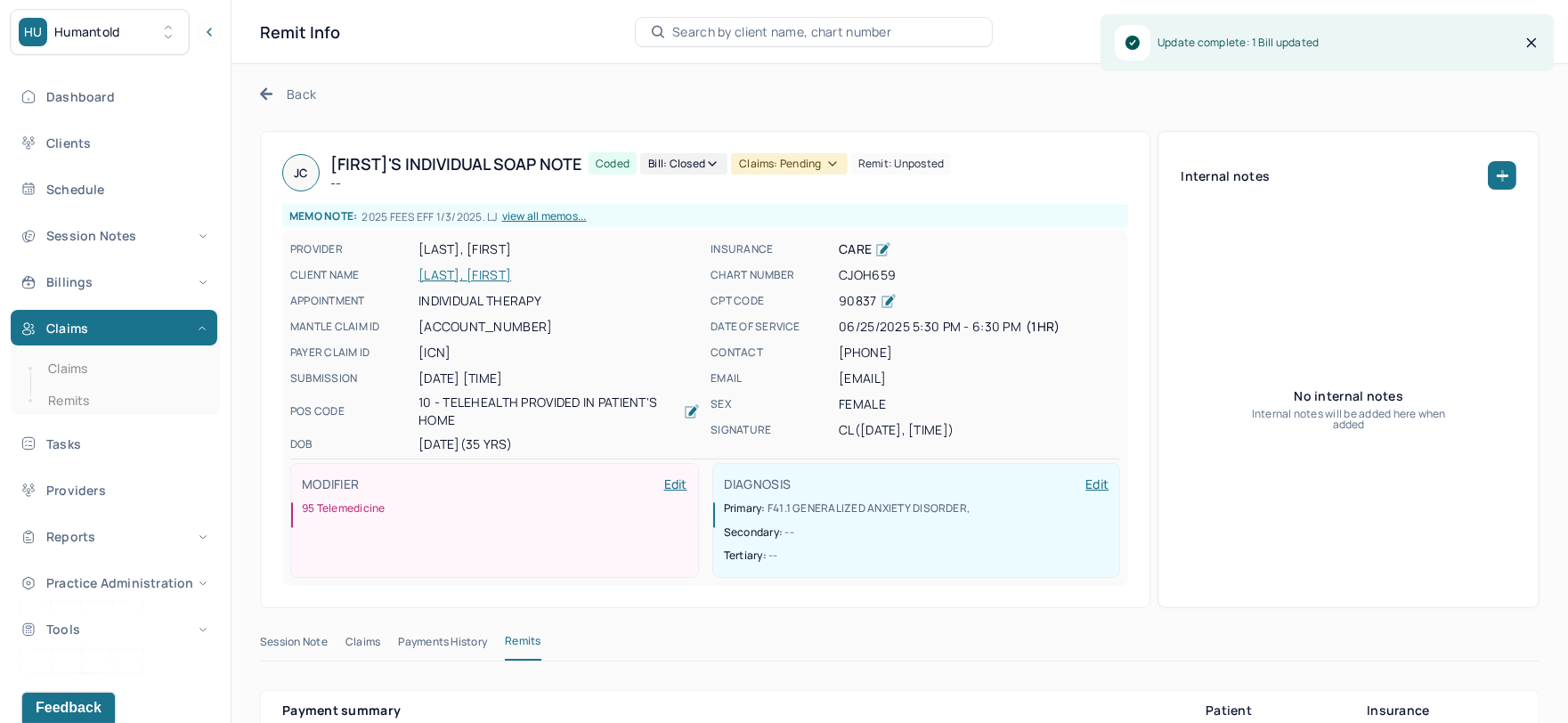 click on "Claims: pending" at bounding box center [789, 164] 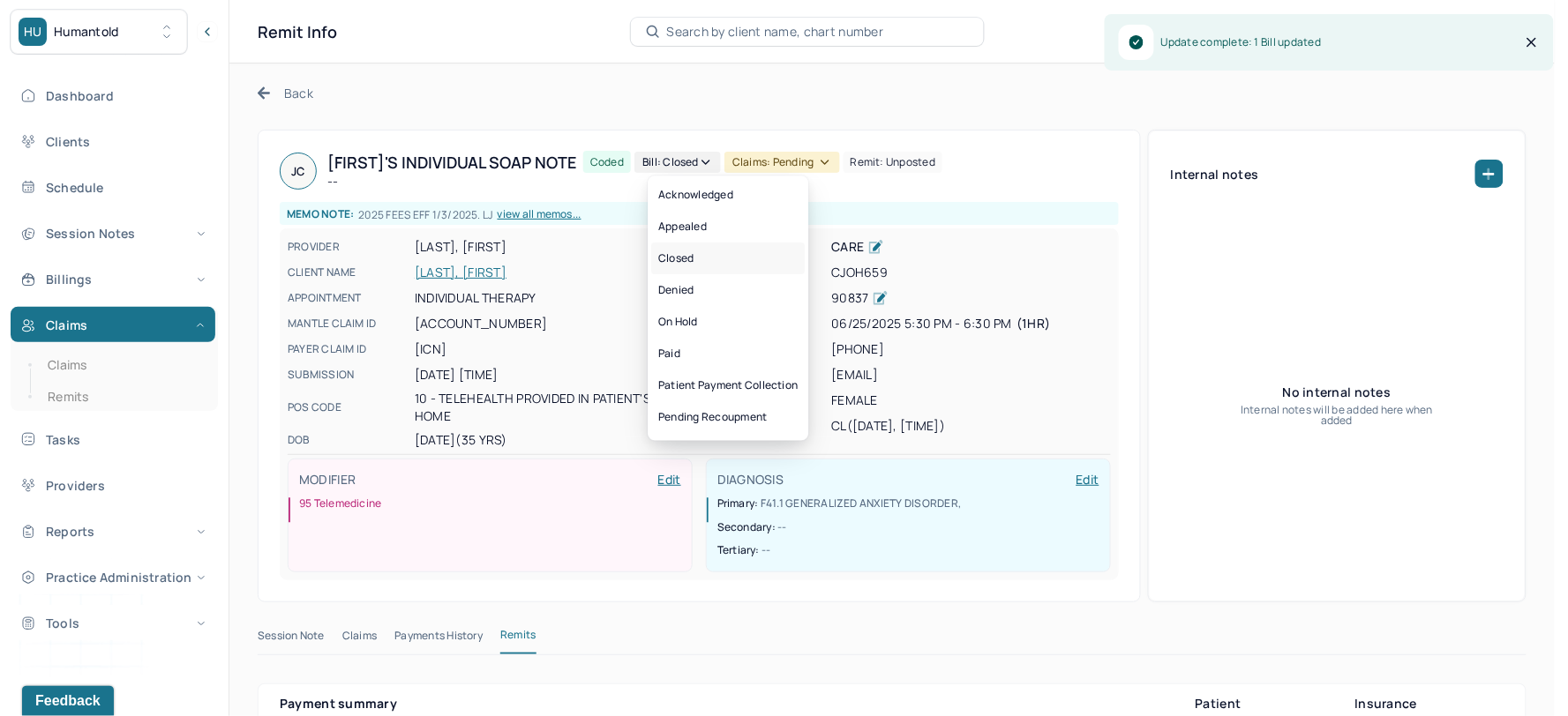 click on "Closed" at bounding box center (728, 259) 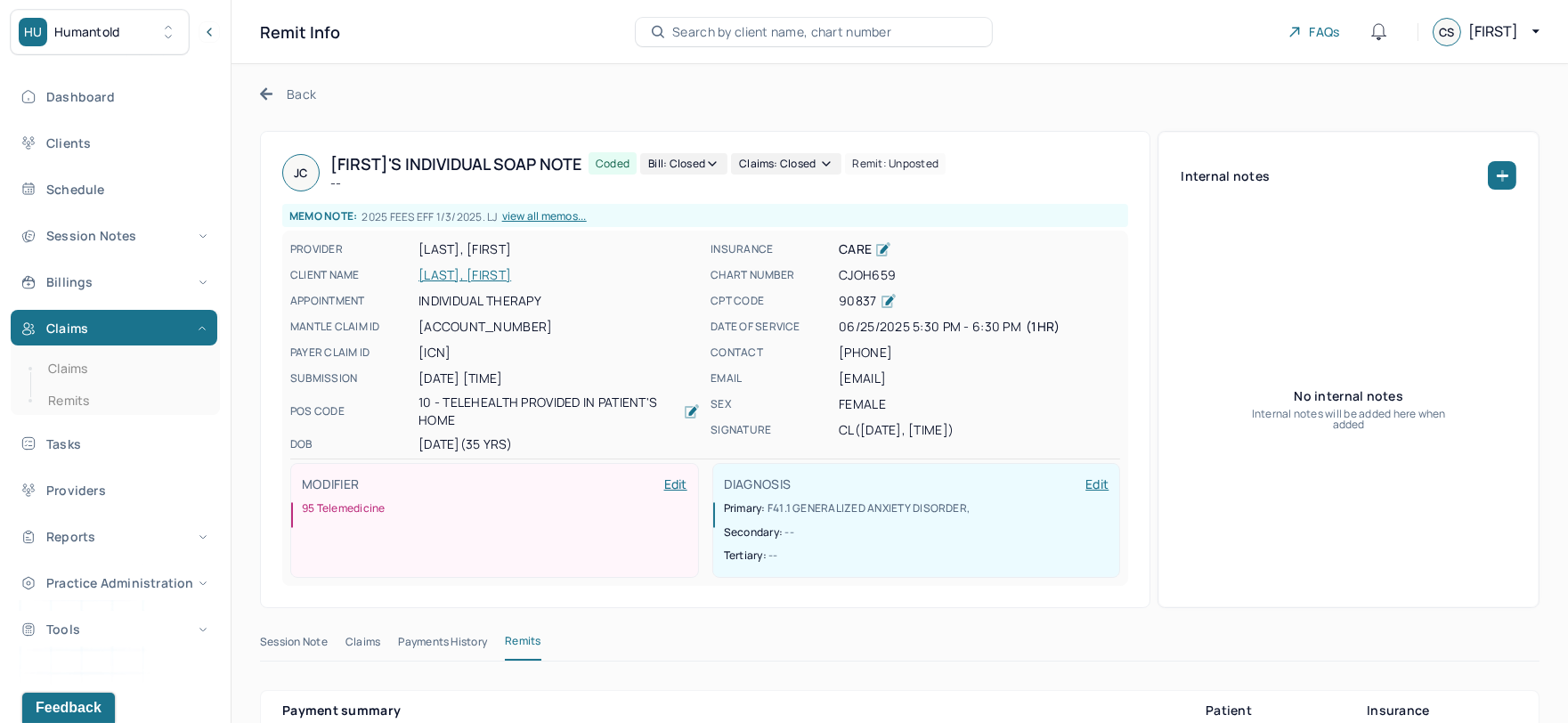 click 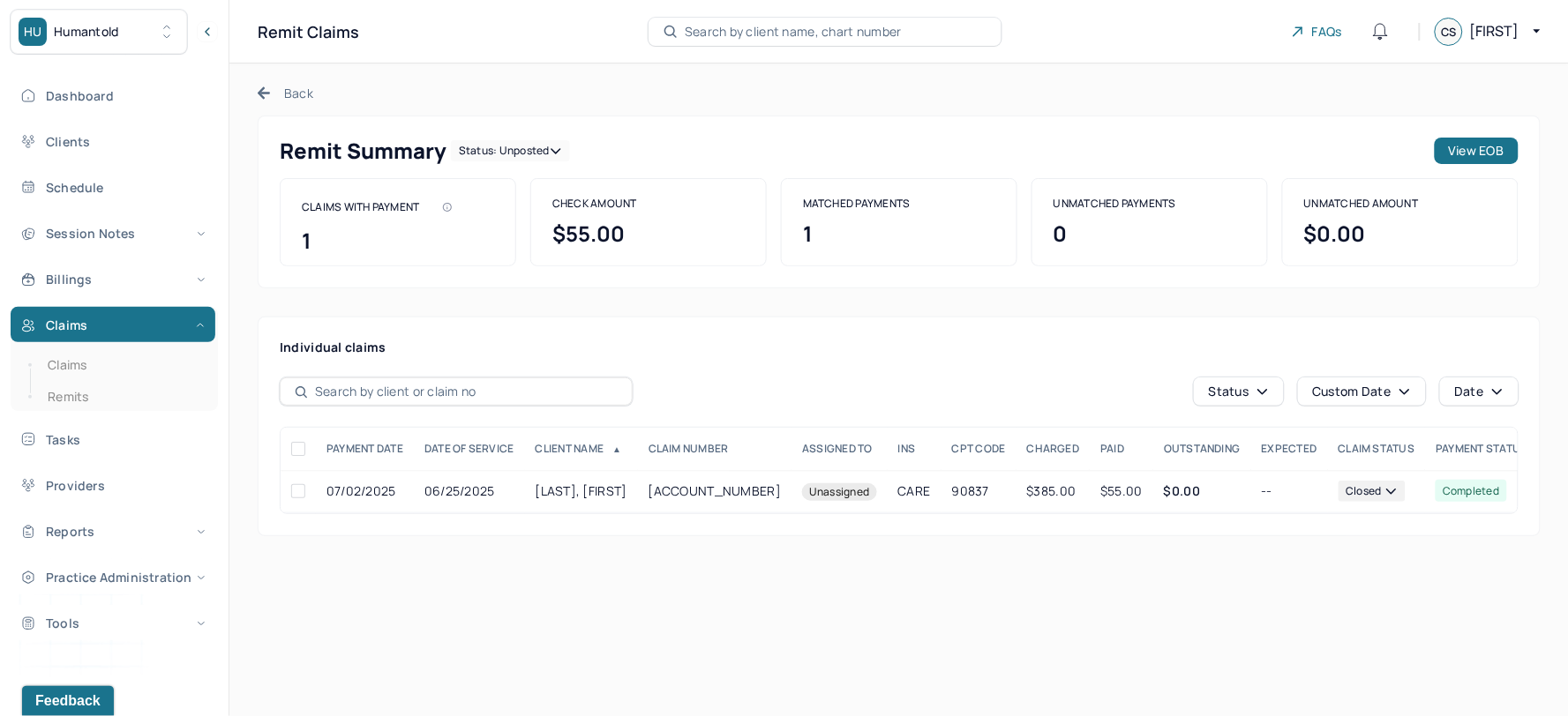 click on "Status: unposted" at bounding box center (510, 151) 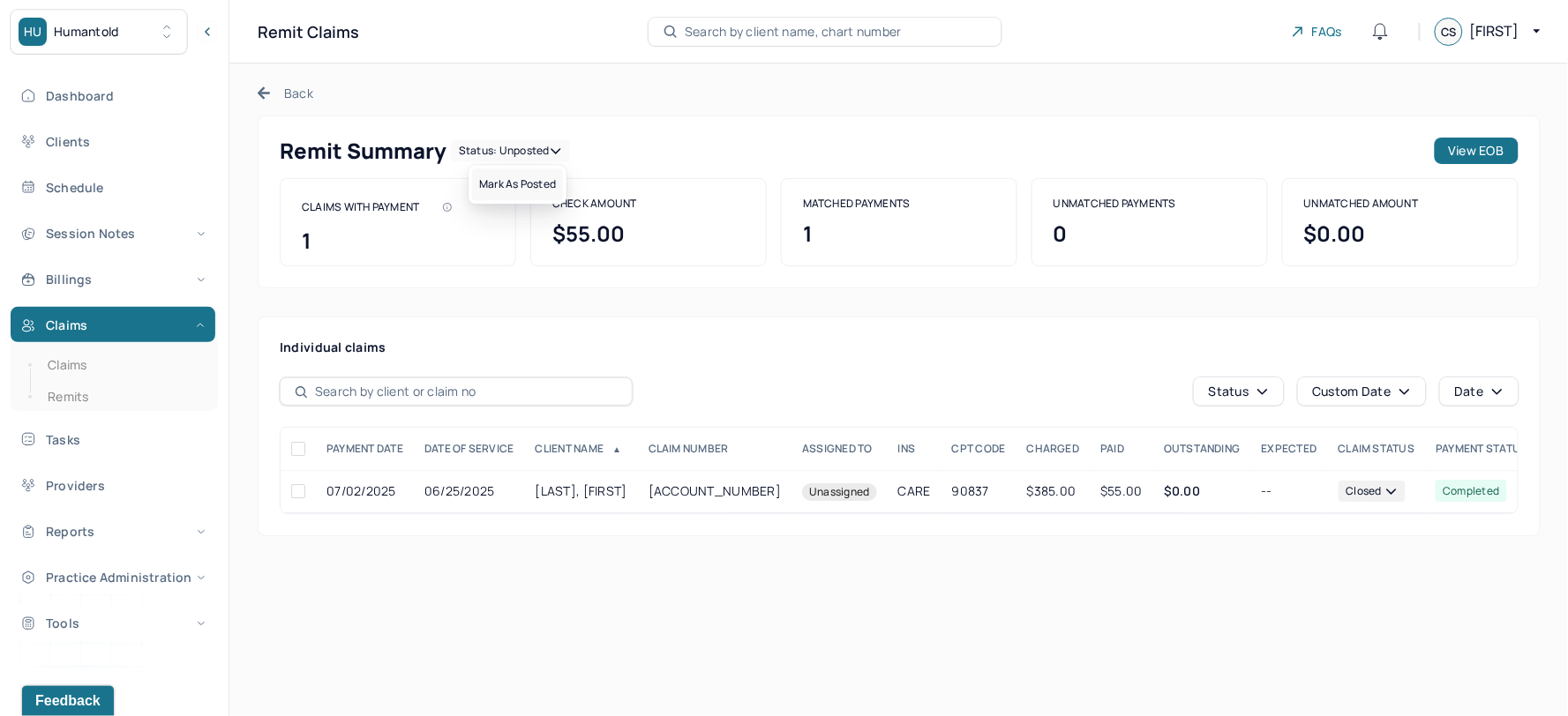 click on "Mark as Posted" at bounding box center (517, 184) 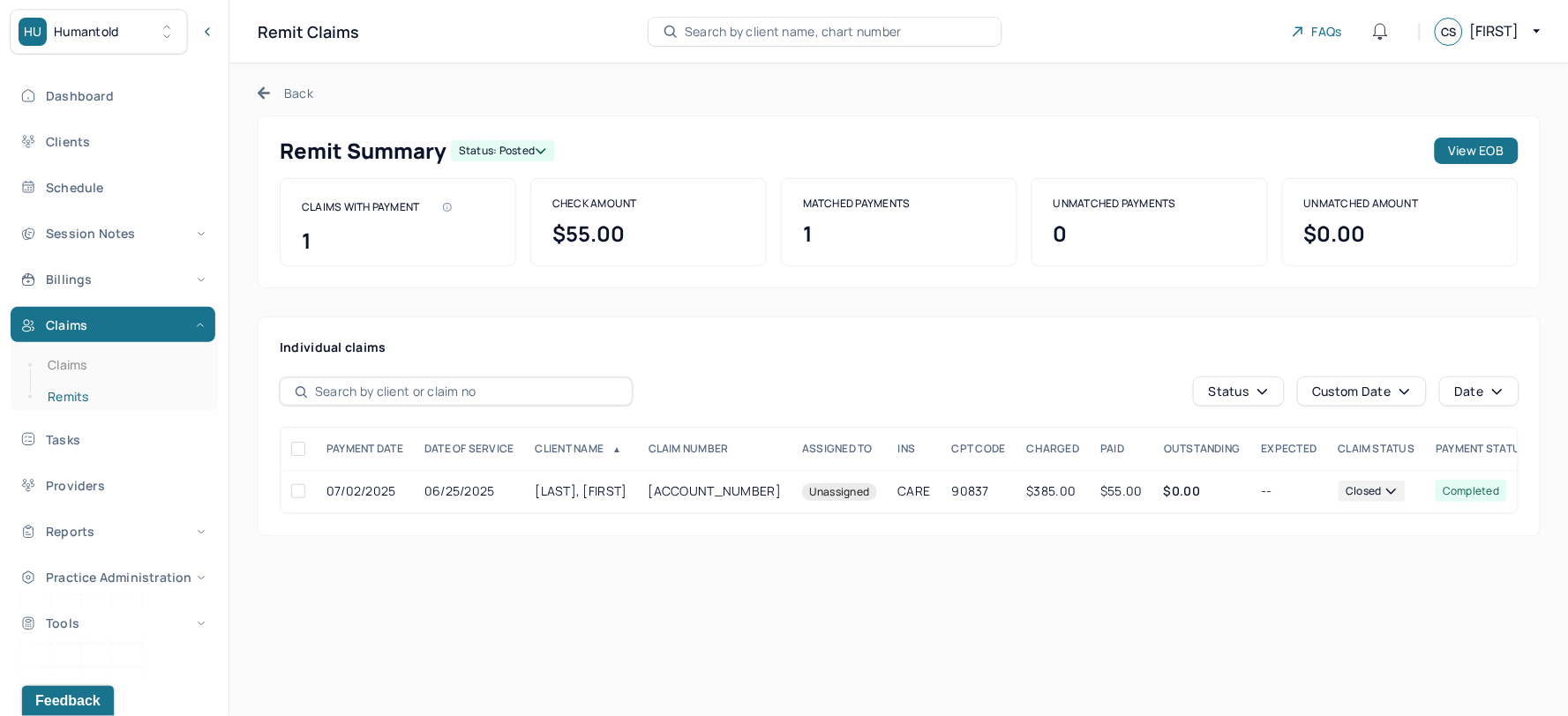 click on "Remits" at bounding box center [123, 397] 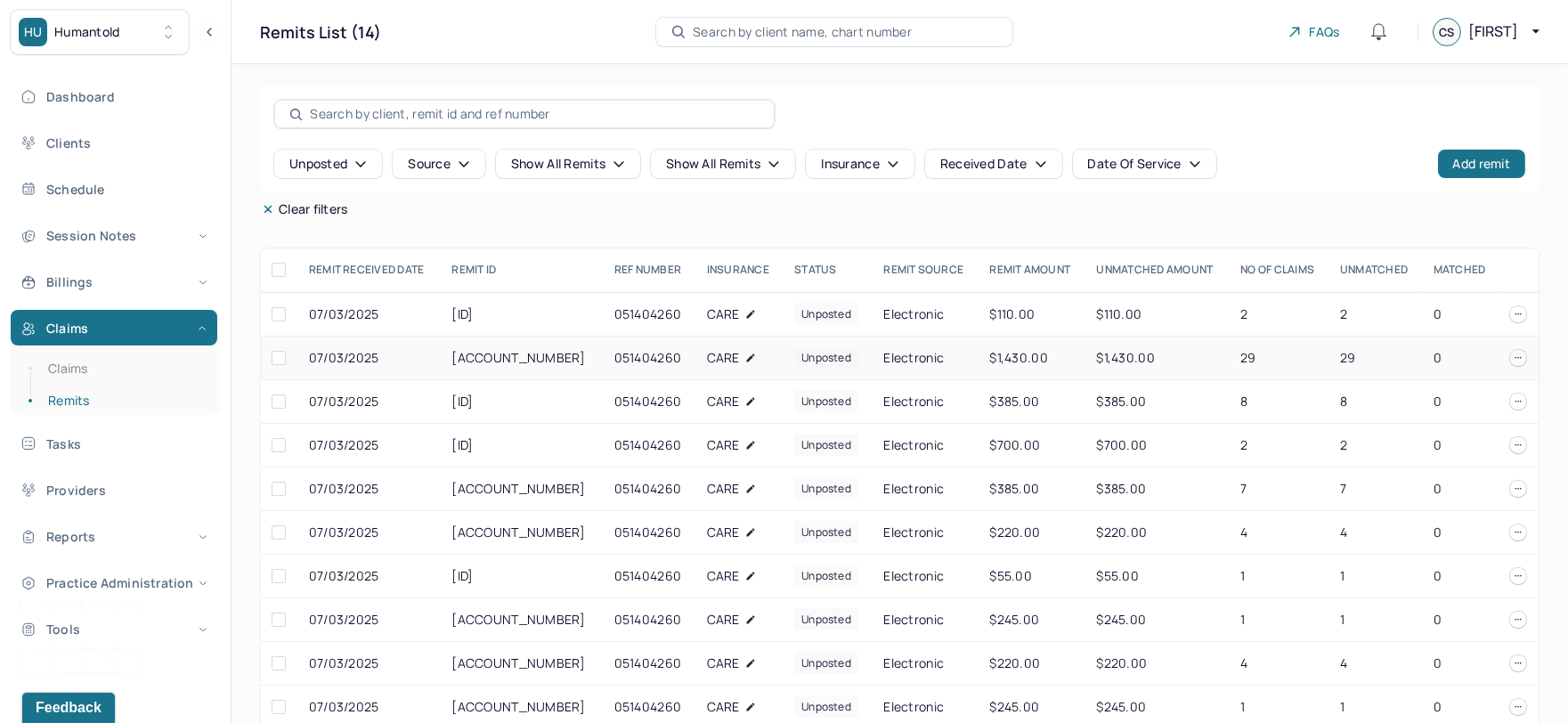 scroll, scrollTop: 77, scrollLeft: 0, axis: vertical 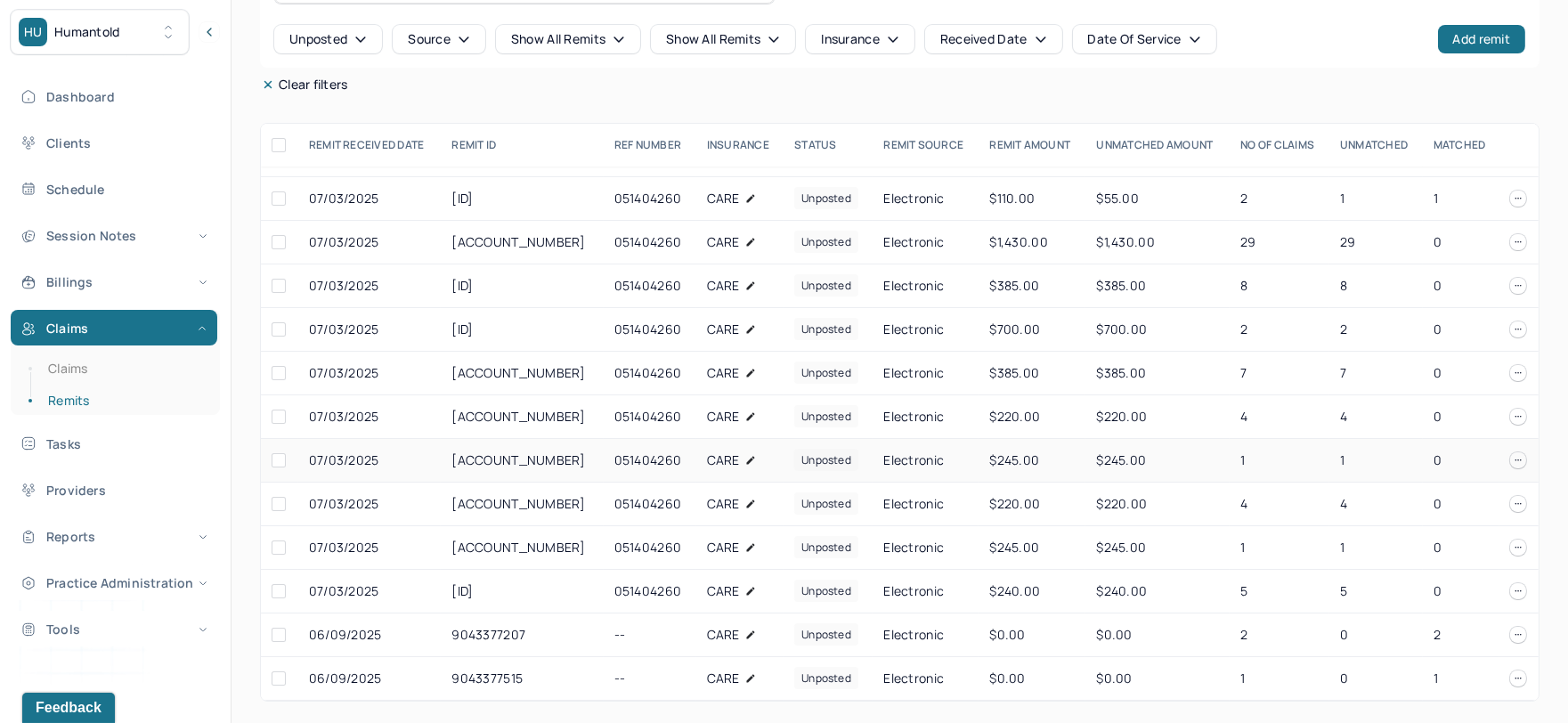 click on "unposted" at bounding box center [826, 416] 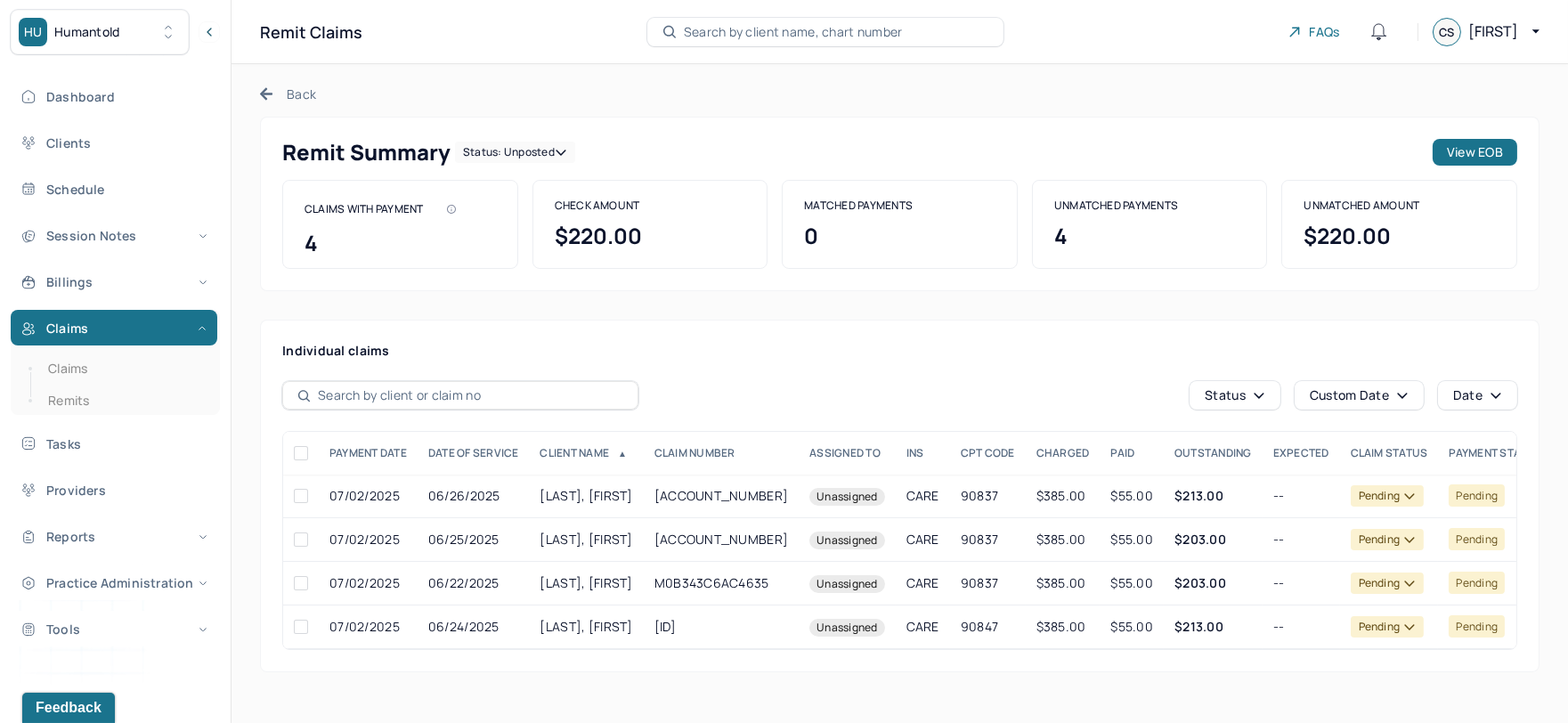 scroll, scrollTop: 0, scrollLeft: 0, axis: both 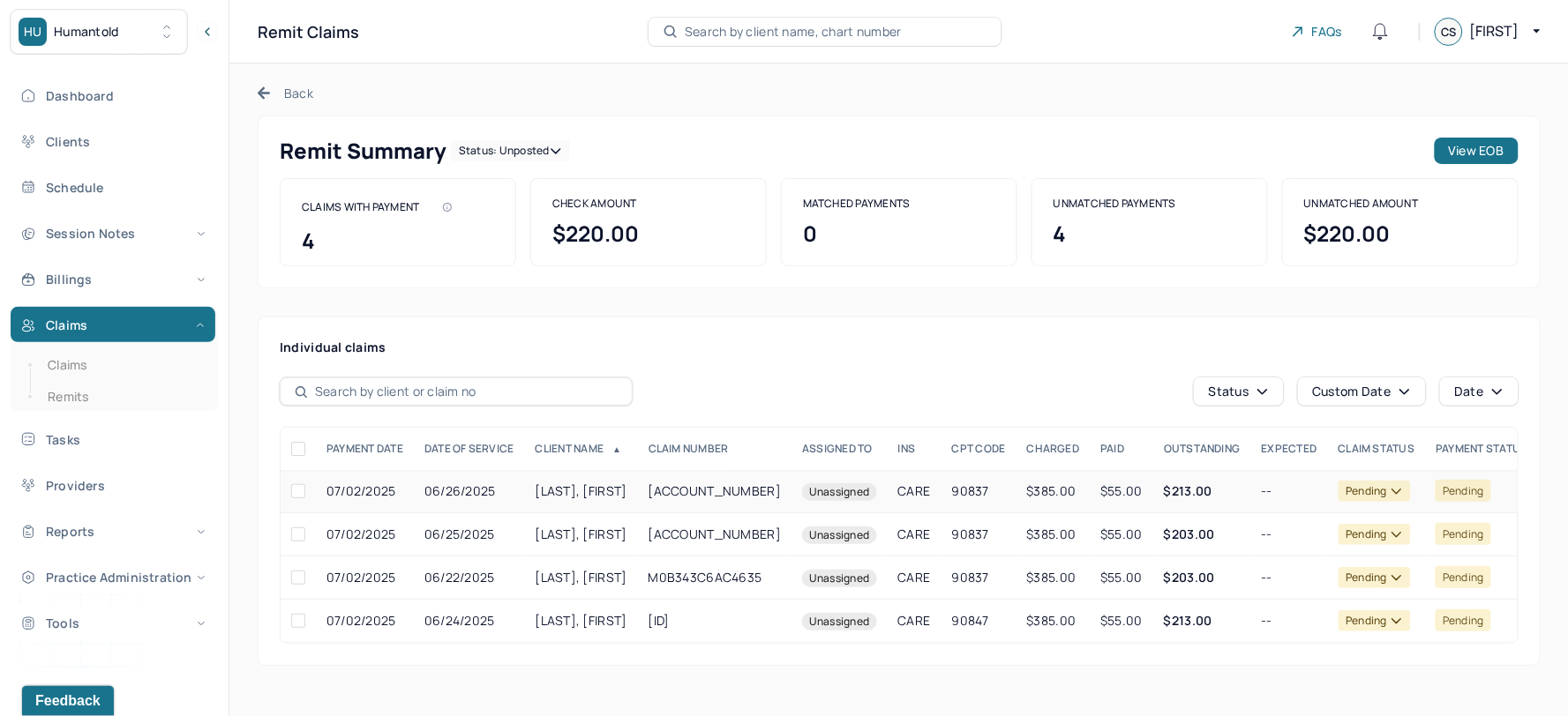 click on "M0947AD1680658" at bounding box center (715, 491) 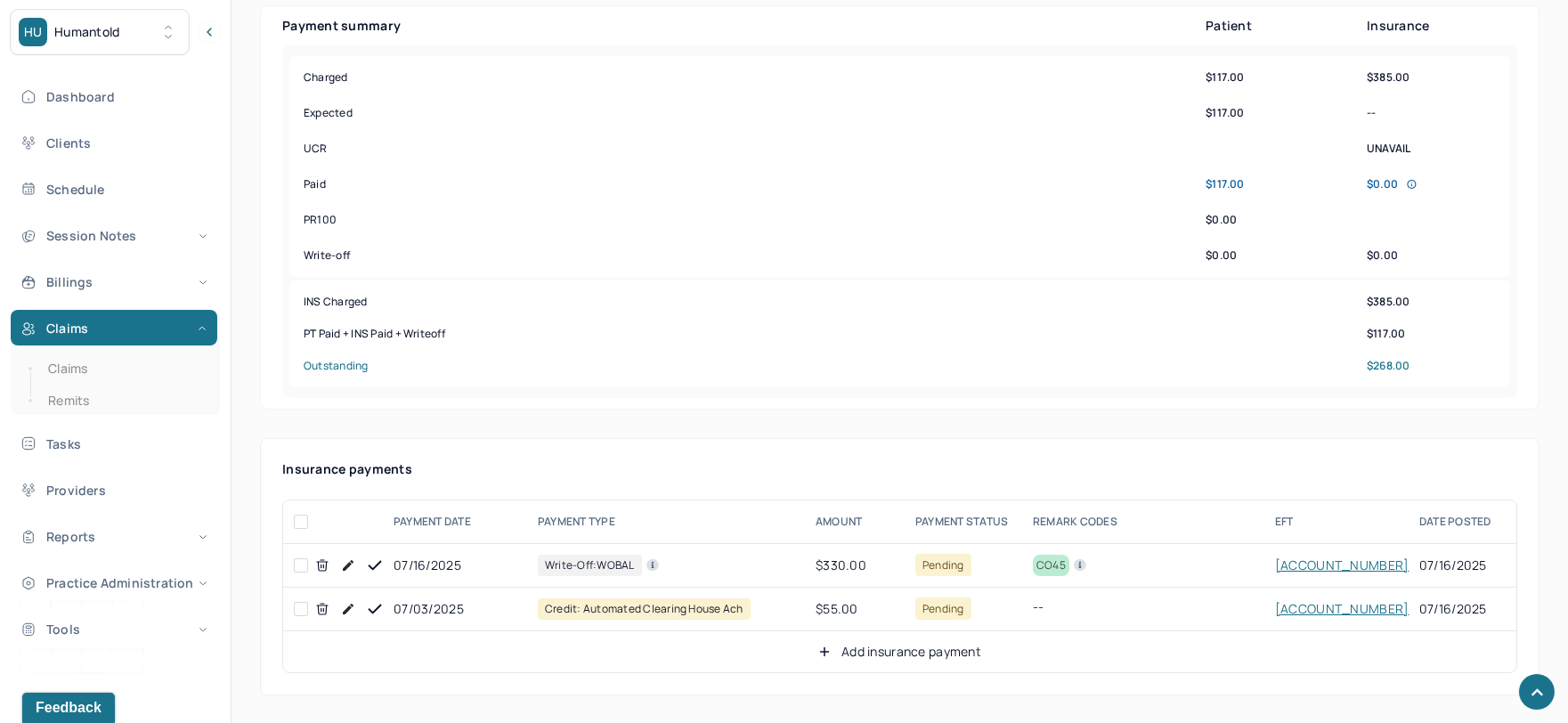 scroll, scrollTop: 692, scrollLeft: 0, axis: vertical 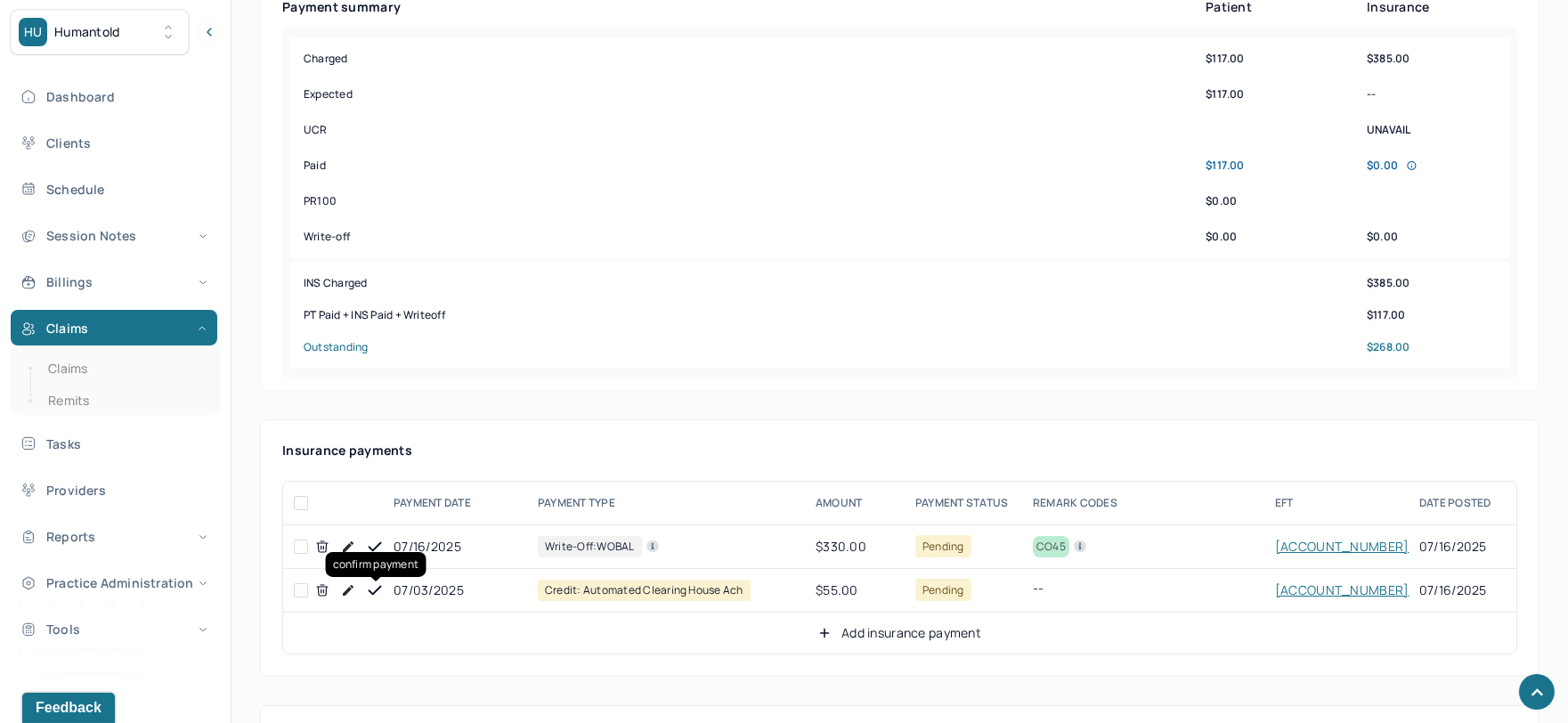 click 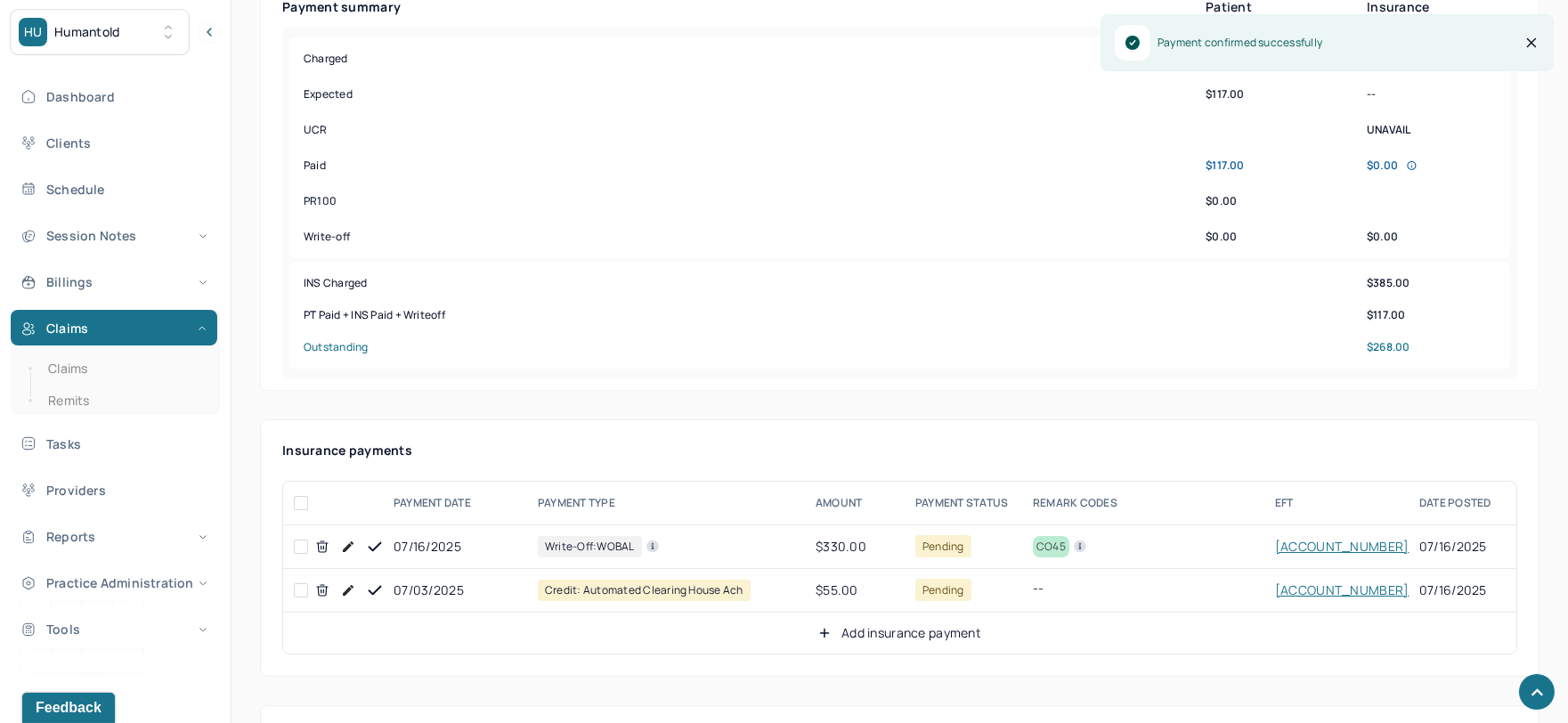 click 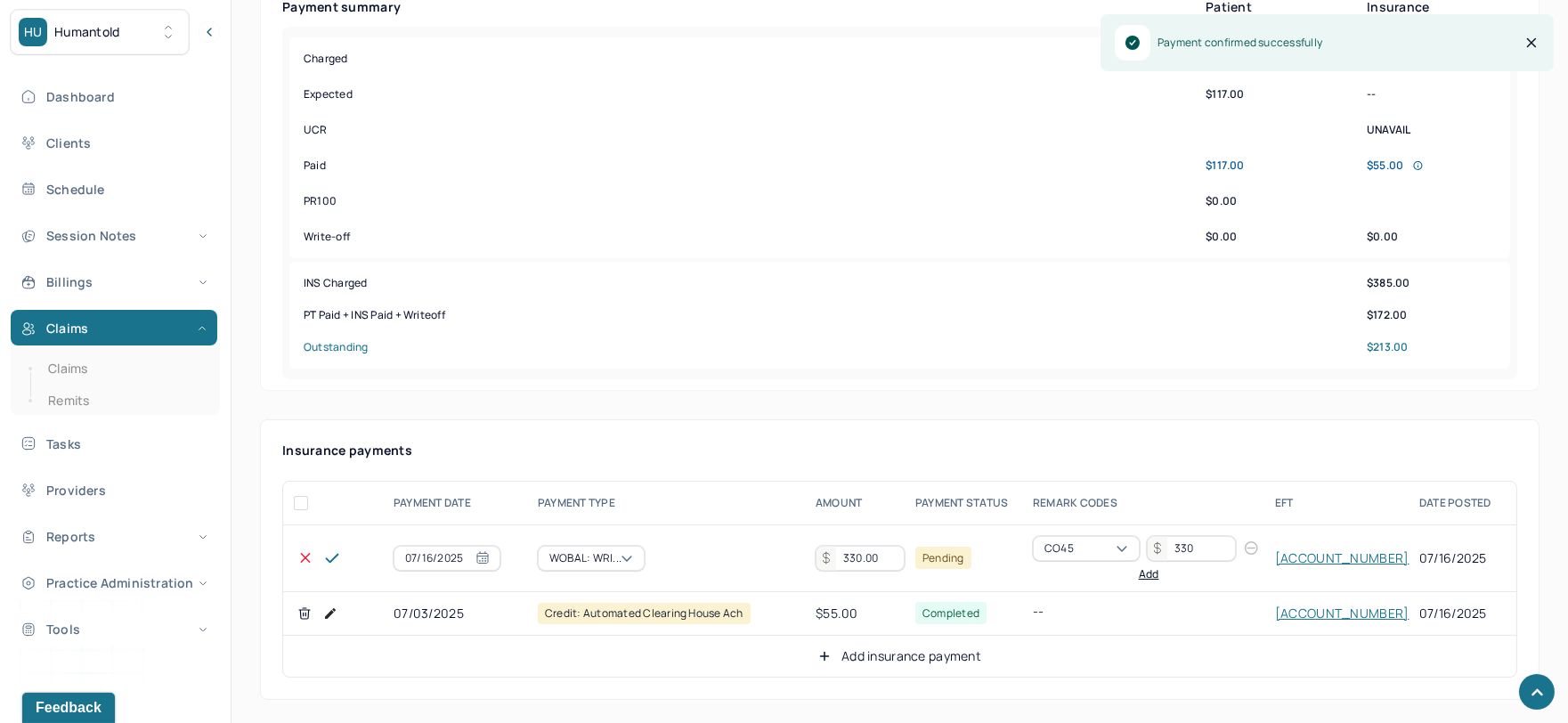 select on "6" 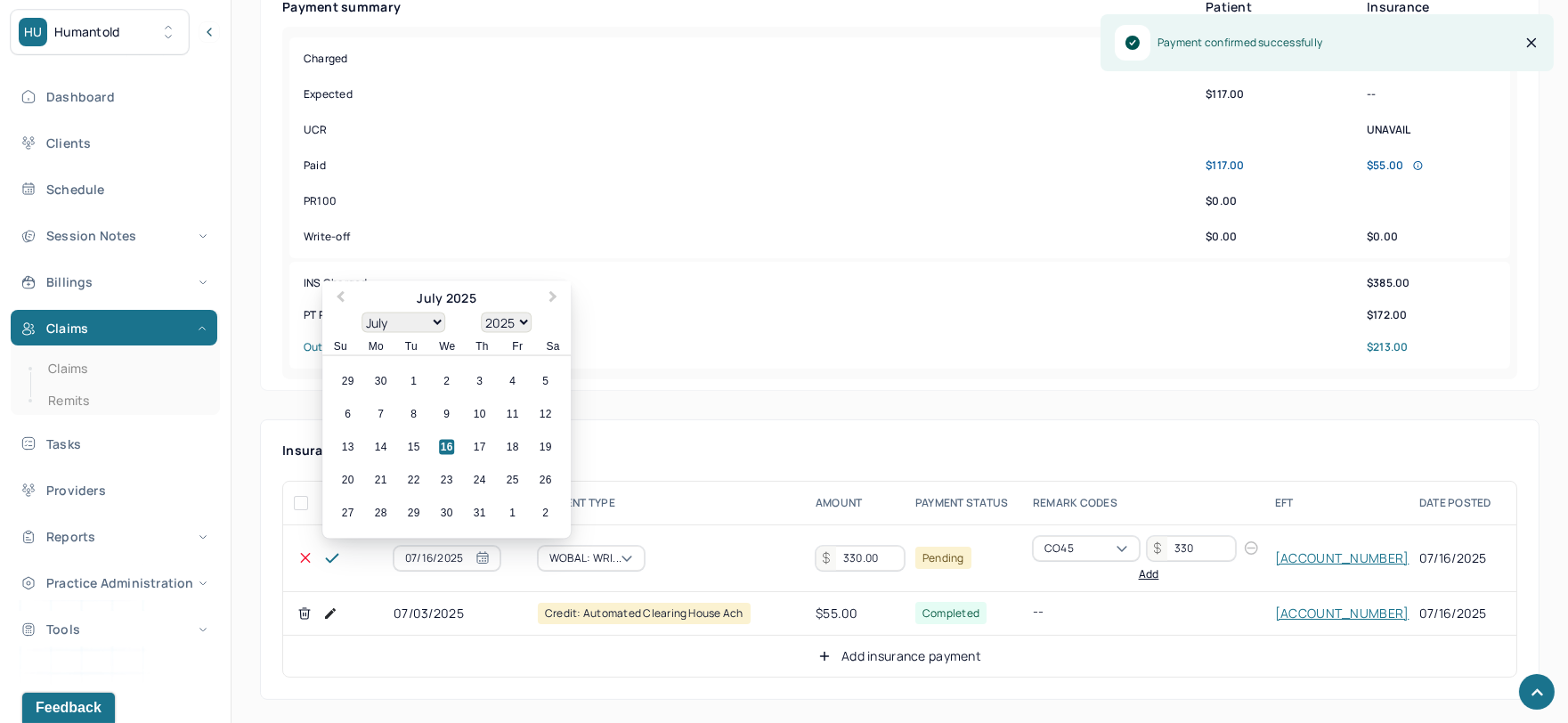 click on "07/16/2025" at bounding box center [447, 558] 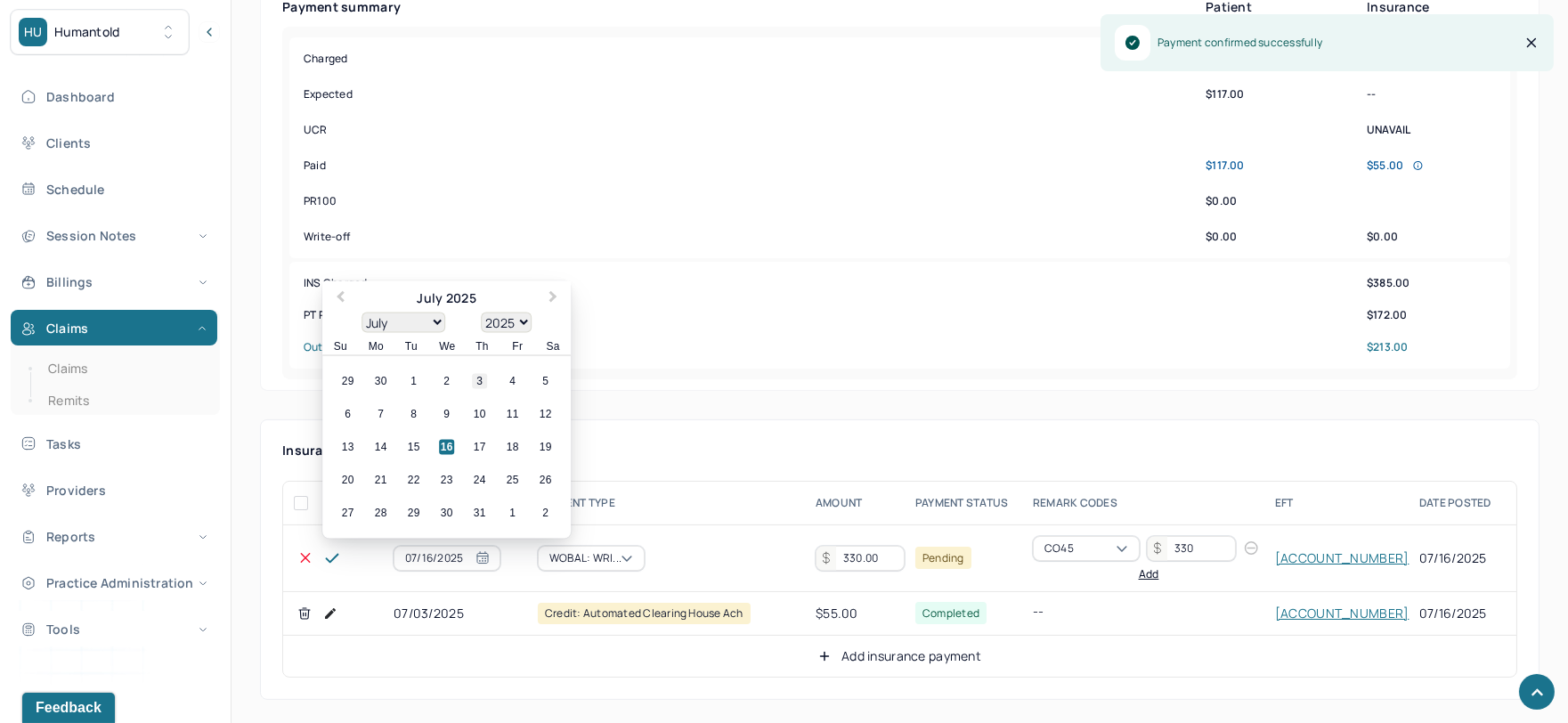 click on "3" at bounding box center [479, 381] 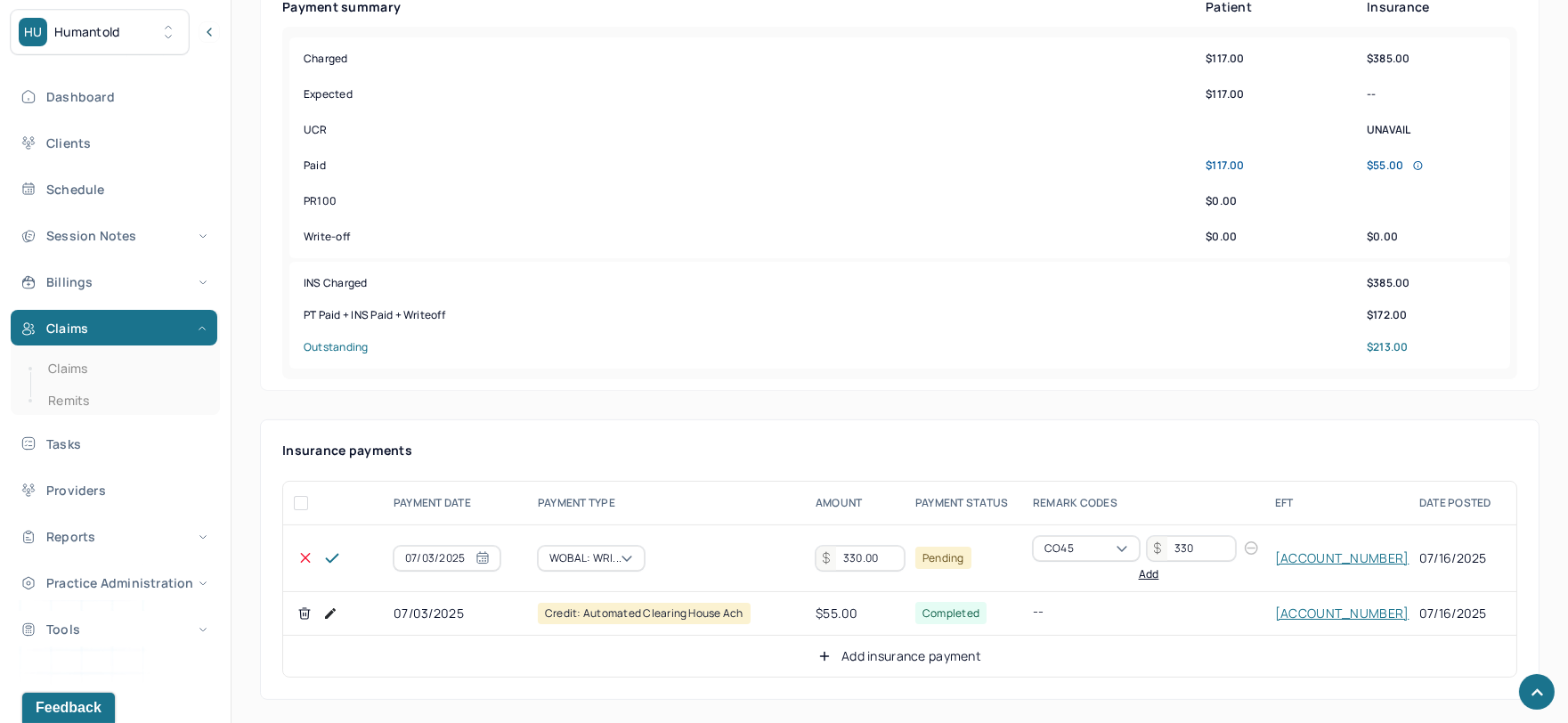 click on "330.00" at bounding box center (860, 558) 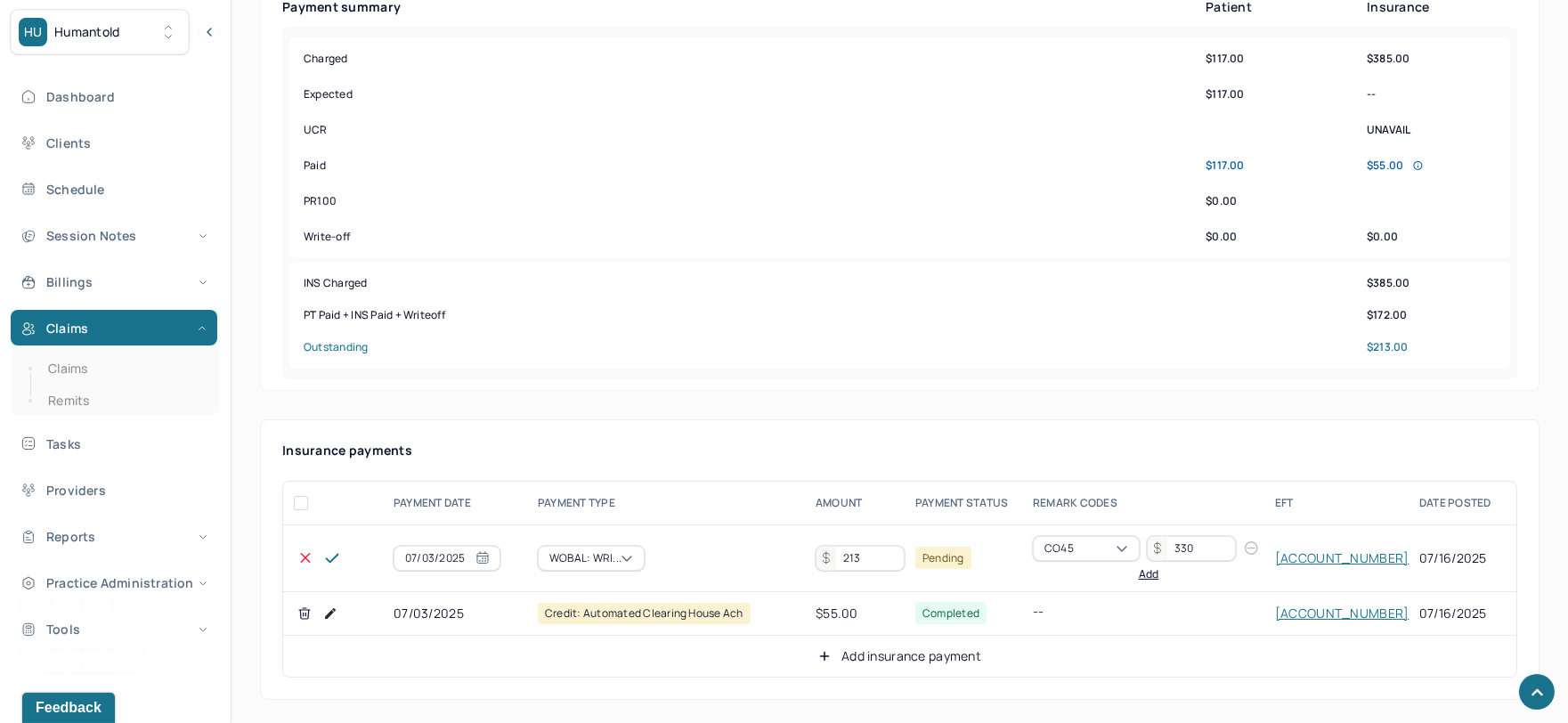 type on "213" 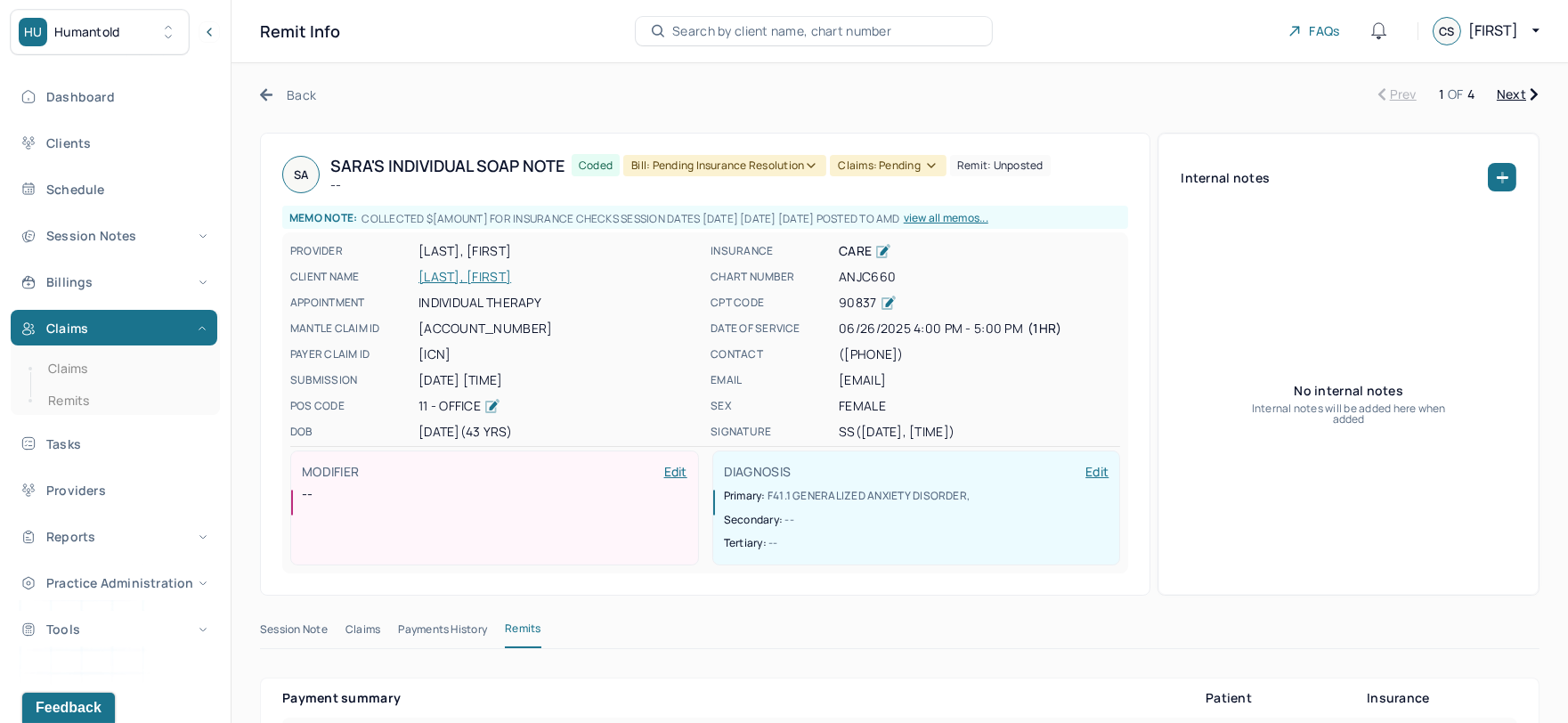scroll, scrollTop: 0, scrollLeft: 0, axis: both 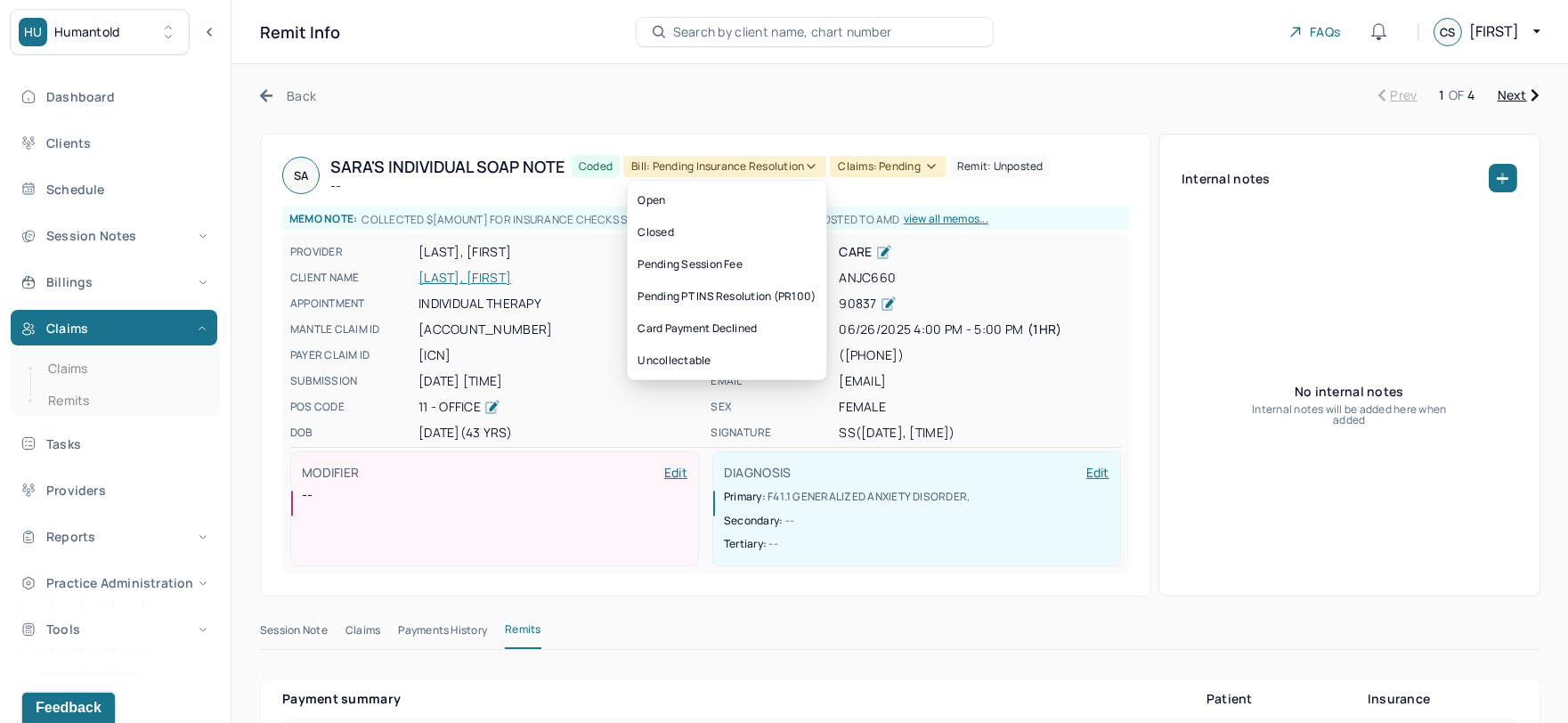 click on "Bill: Pending Insurance Resolution" at bounding box center [725, 167] 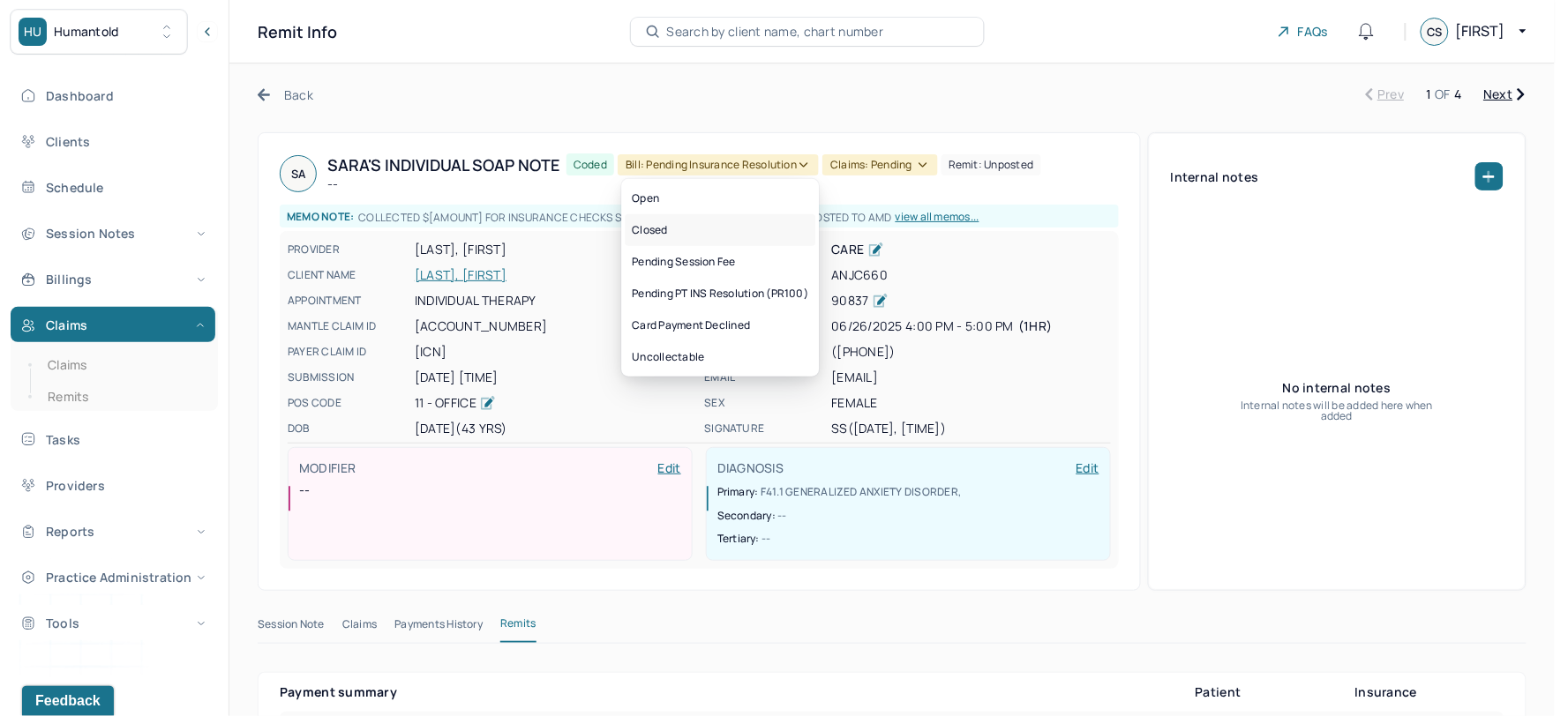 click on "Closed" at bounding box center [720, 230] 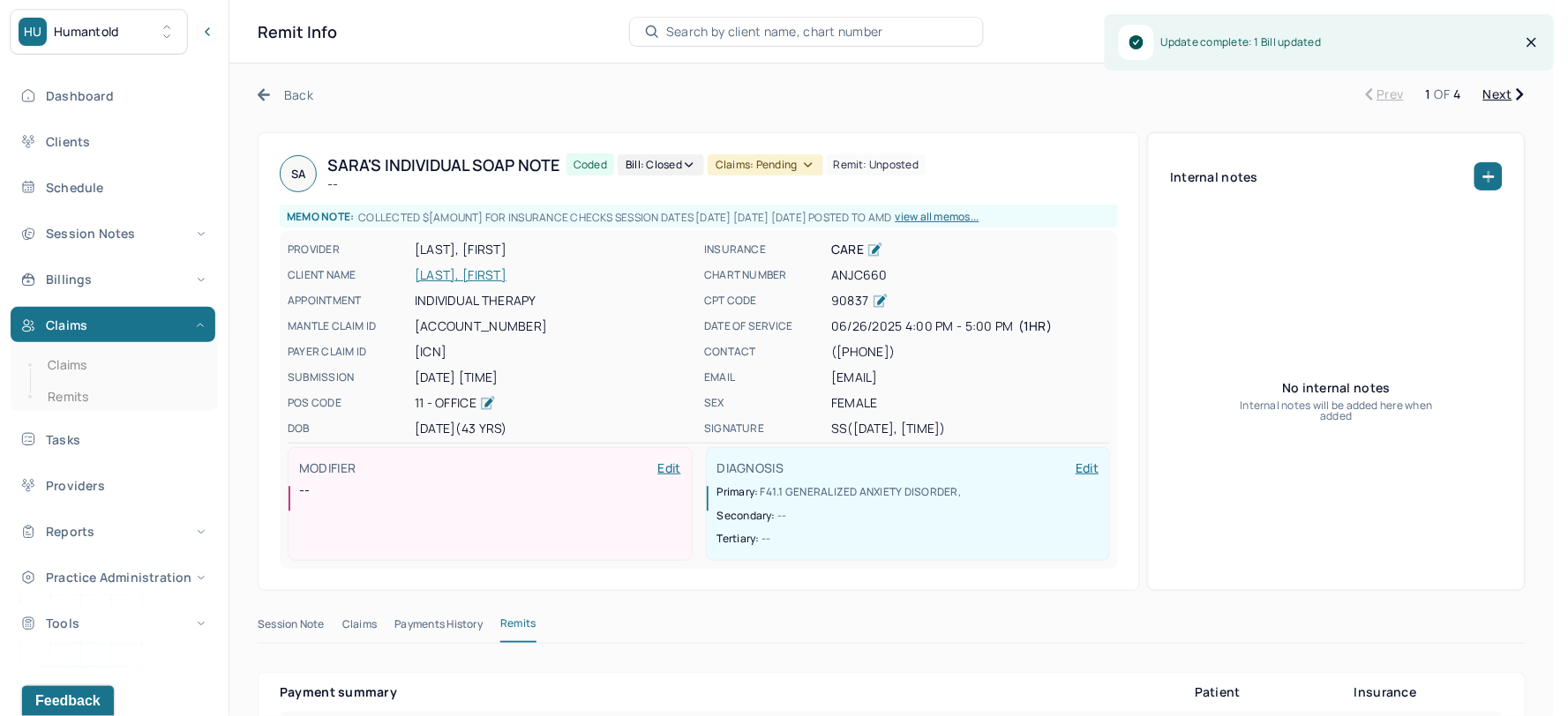 click on "Claims: pending" at bounding box center [765, 165] 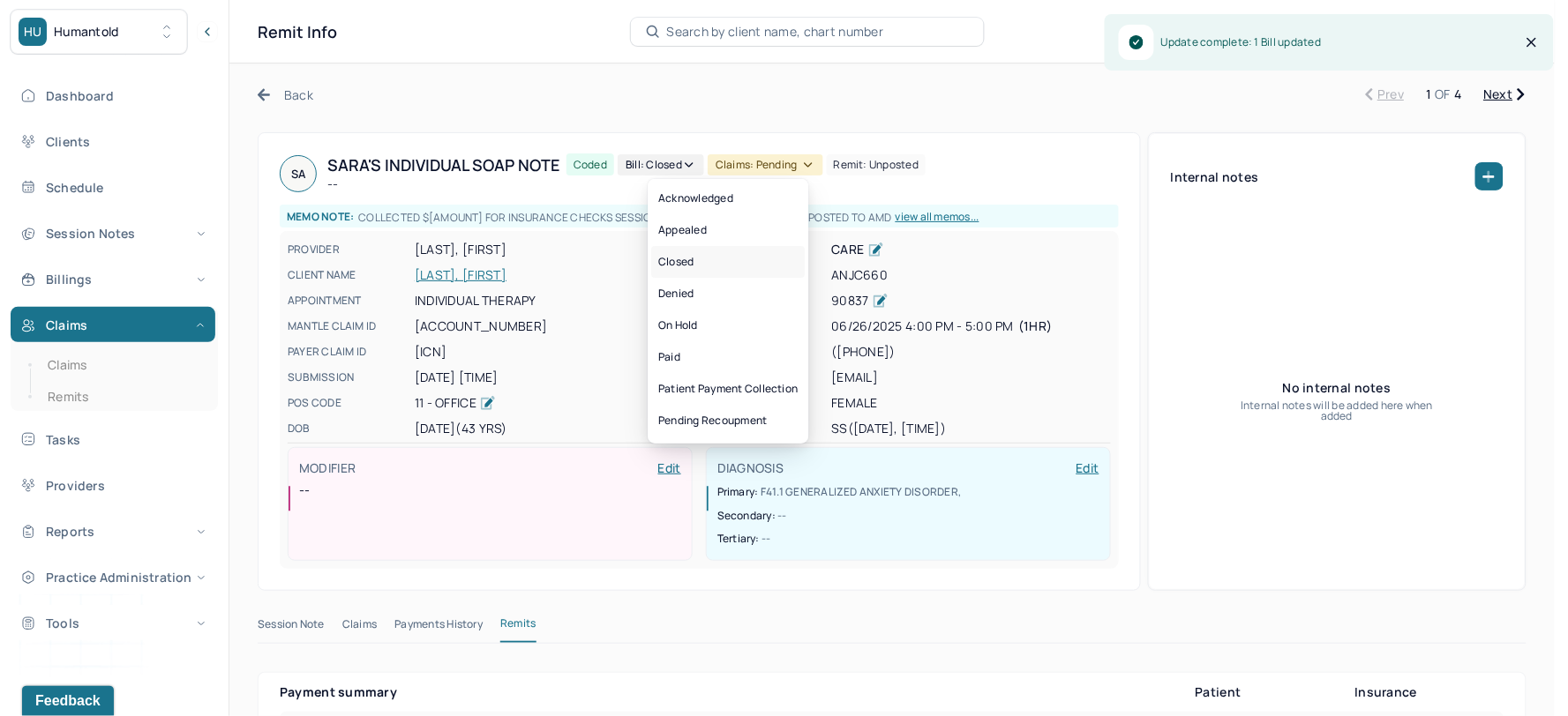 click on "Closed" at bounding box center [728, 262] 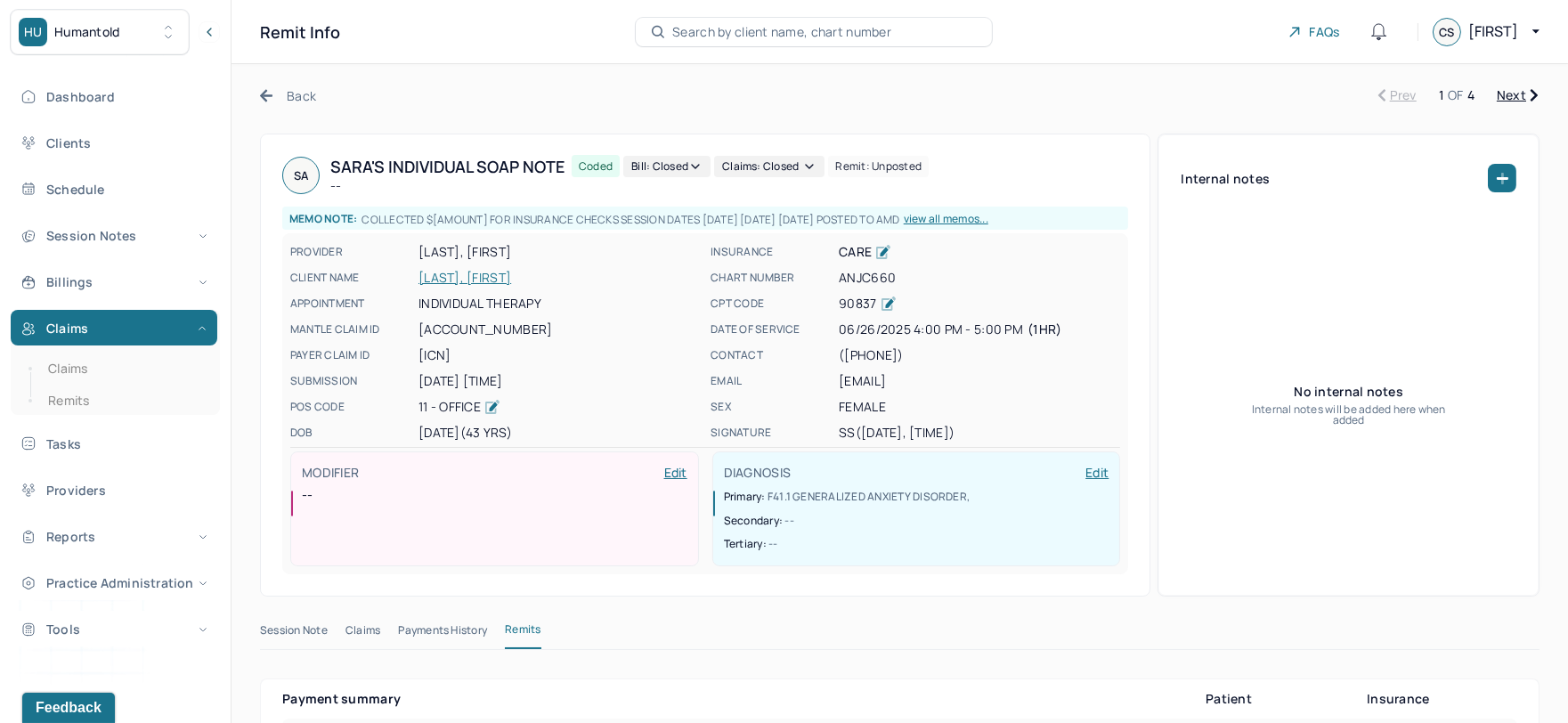click on "Next" at bounding box center (1517, 95) 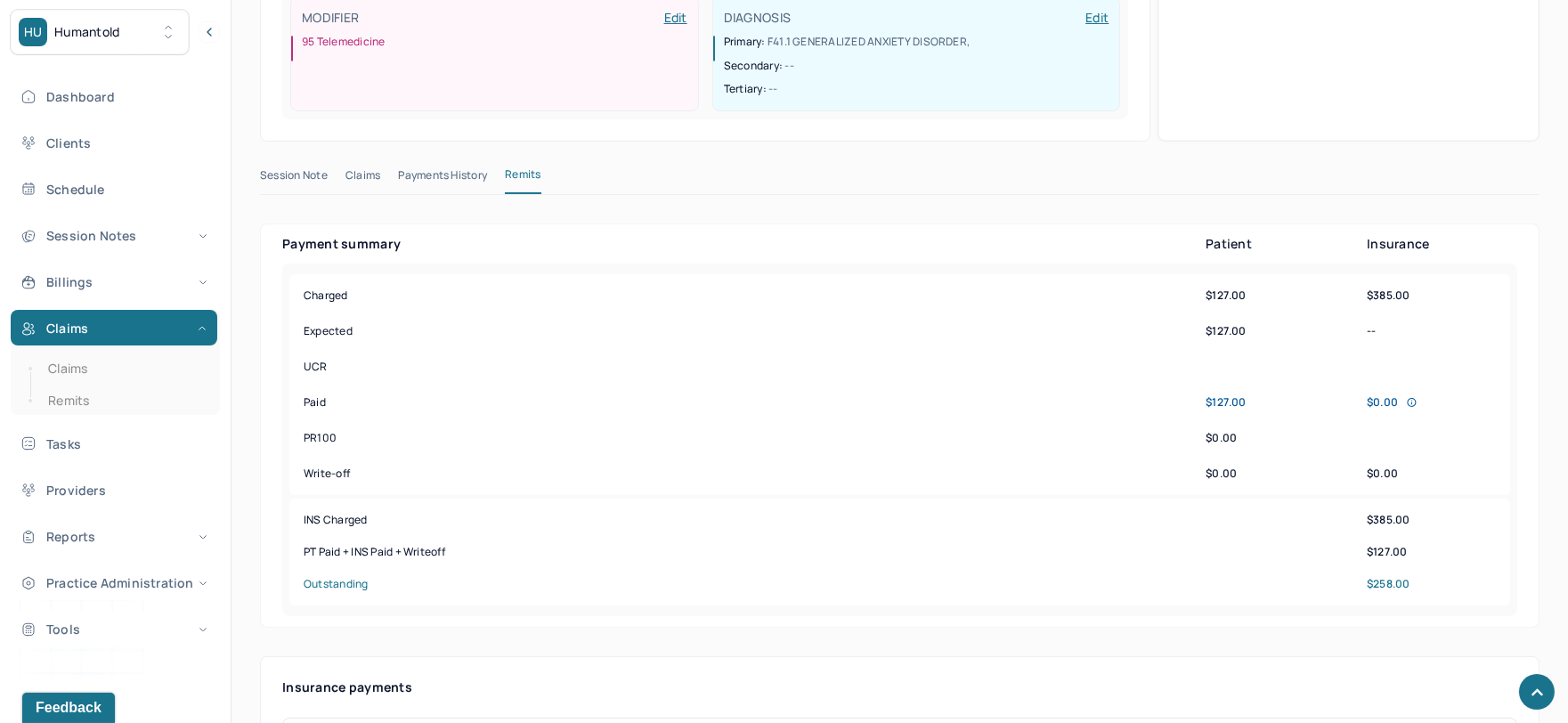 scroll, scrollTop: 692, scrollLeft: 0, axis: vertical 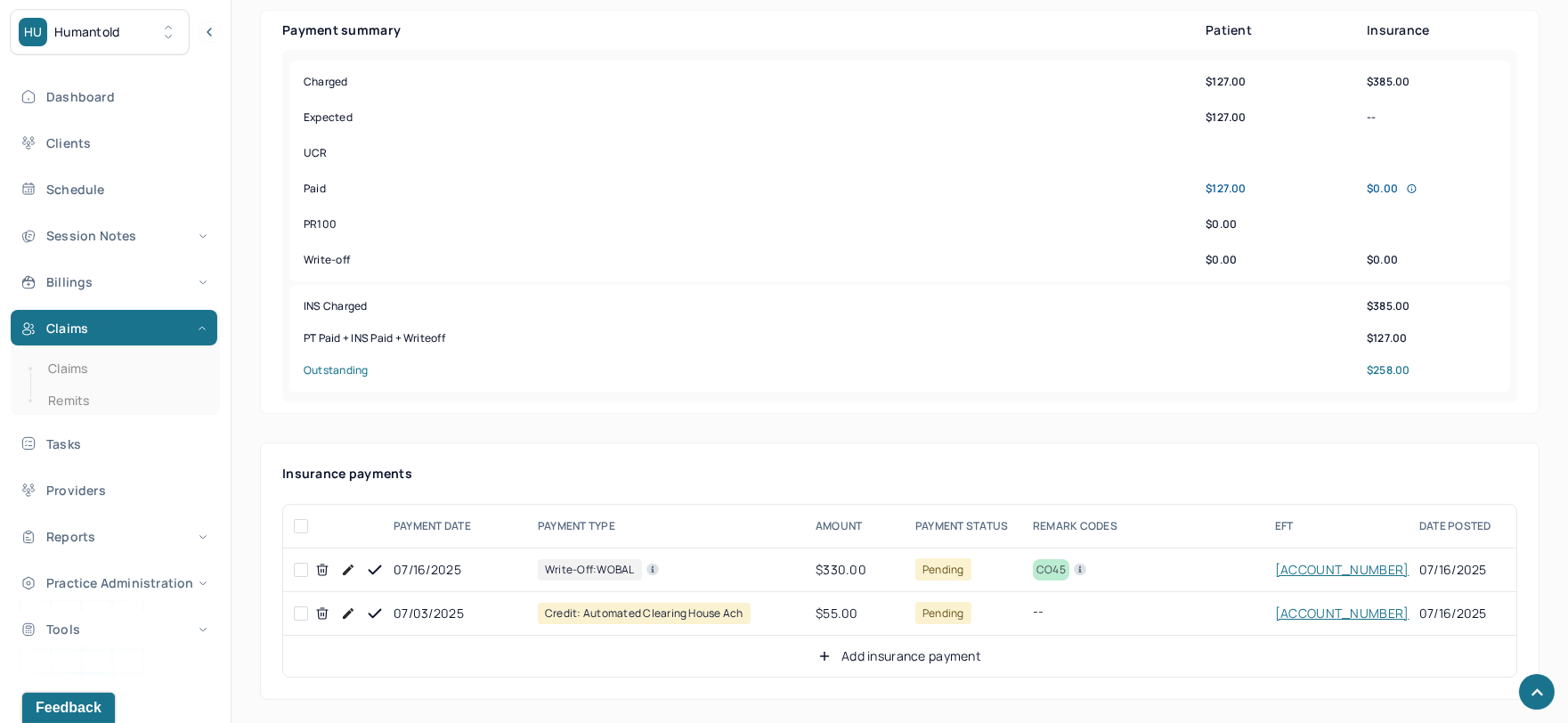 click 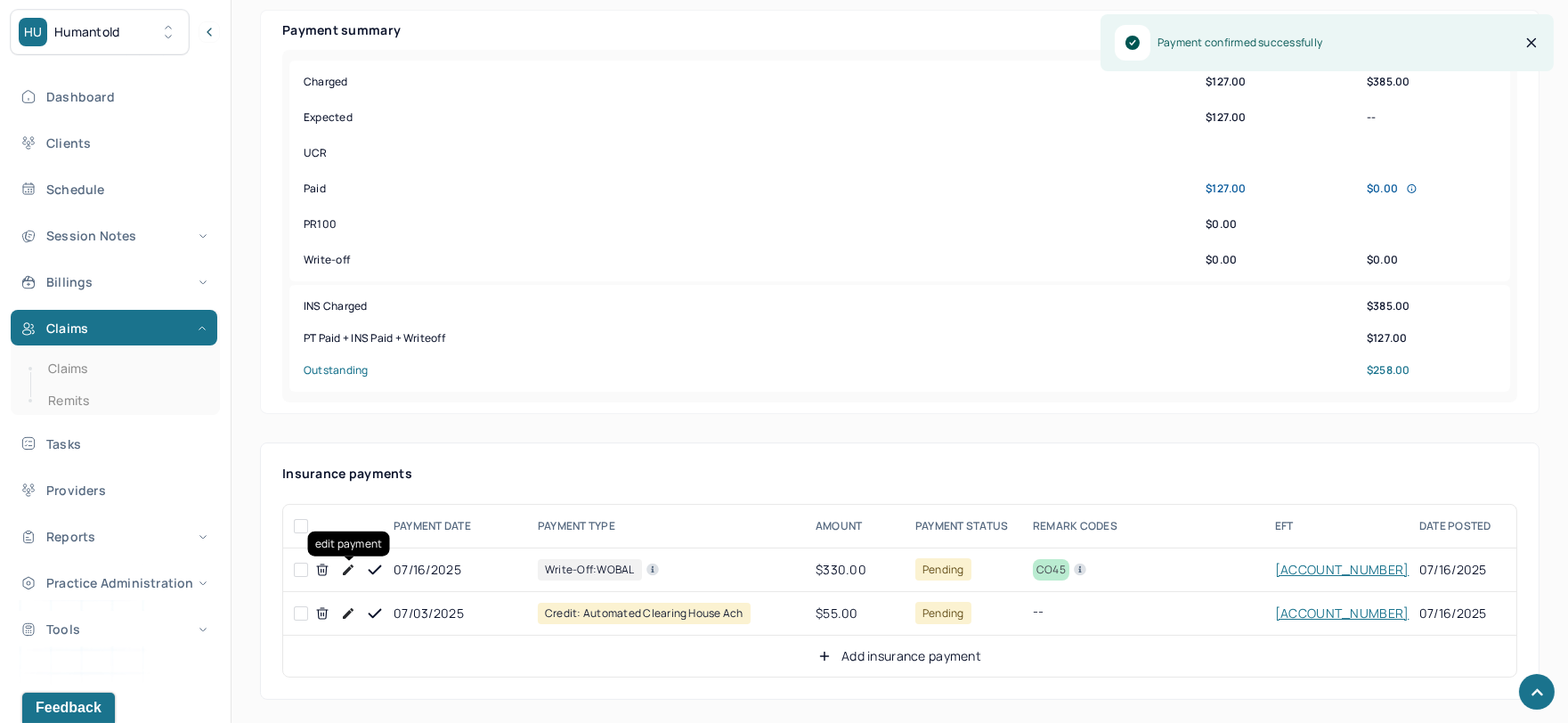 click 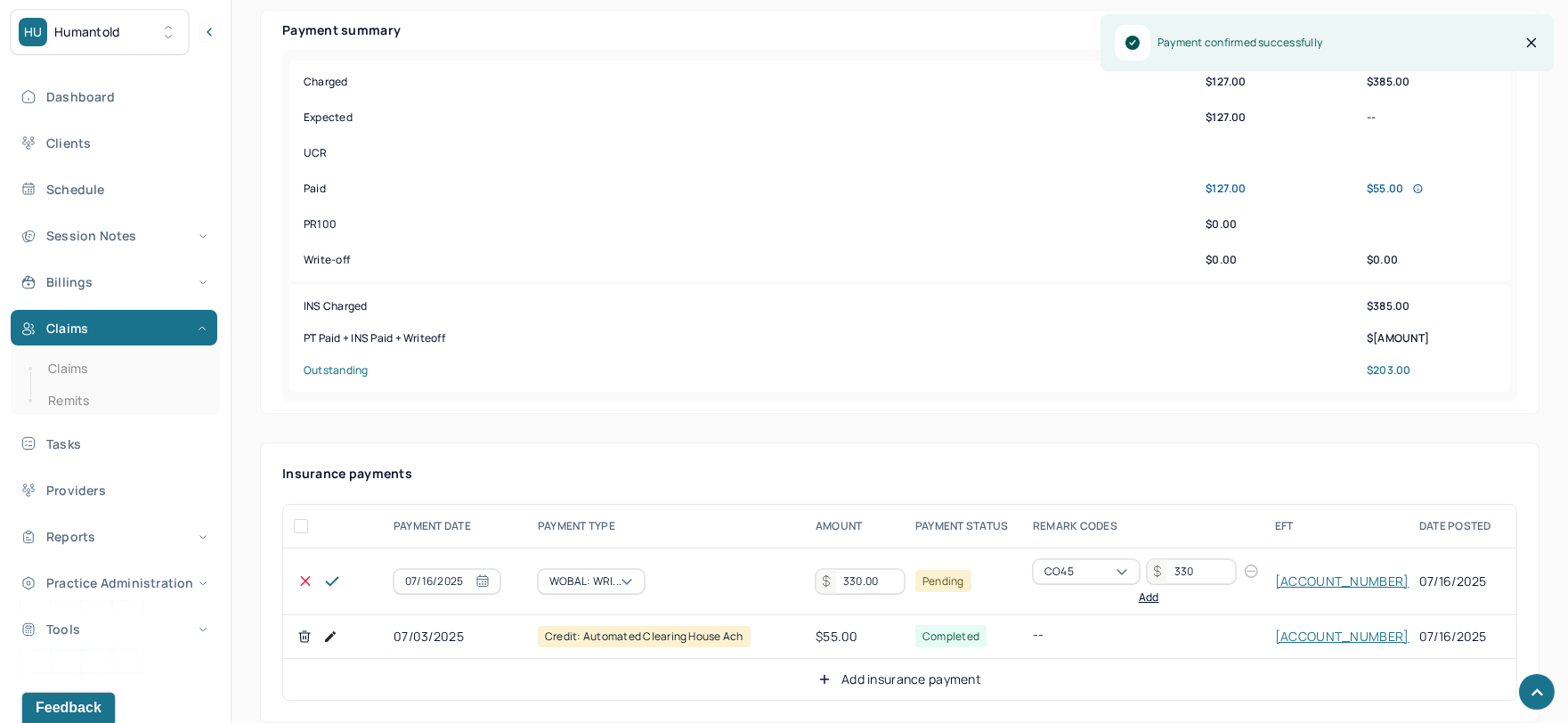 click on "07/16/2025" at bounding box center [447, 581] 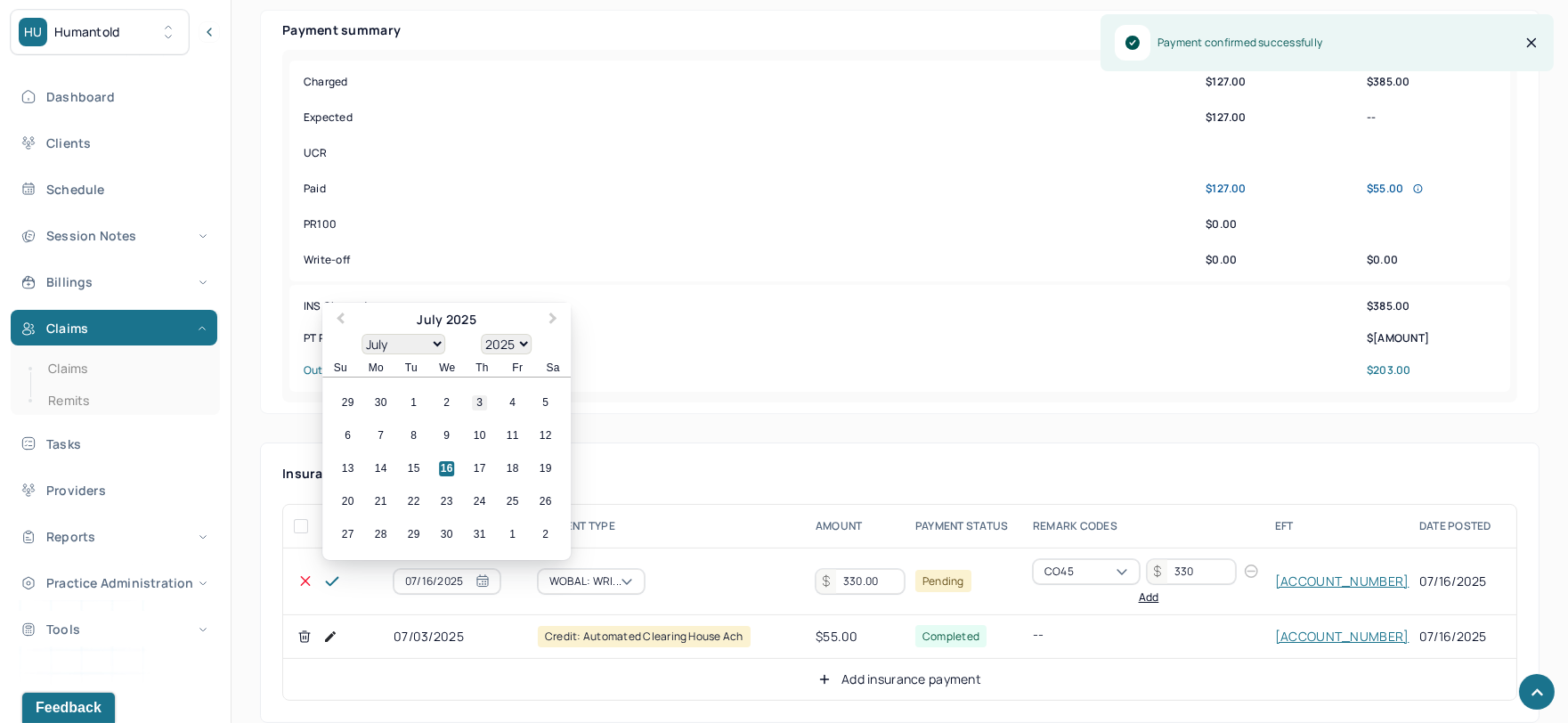 click on "3" at bounding box center (479, 402) 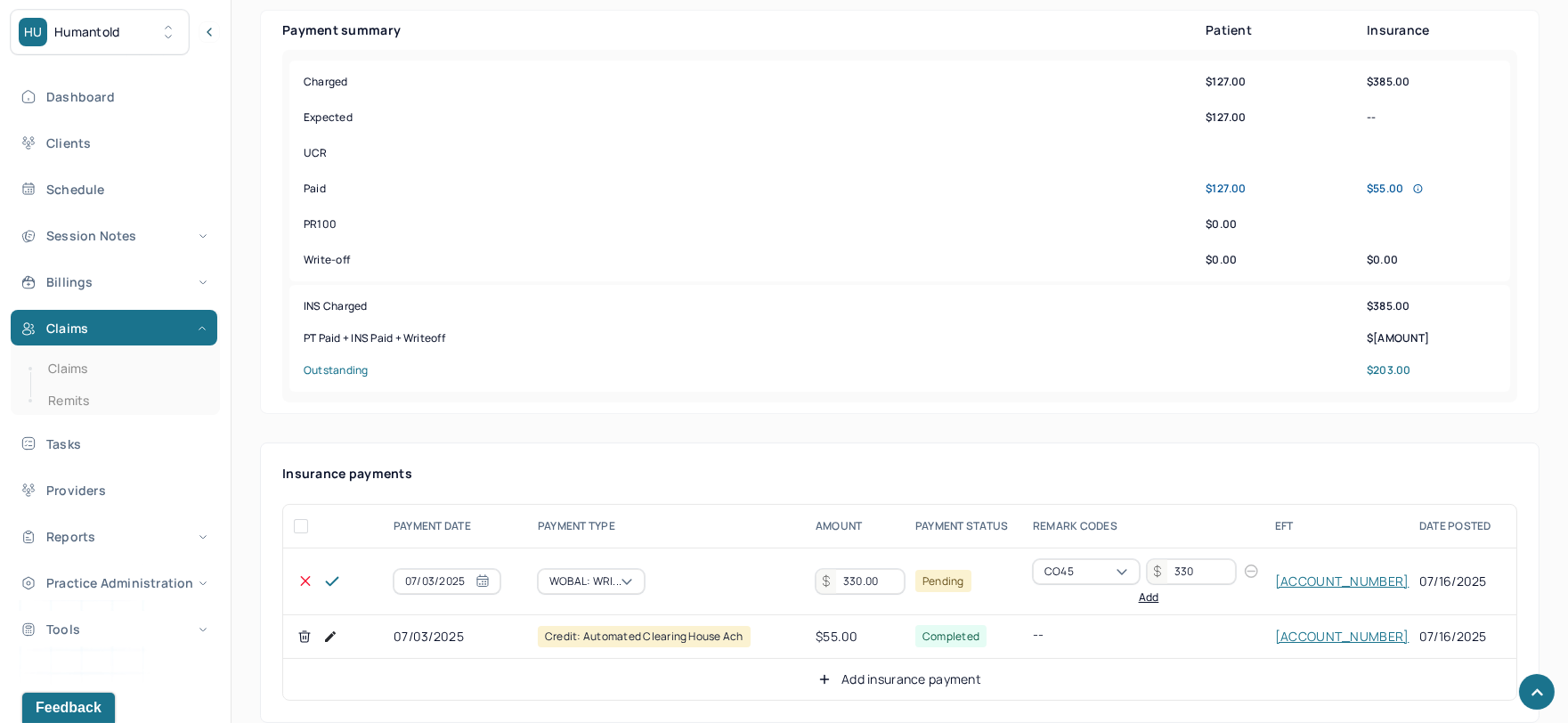 click on "330.00" at bounding box center (860, 581) 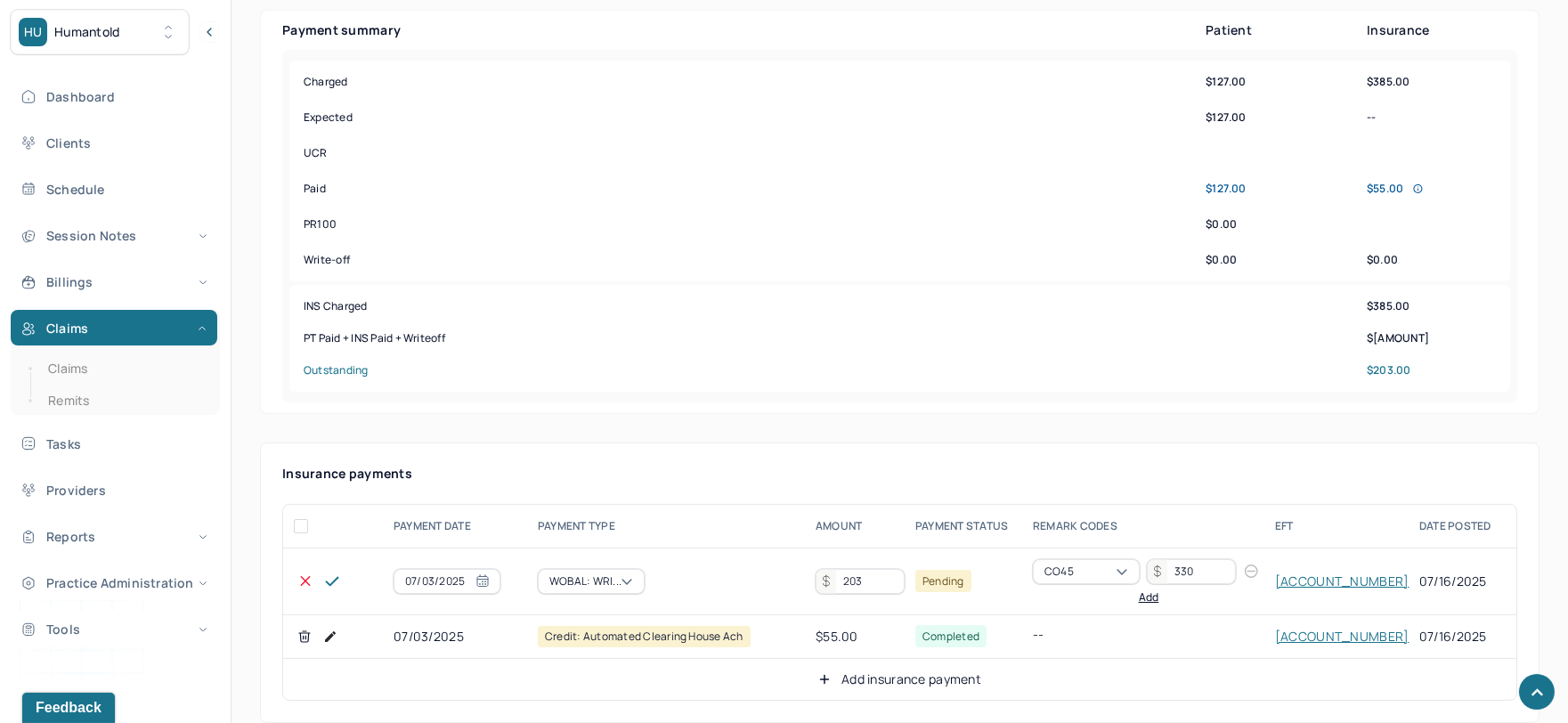 type on "203" 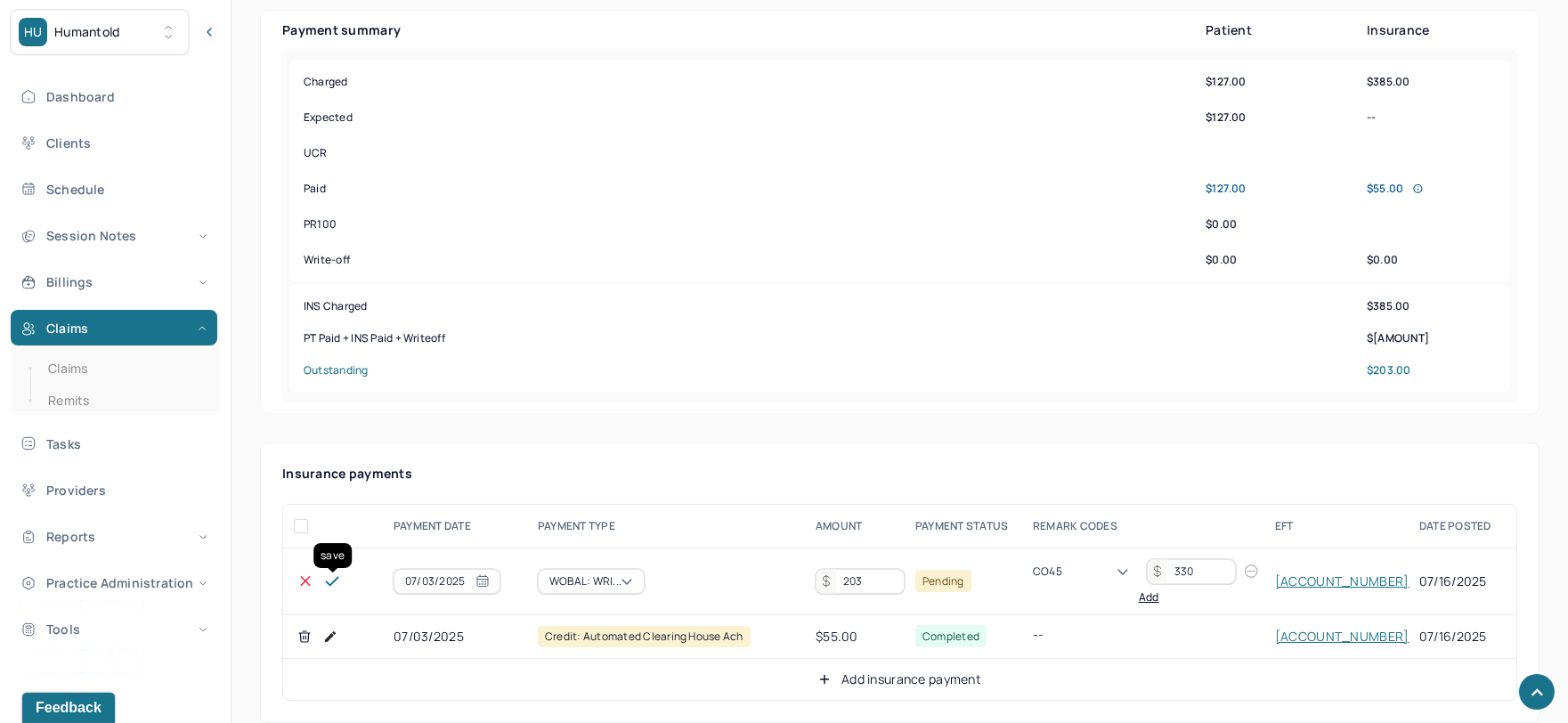 click 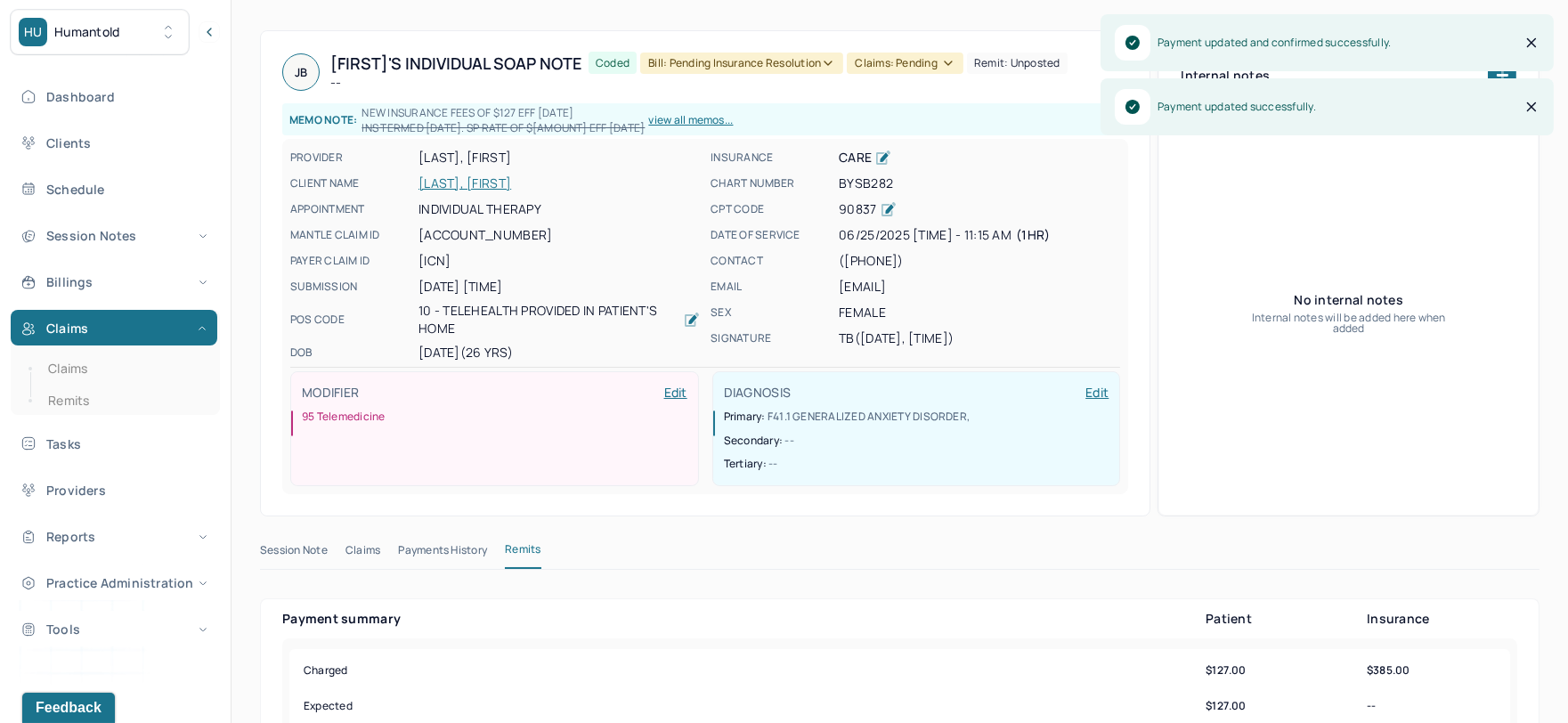 scroll, scrollTop: 0, scrollLeft: 0, axis: both 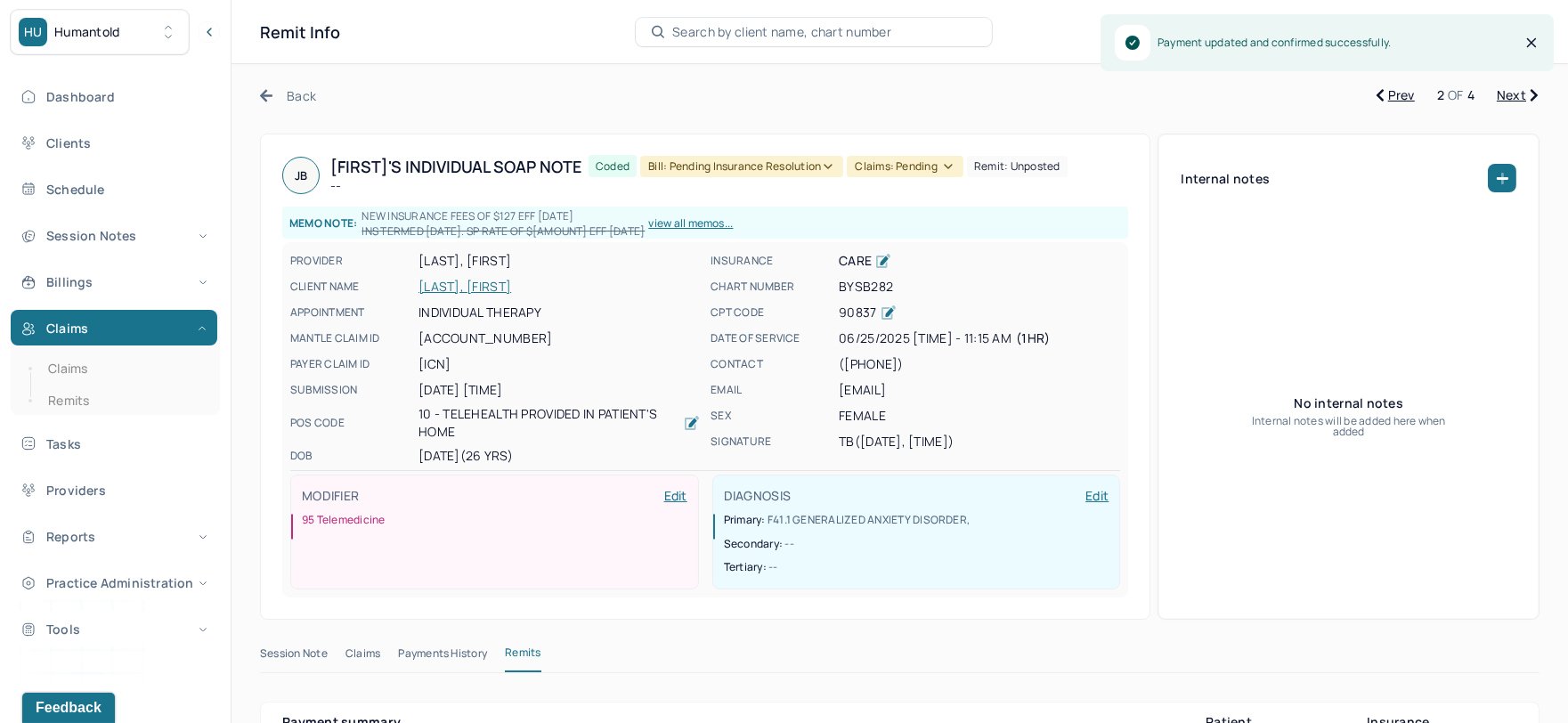 click on "Bill: Pending Insurance Resolution" at bounding box center (742, 167) 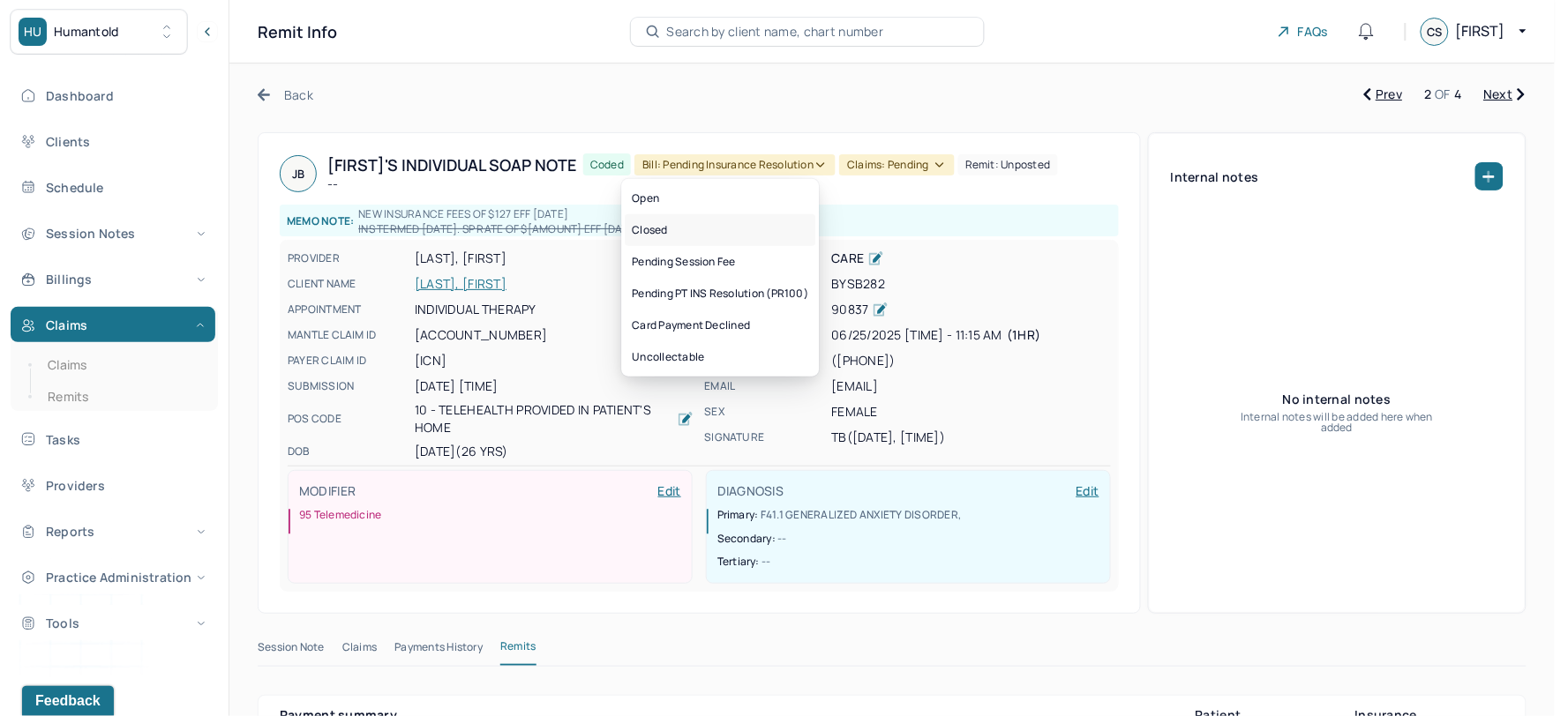 click on "Closed" at bounding box center (720, 230) 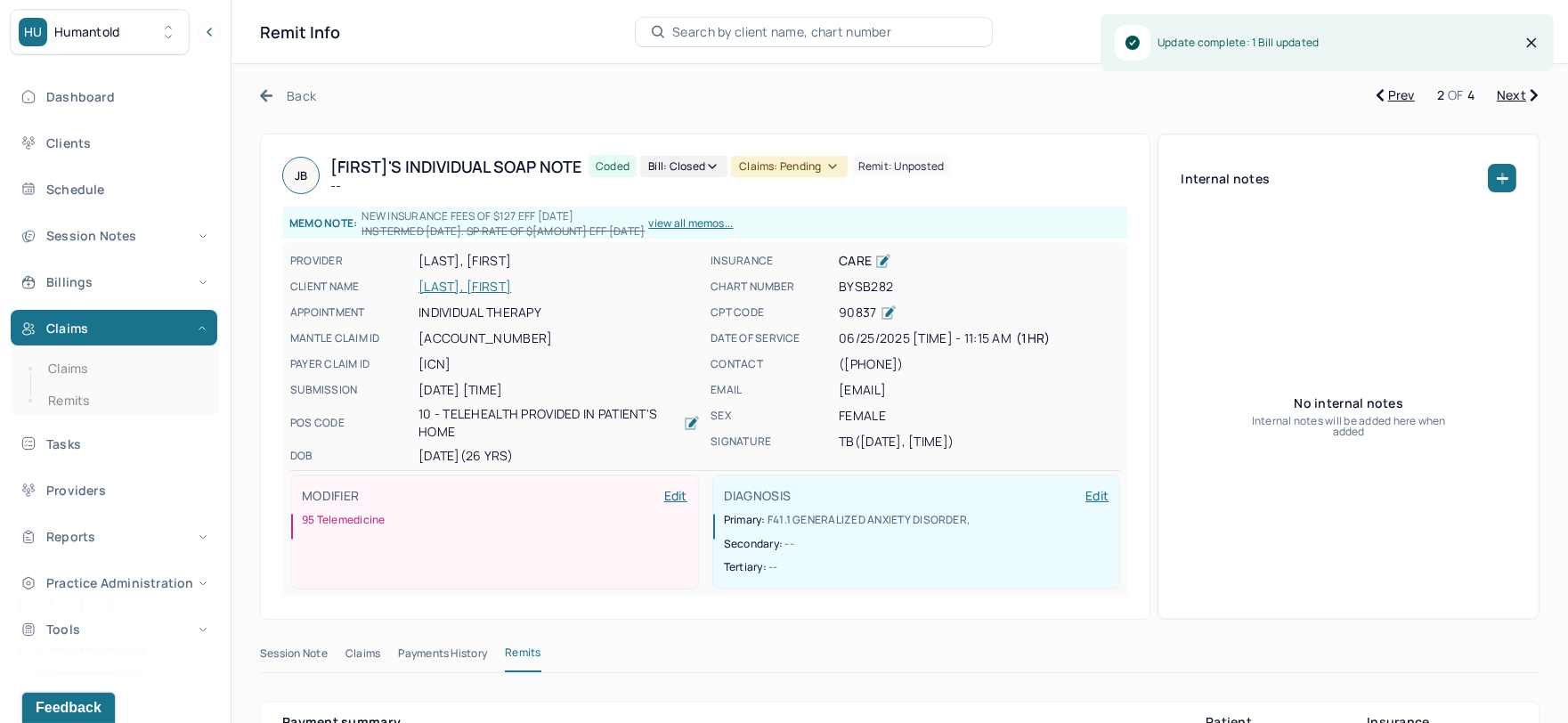 click on "Claims: pending" at bounding box center [789, 167] 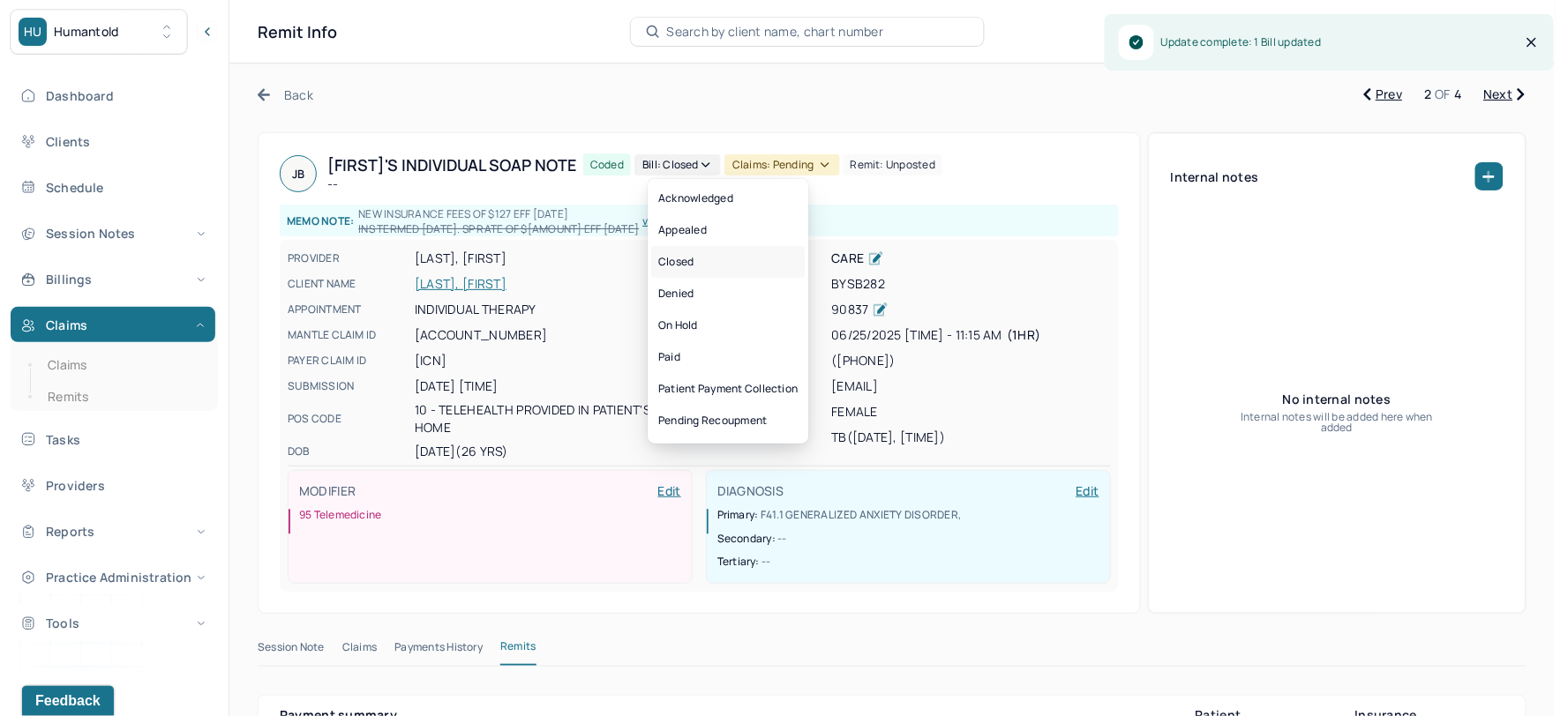 click on "Closed" at bounding box center [728, 262] 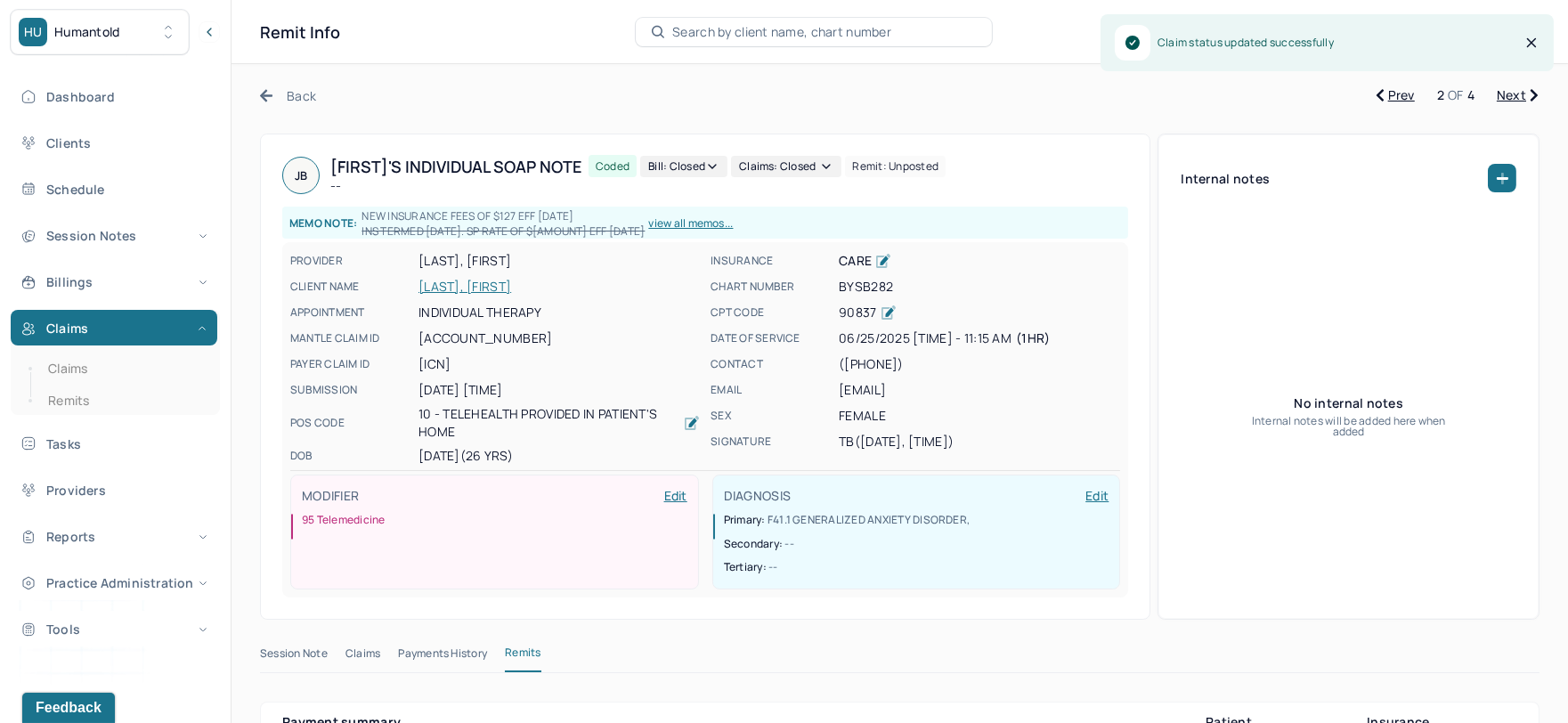 click on "Next" at bounding box center [1517, 95] 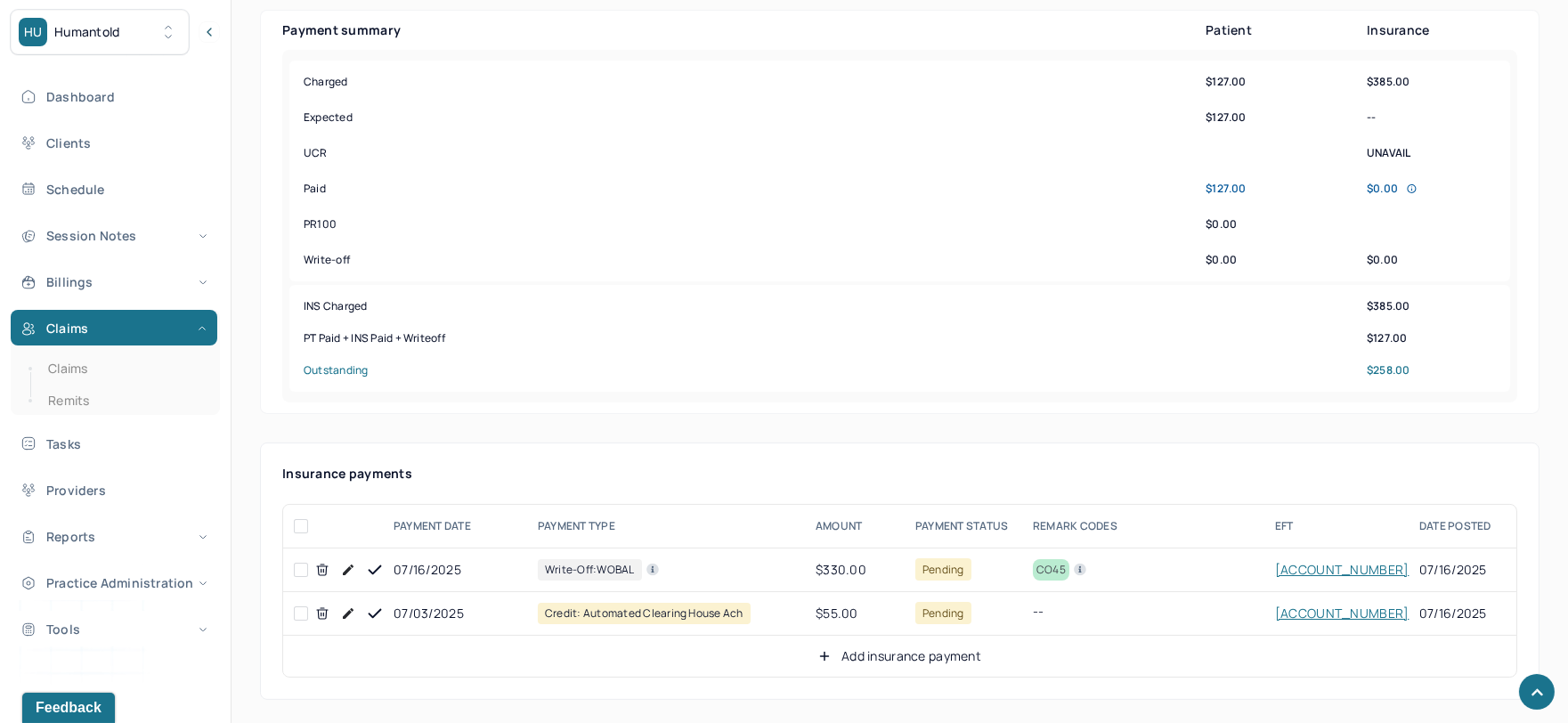 scroll, scrollTop: 692, scrollLeft: 0, axis: vertical 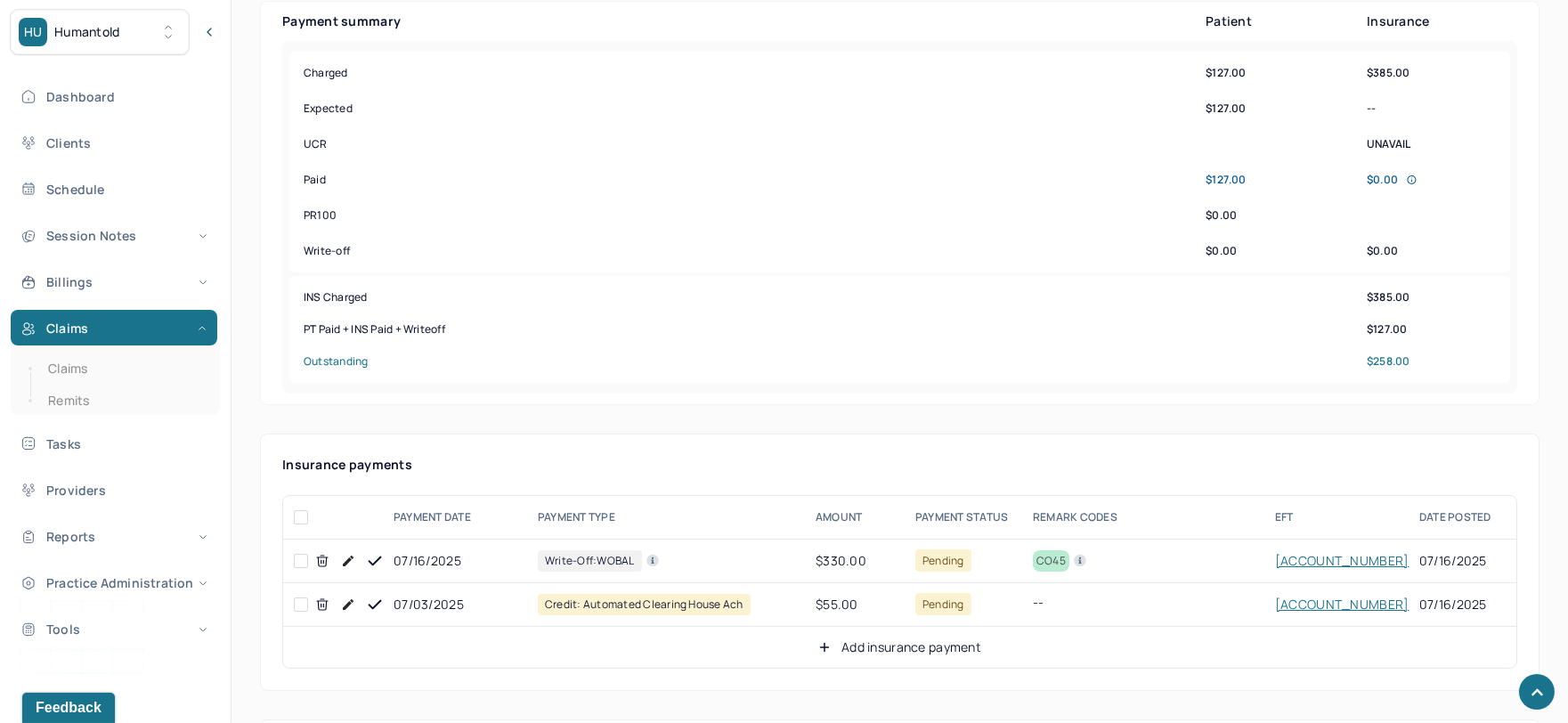 click 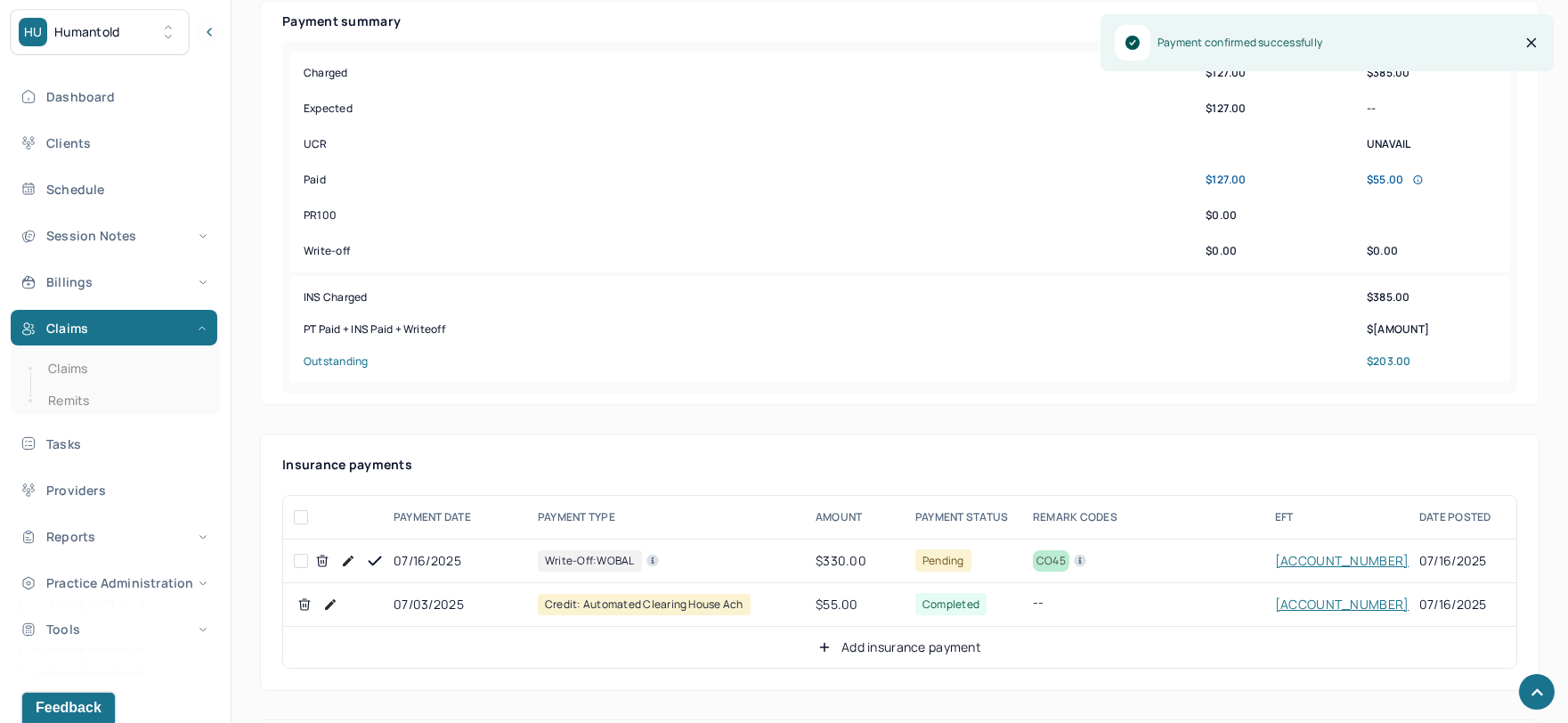 click 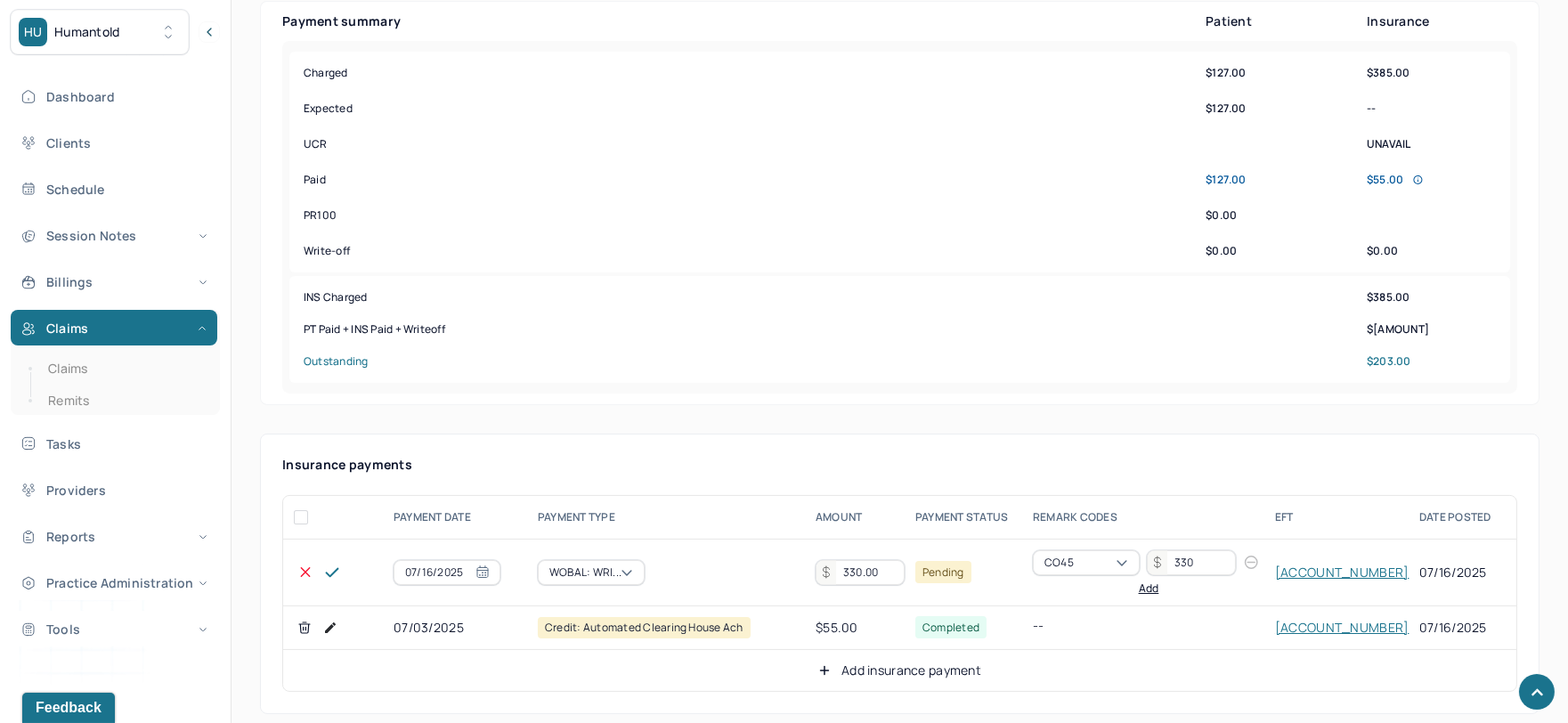 select on "6" 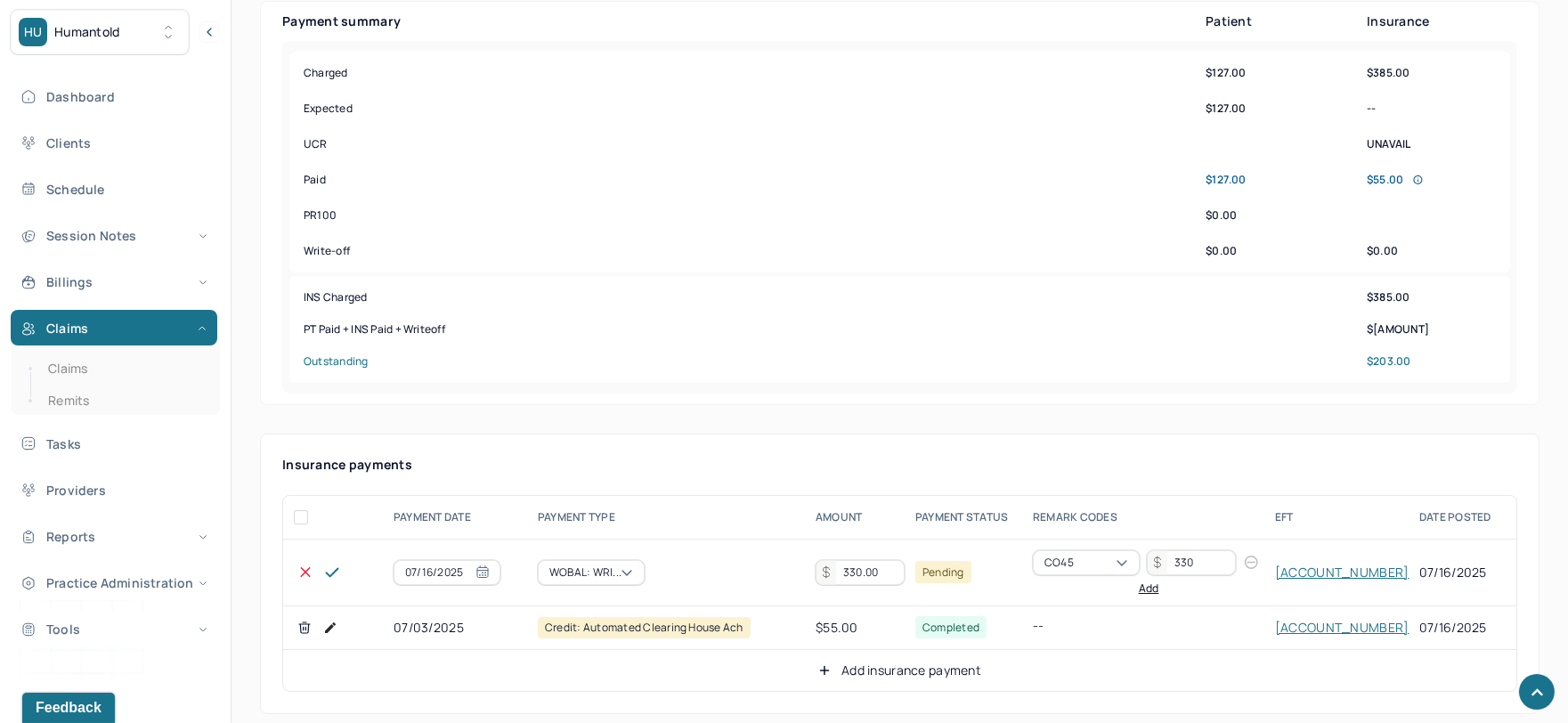 select on "2025" 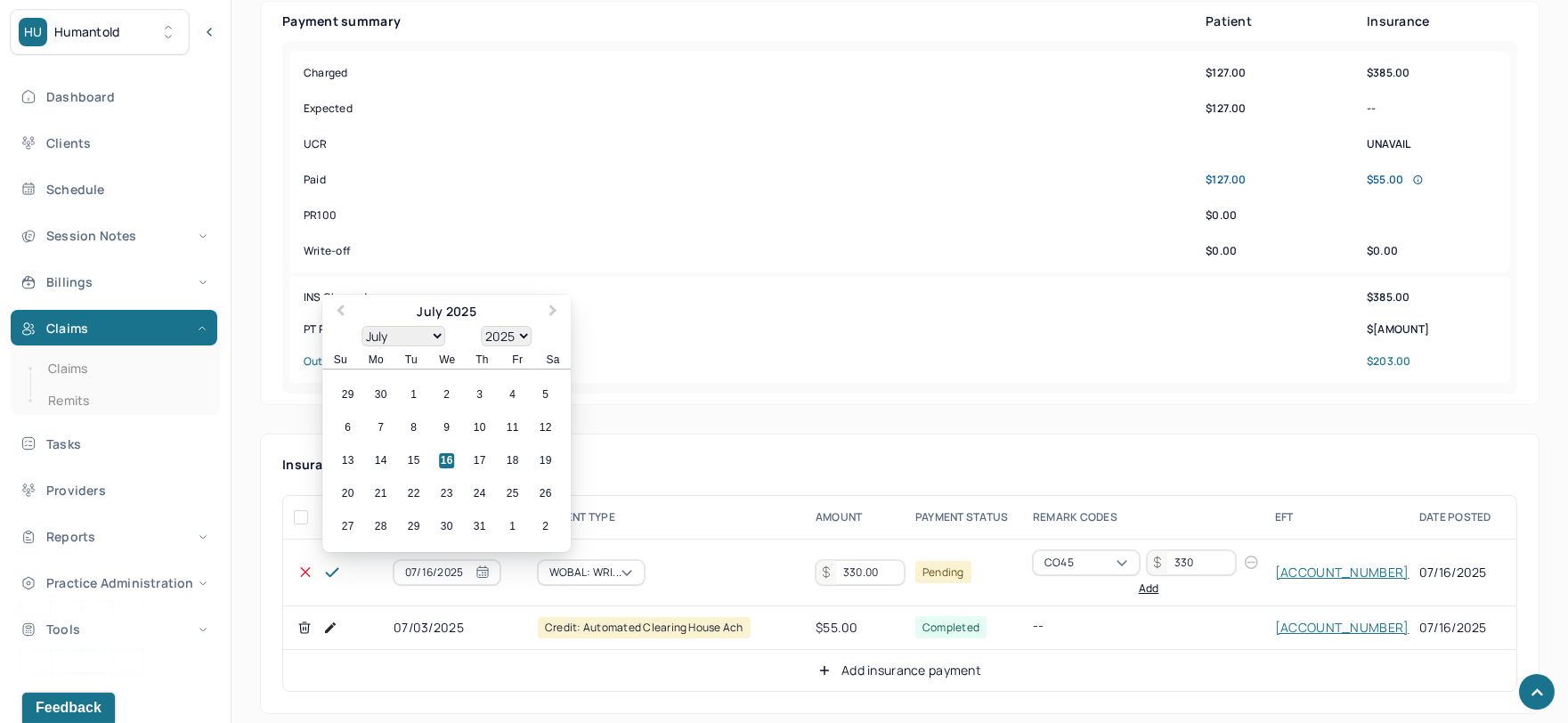 click on "07/16/2025" at bounding box center (447, 573) 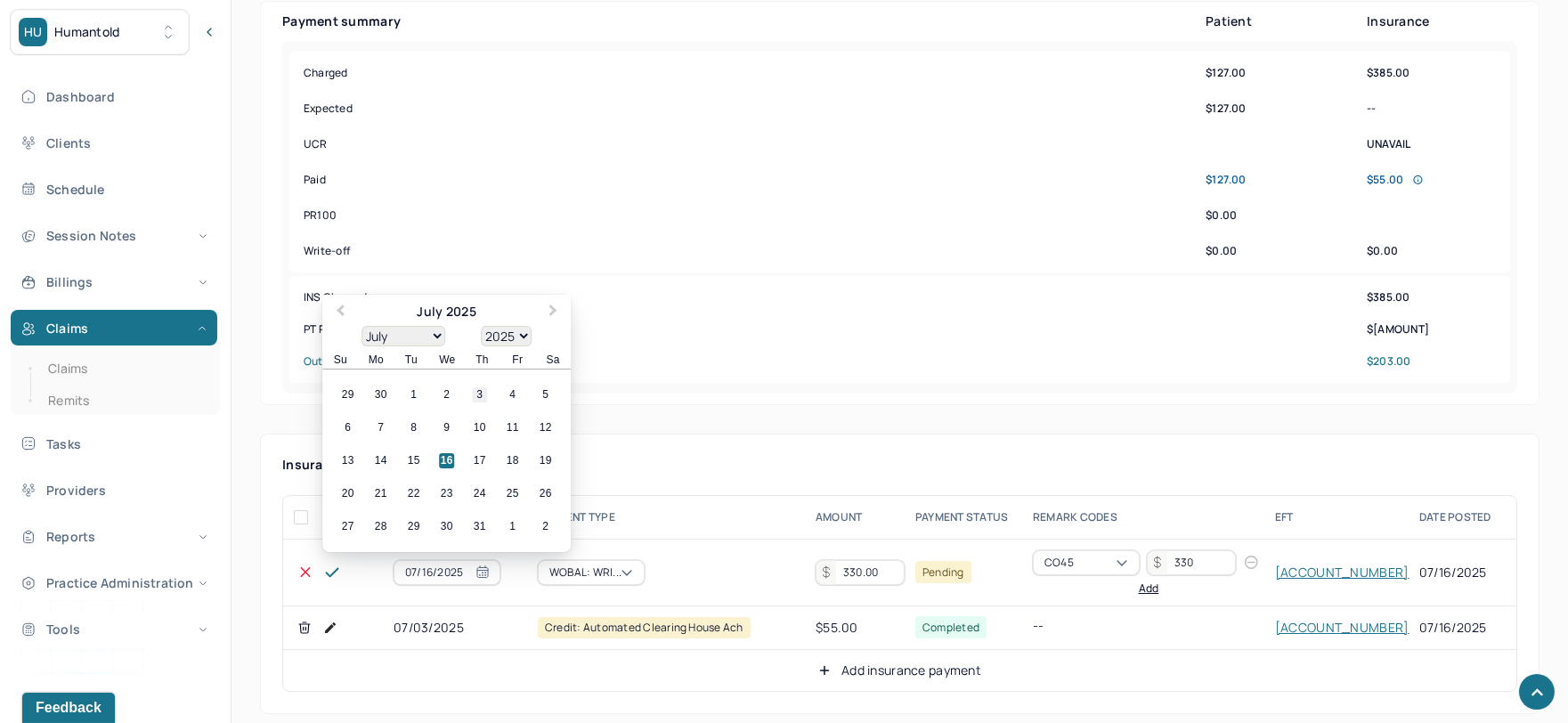 click on "3" at bounding box center [479, 394] 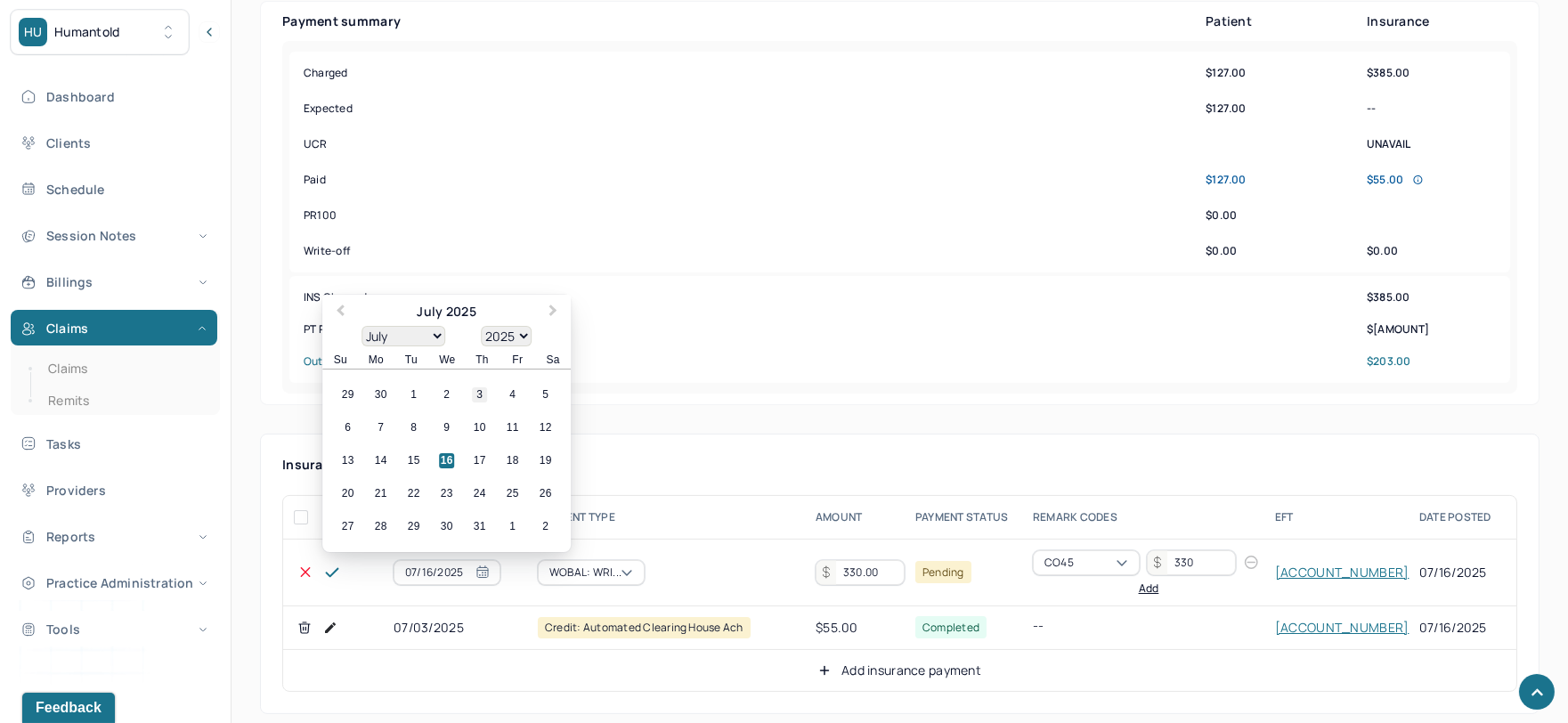 type on "07/03/2025" 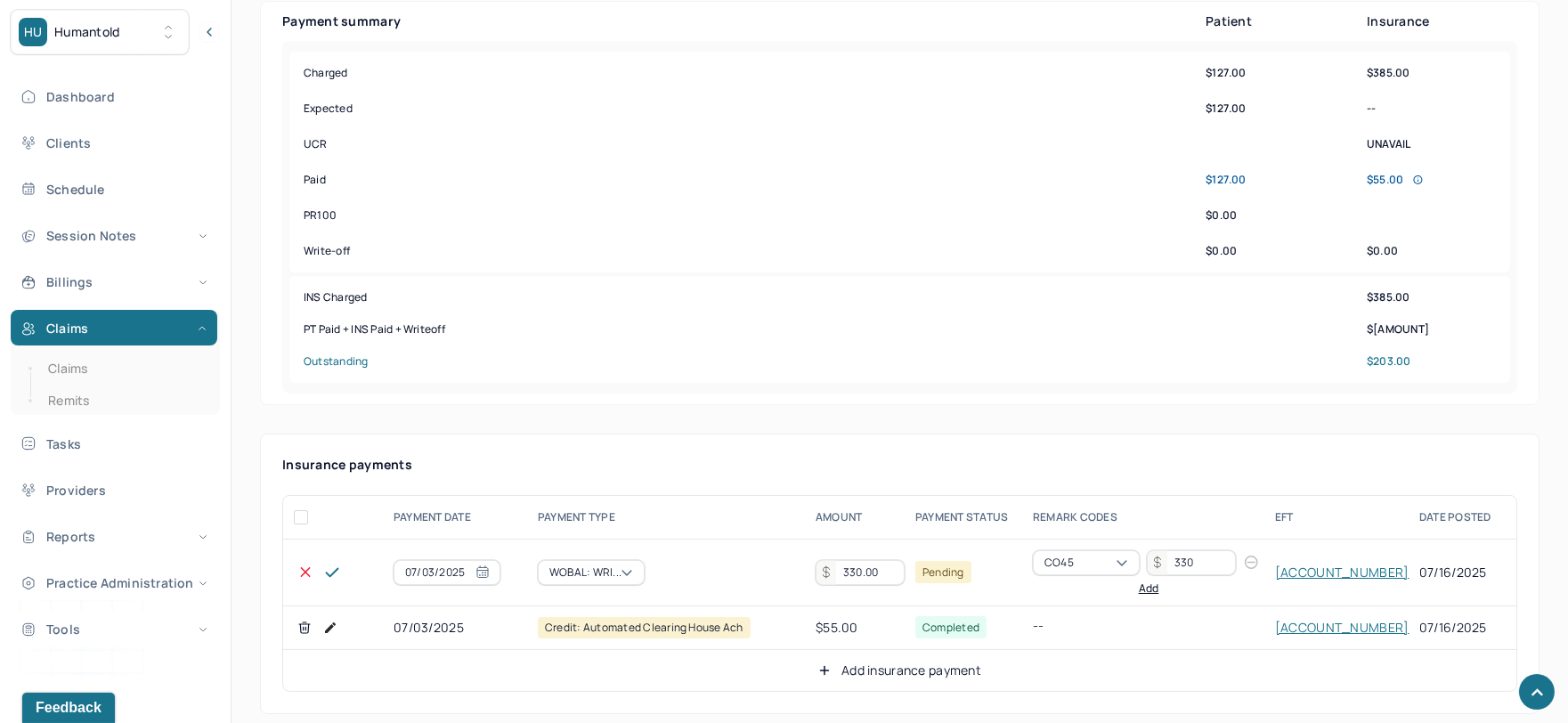 click on "330.00" at bounding box center [860, 573] 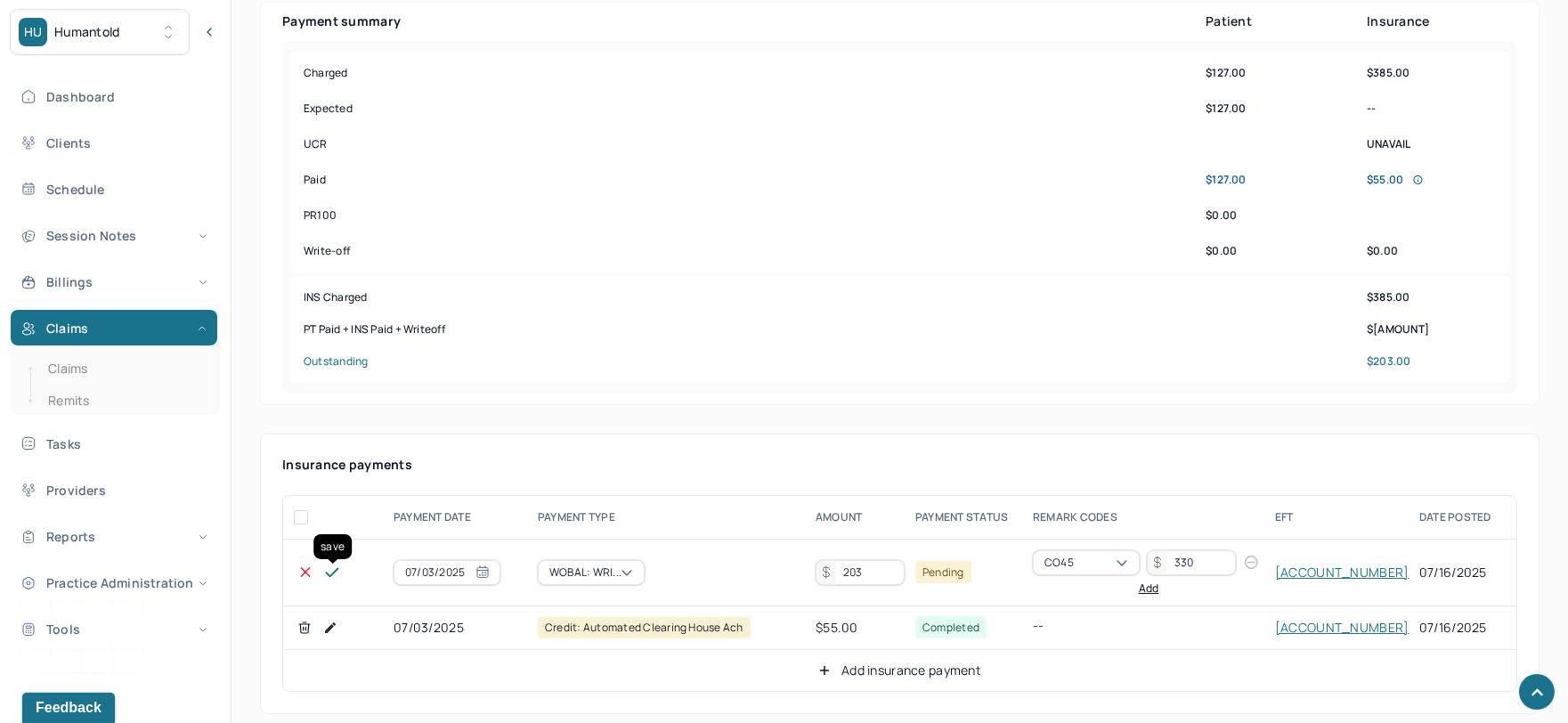 type on "203" 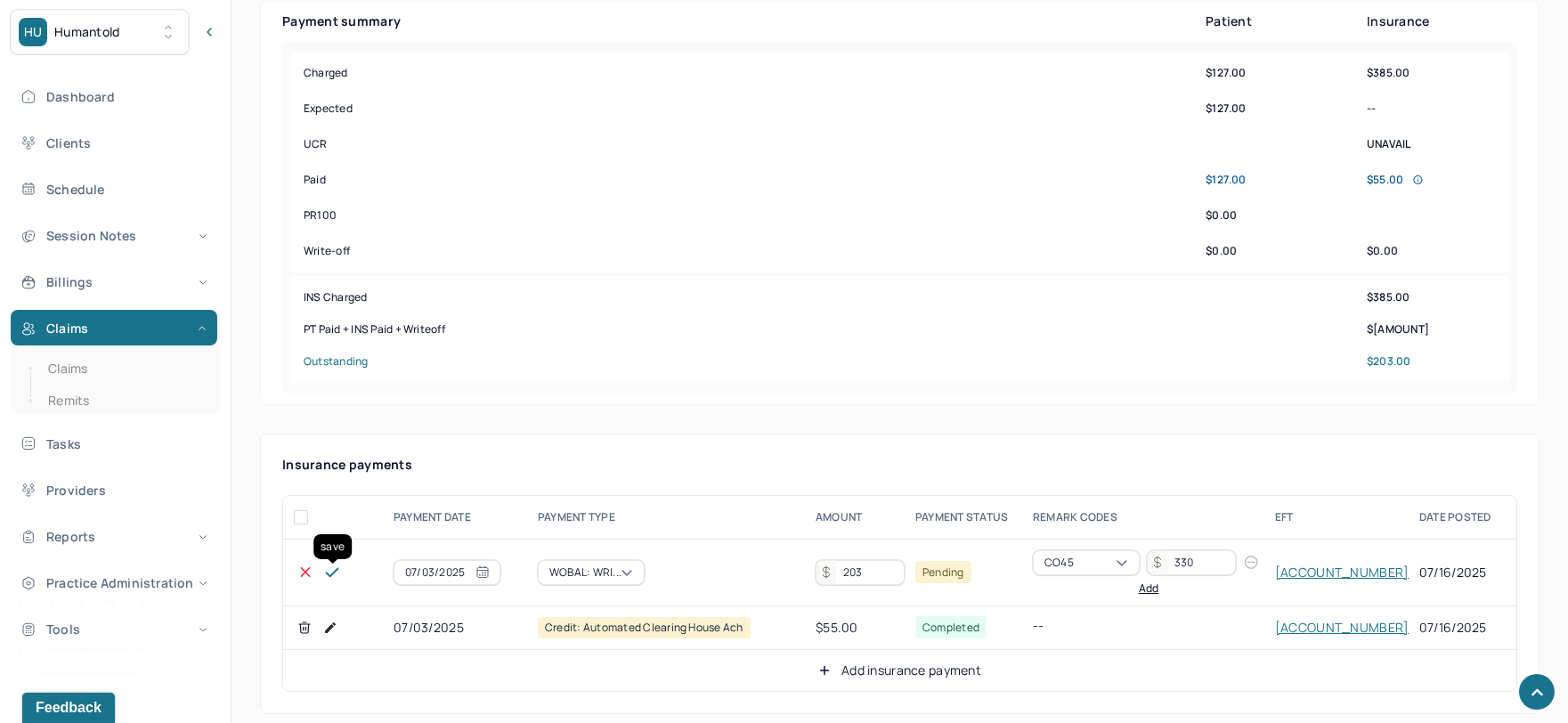 click 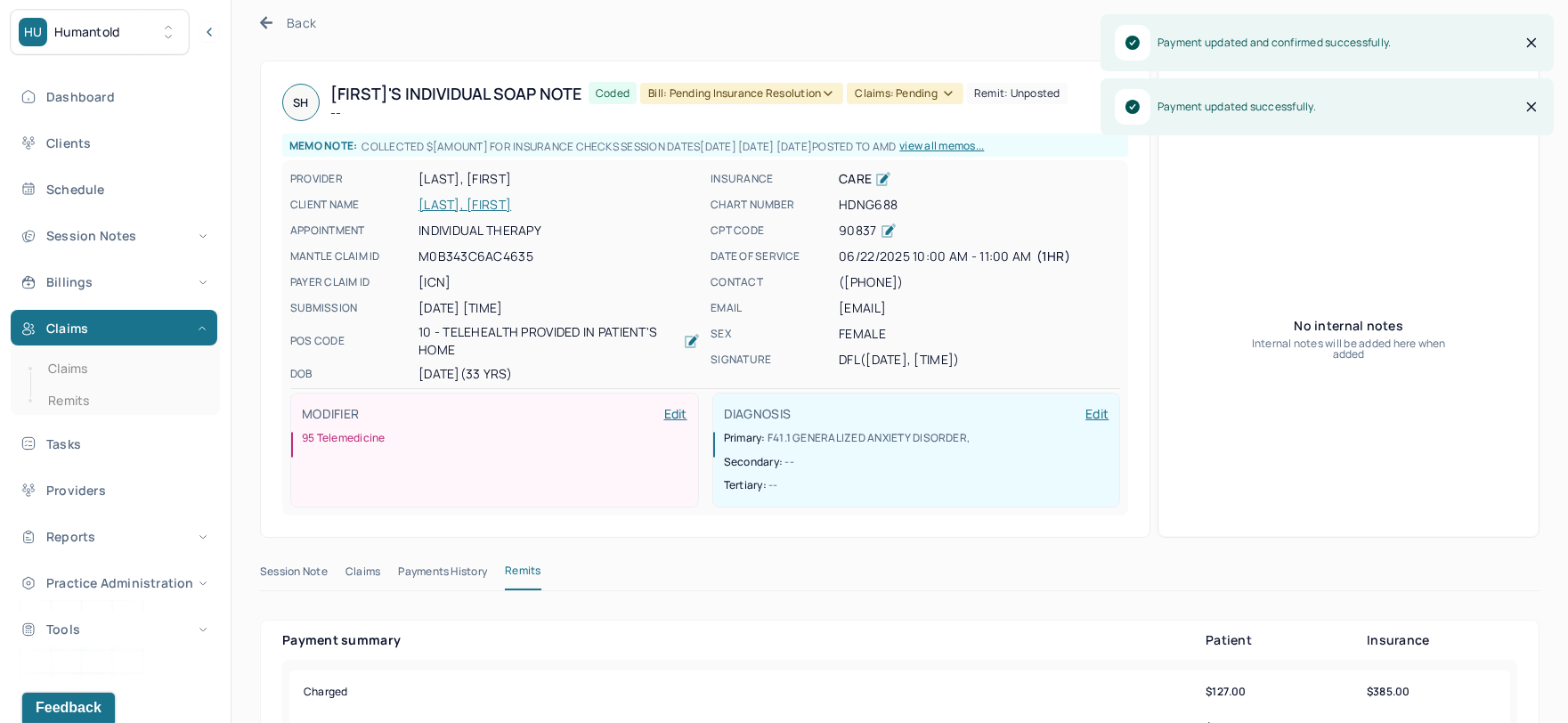 scroll, scrollTop: 0, scrollLeft: 0, axis: both 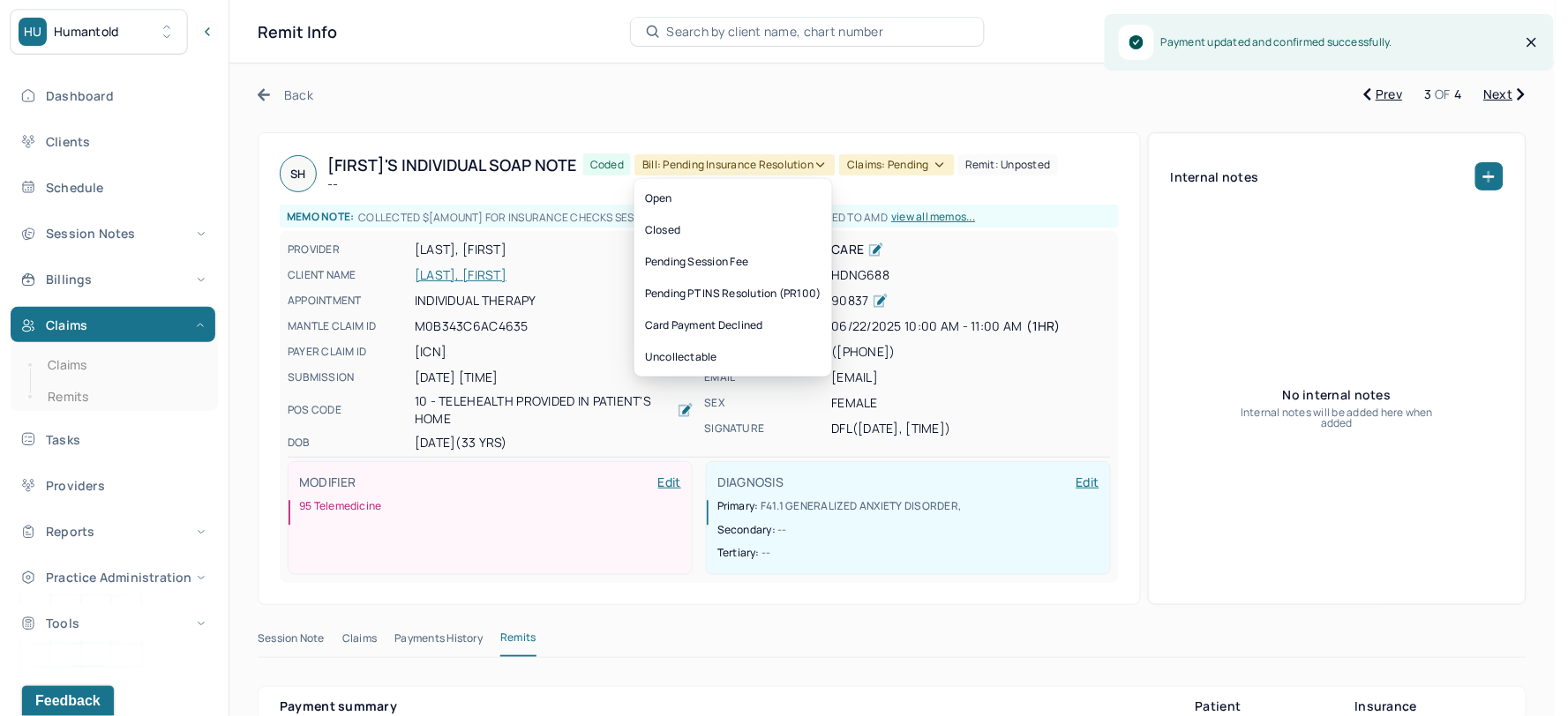 click on "Bill: Pending Insurance Resolution" at bounding box center [735, 165] 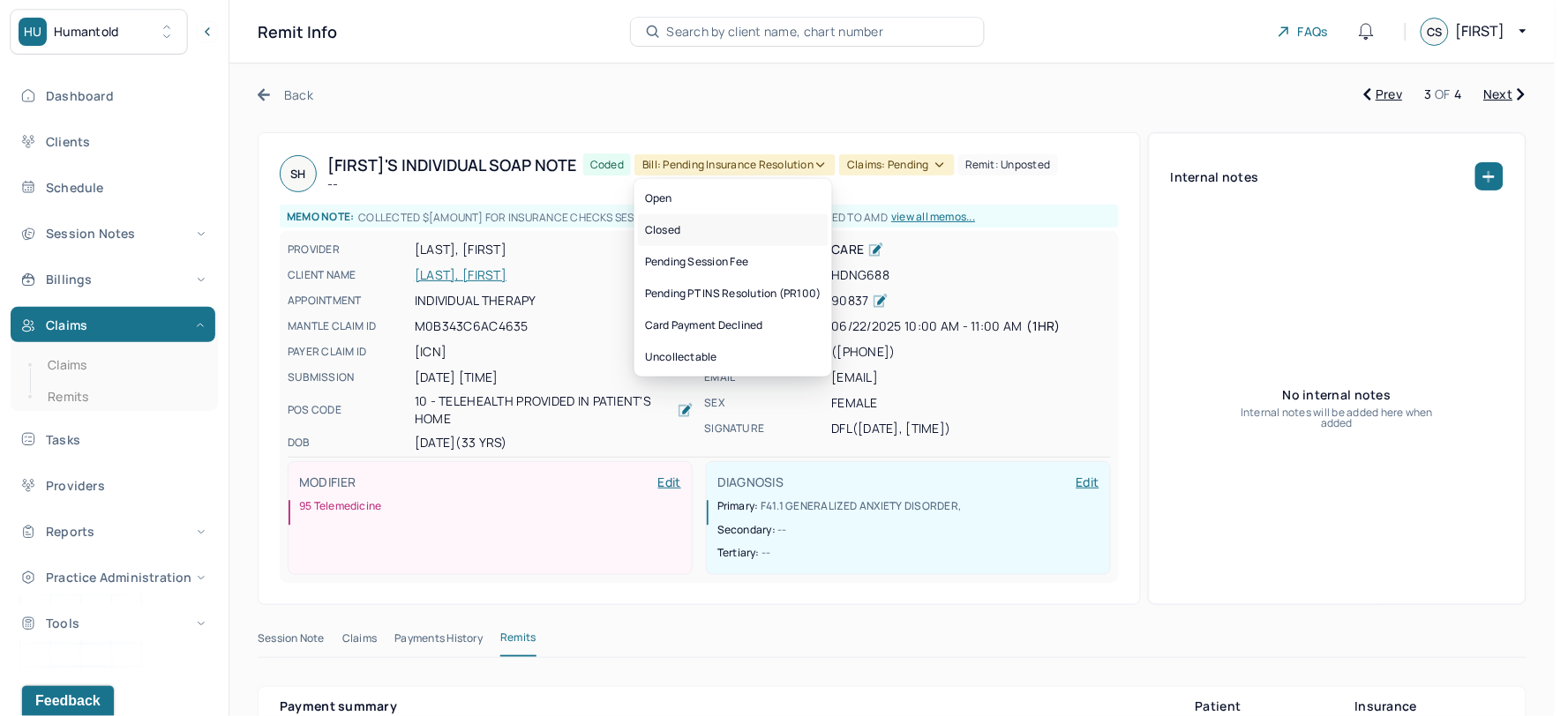 click on "Closed" at bounding box center [733, 230] 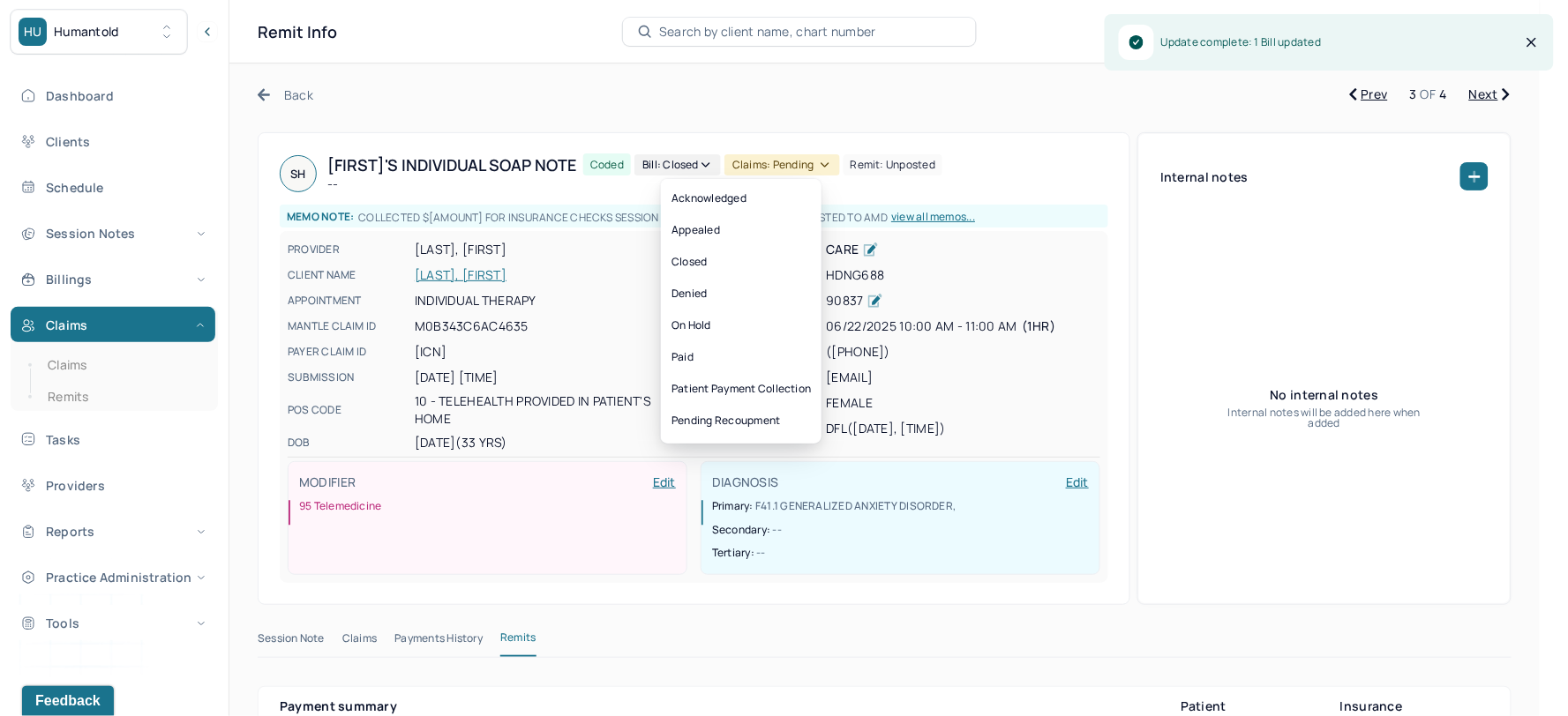 click on "Claims: pending" at bounding box center [782, 165] 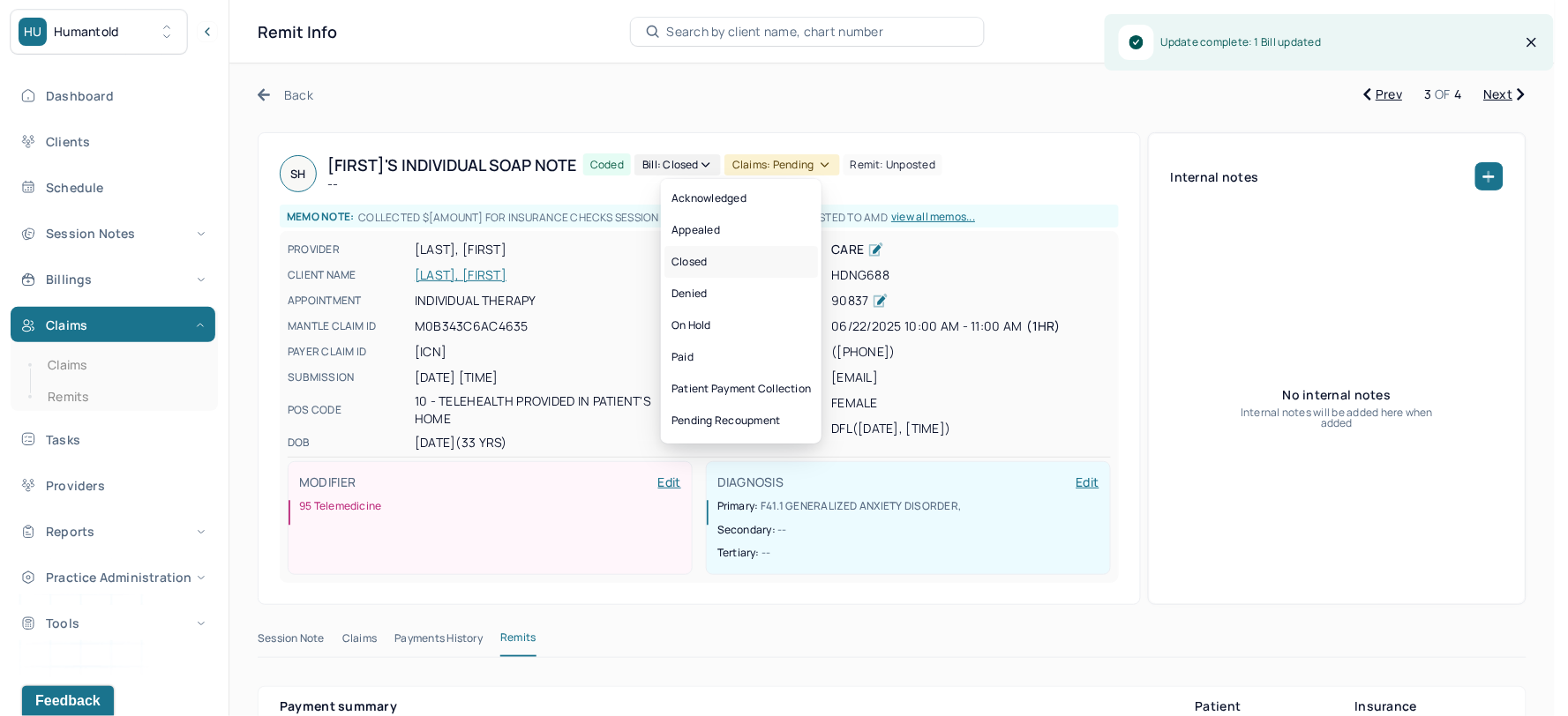 click on "Closed" at bounding box center [741, 262] 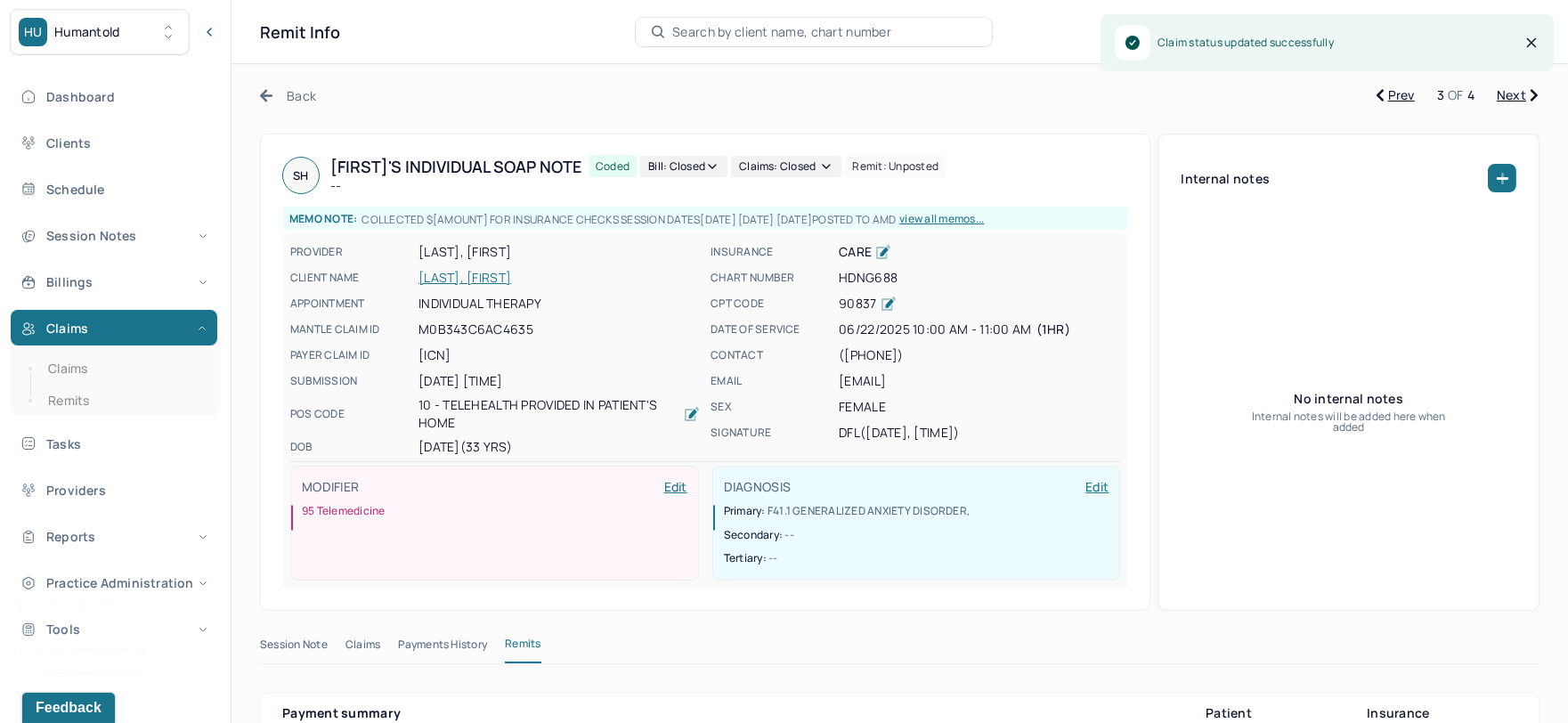 click on "Next" at bounding box center [1517, 95] 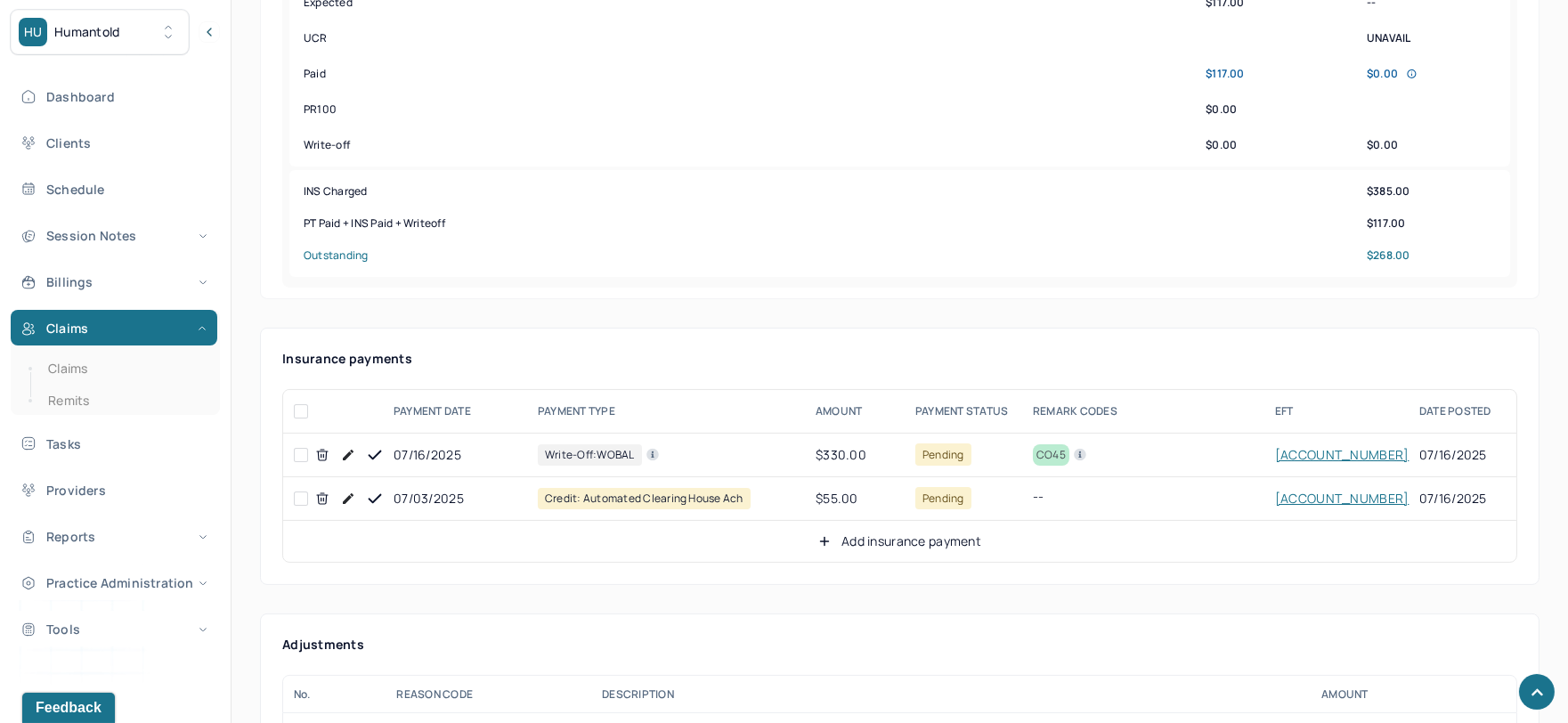 scroll, scrollTop: 890, scrollLeft: 0, axis: vertical 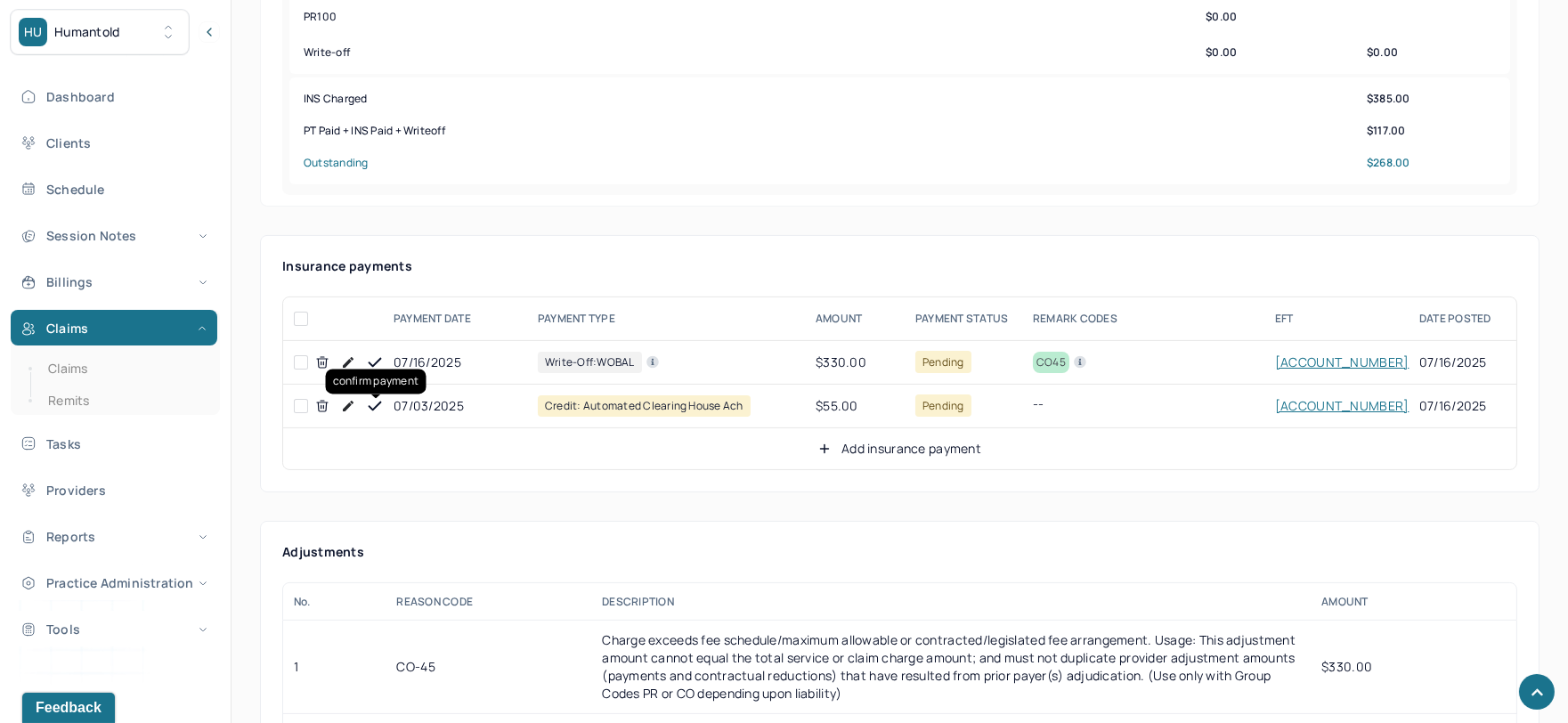 click 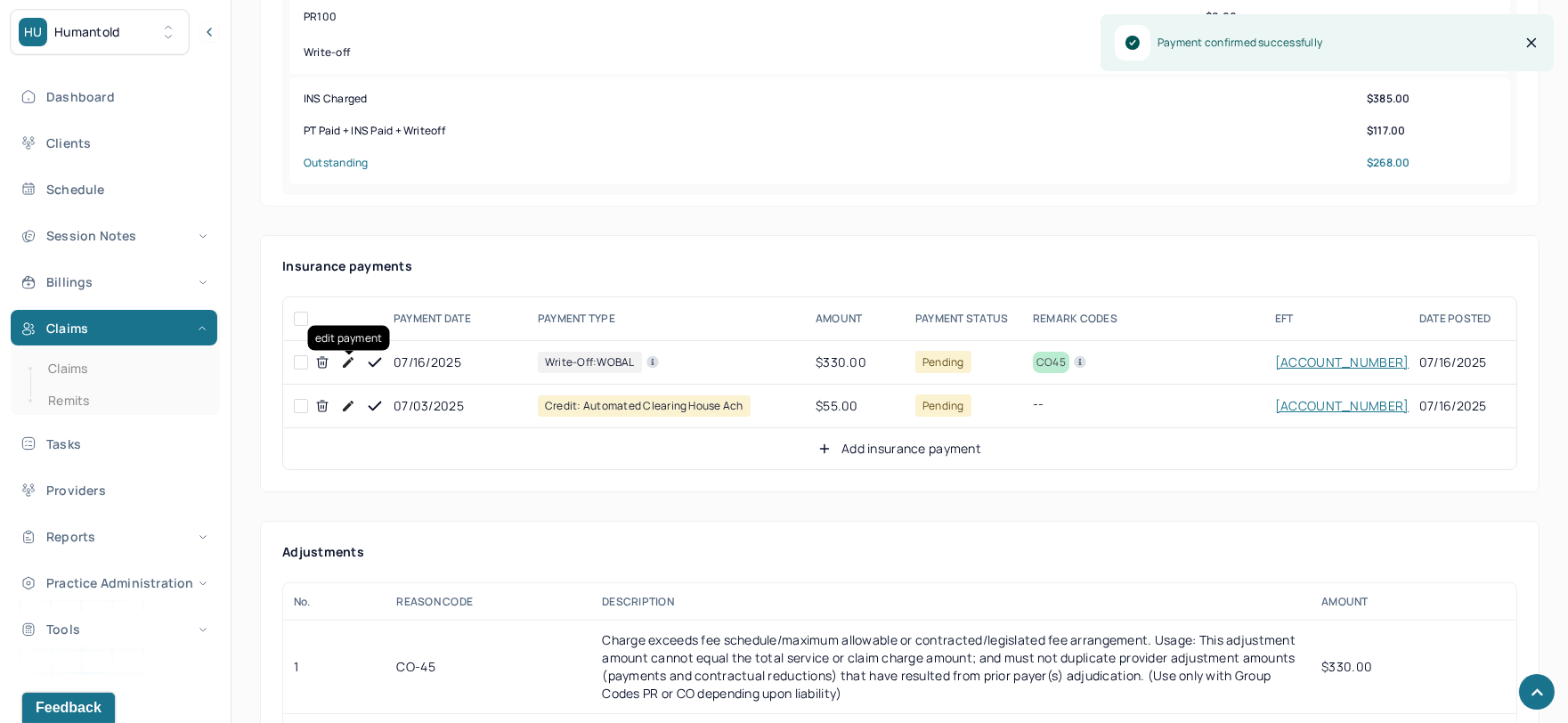 click 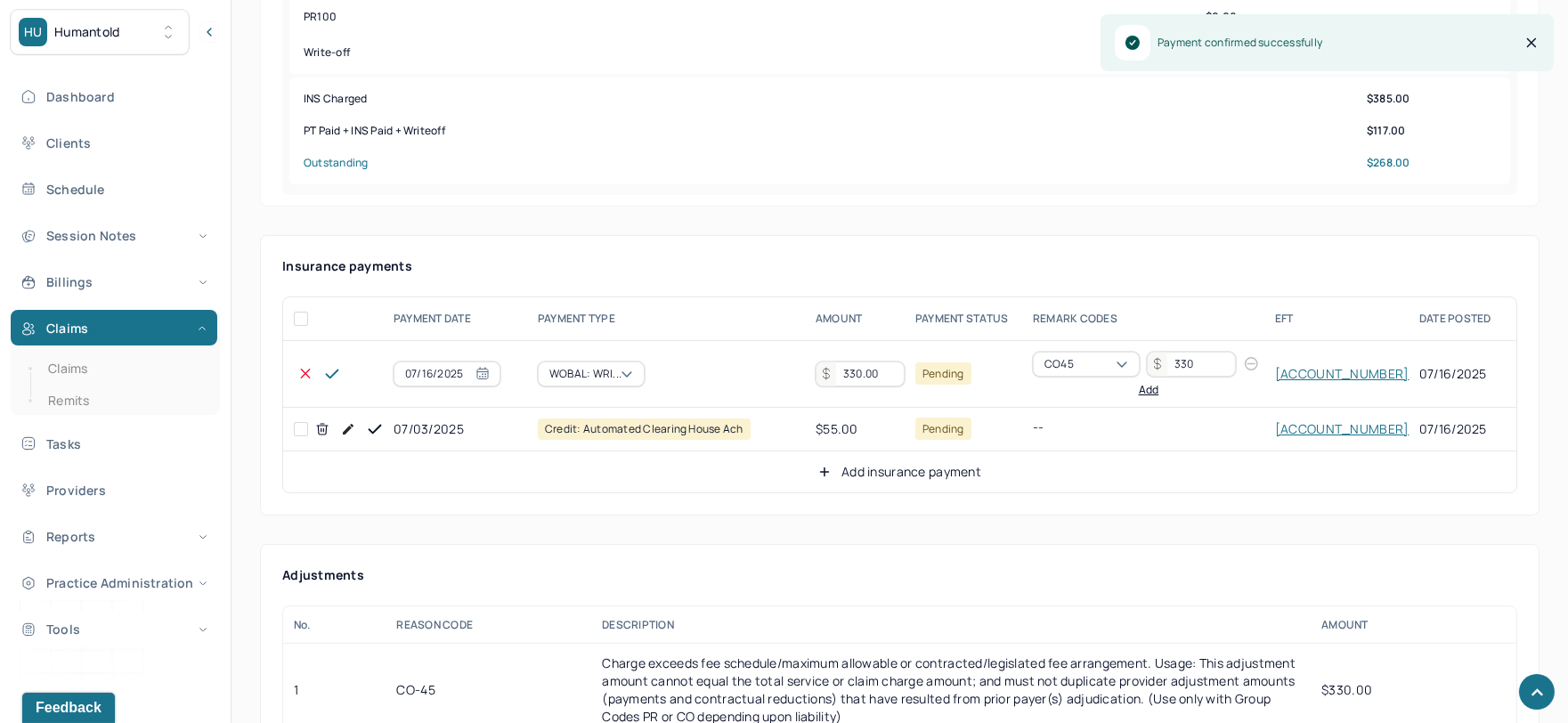click on "07/16/2025" at bounding box center (447, 374) 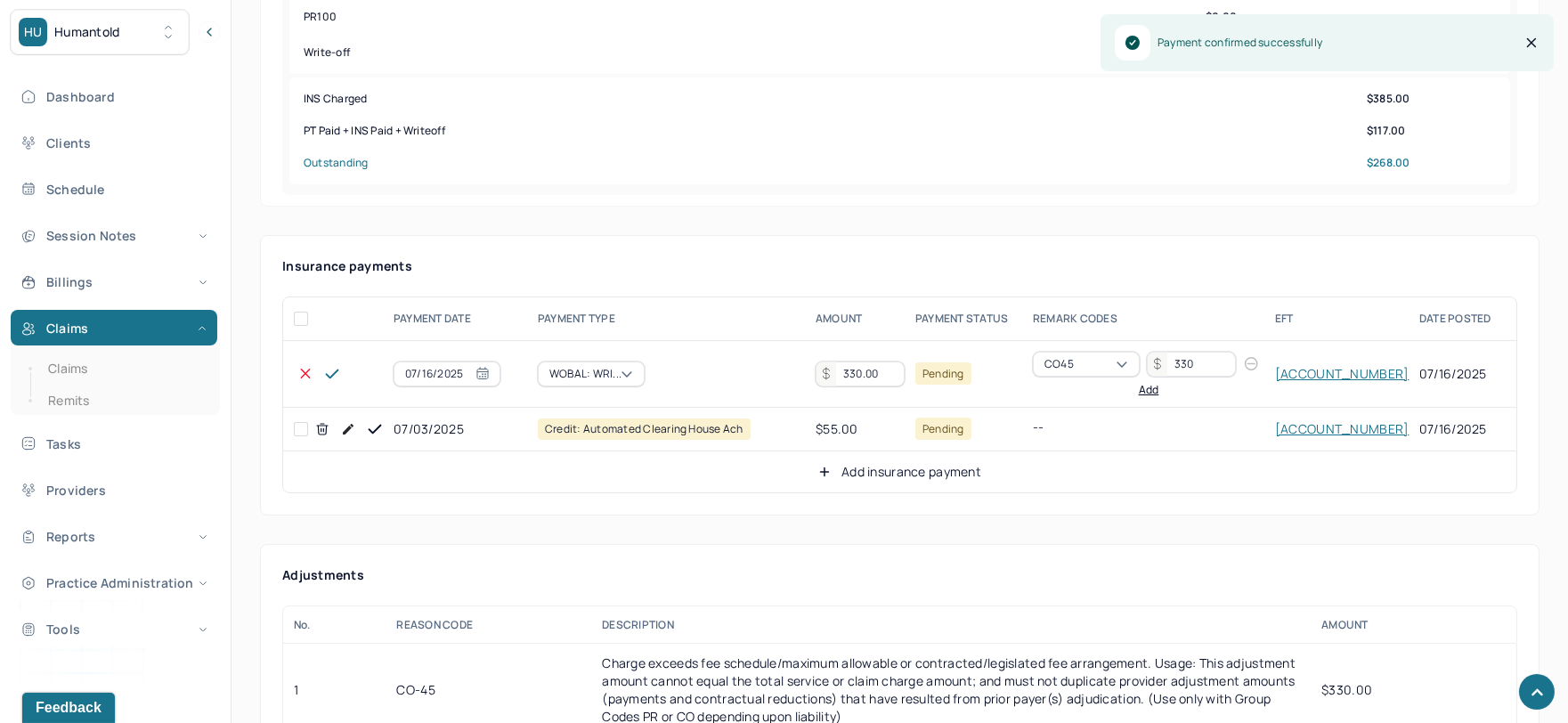 select on "6" 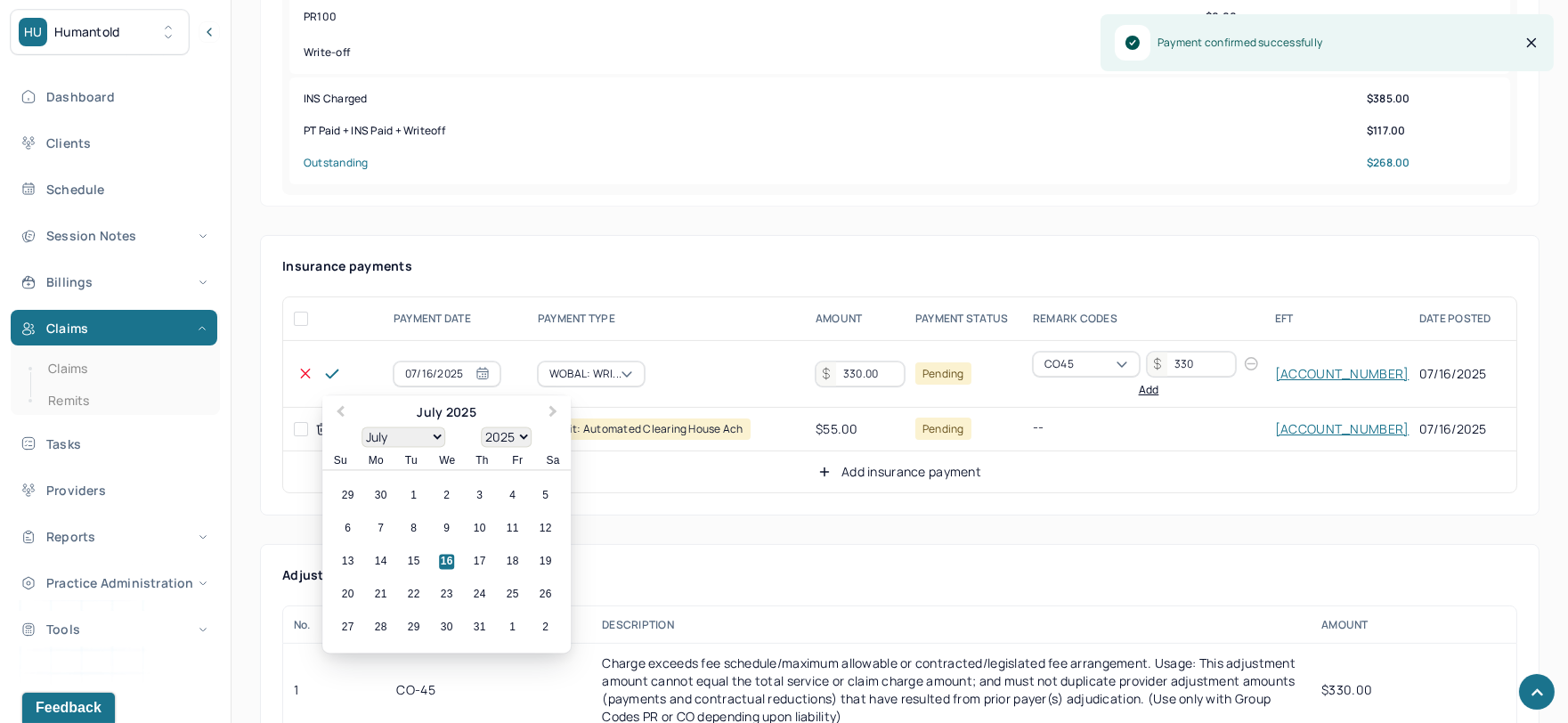 select on "6" 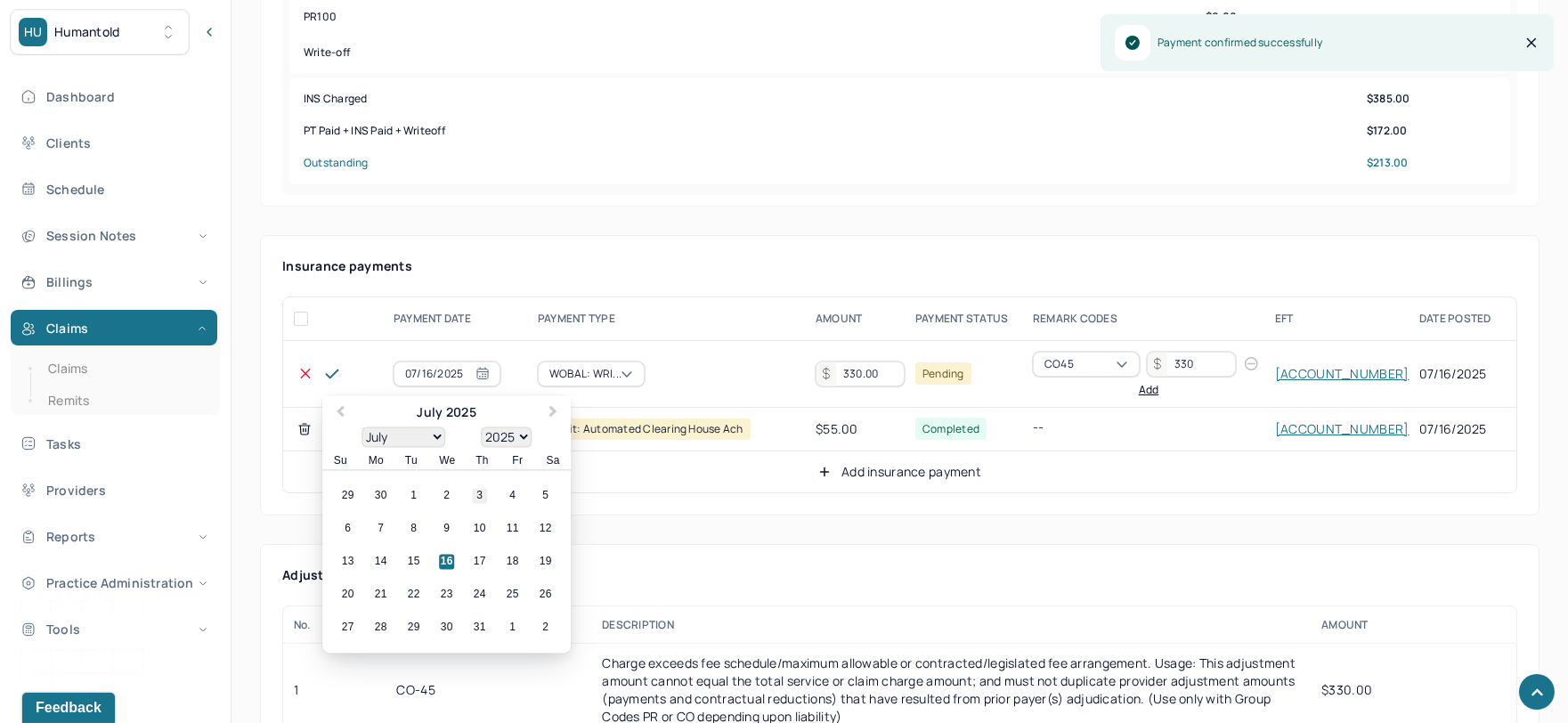 click on "3" at bounding box center [479, 496] 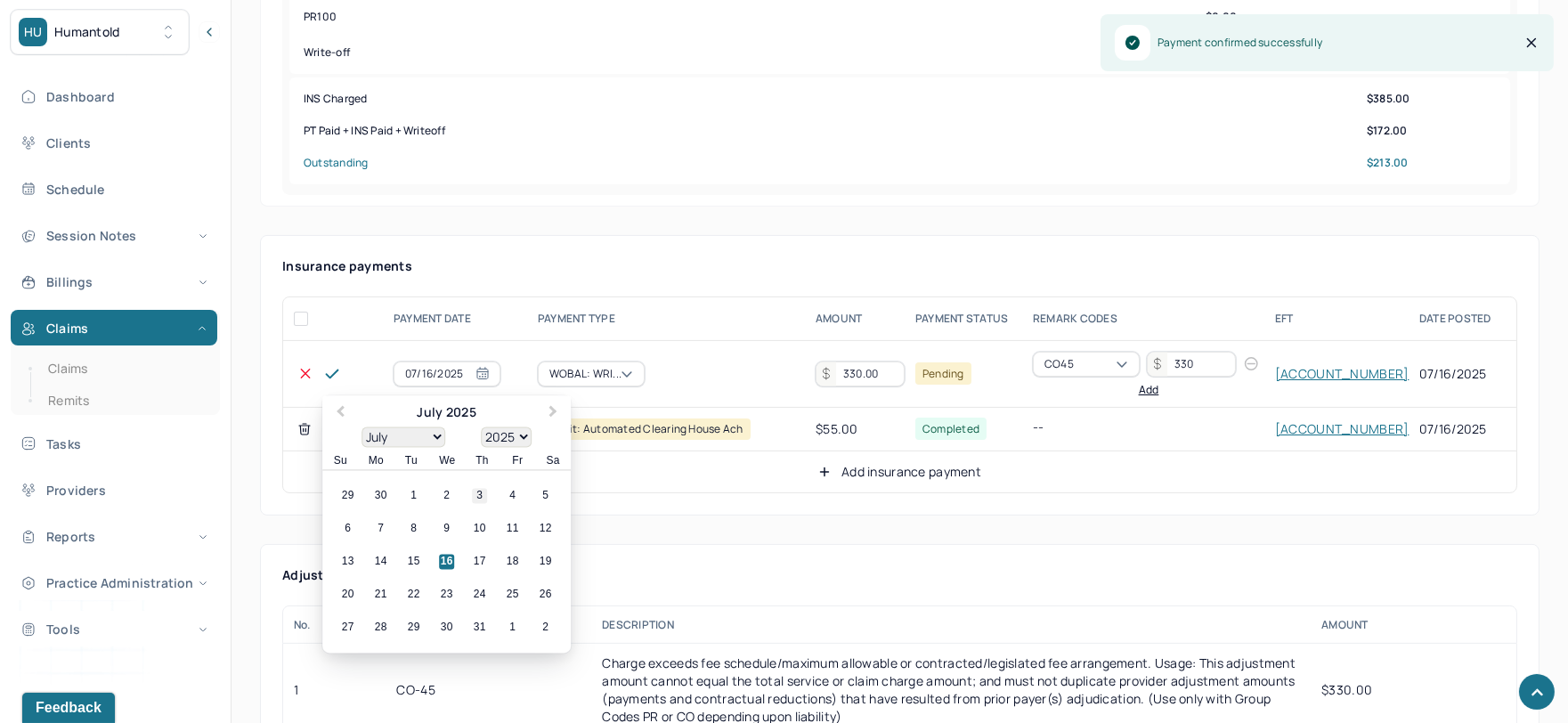 type on "07/03/2025" 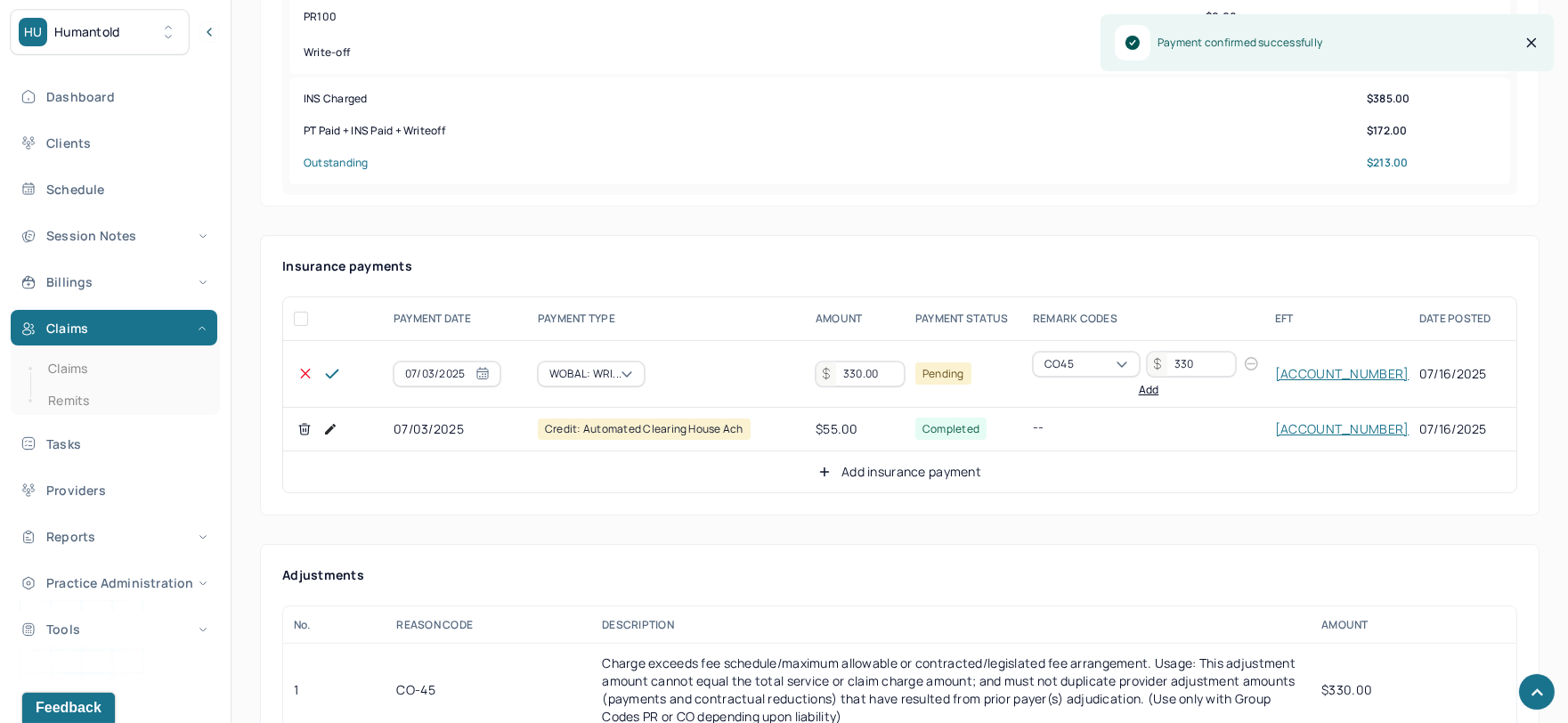 click on "330.00" at bounding box center (860, 374) 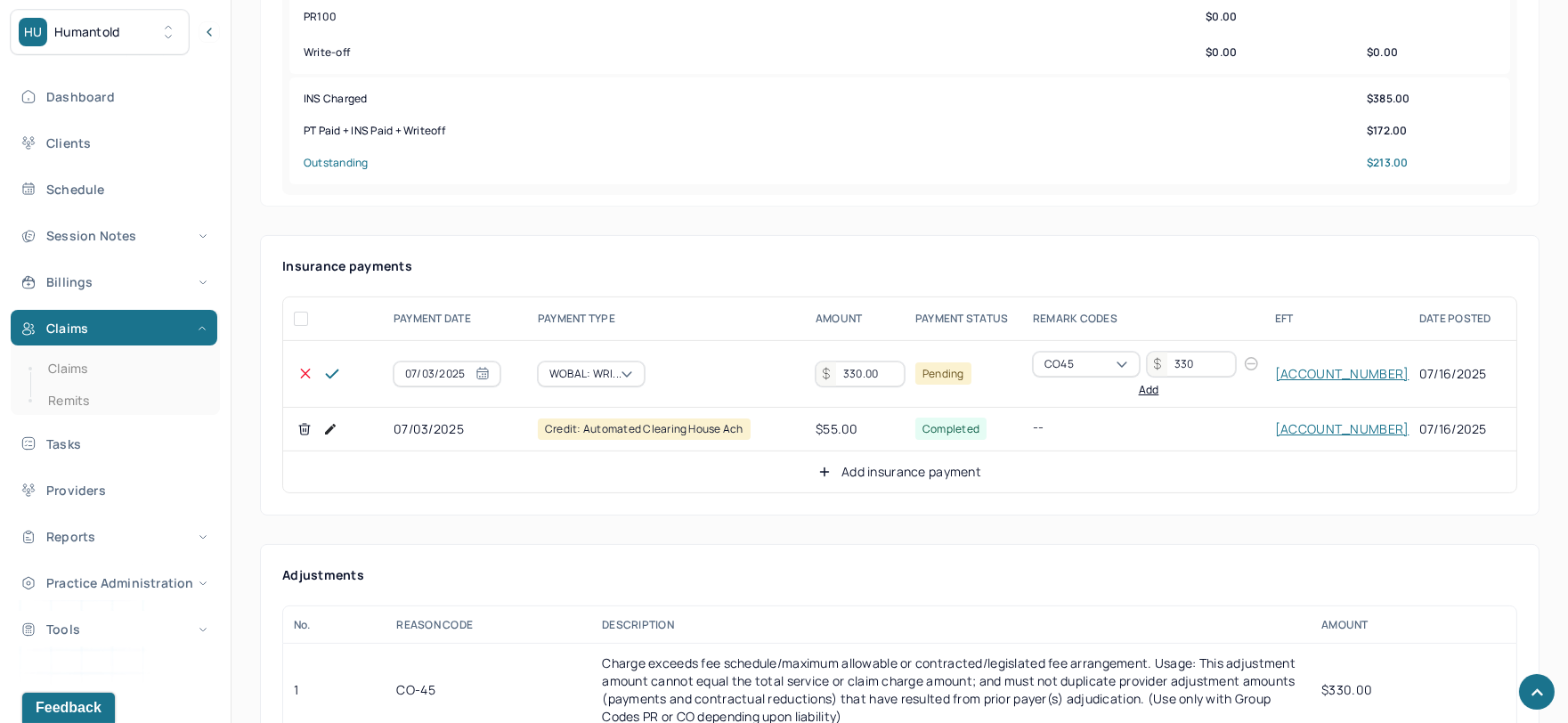 click on "330.00" at bounding box center [860, 374] 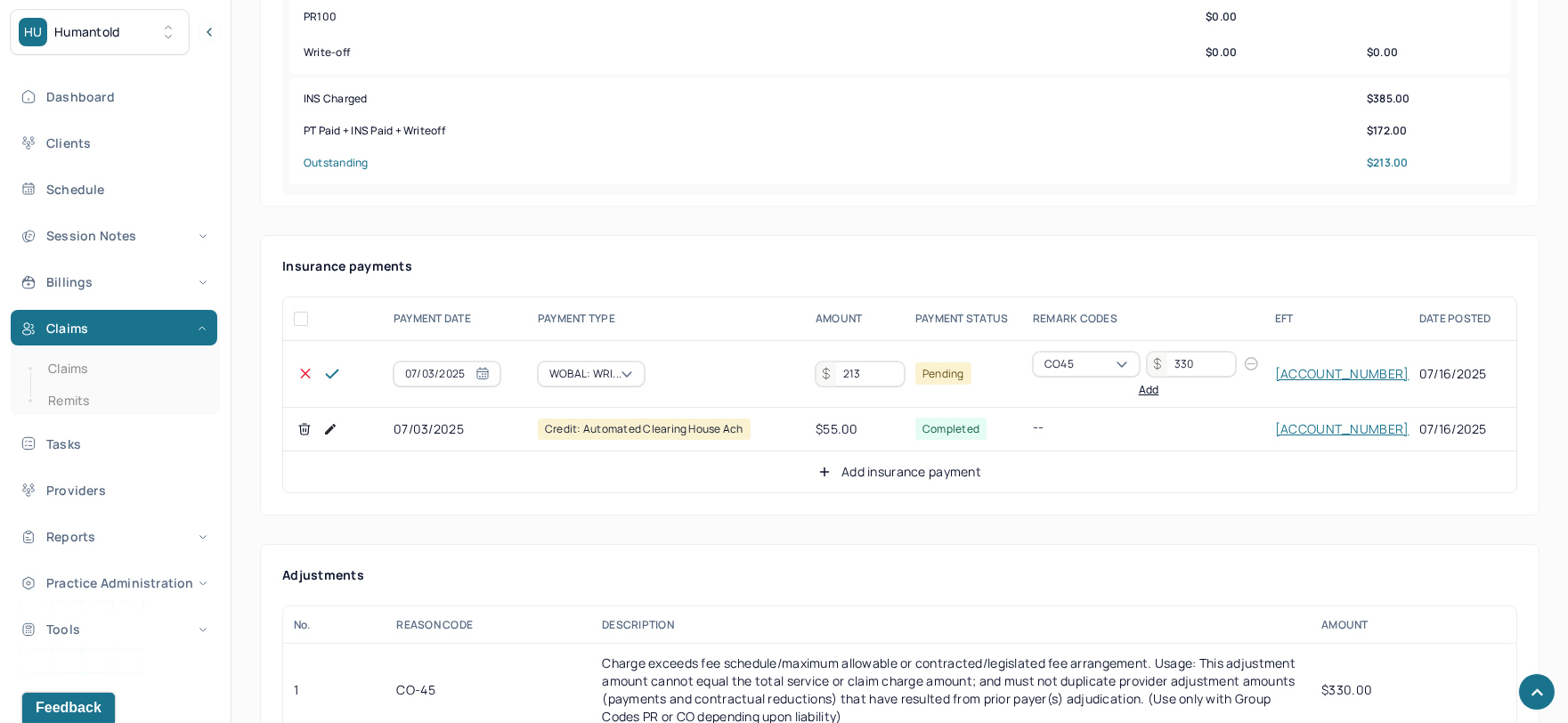 type on "213" 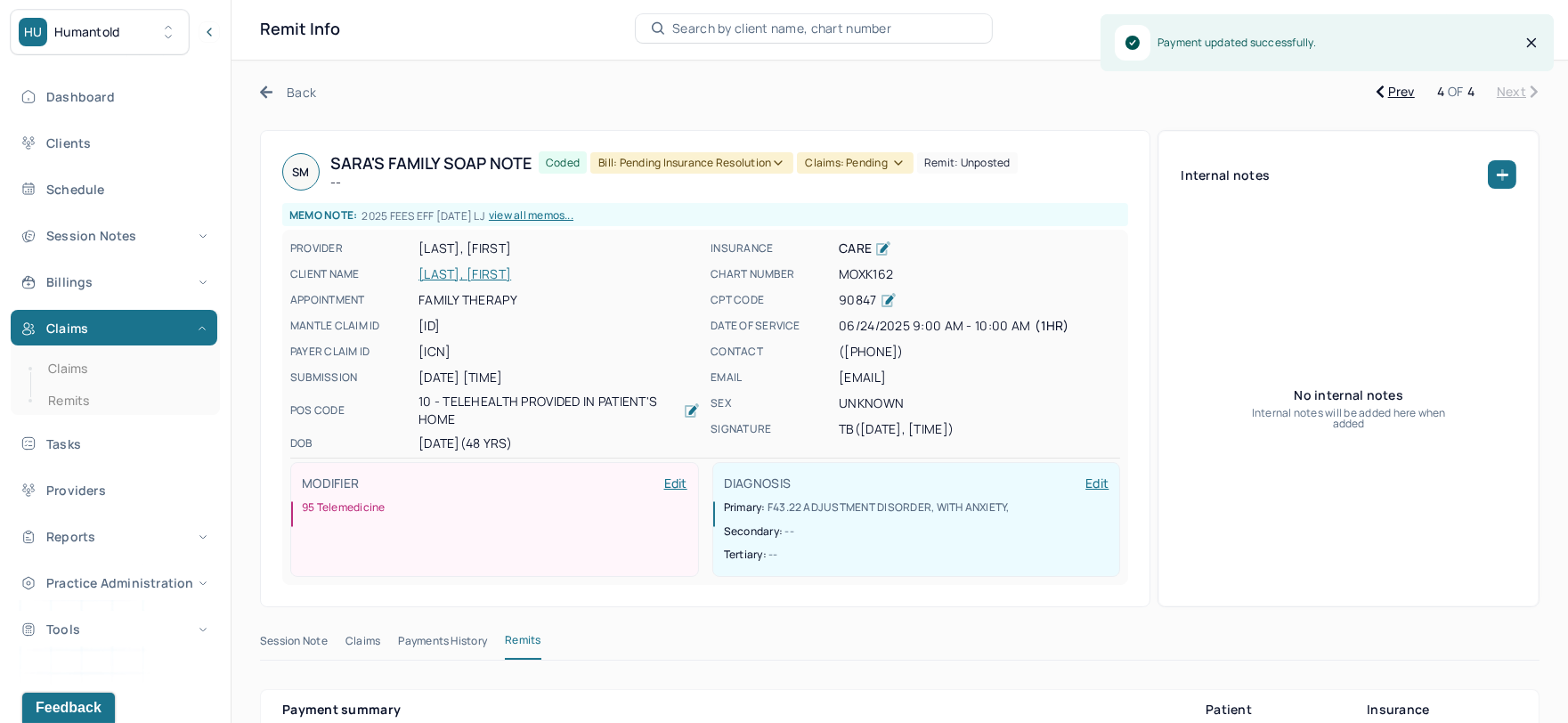 scroll, scrollTop: 0, scrollLeft: 0, axis: both 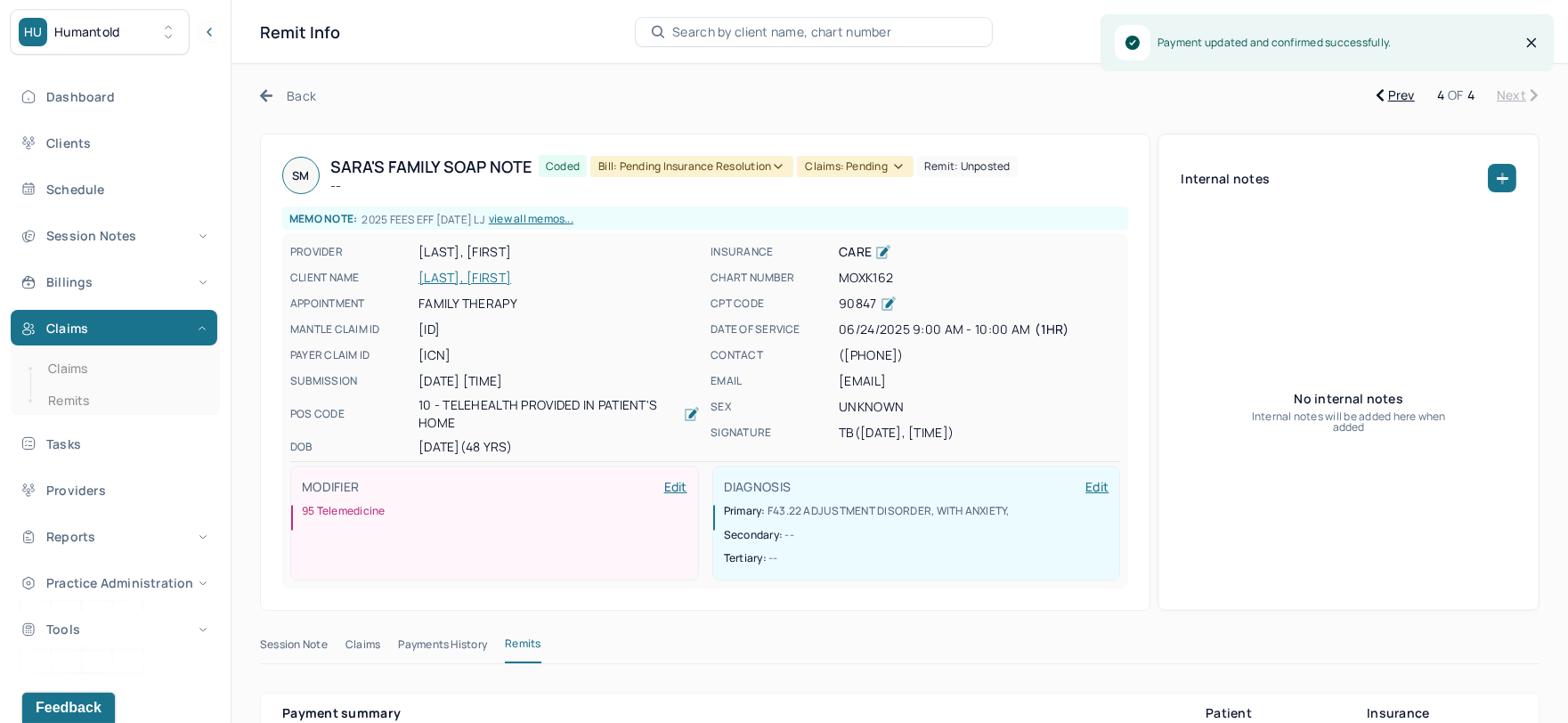 click on "Bill: Pending Insurance Resolution" at bounding box center [692, 167] 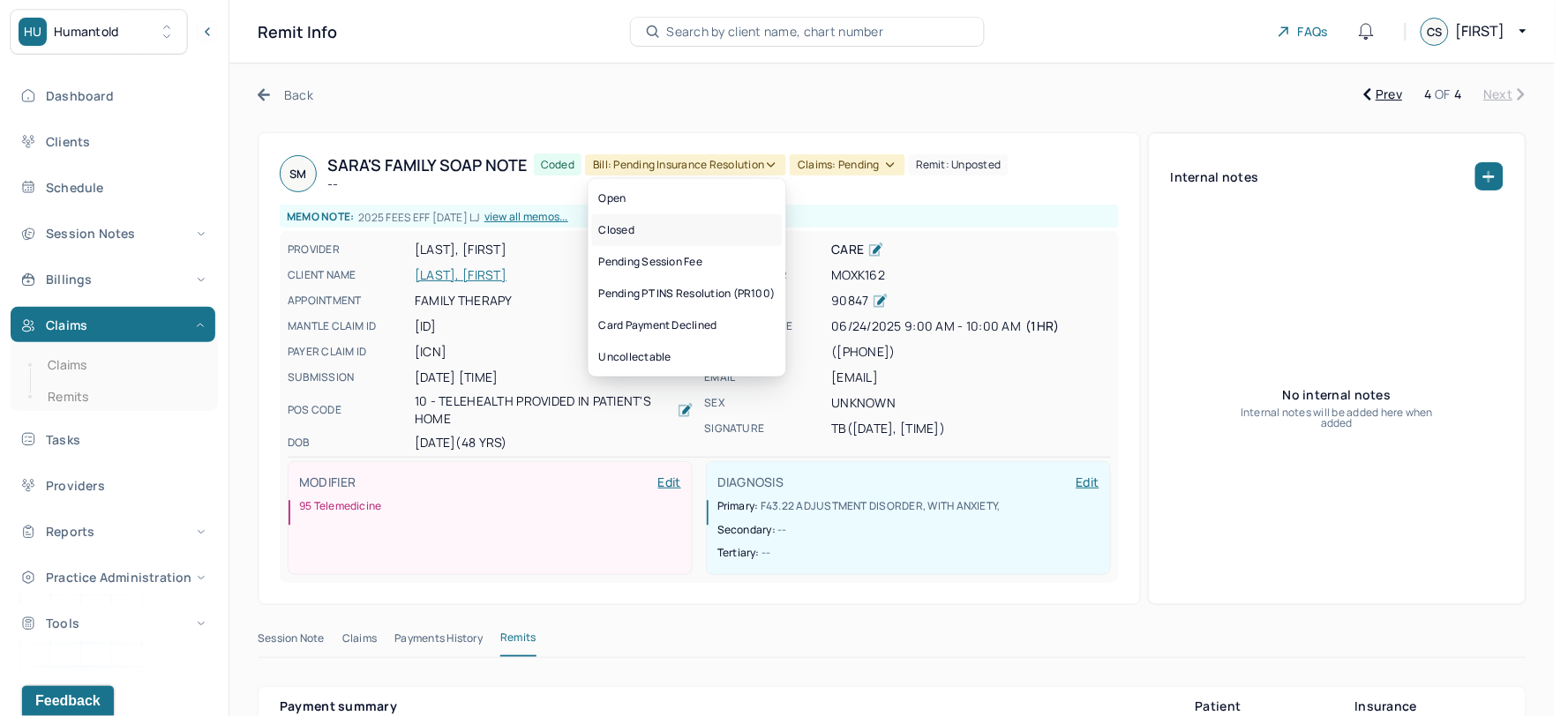 click on "Closed" at bounding box center (687, 230) 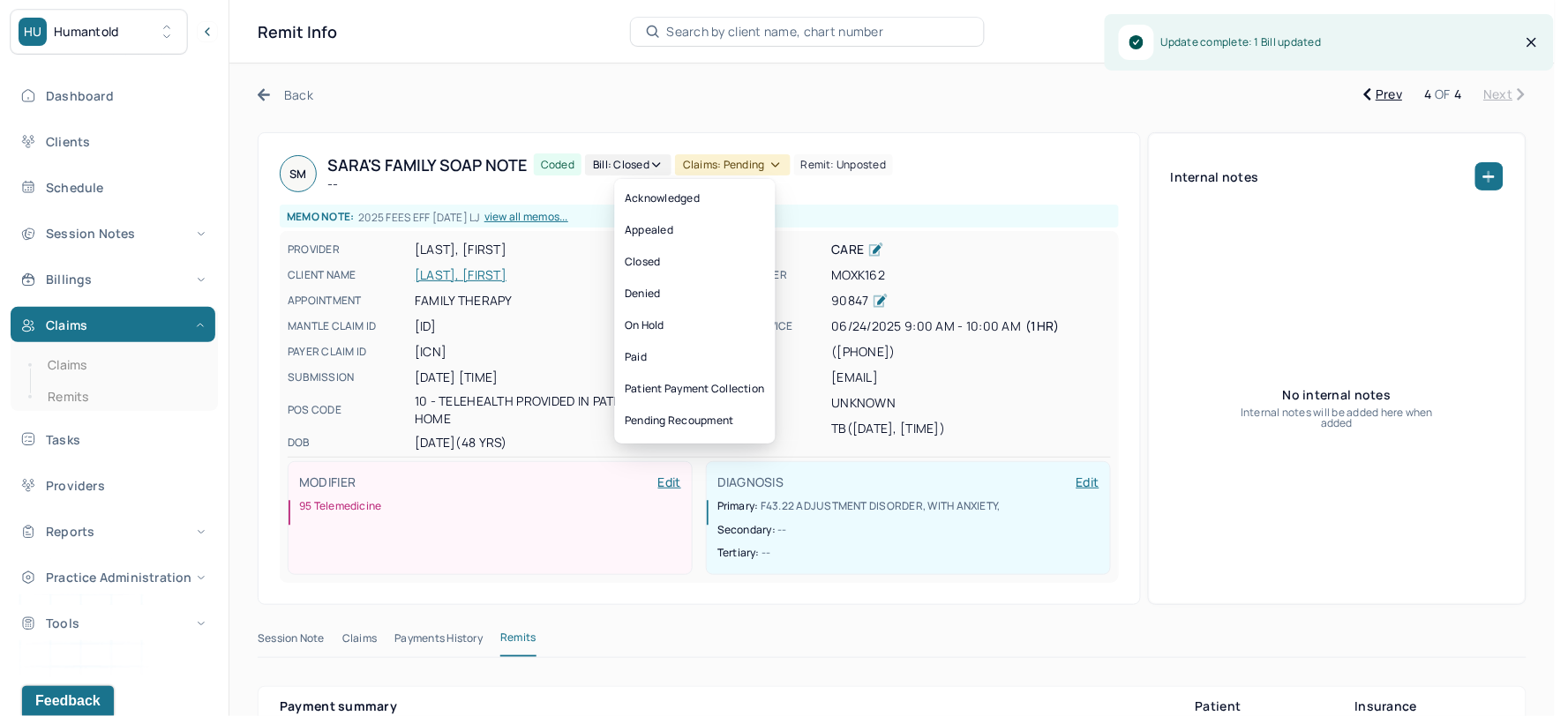 click on "Claims: pending" at bounding box center (732, 165) 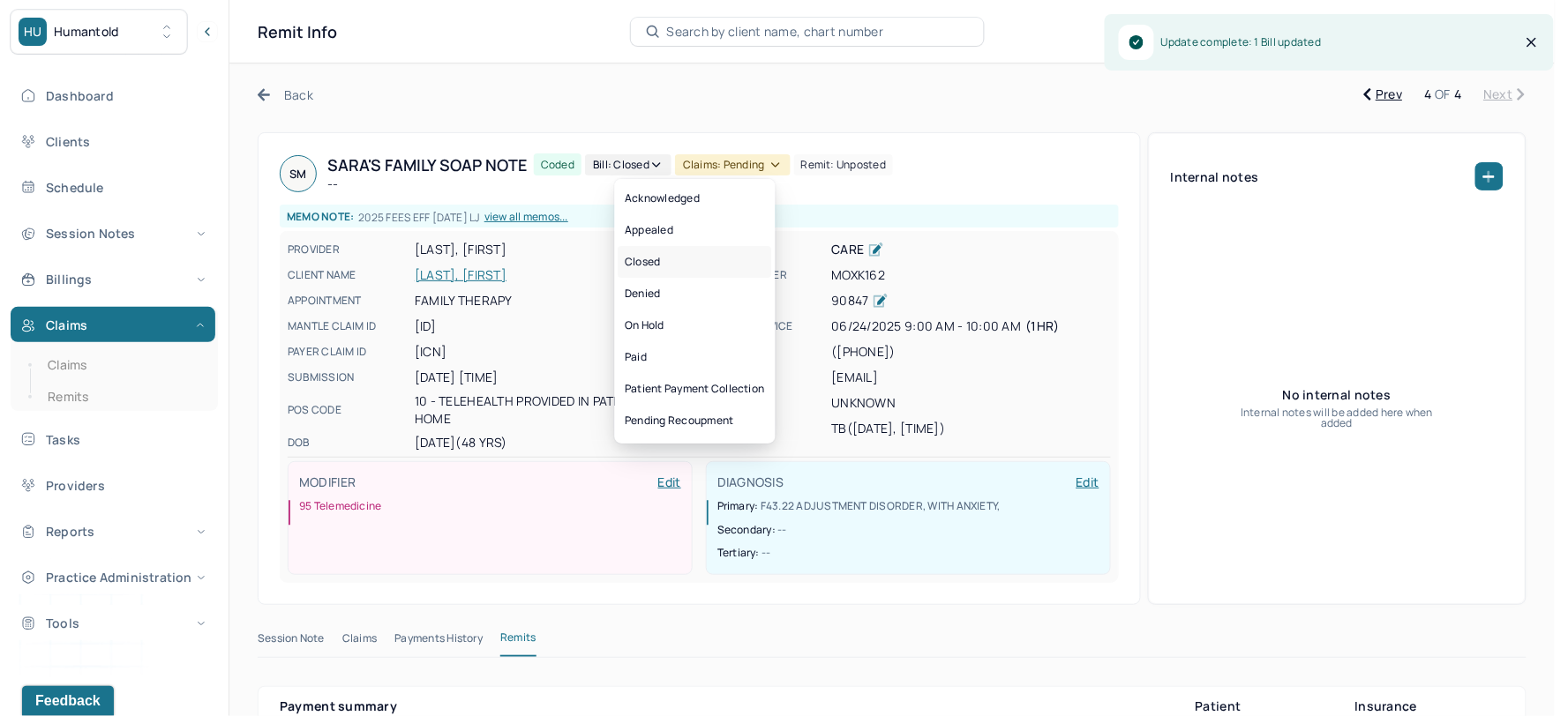 click on "Closed" at bounding box center (695, 262) 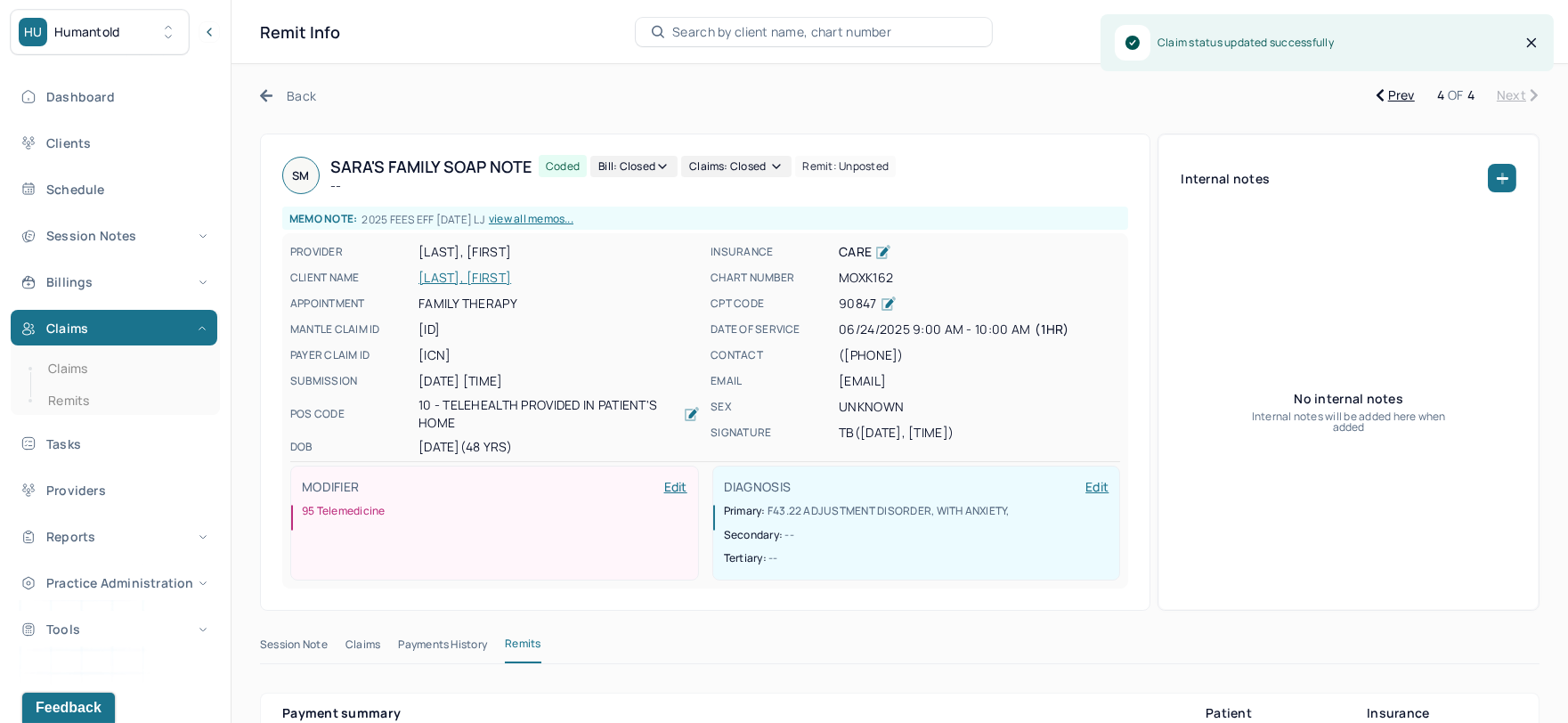click 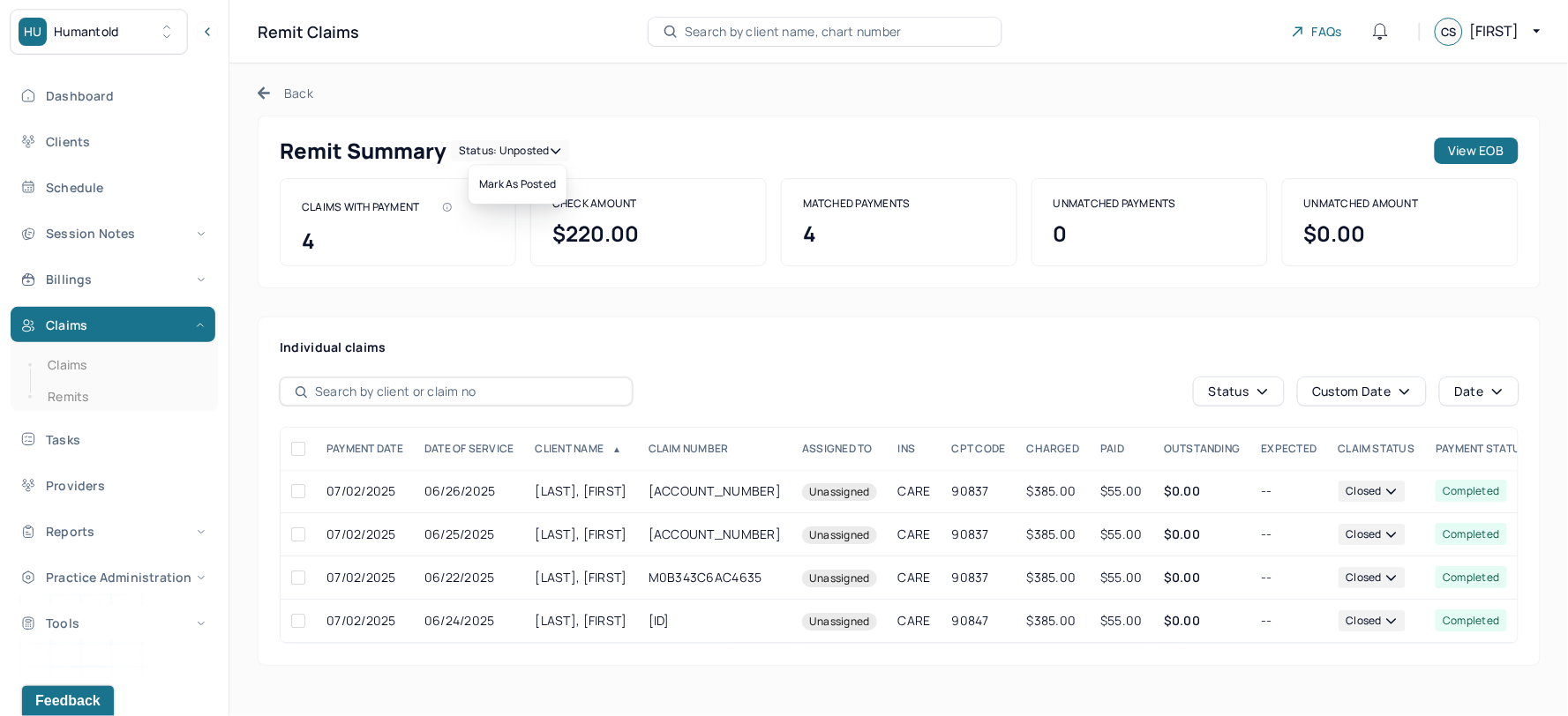click on "Status: unposted" at bounding box center (510, 151) 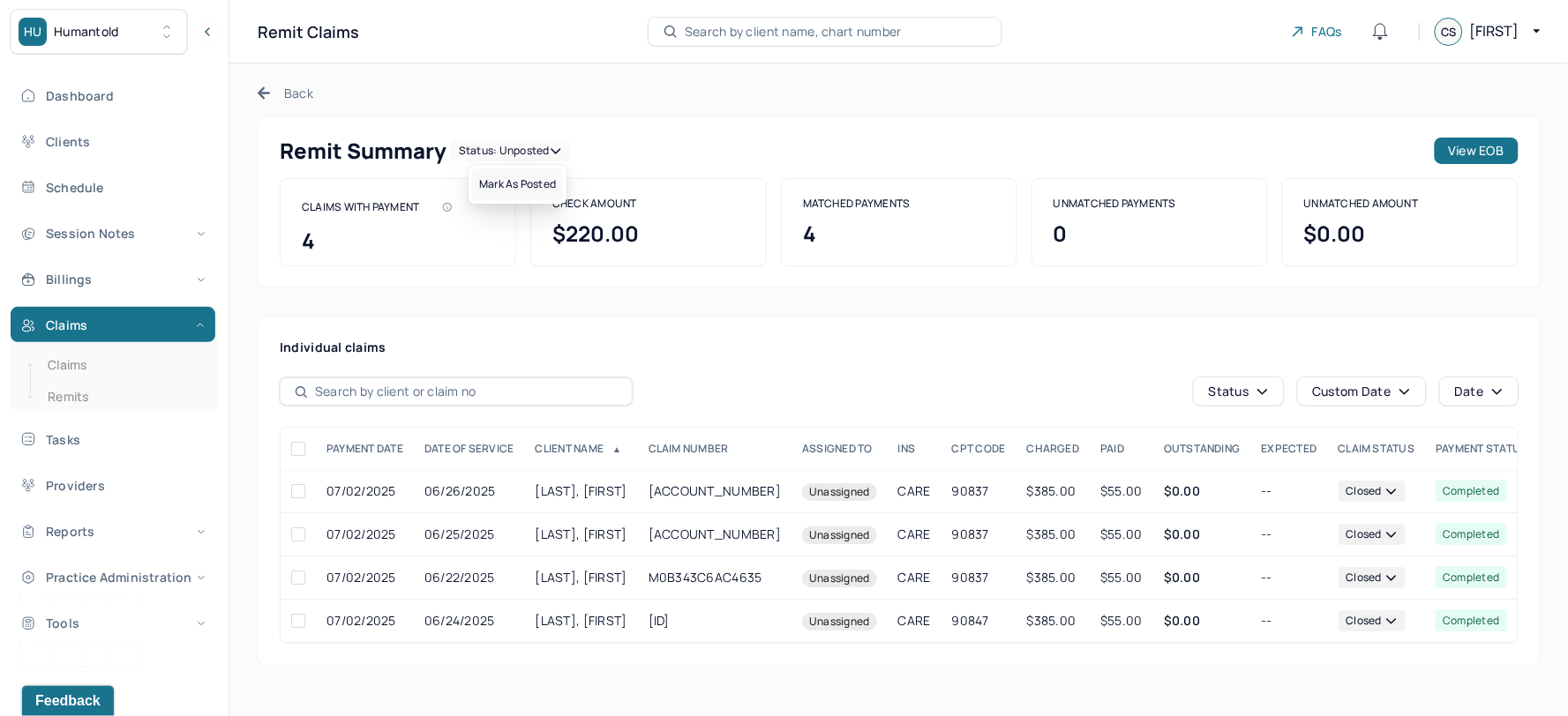 click on "Mark as Posted" at bounding box center [517, 184] 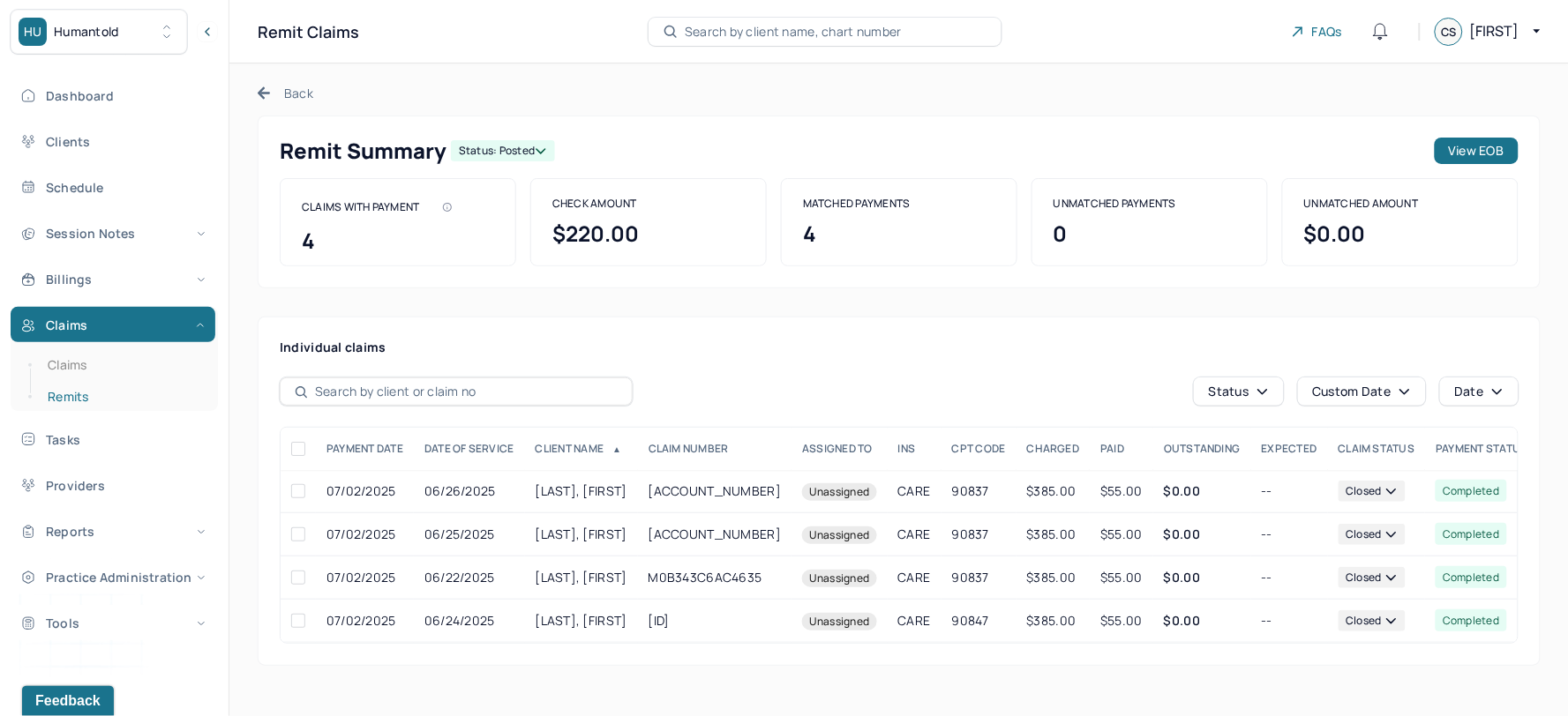 click on "Remits" at bounding box center (123, 397) 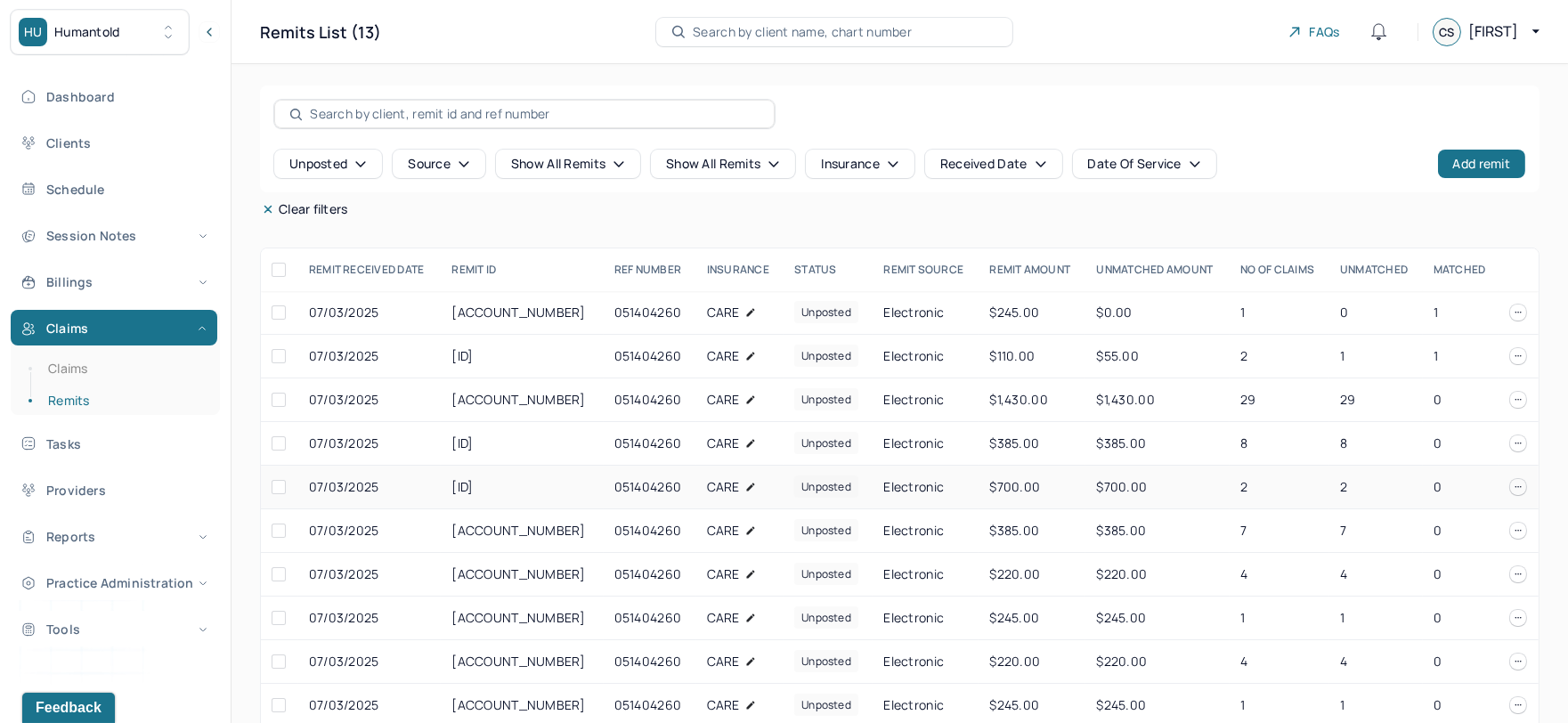 click on "051404260" at bounding box center (650, 487) 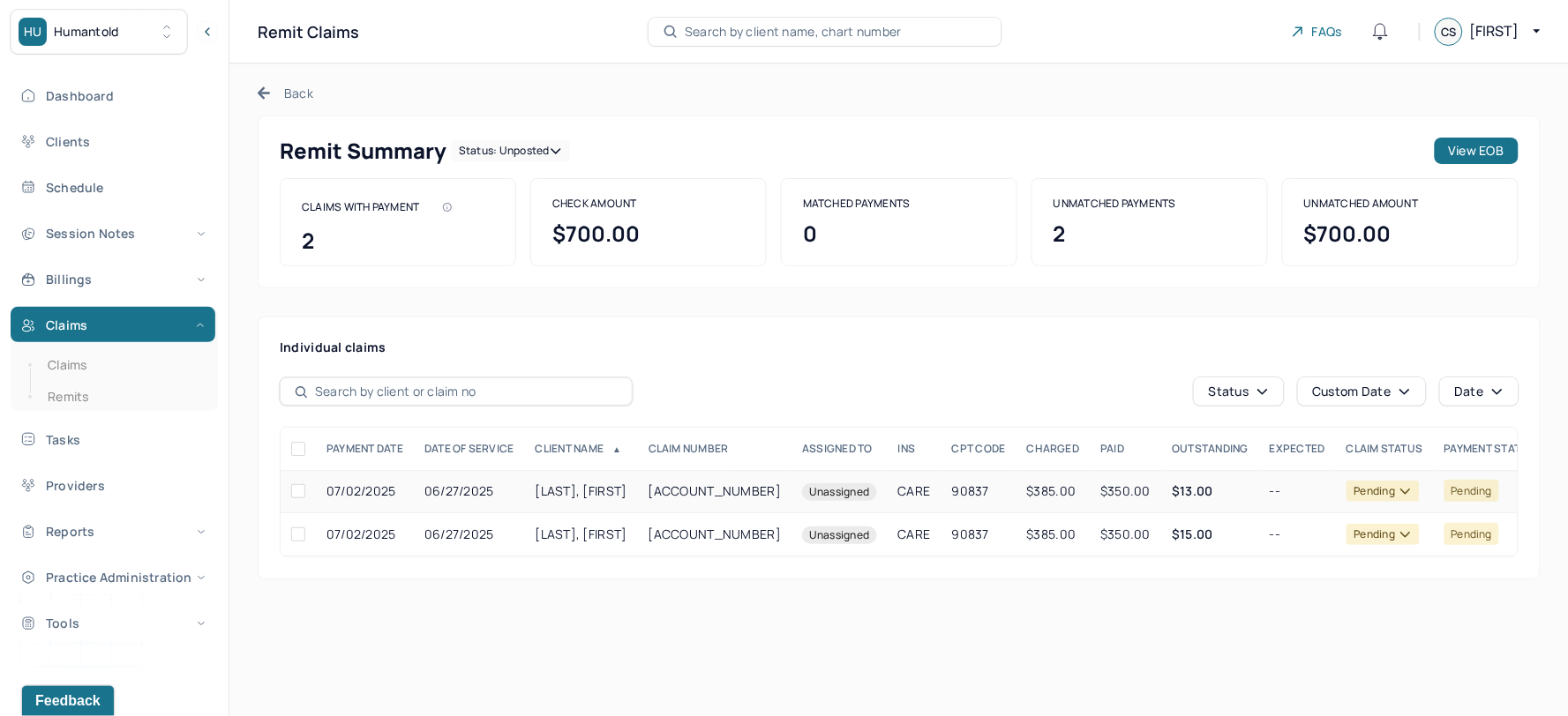 click on "06/27/2025" at bounding box center [469, 491] 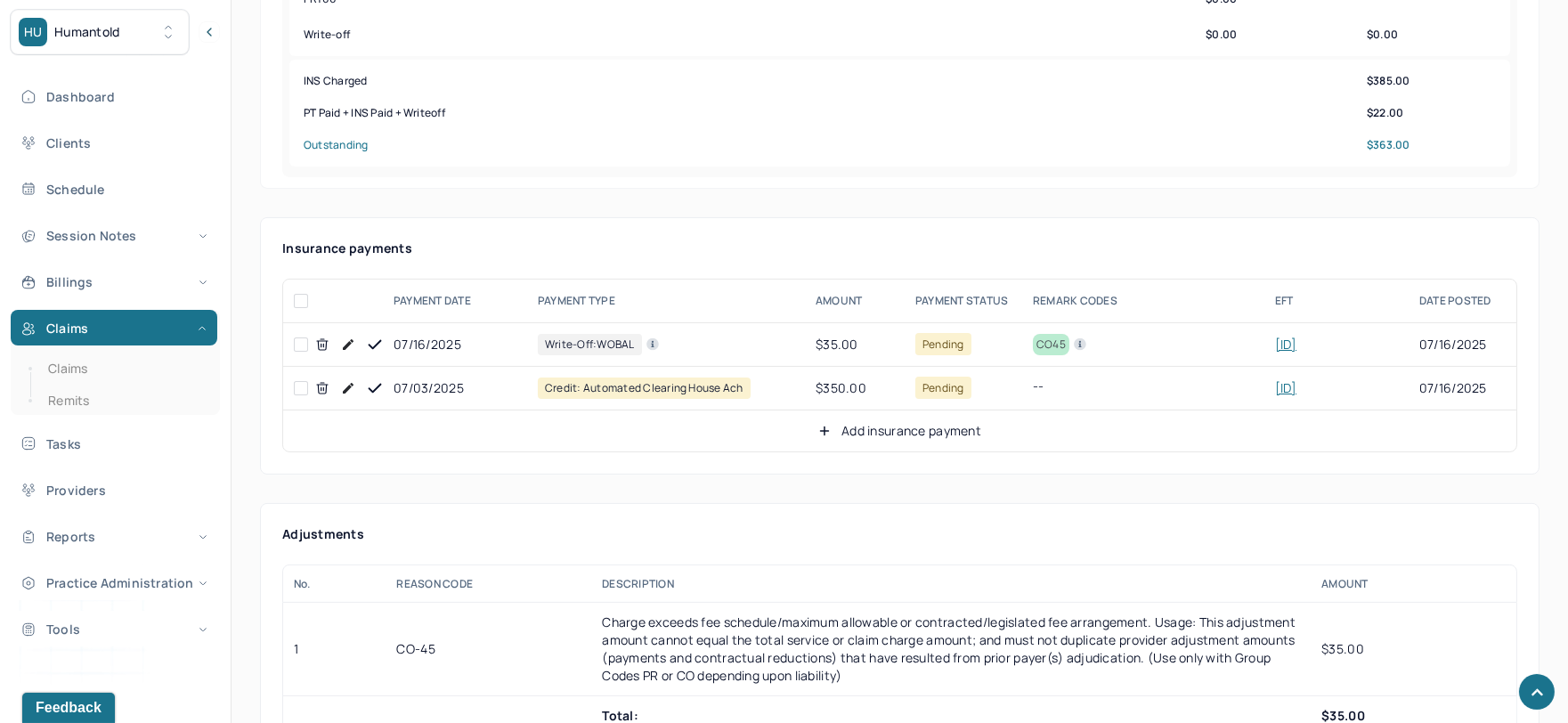 scroll, scrollTop: 989, scrollLeft: 0, axis: vertical 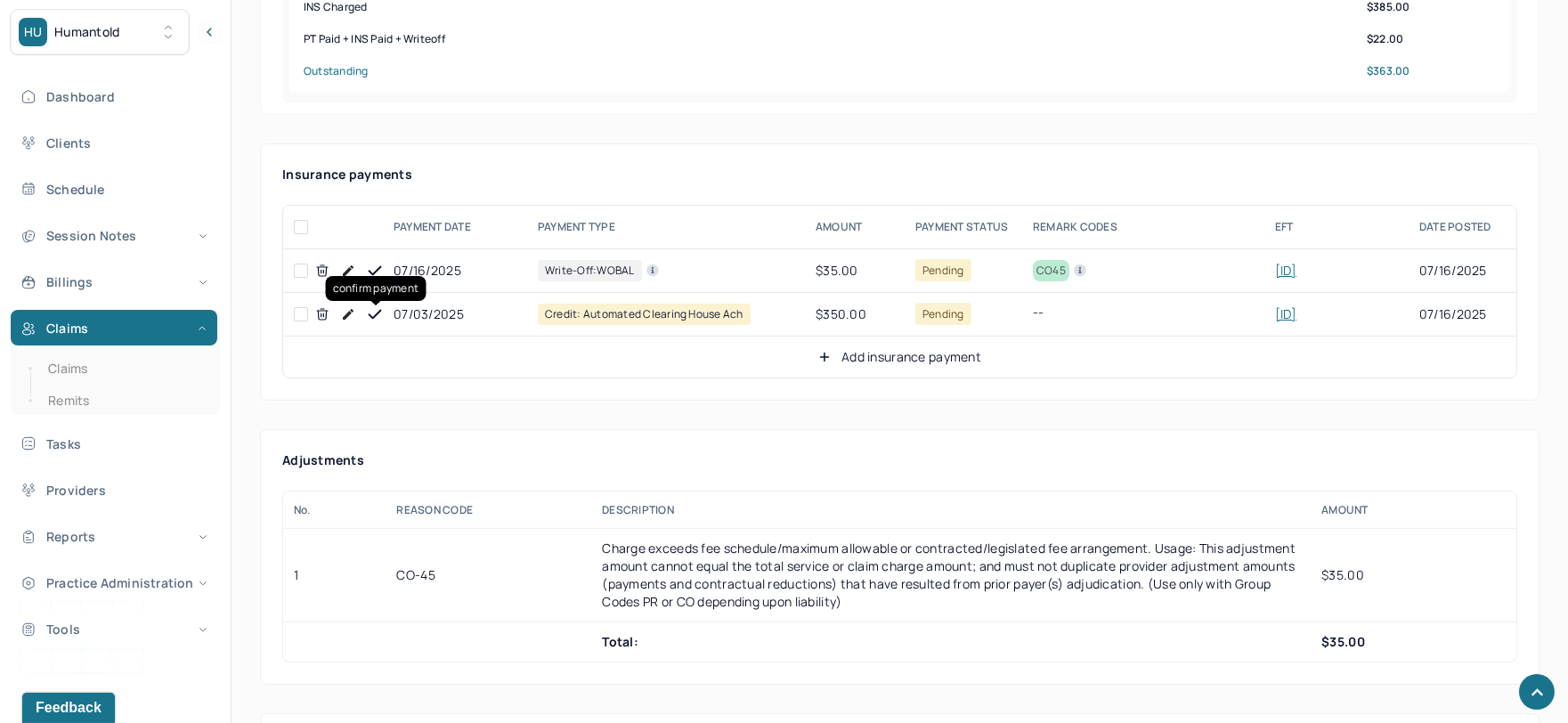 click 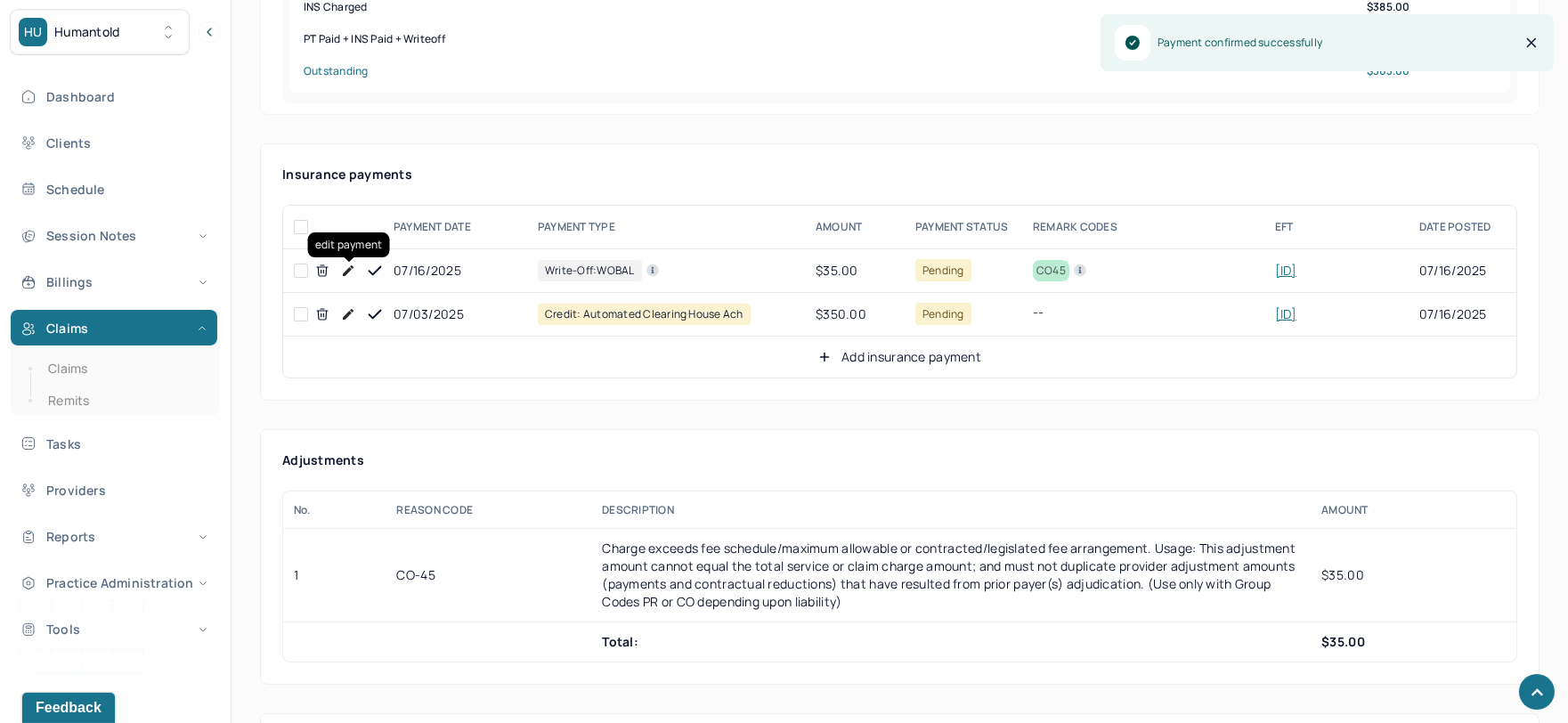 click 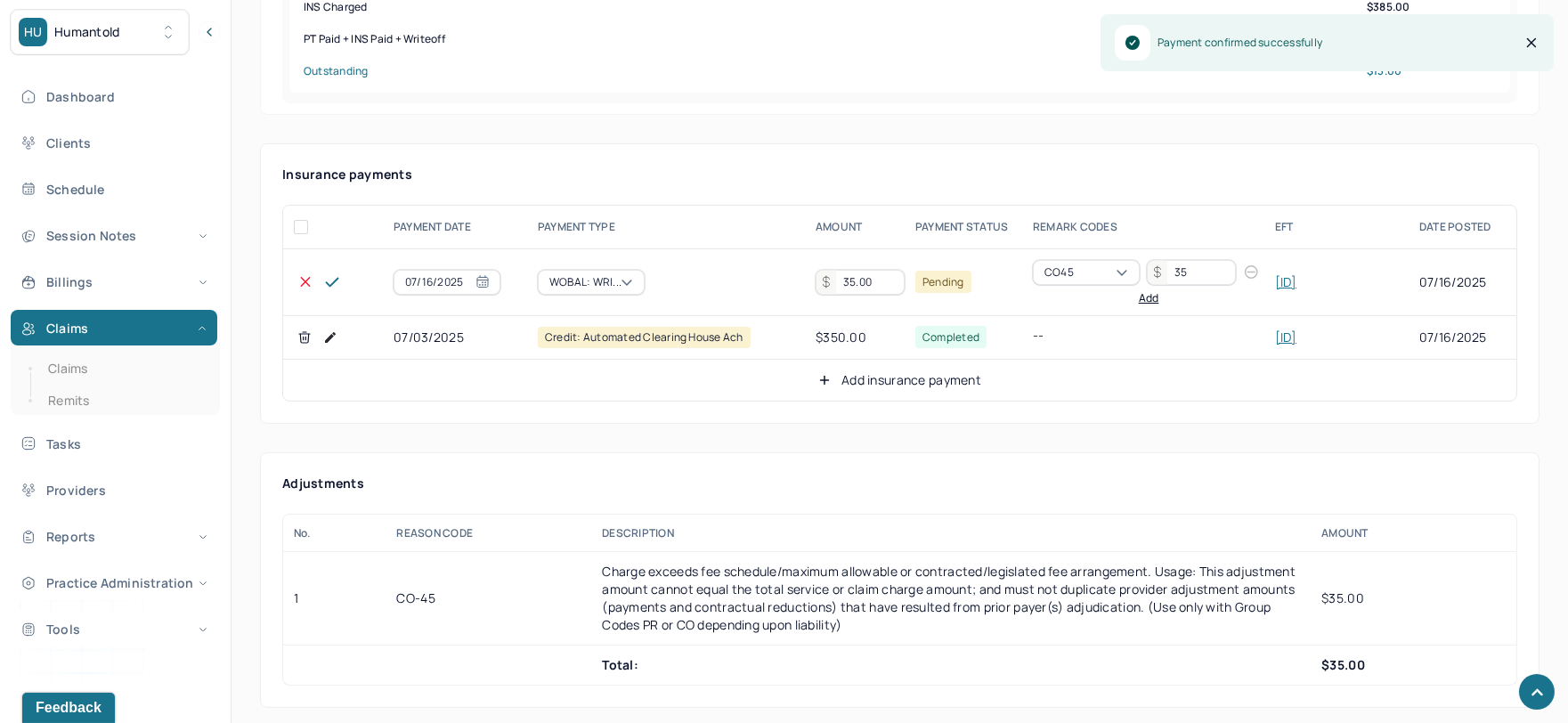 select on "6" 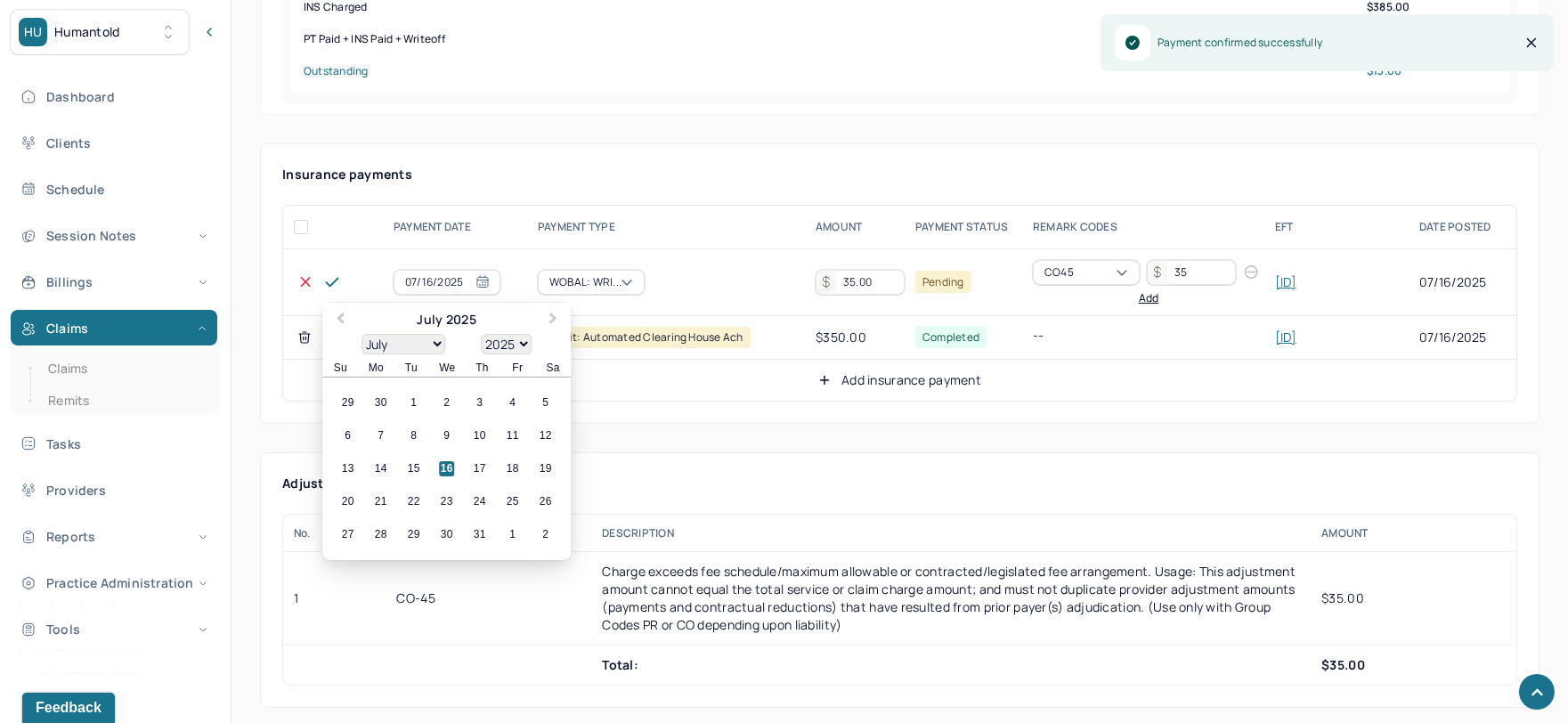 click on "07/16/2025" at bounding box center [447, 282] 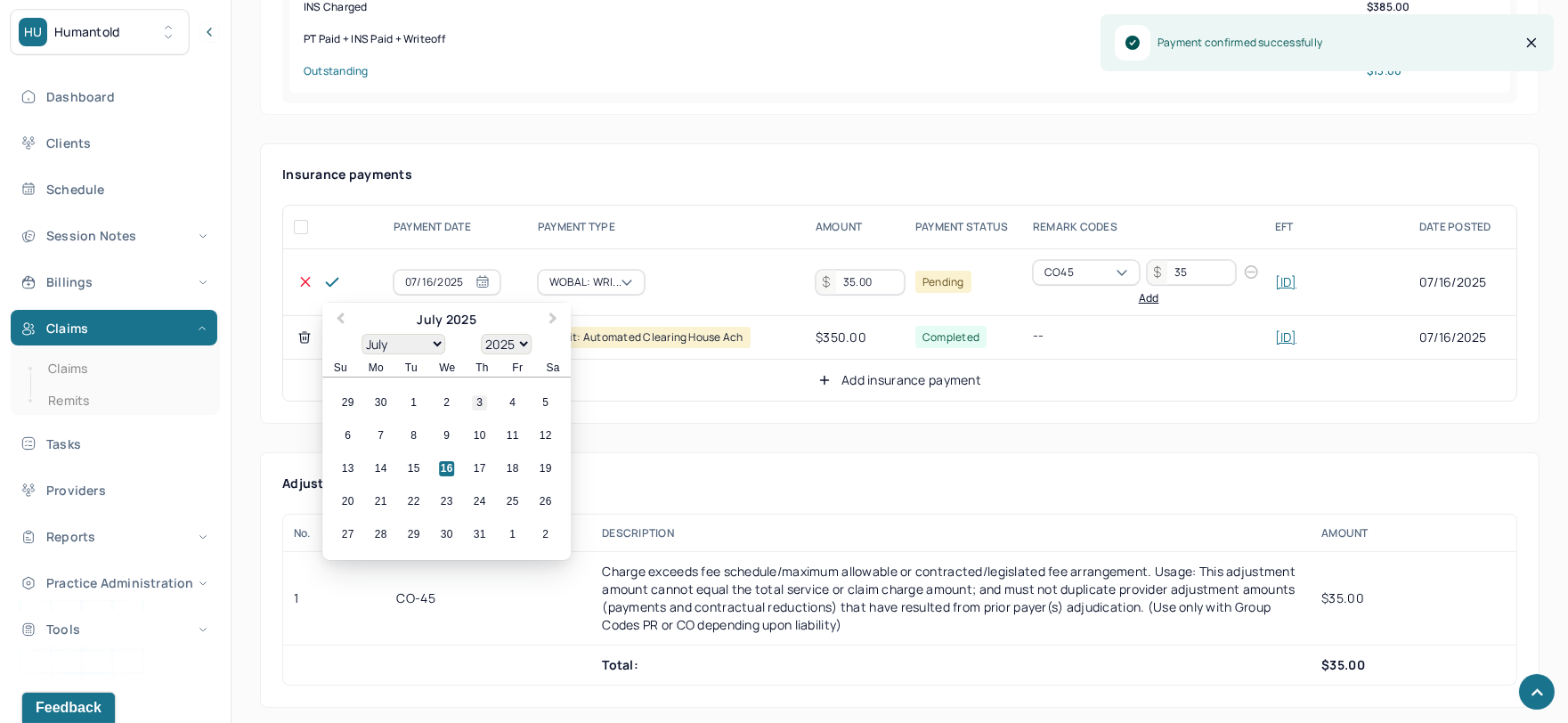 click on "3" at bounding box center (479, 402) 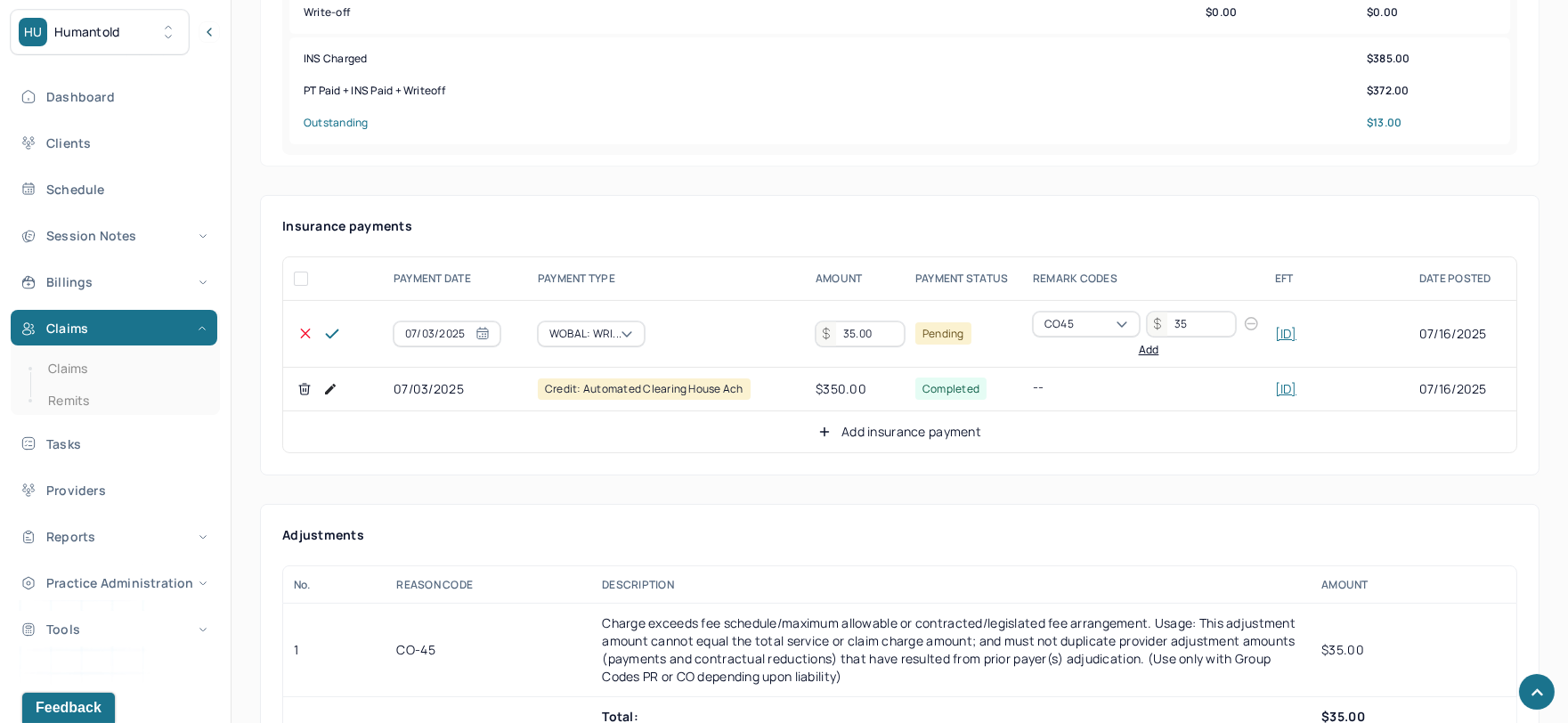 scroll, scrollTop: 890, scrollLeft: 0, axis: vertical 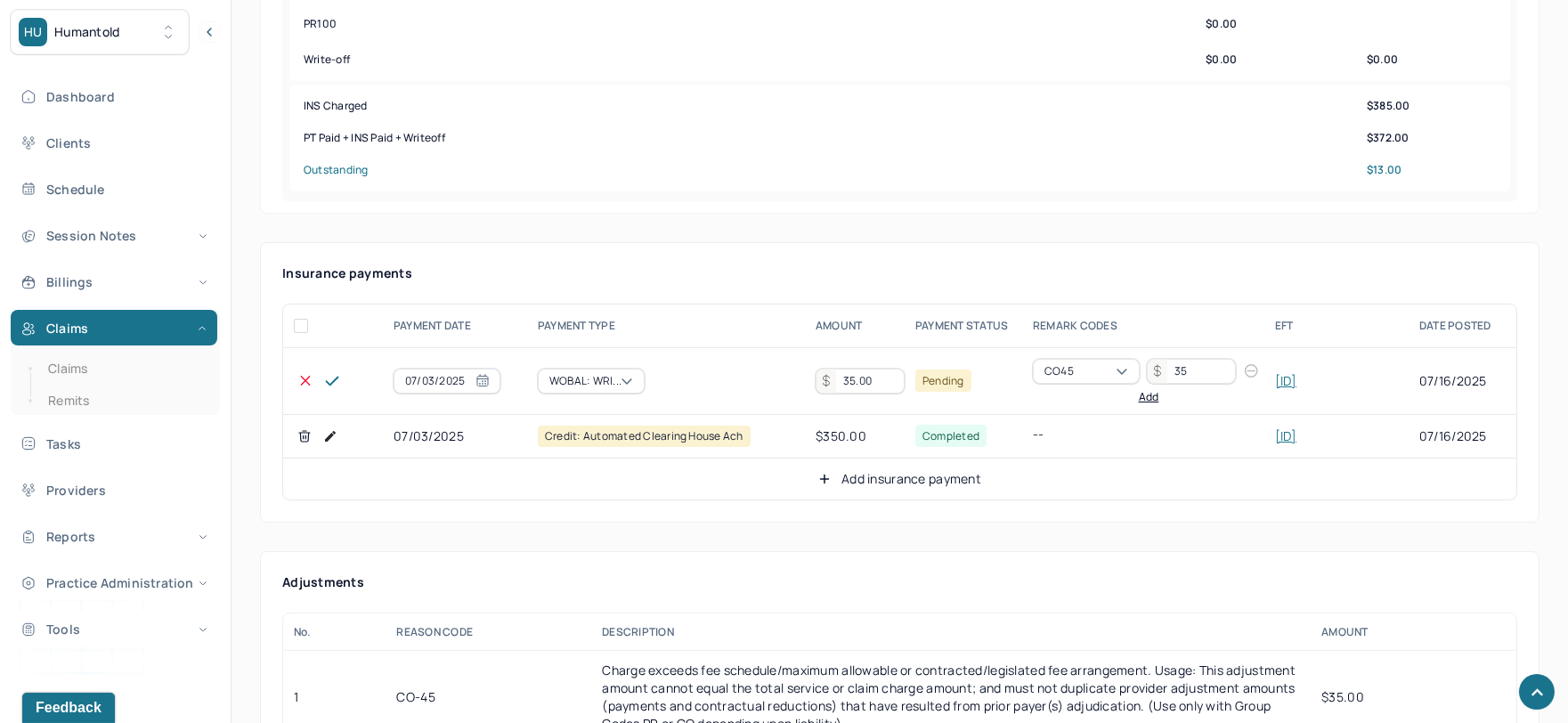 click on "35.00" at bounding box center (860, 381) 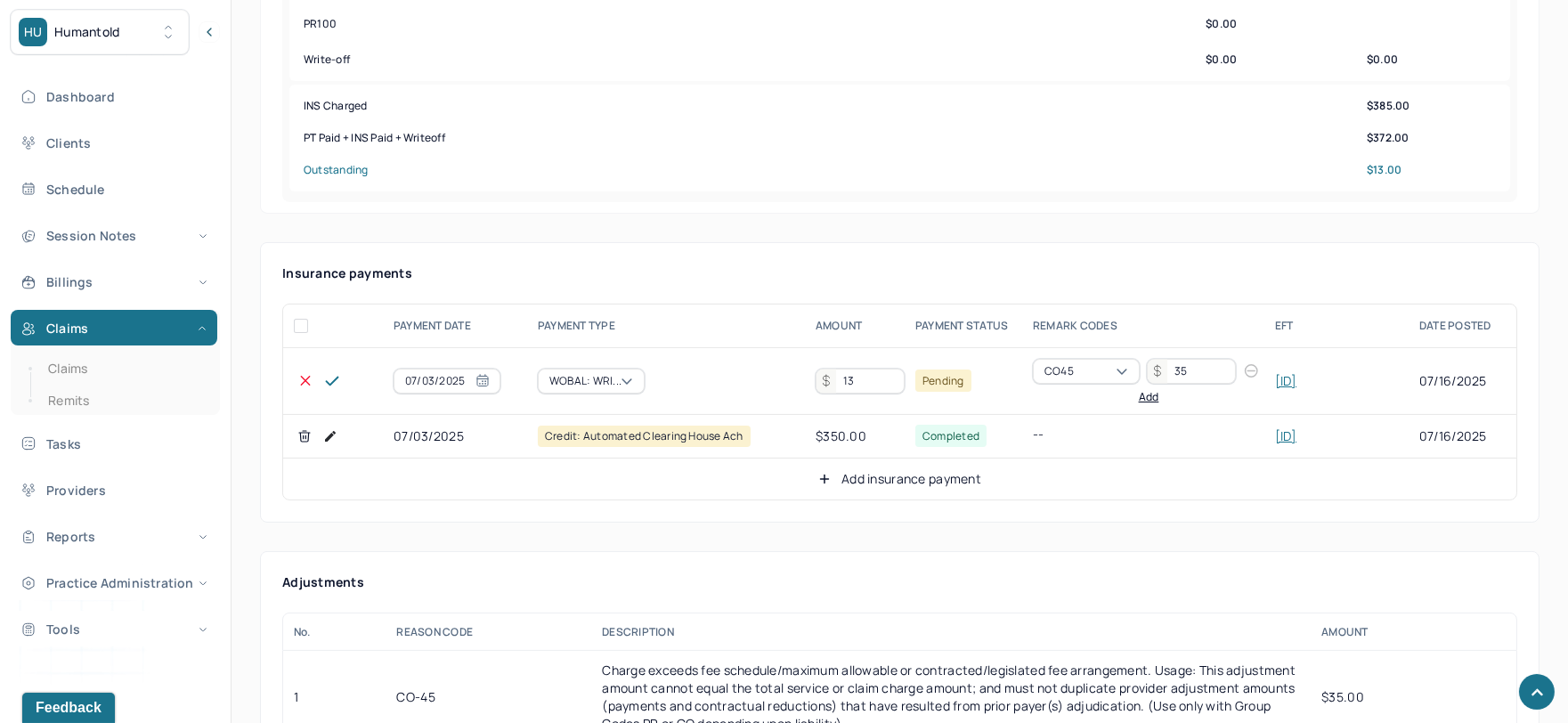 type on "13" 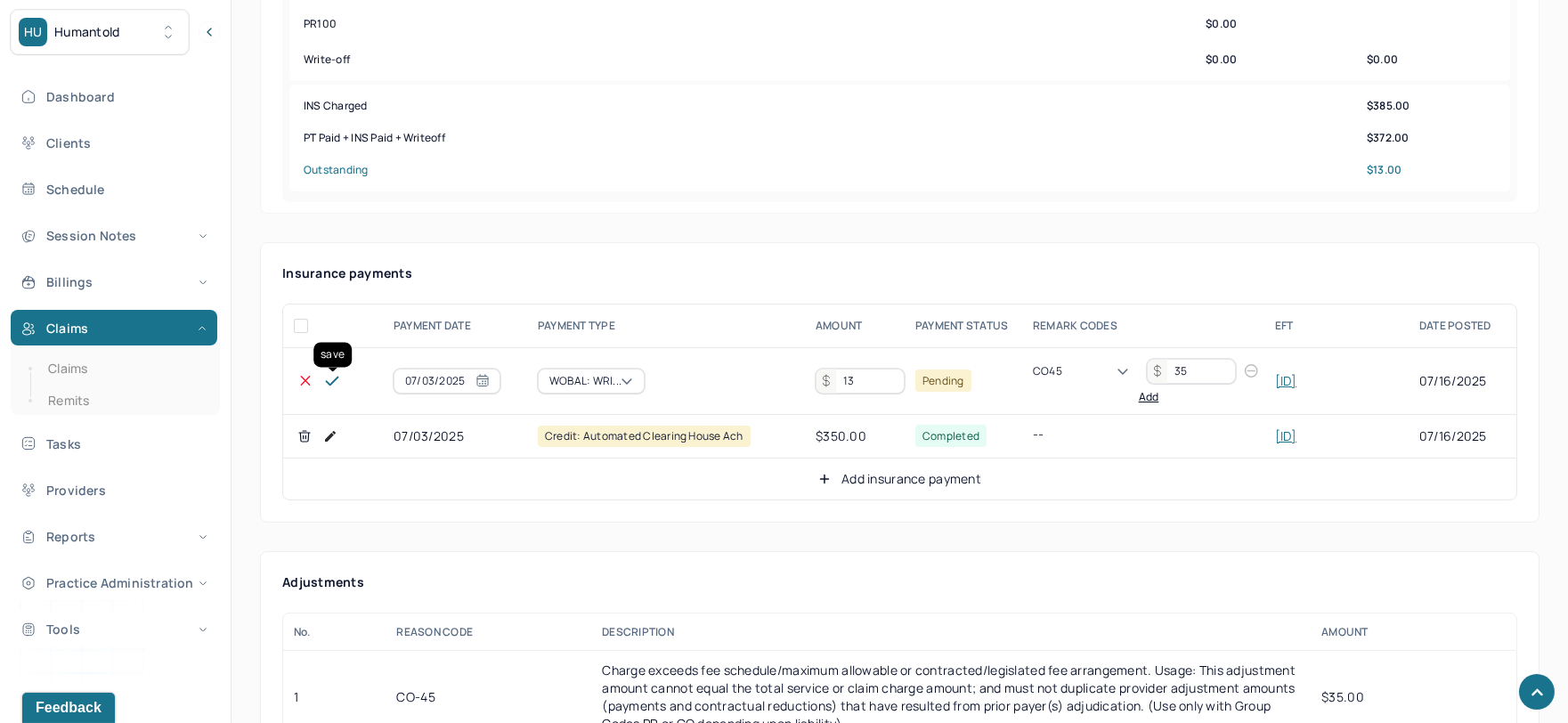 click 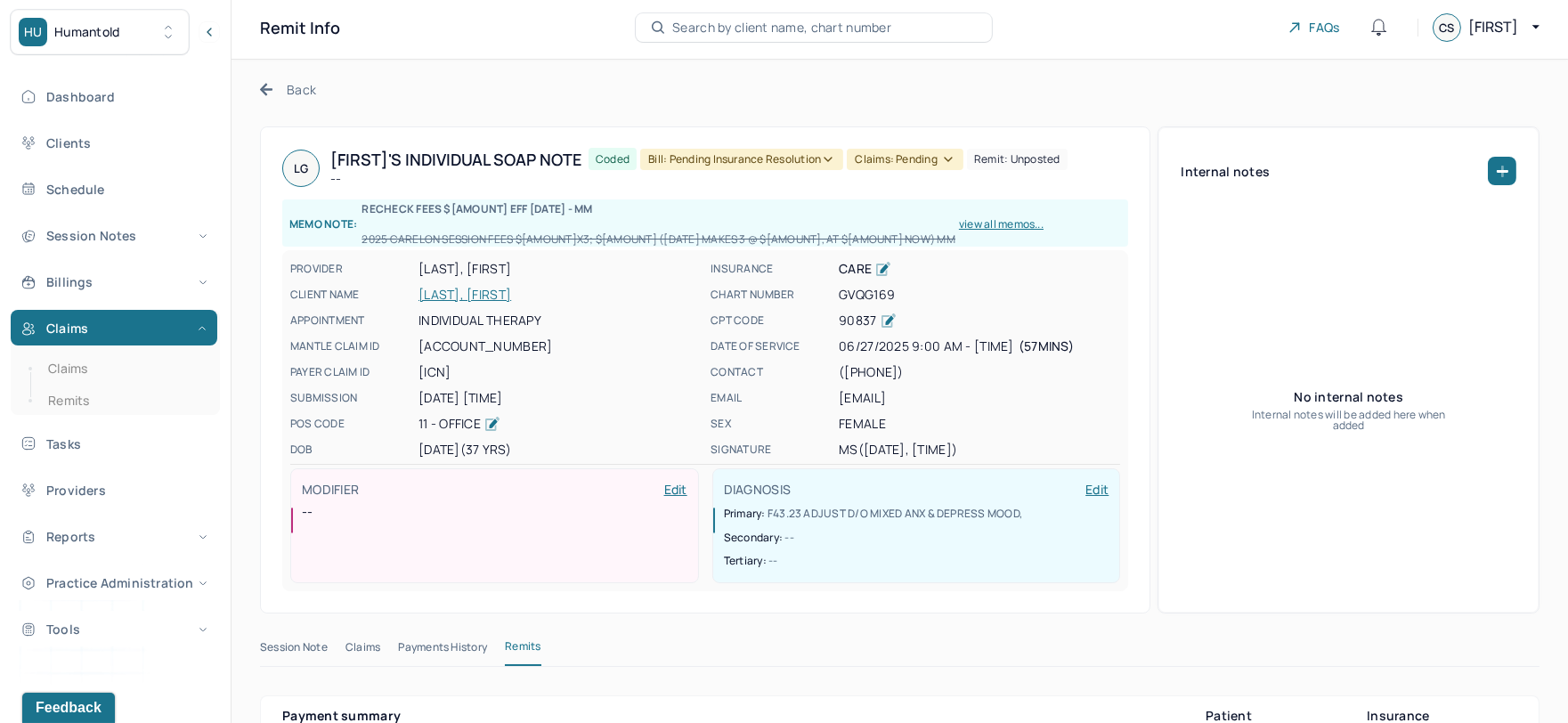 scroll, scrollTop: 0, scrollLeft: 0, axis: both 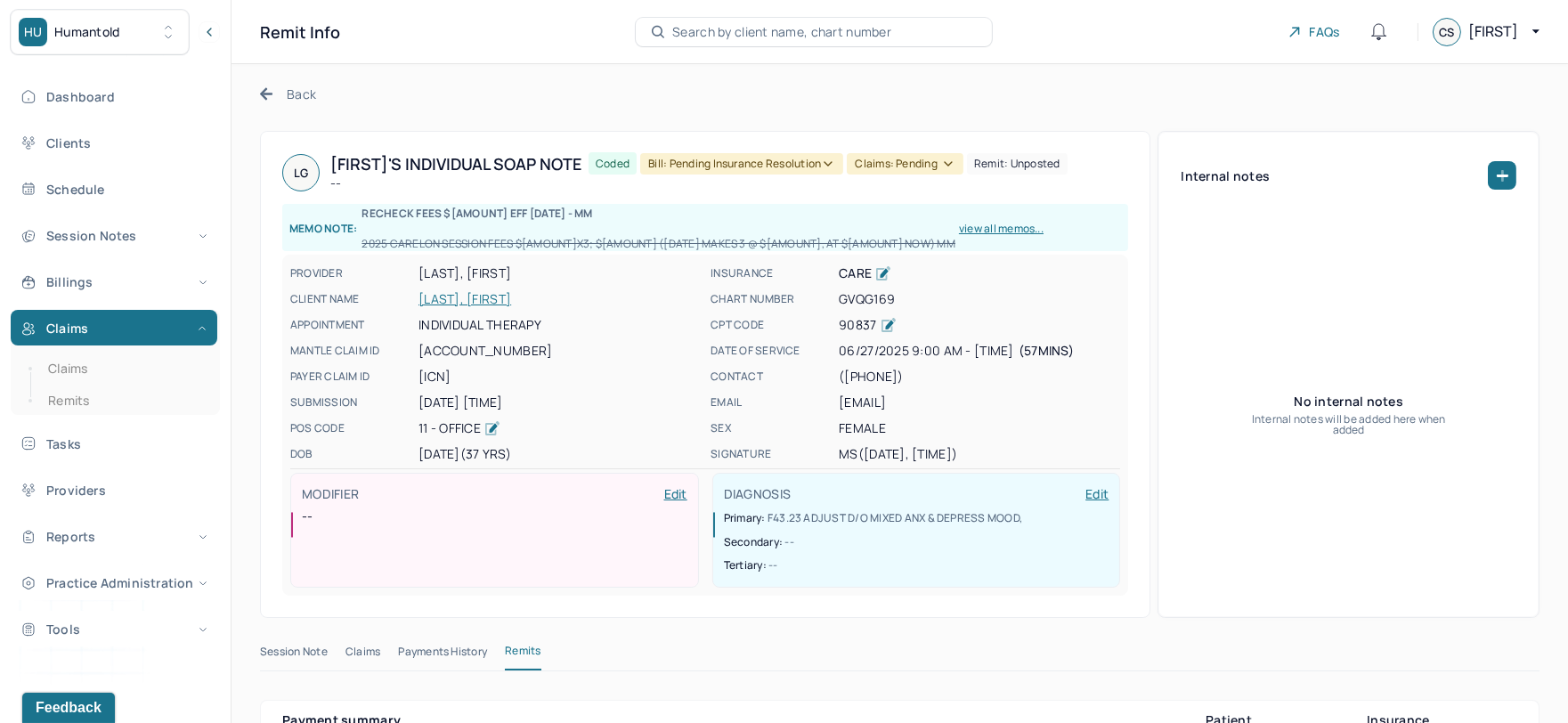 click on "Bill: Pending Insurance Resolution" at bounding box center [742, 164] 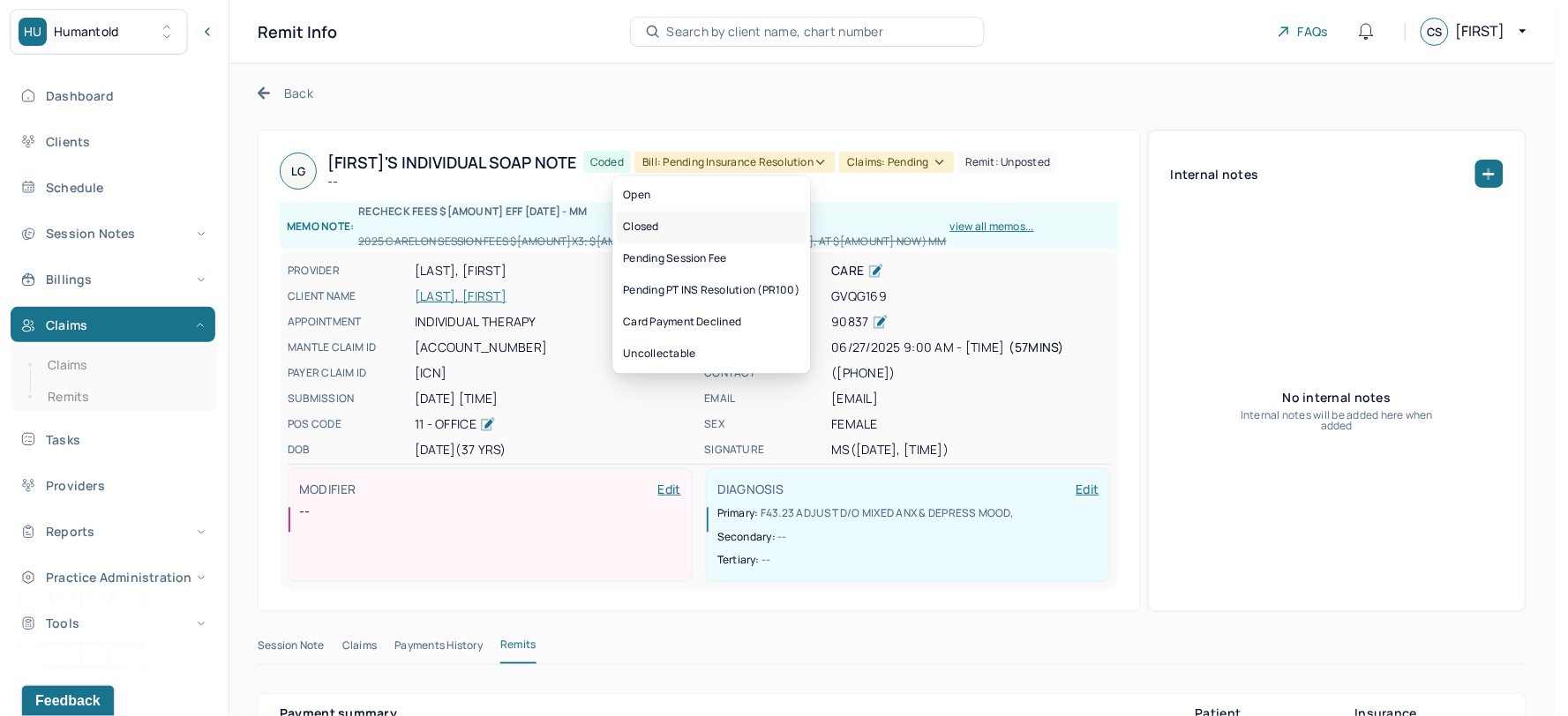 click on "Closed" at bounding box center (711, 227) 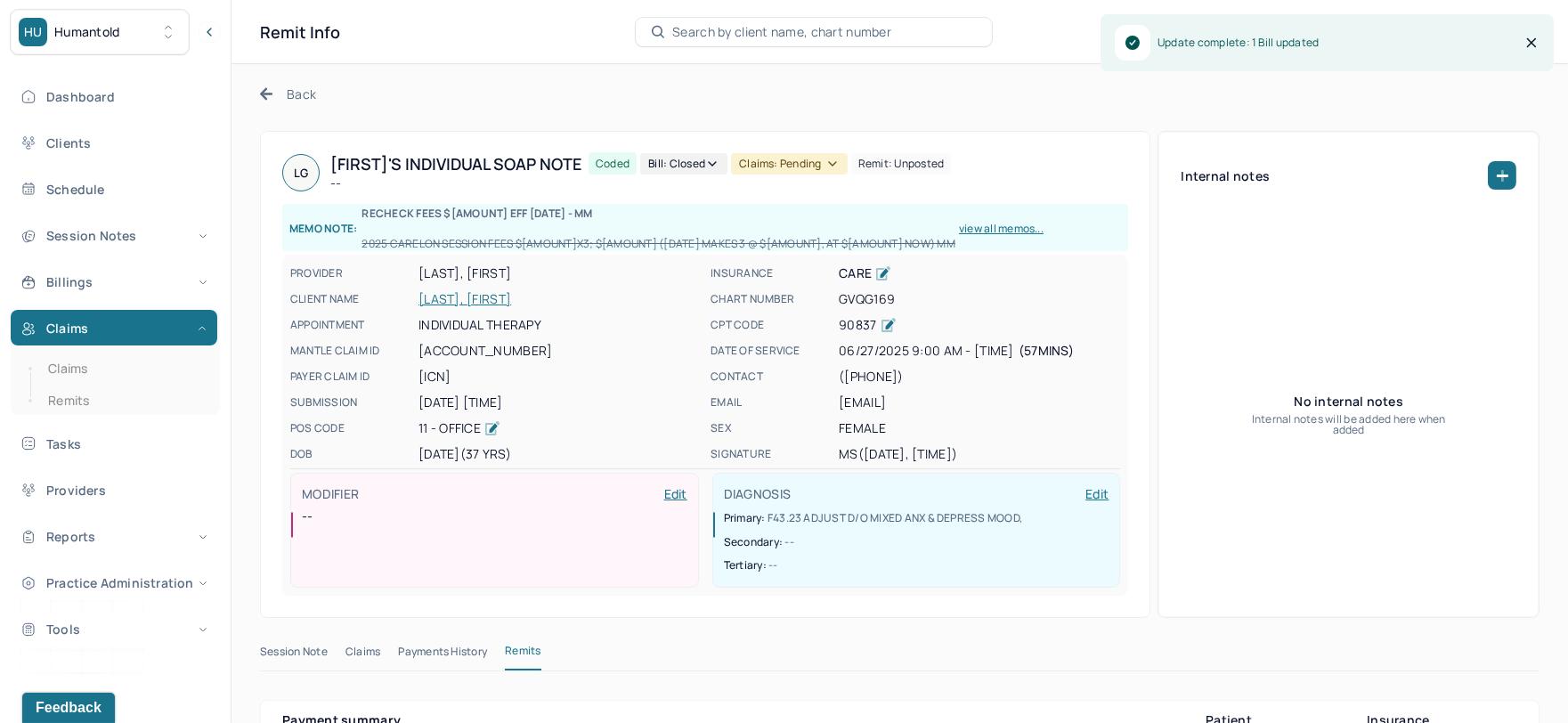 click on "Claims: pending" at bounding box center (789, 164) 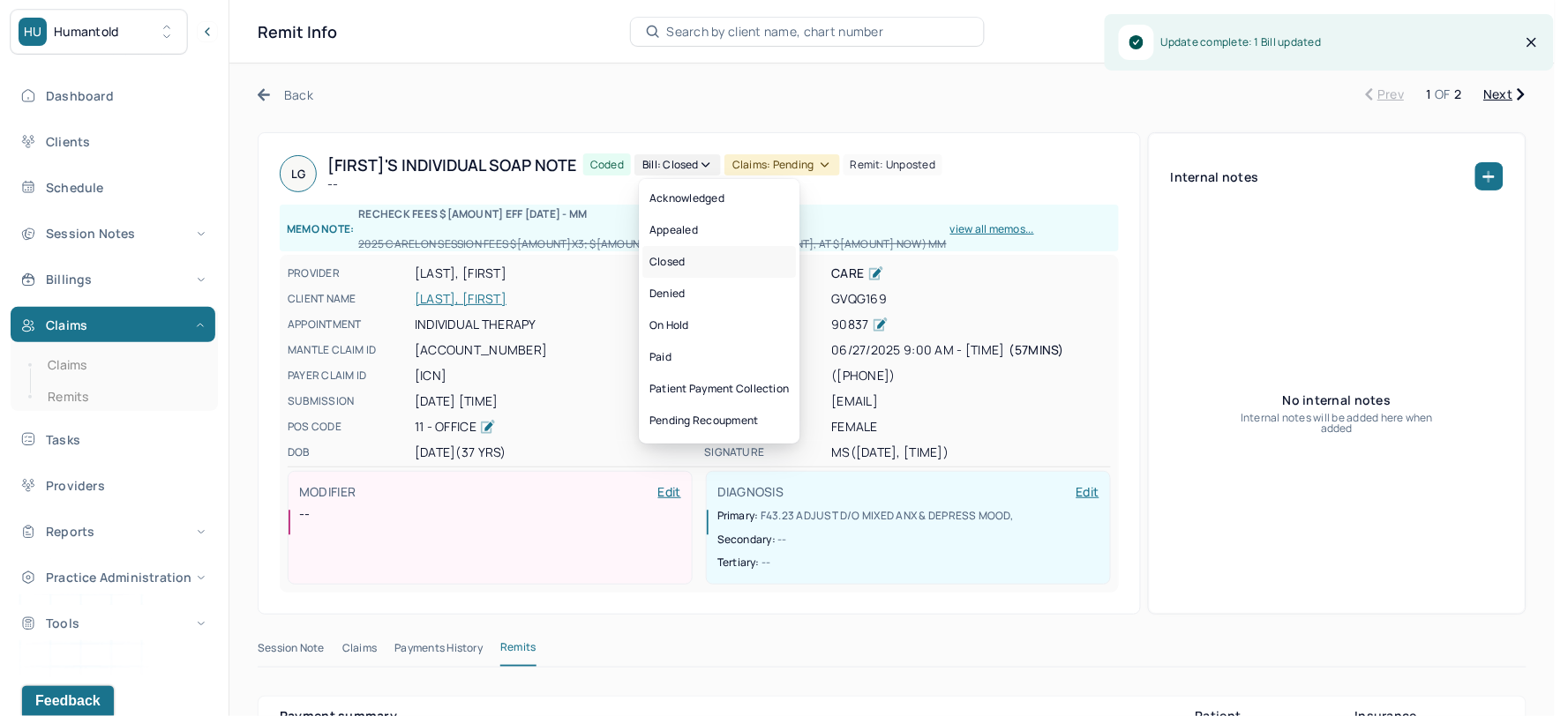 click on "Closed" at bounding box center (719, 262) 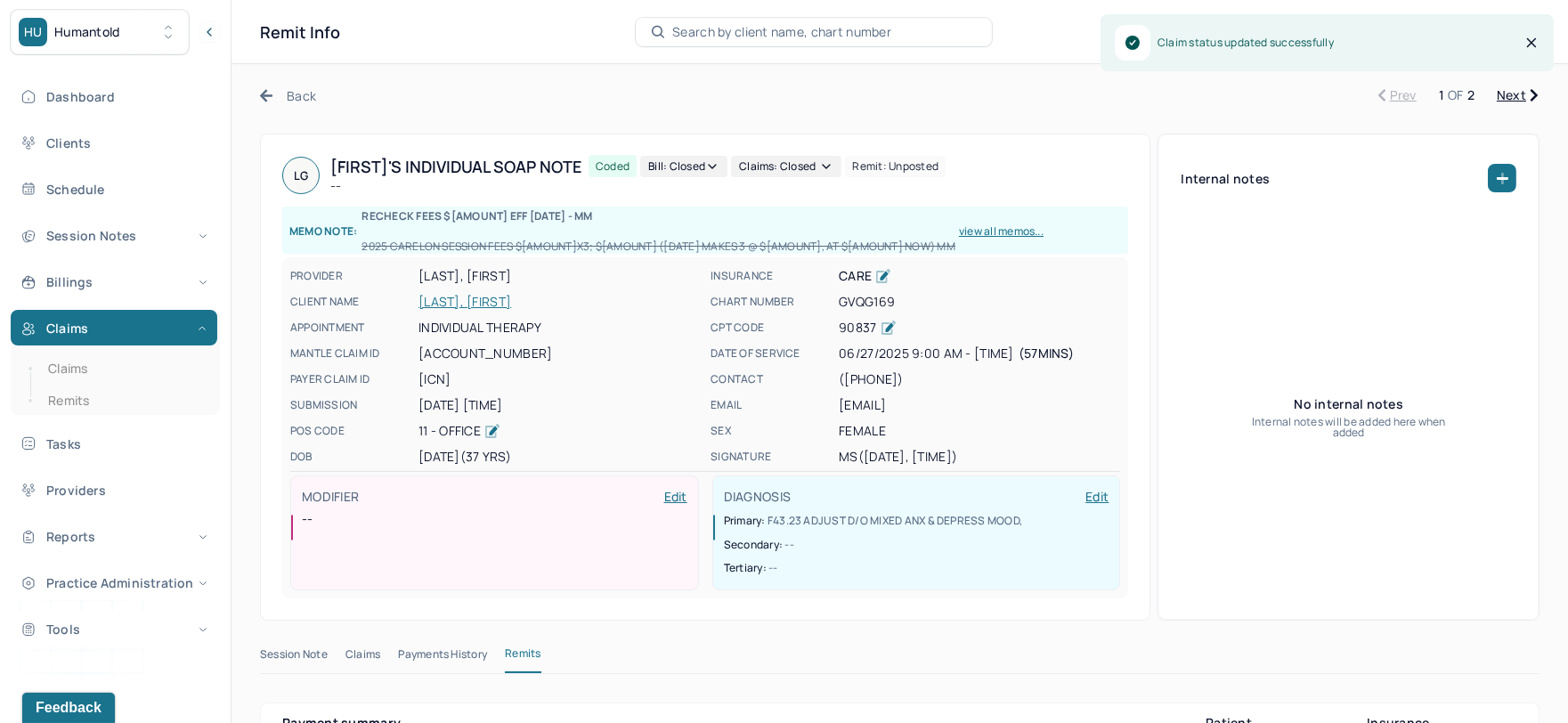 click 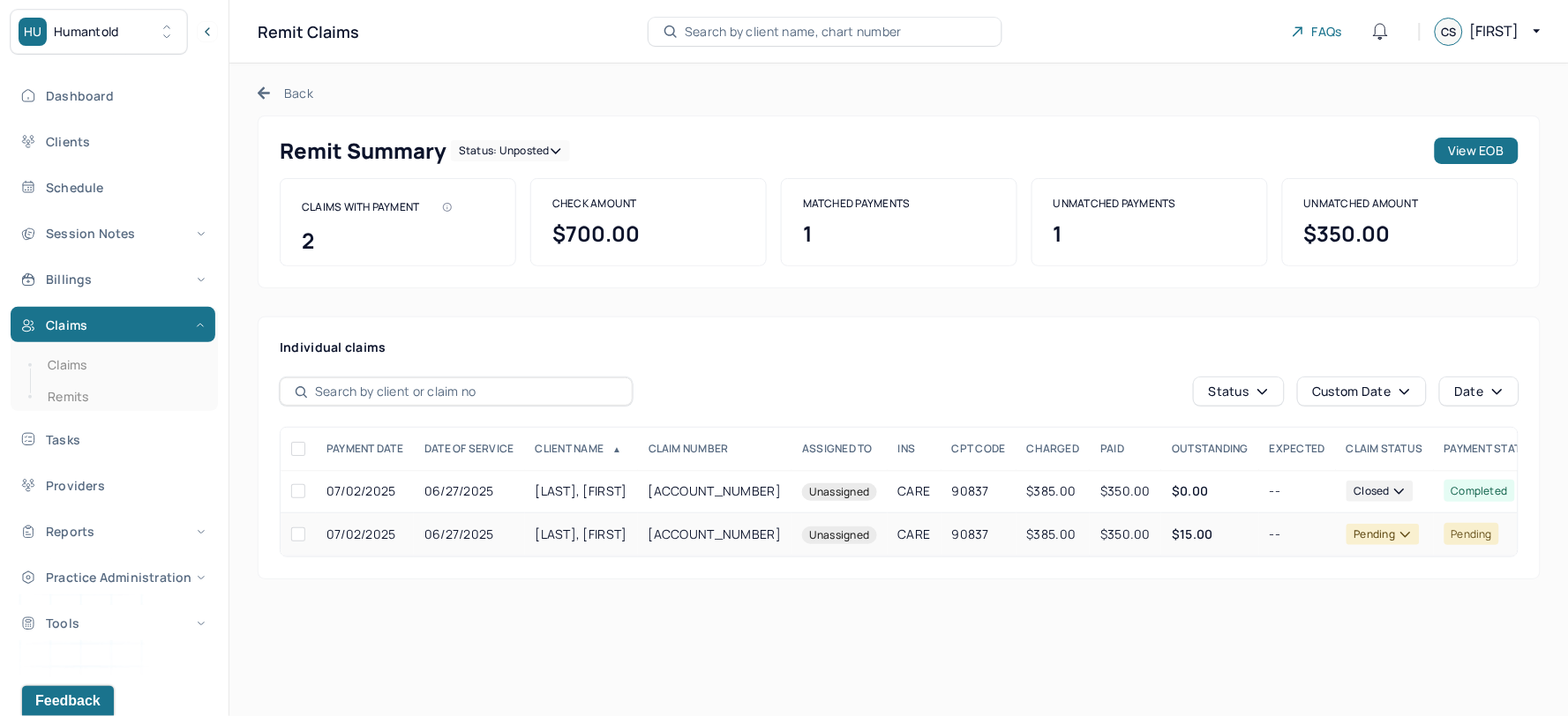 click on "M06C32F5A29A55" at bounding box center [715, 534] 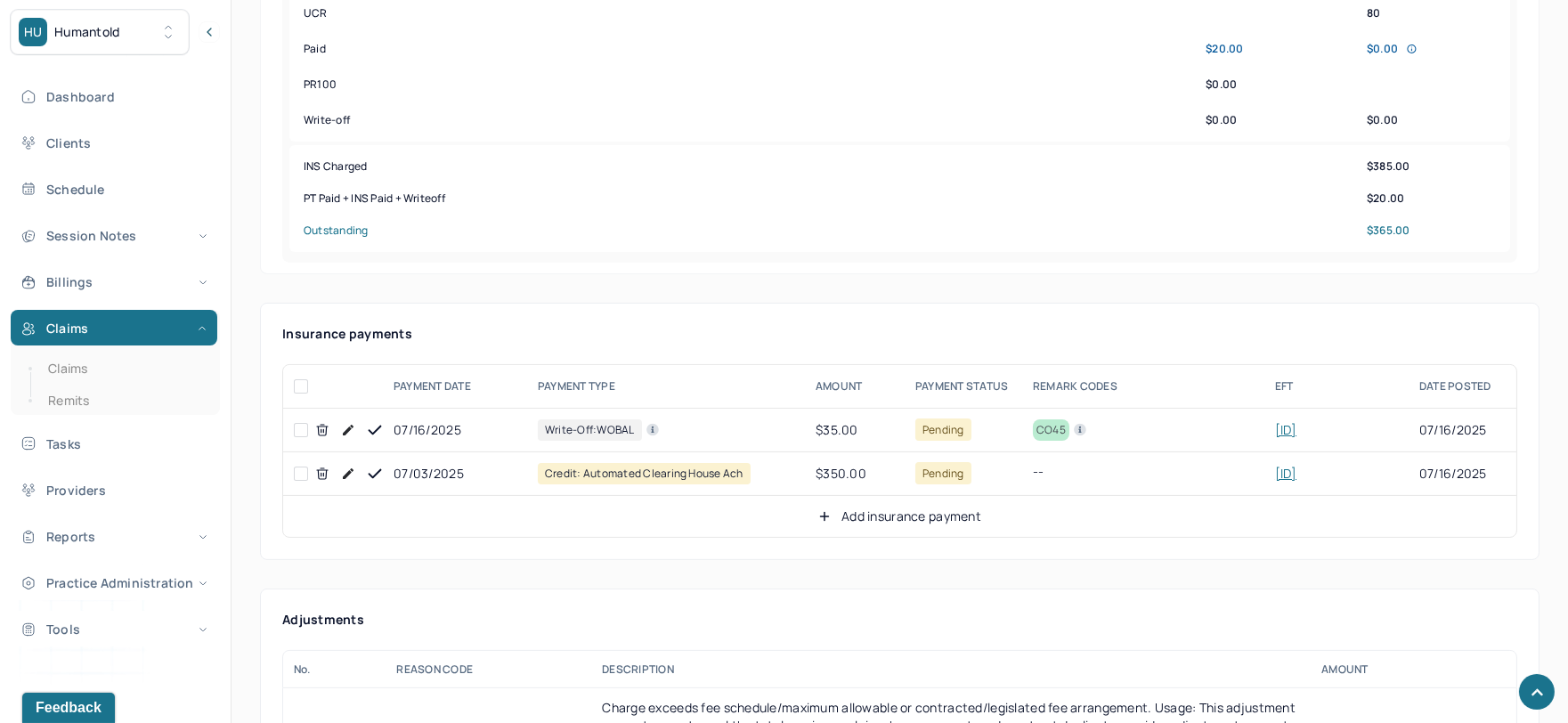 scroll, scrollTop: 890, scrollLeft: 0, axis: vertical 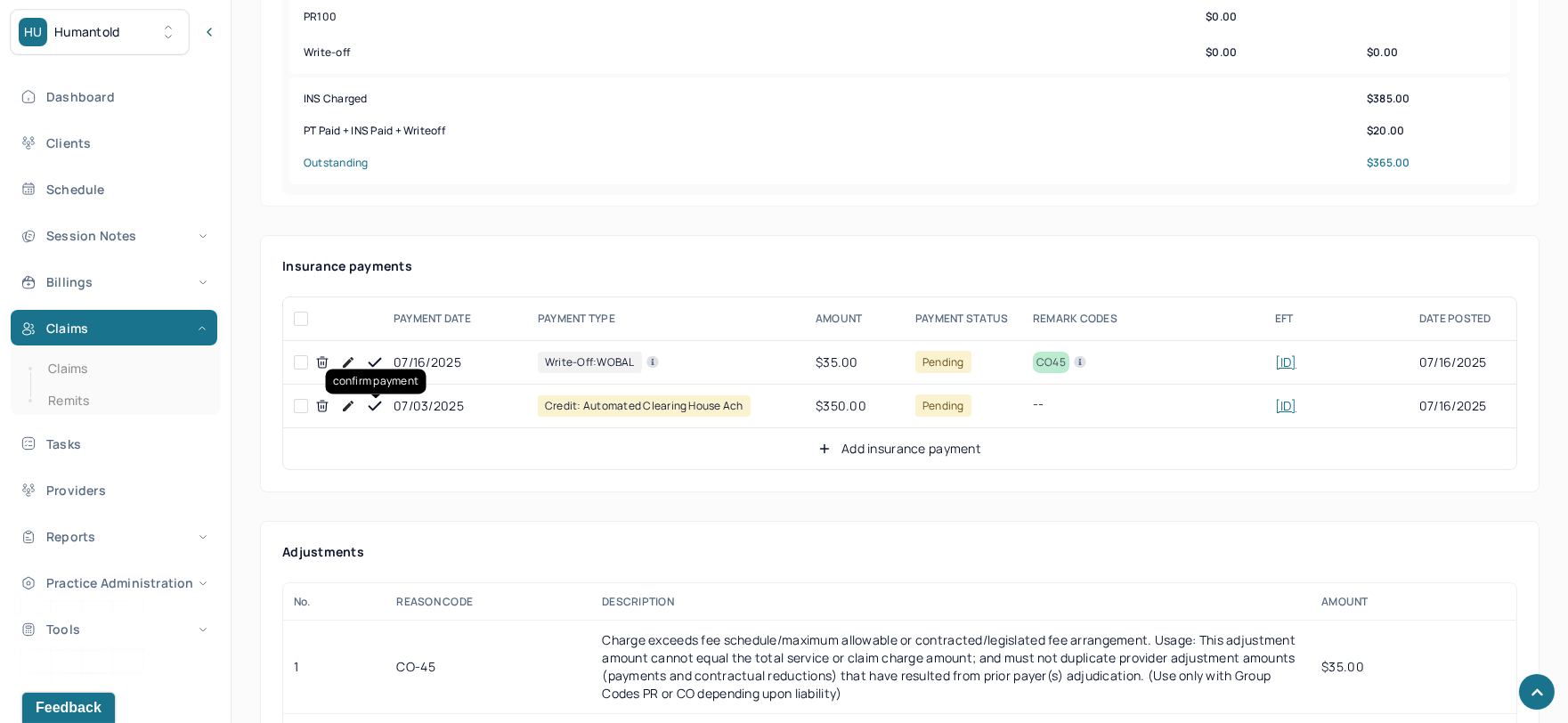 click 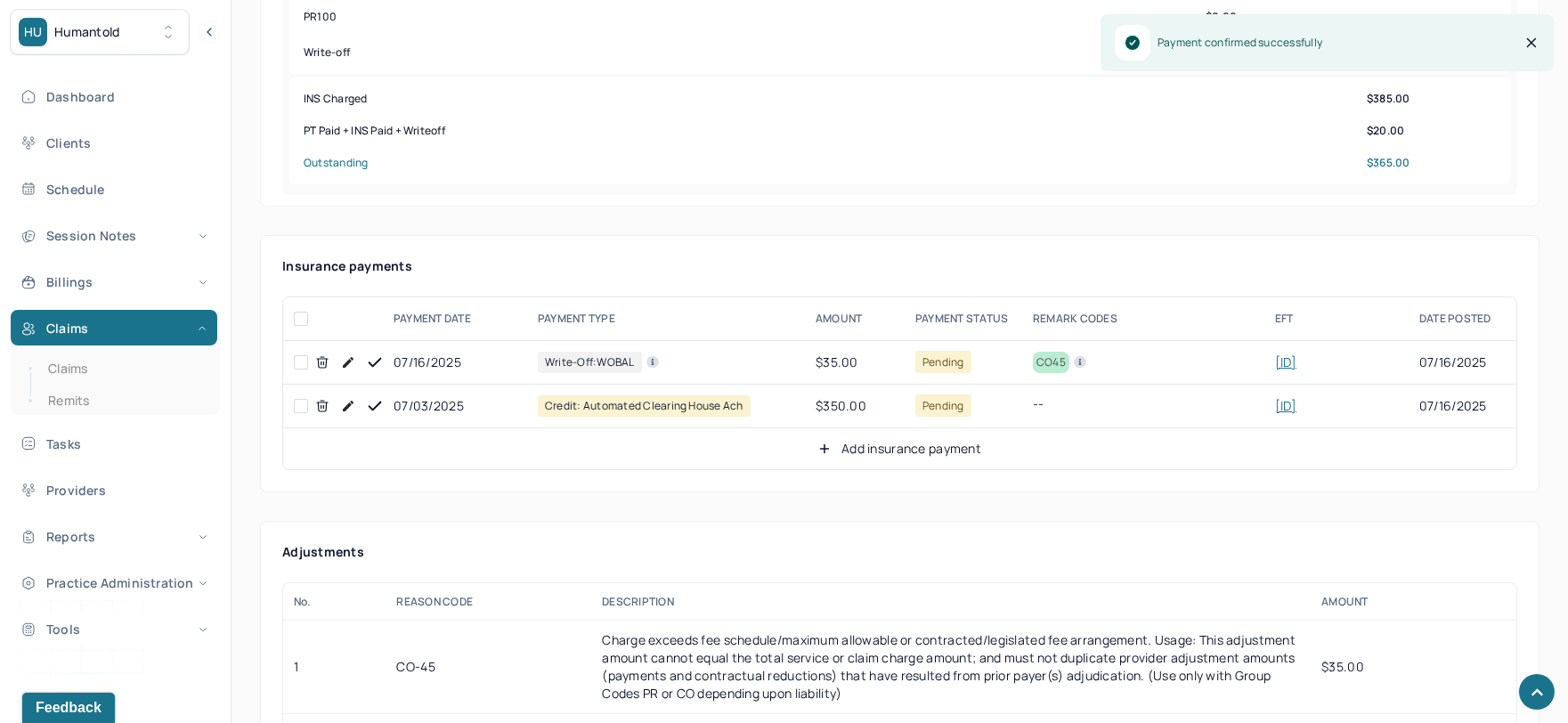 click 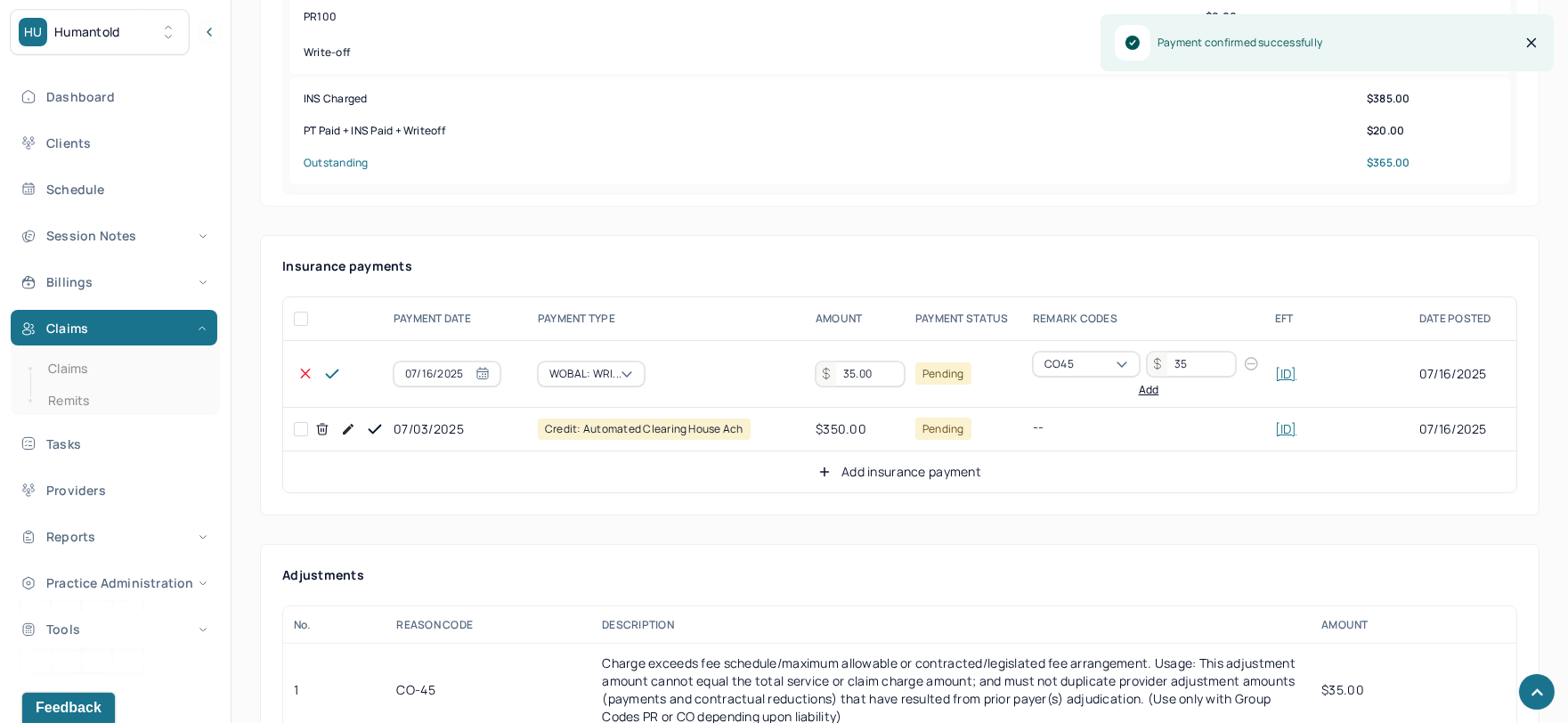 click on "07/16/2025" at bounding box center (447, 374) 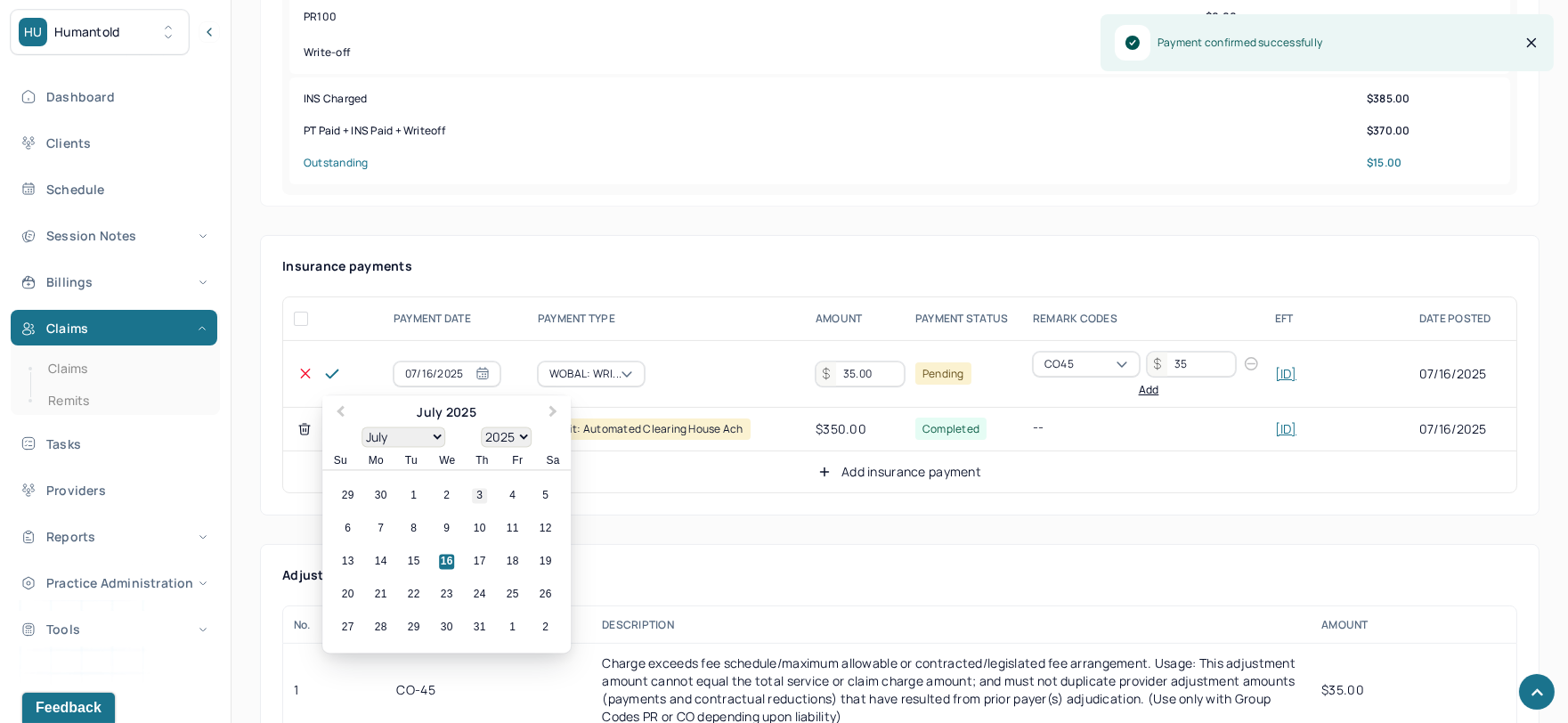click on "3" at bounding box center [479, 496] 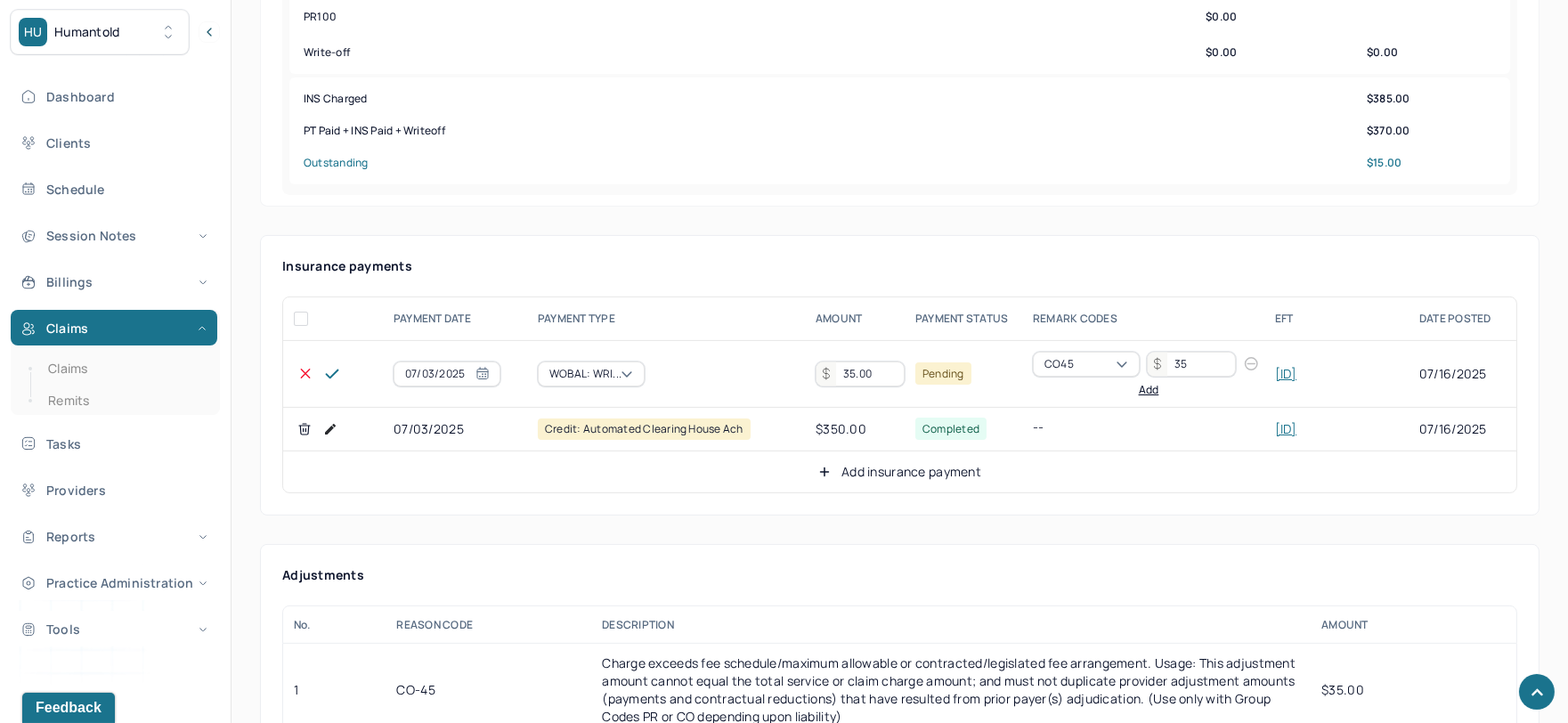 click on "35.00" at bounding box center (860, 374) 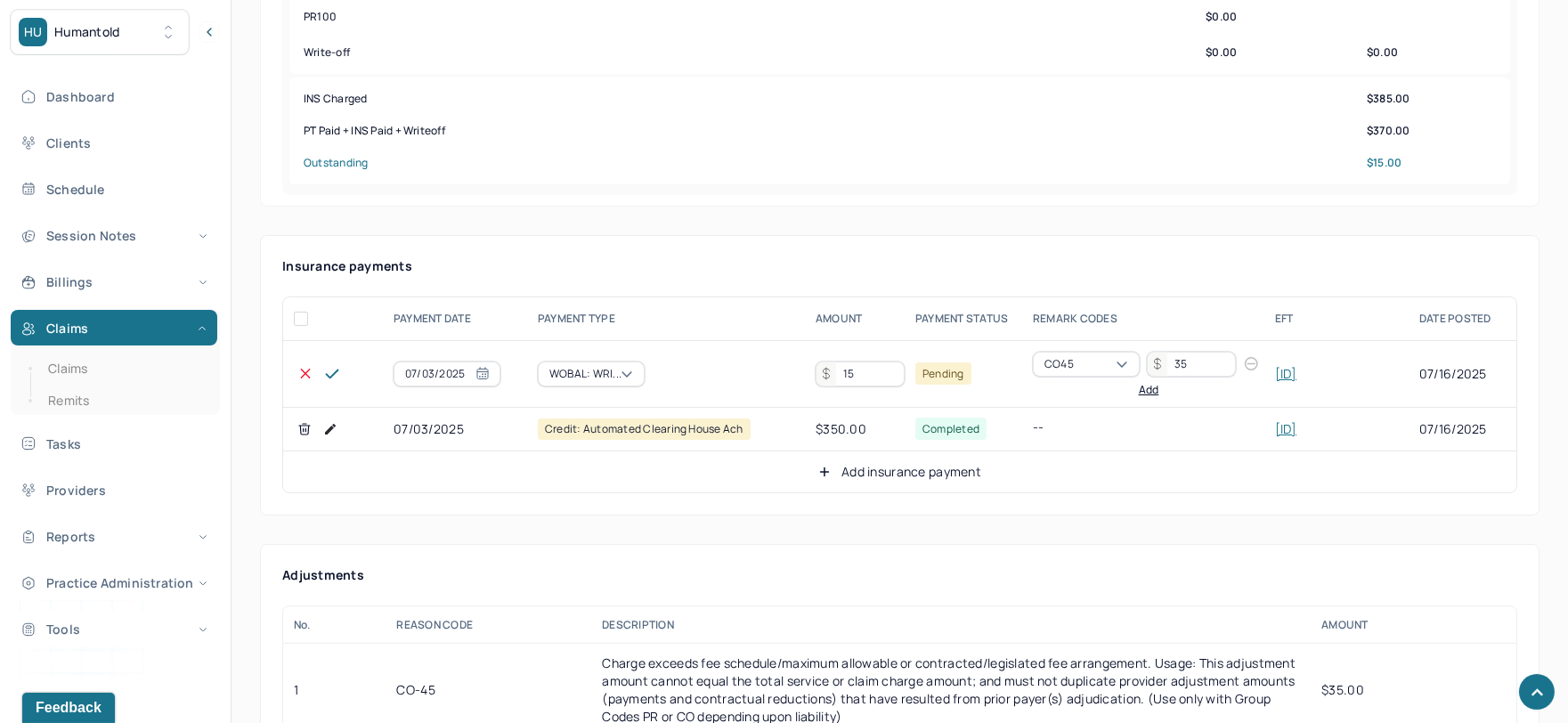 type on "15" 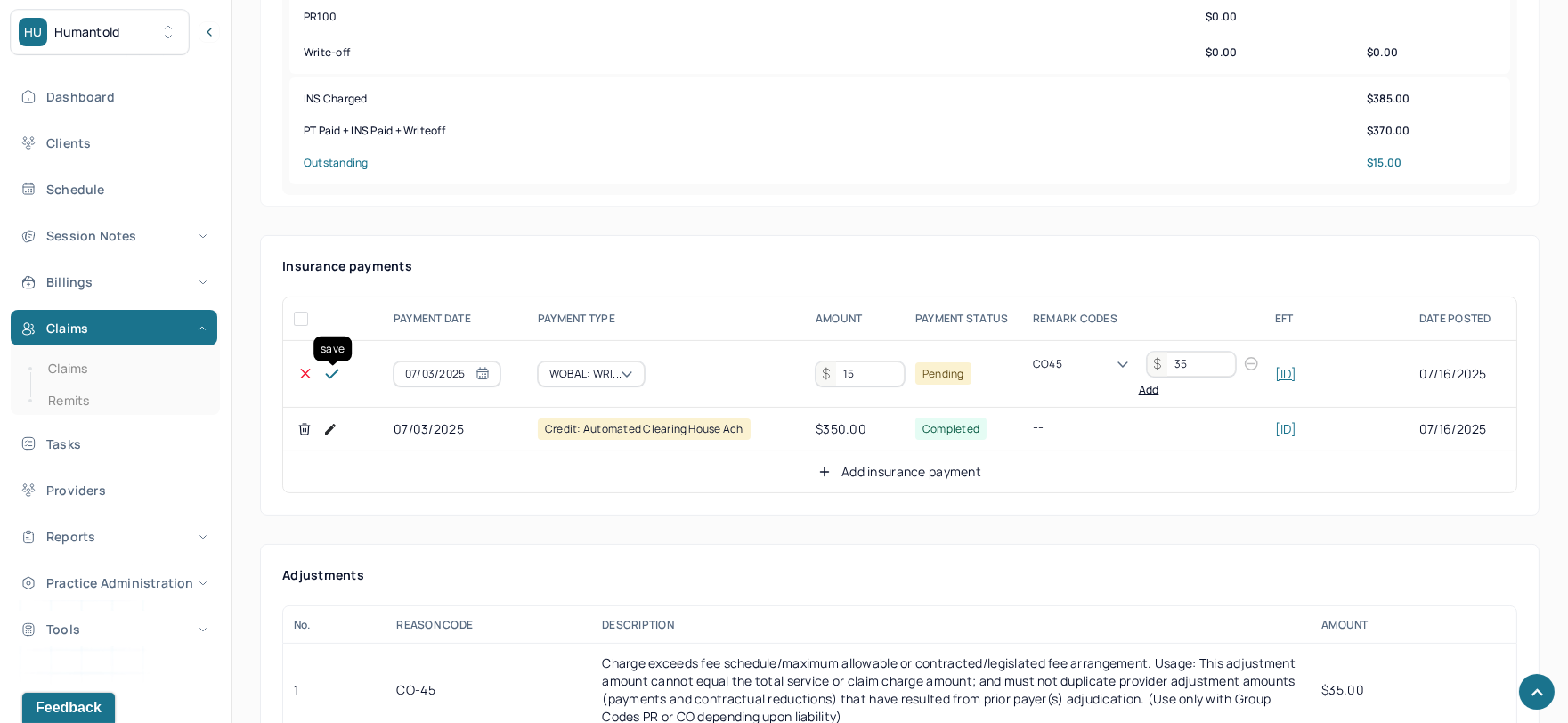 click 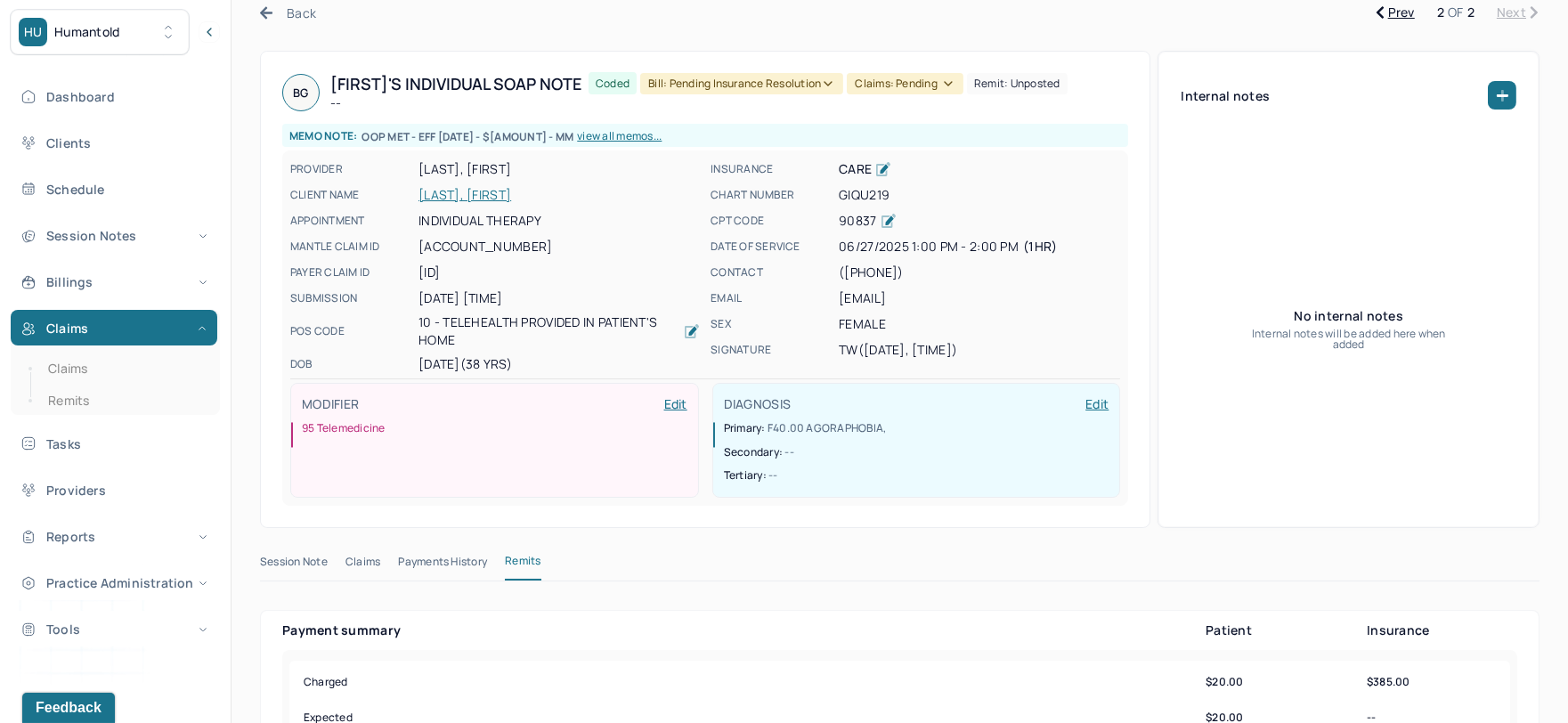 scroll, scrollTop: 0, scrollLeft: 0, axis: both 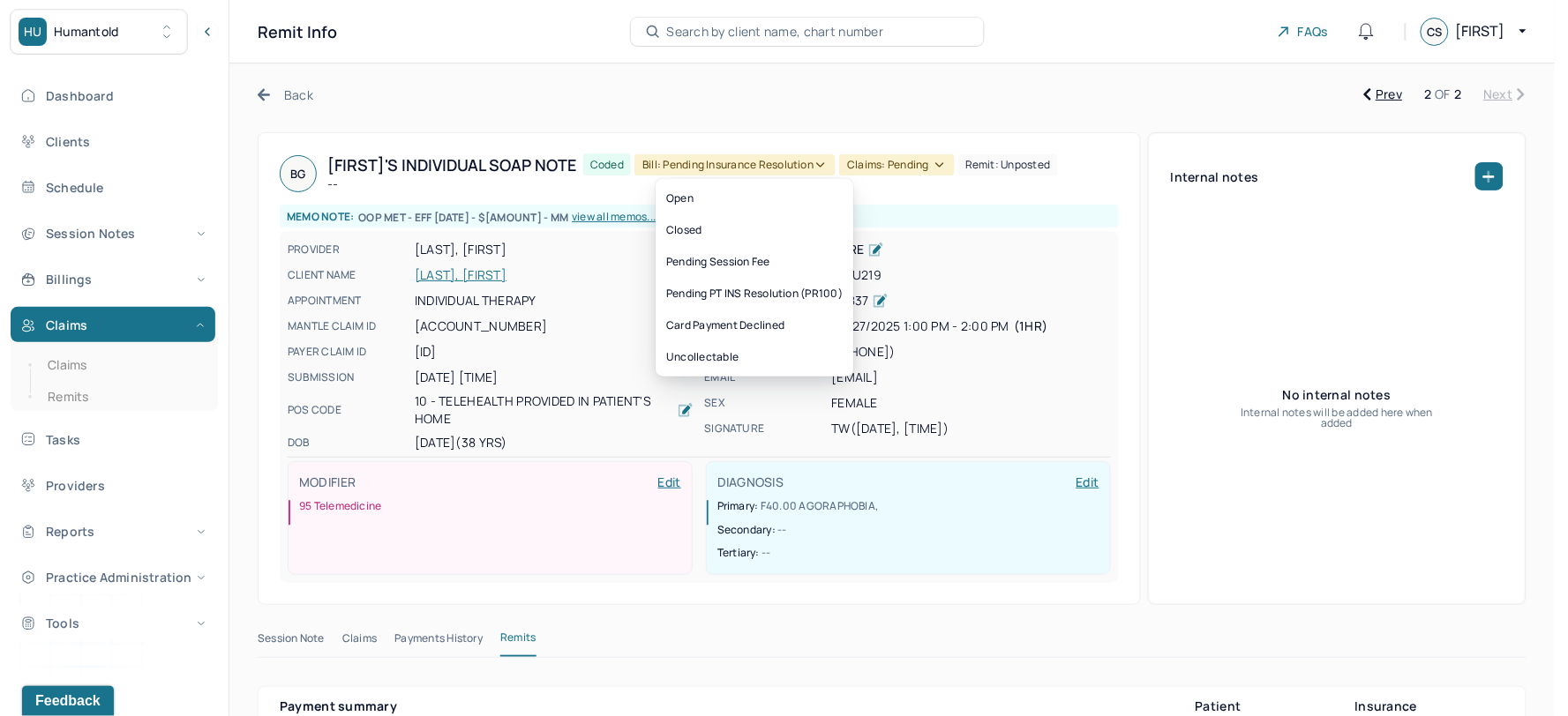 click on "Bill: Pending Insurance Resolution" at bounding box center (735, 165) 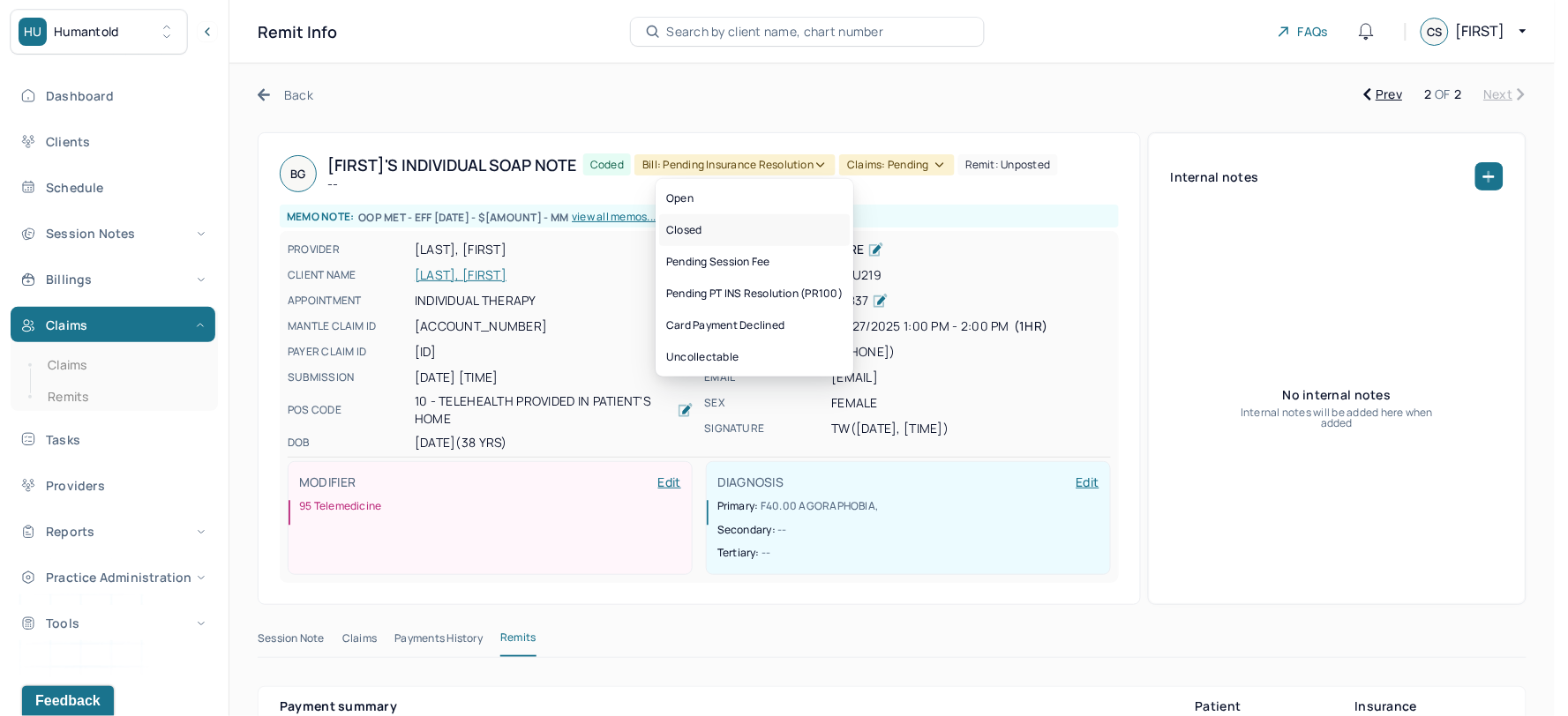 click on "Closed" at bounding box center (754, 230) 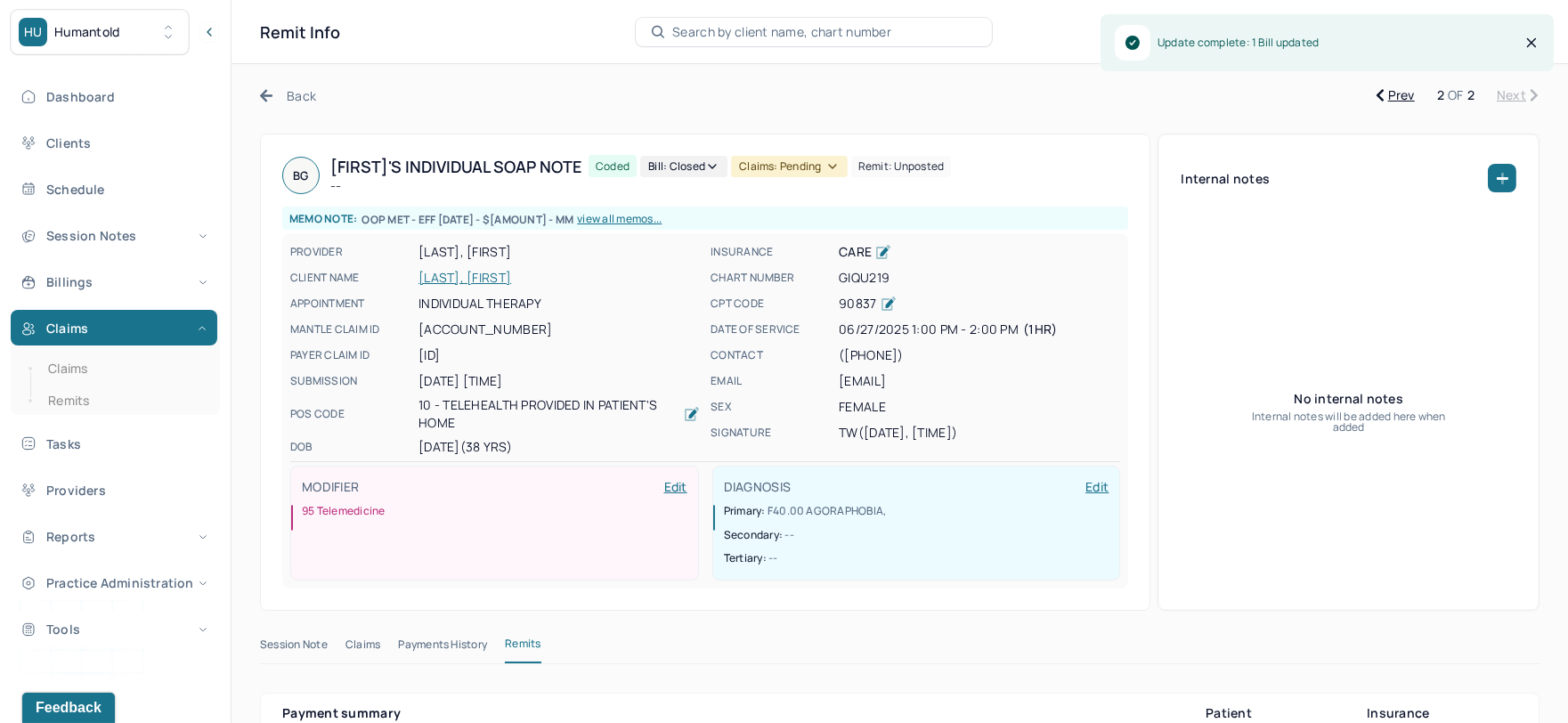 click on "Claims: pending" at bounding box center [789, 167] 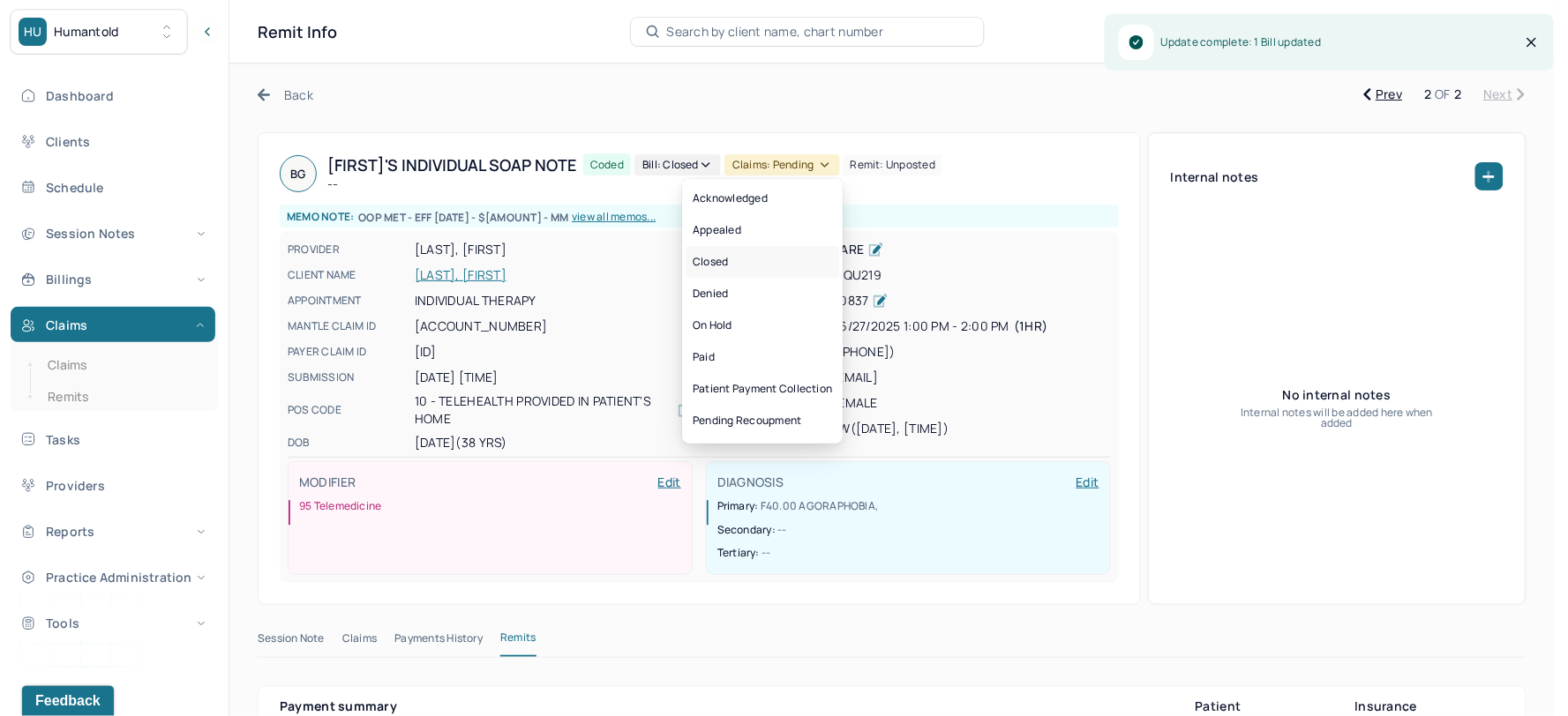 click on "Closed" at bounding box center [762, 262] 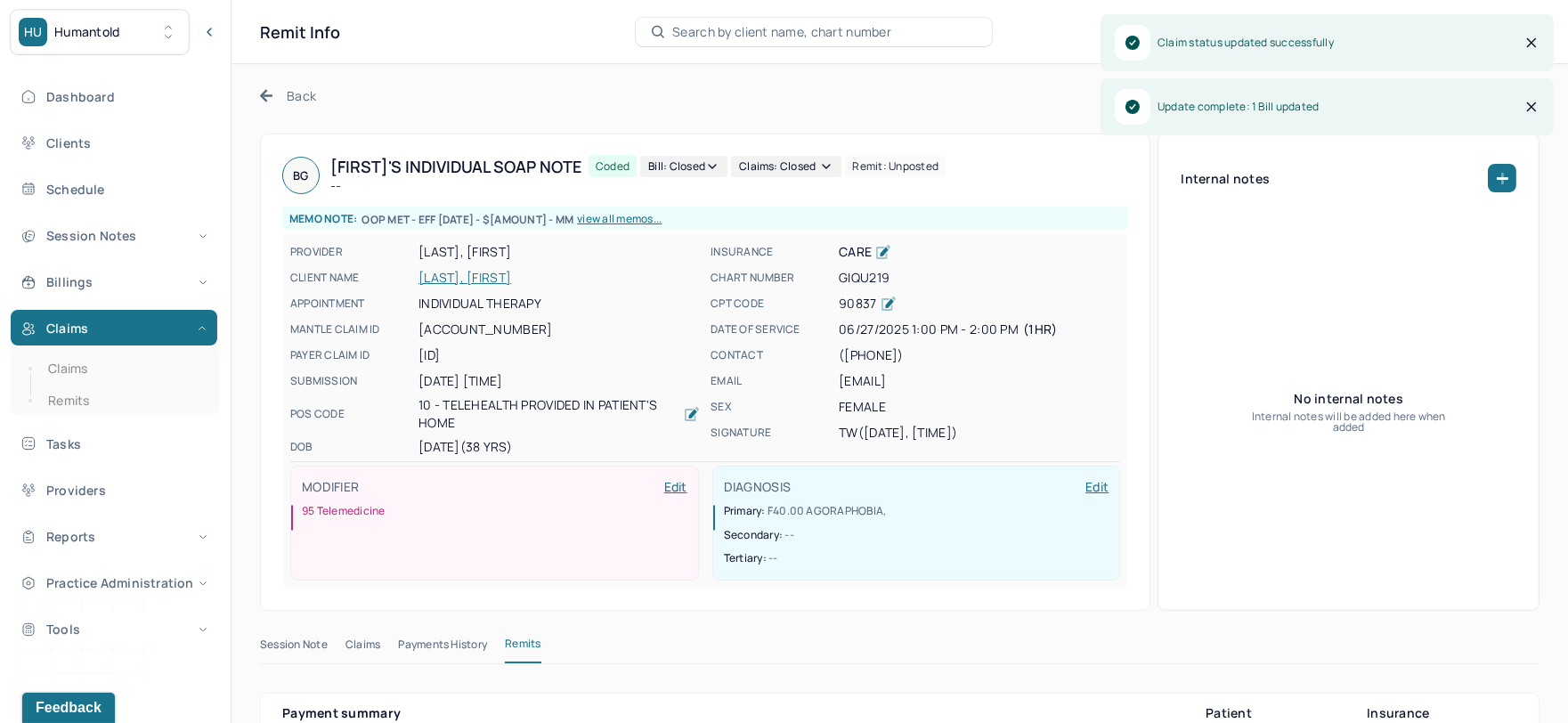 click 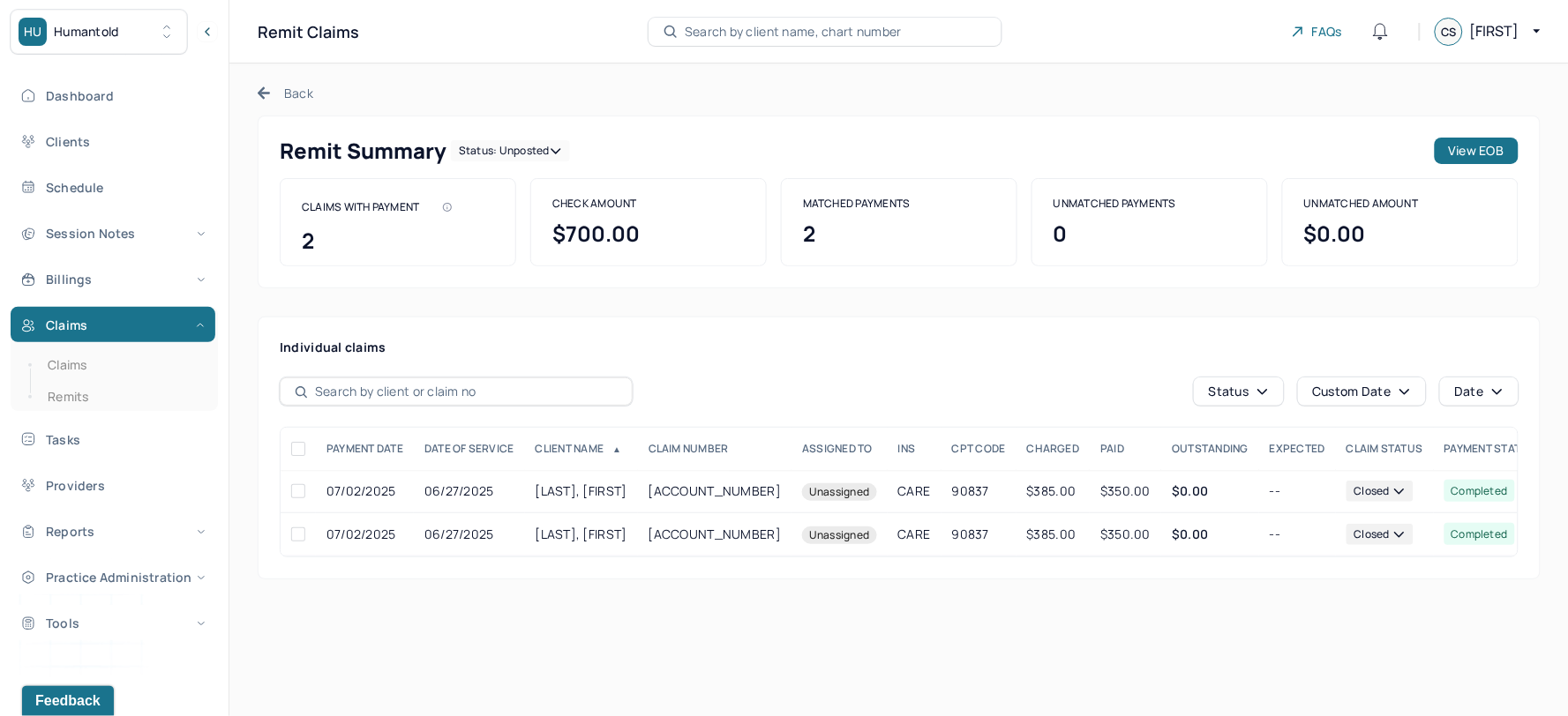 click on "Status: unposted" at bounding box center [510, 151] 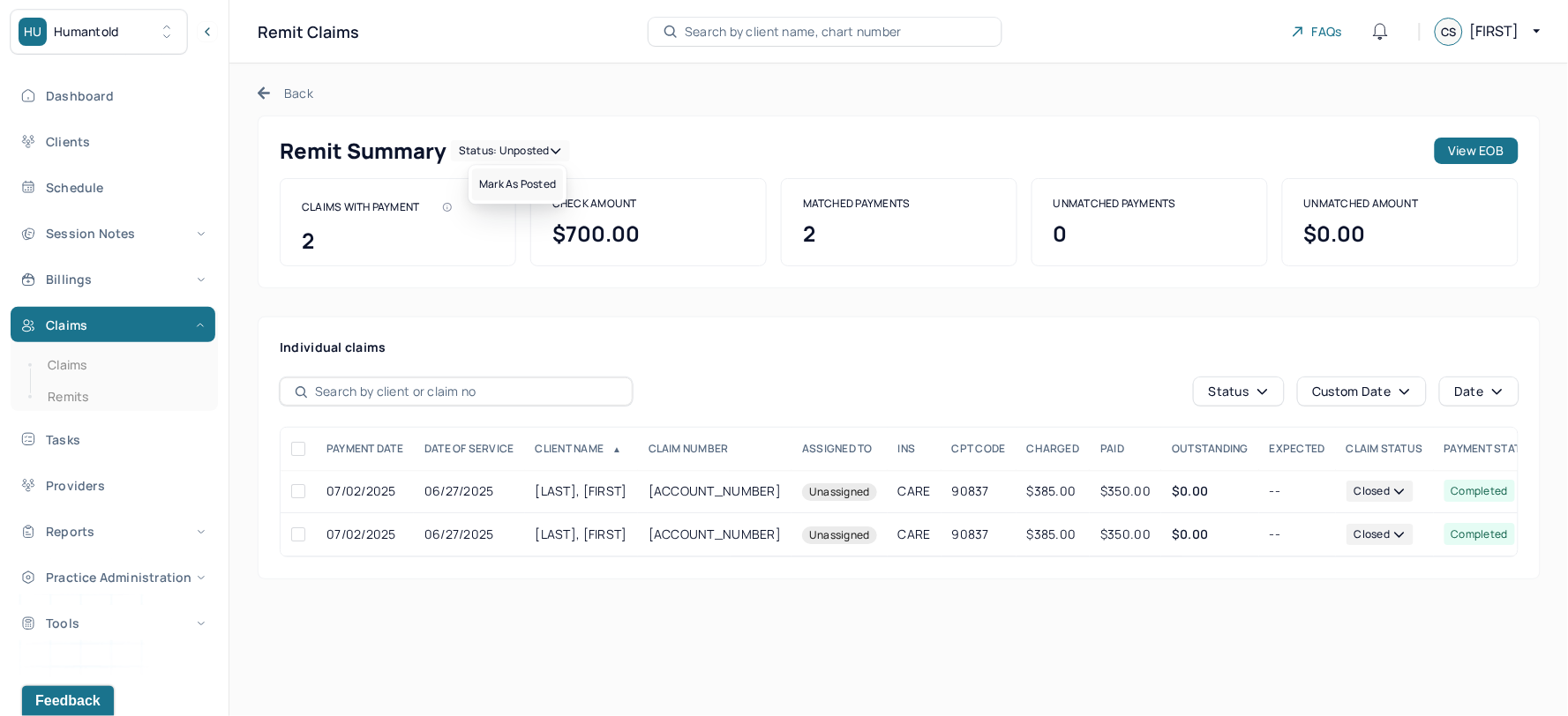 click on "Mark as Posted" at bounding box center (517, 184) 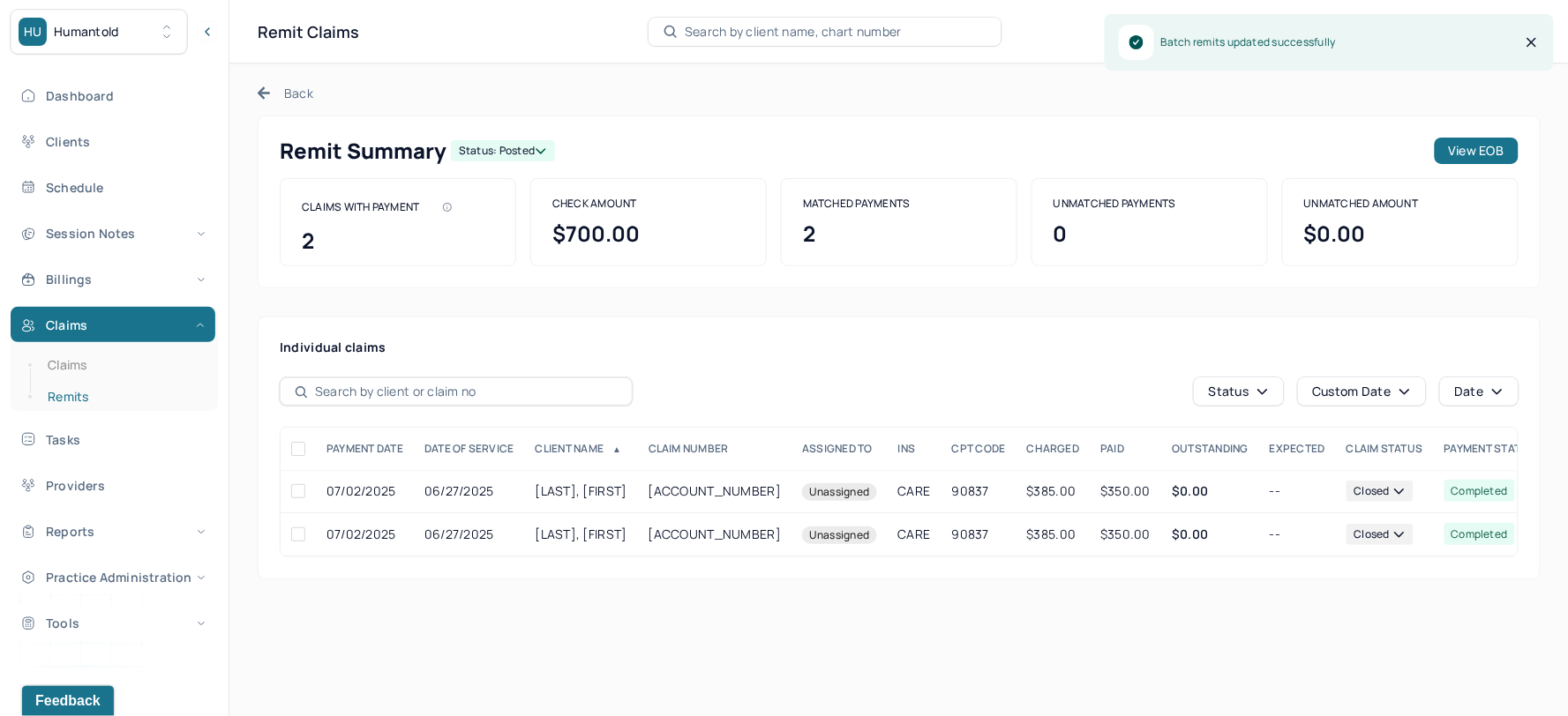 click on "Remits" at bounding box center [123, 397] 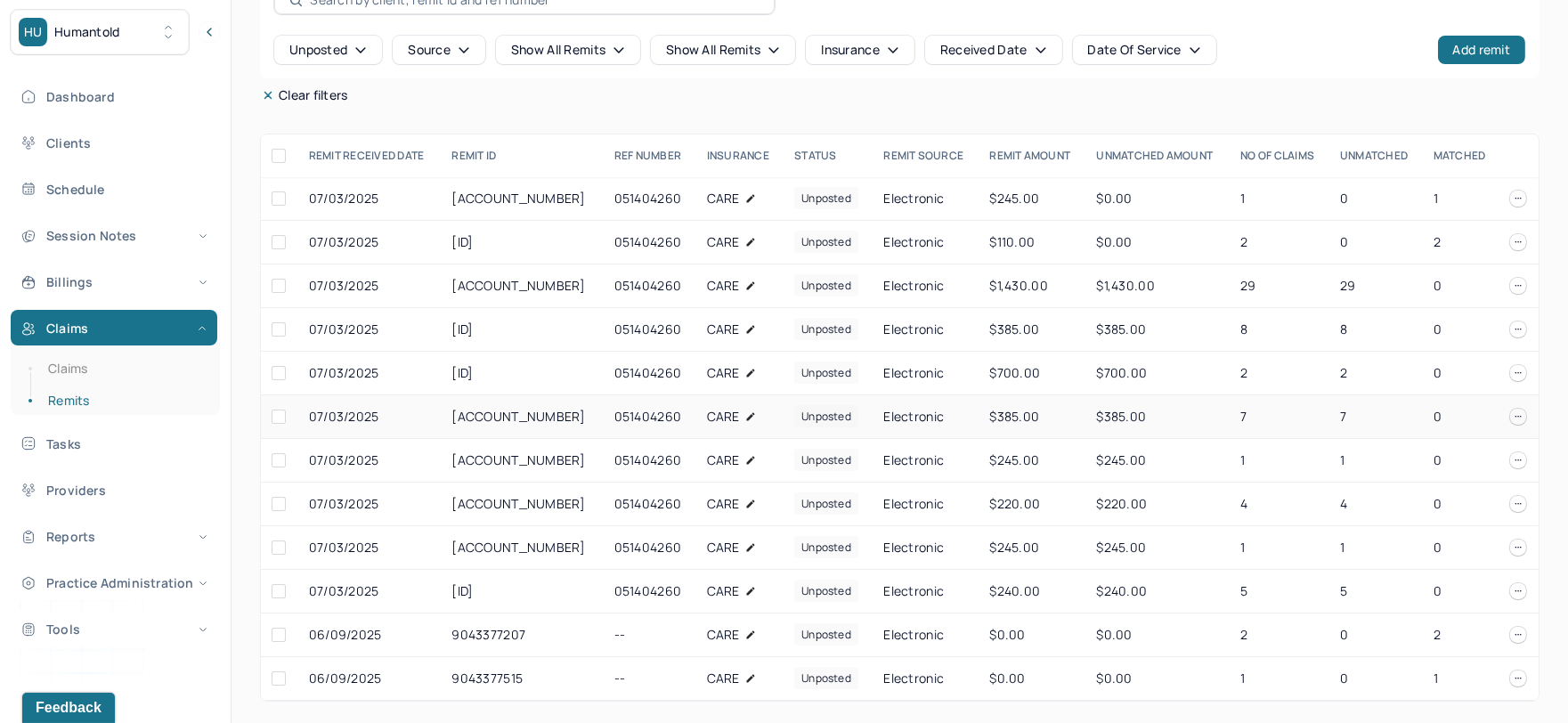 scroll, scrollTop: 71, scrollLeft: 0, axis: vertical 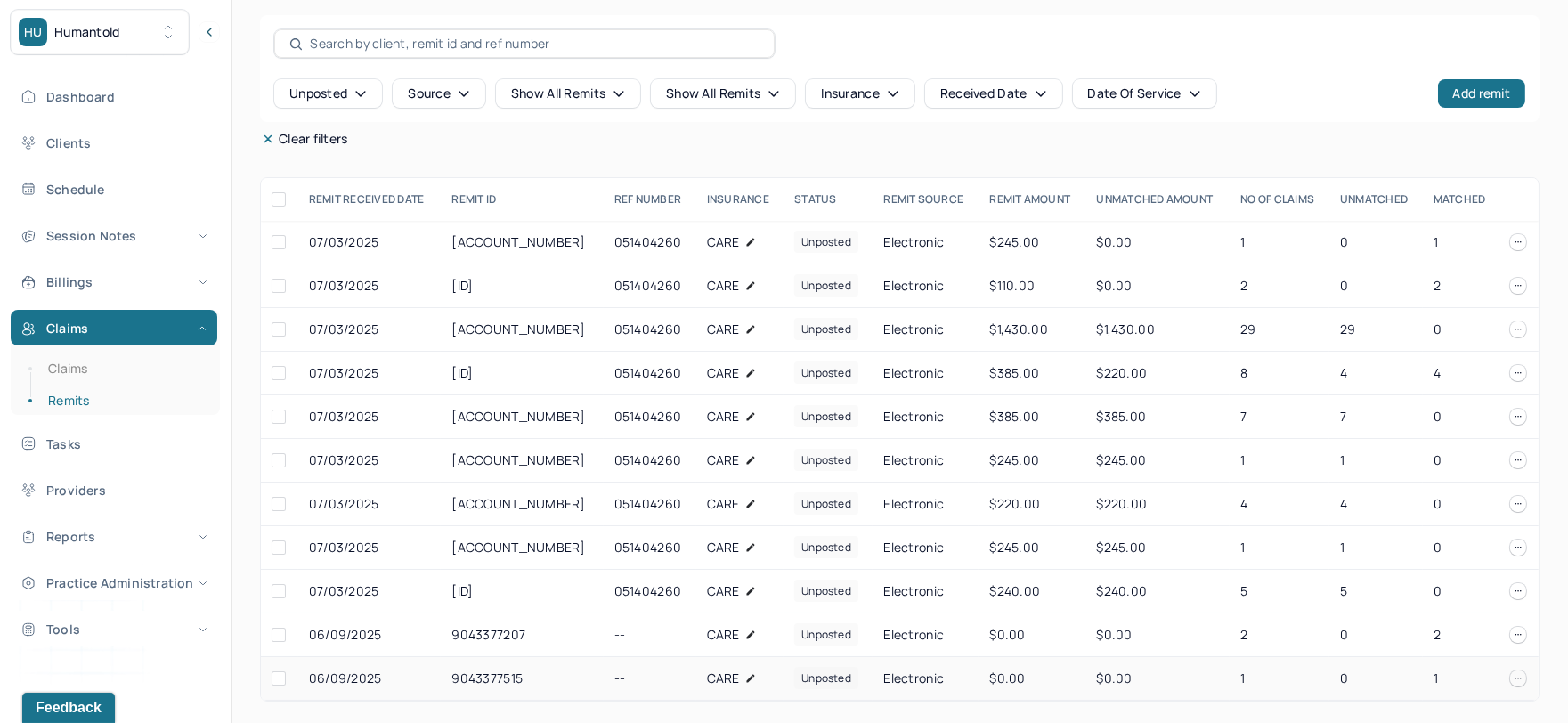 click on "CARE" at bounding box center [723, 678] 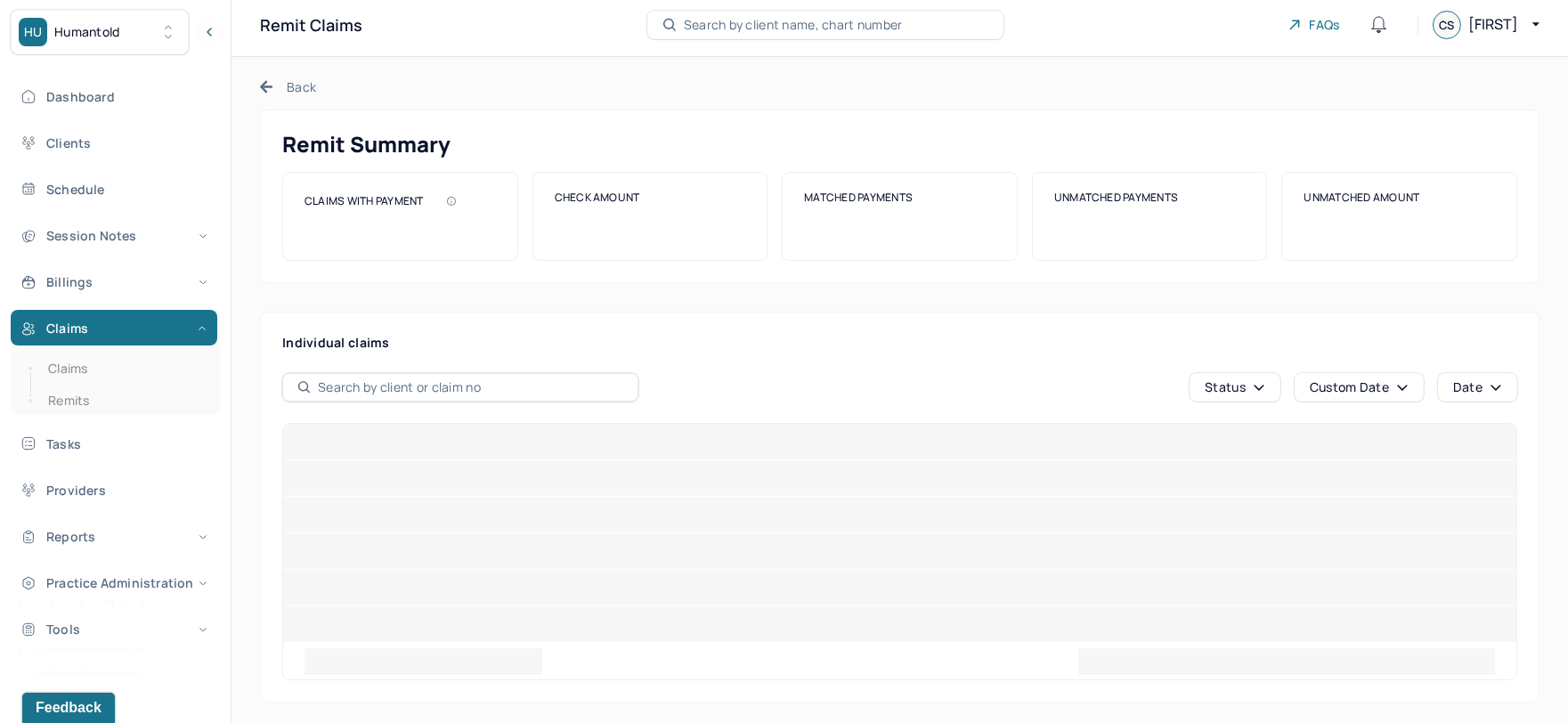 scroll, scrollTop: 0, scrollLeft: 0, axis: both 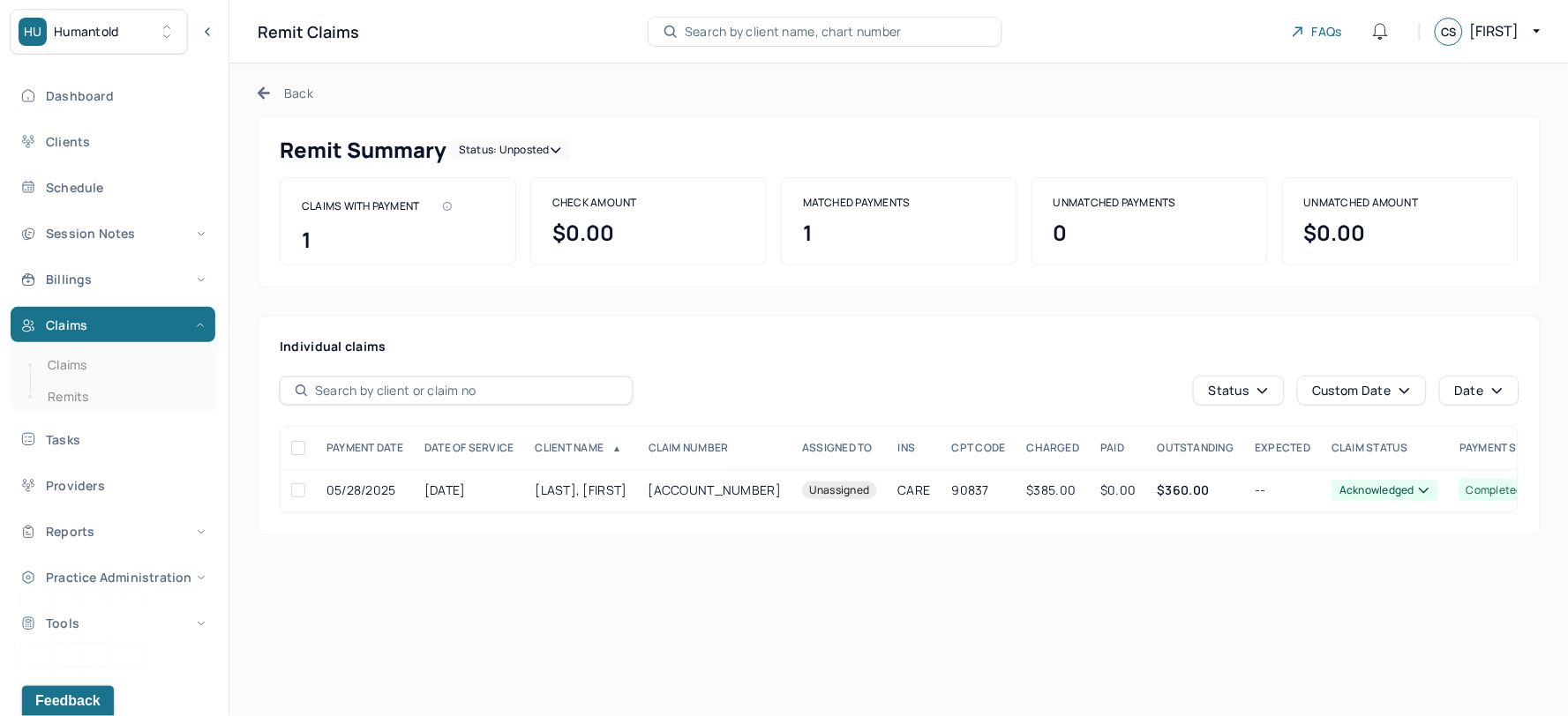 click 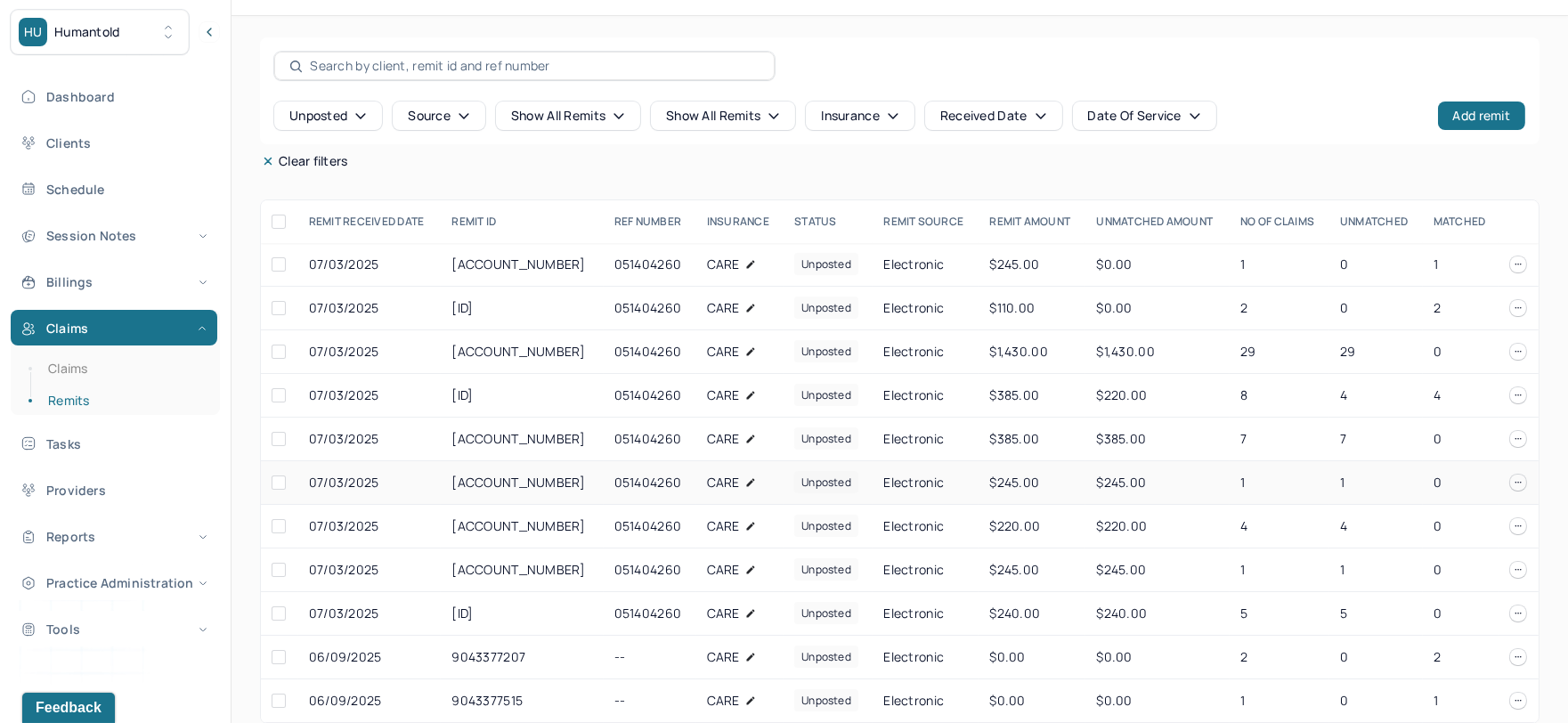 scroll, scrollTop: 71, scrollLeft: 0, axis: vertical 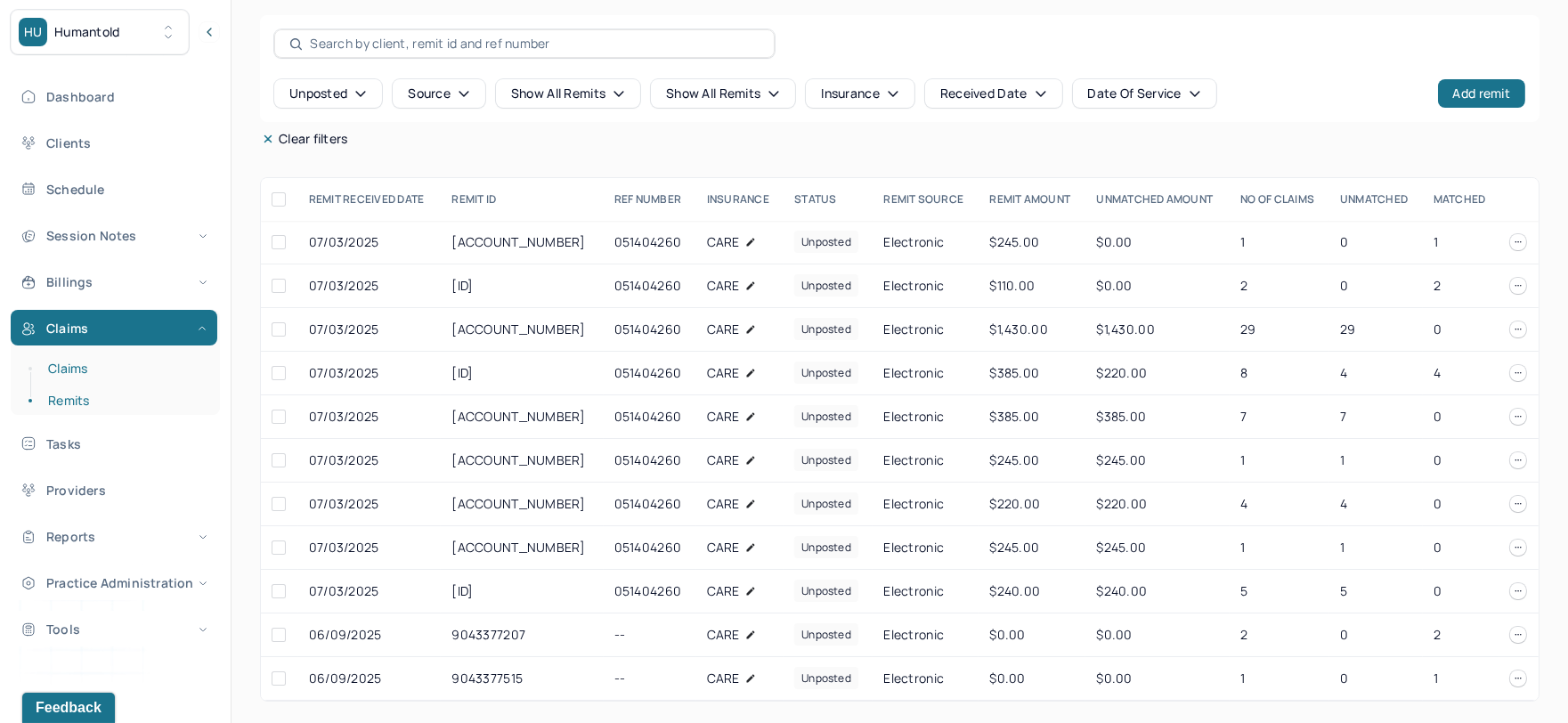click on "Claims" at bounding box center (124, 369) 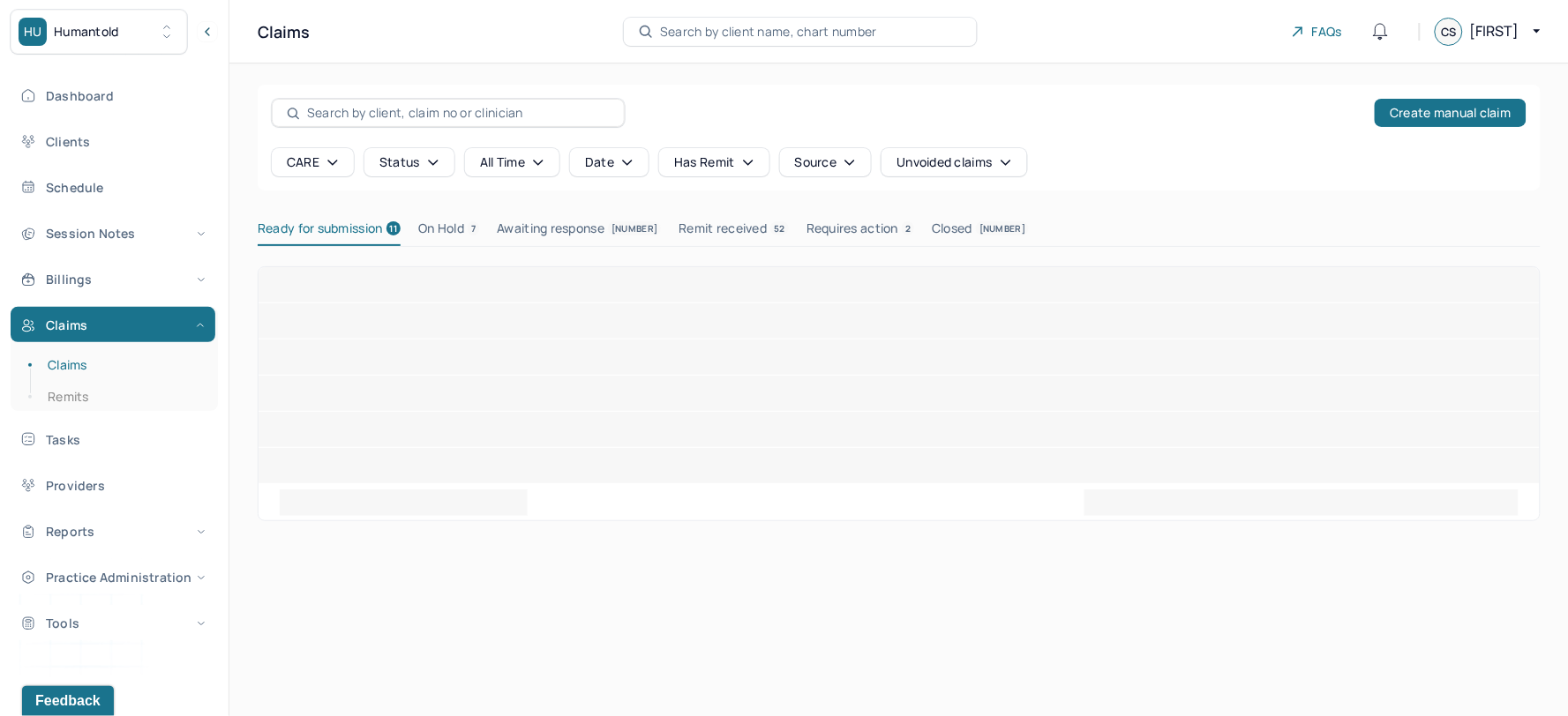 click on "Requires action 2" at bounding box center [860, 232] 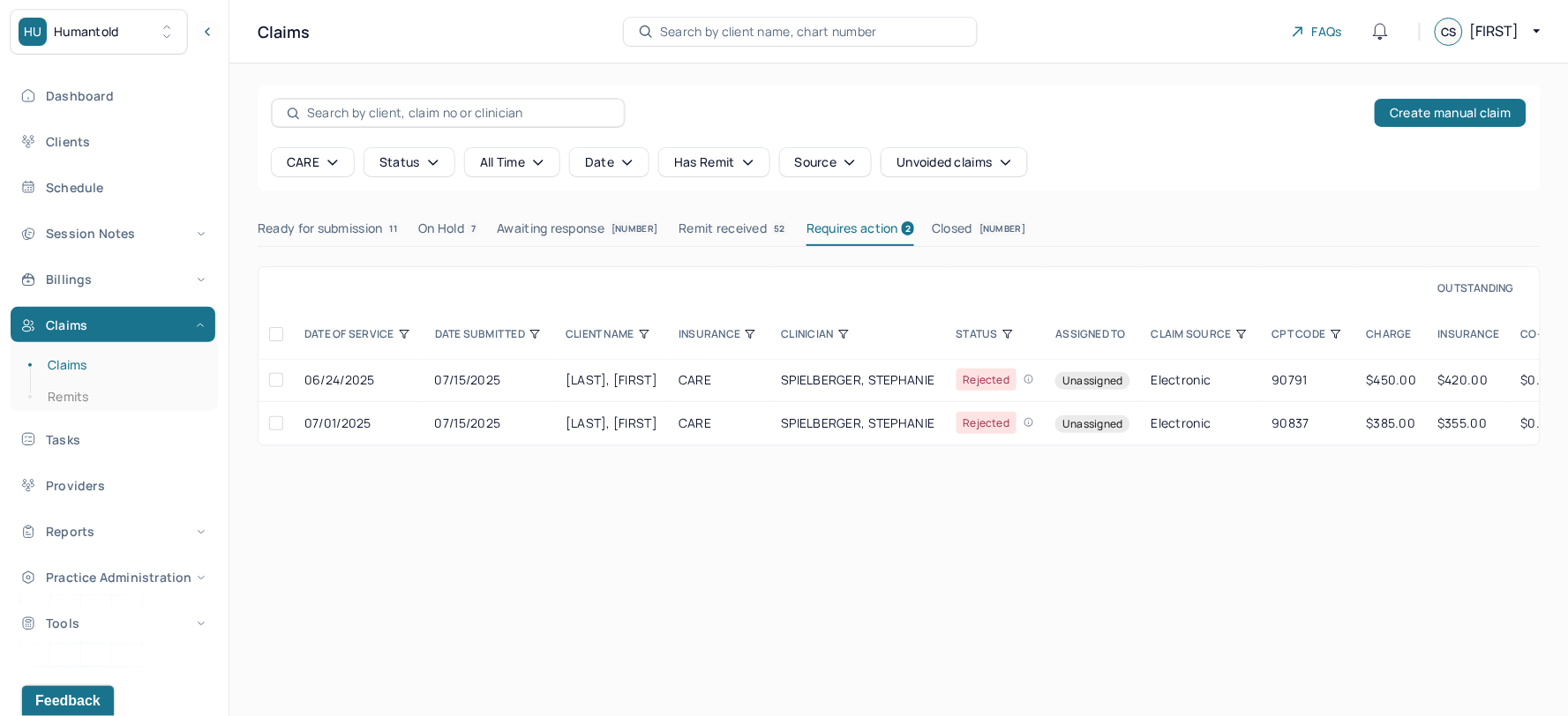 click on "On Hold 7" at bounding box center (448, 232) 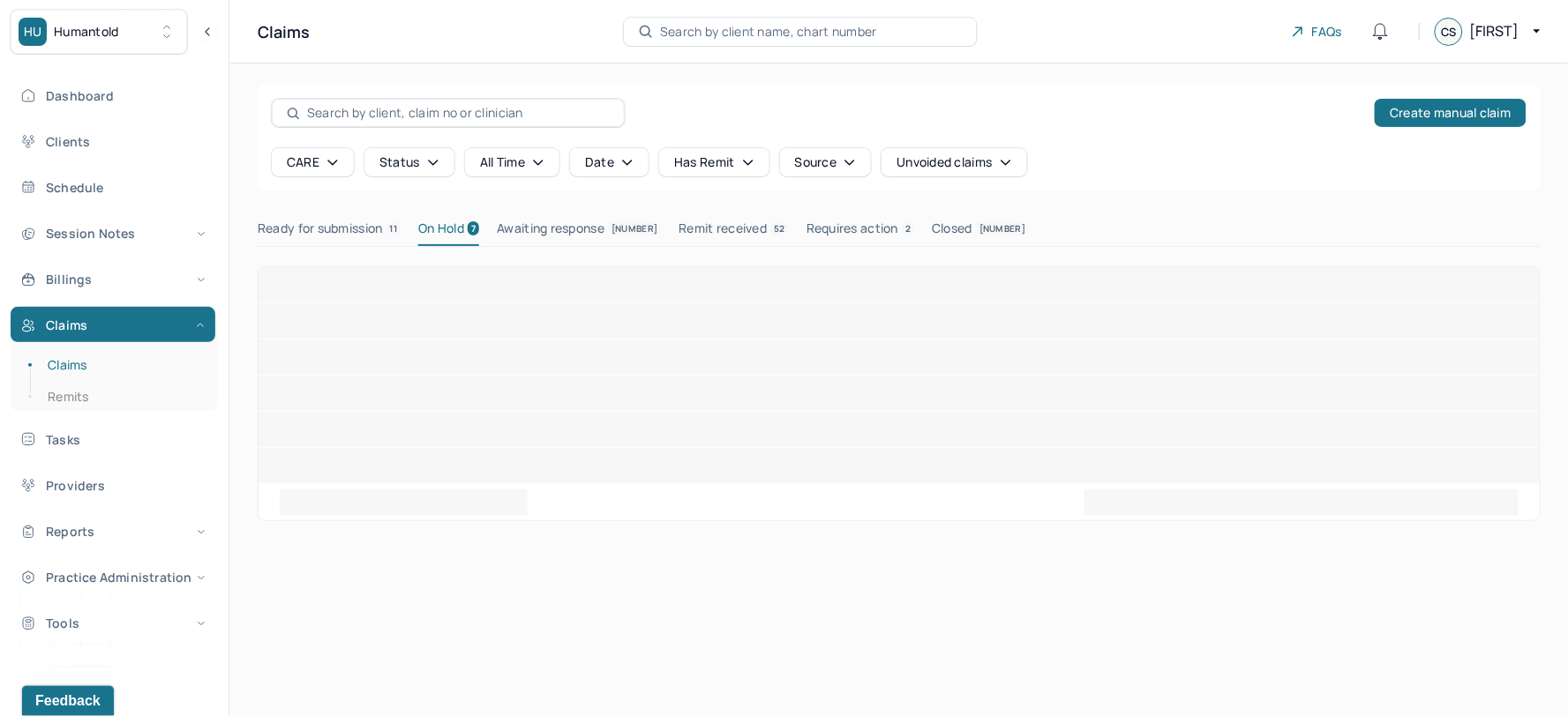 click on "Ready for submission 11" at bounding box center [329, 232] 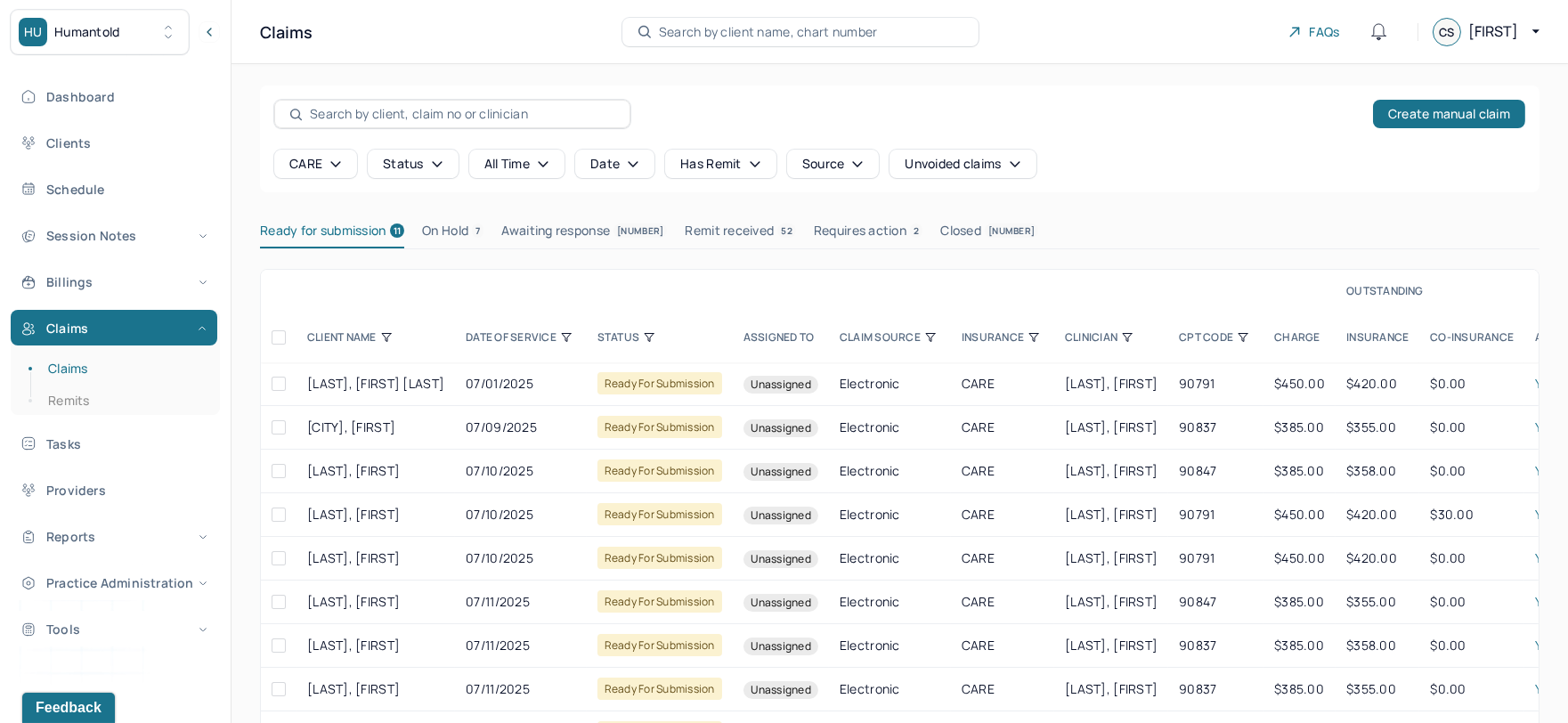 click on "CLINICIAN" at bounding box center [1111, 337] 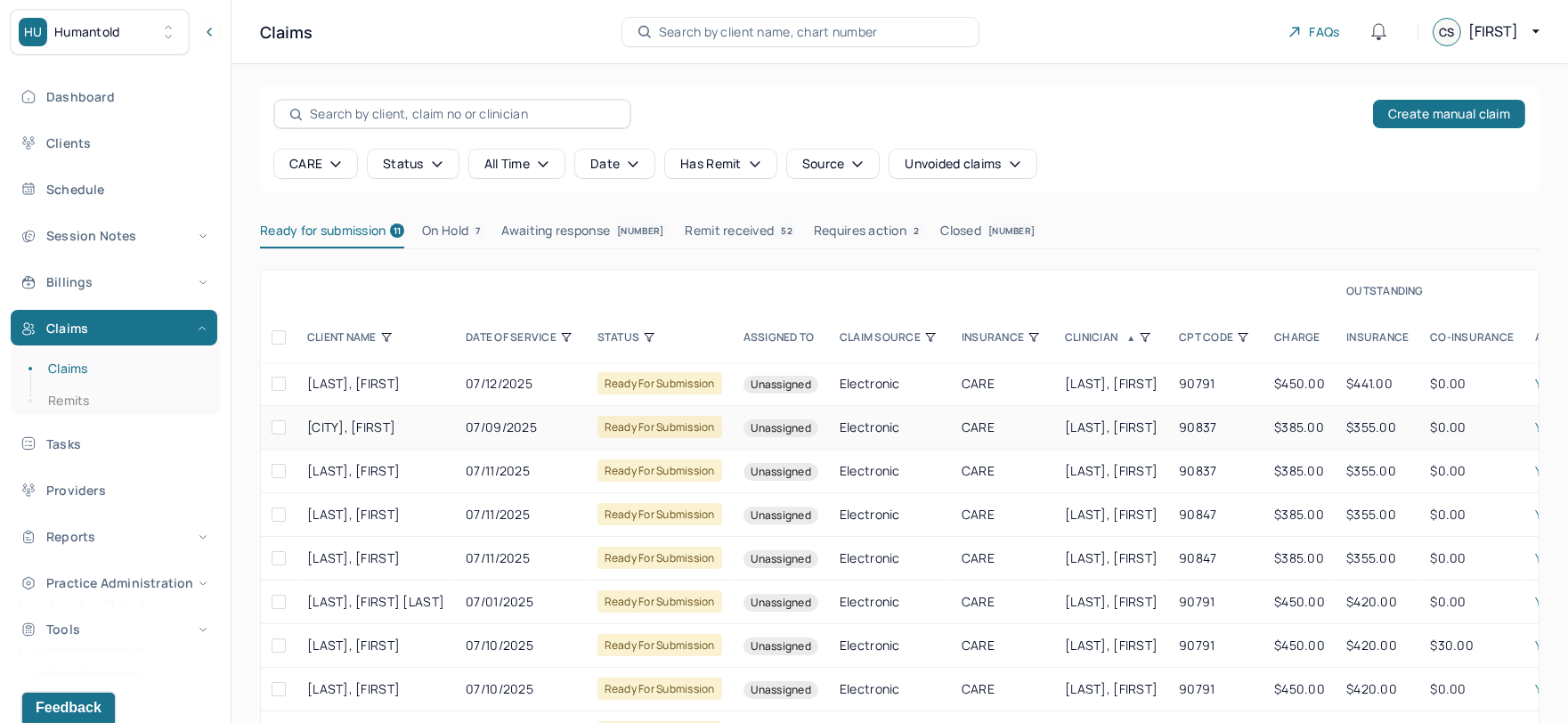scroll, scrollTop: 12, scrollLeft: 0, axis: vertical 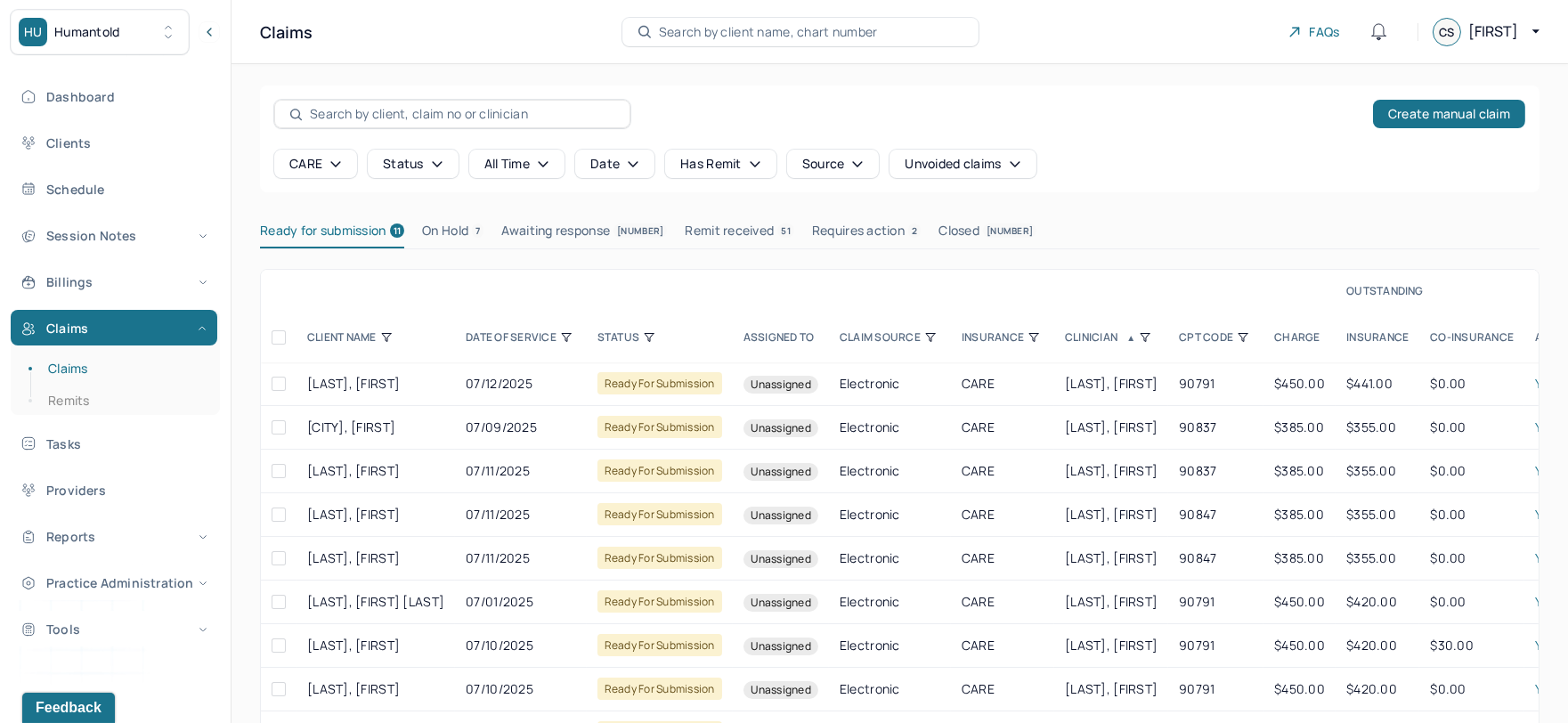 click on "Requires action 2" at bounding box center (866, 234) 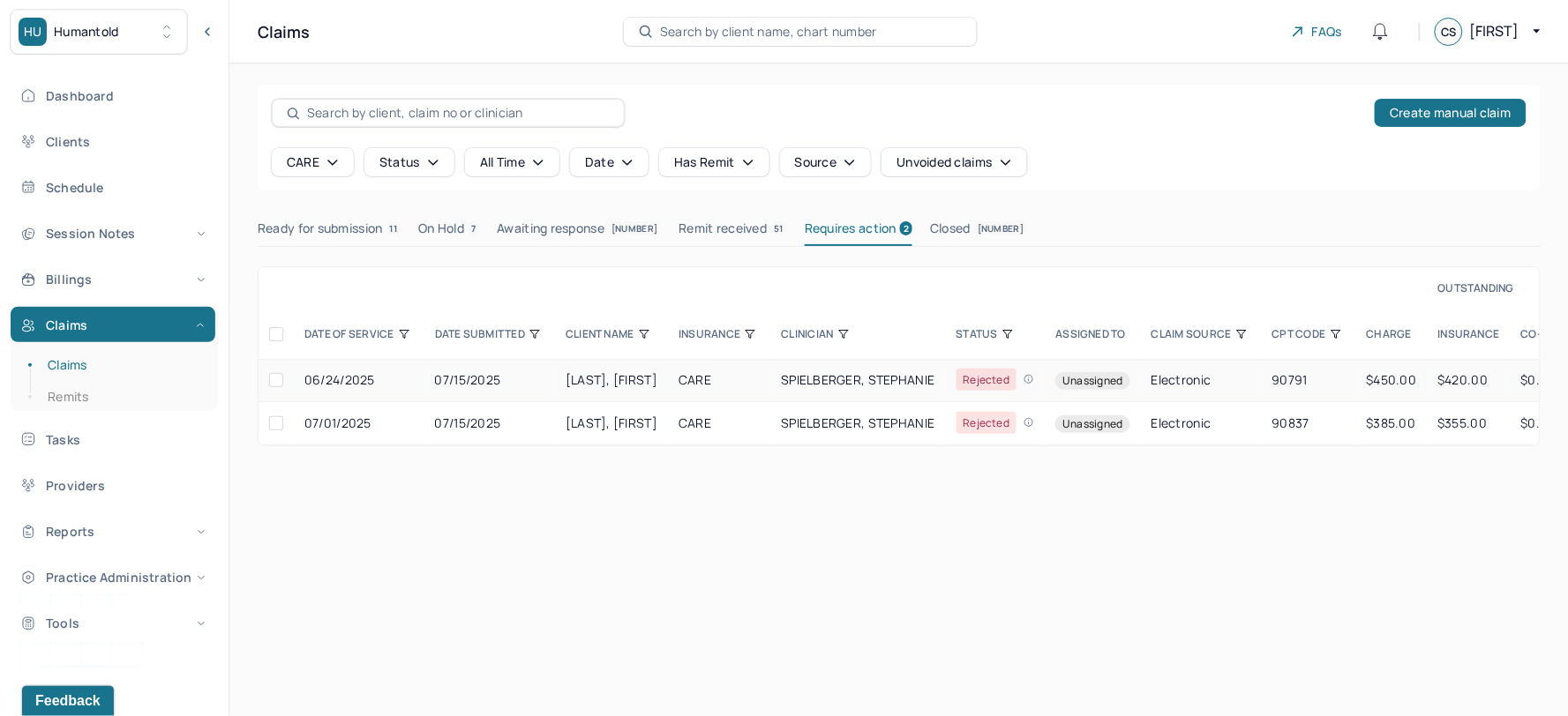 click on "06/24/2025" at bounding box center [359, 380] 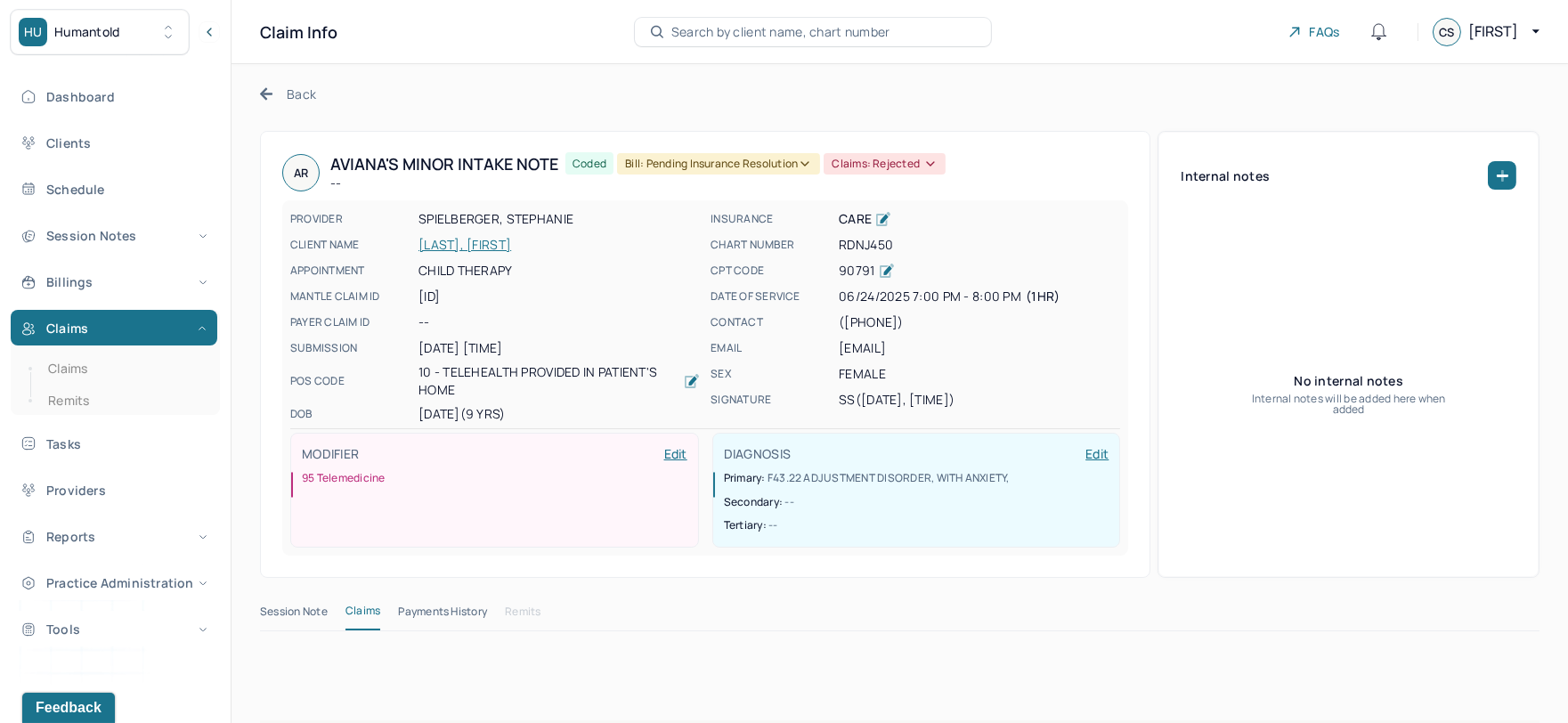 click on "Session Note" at bounding box center [294, 615] 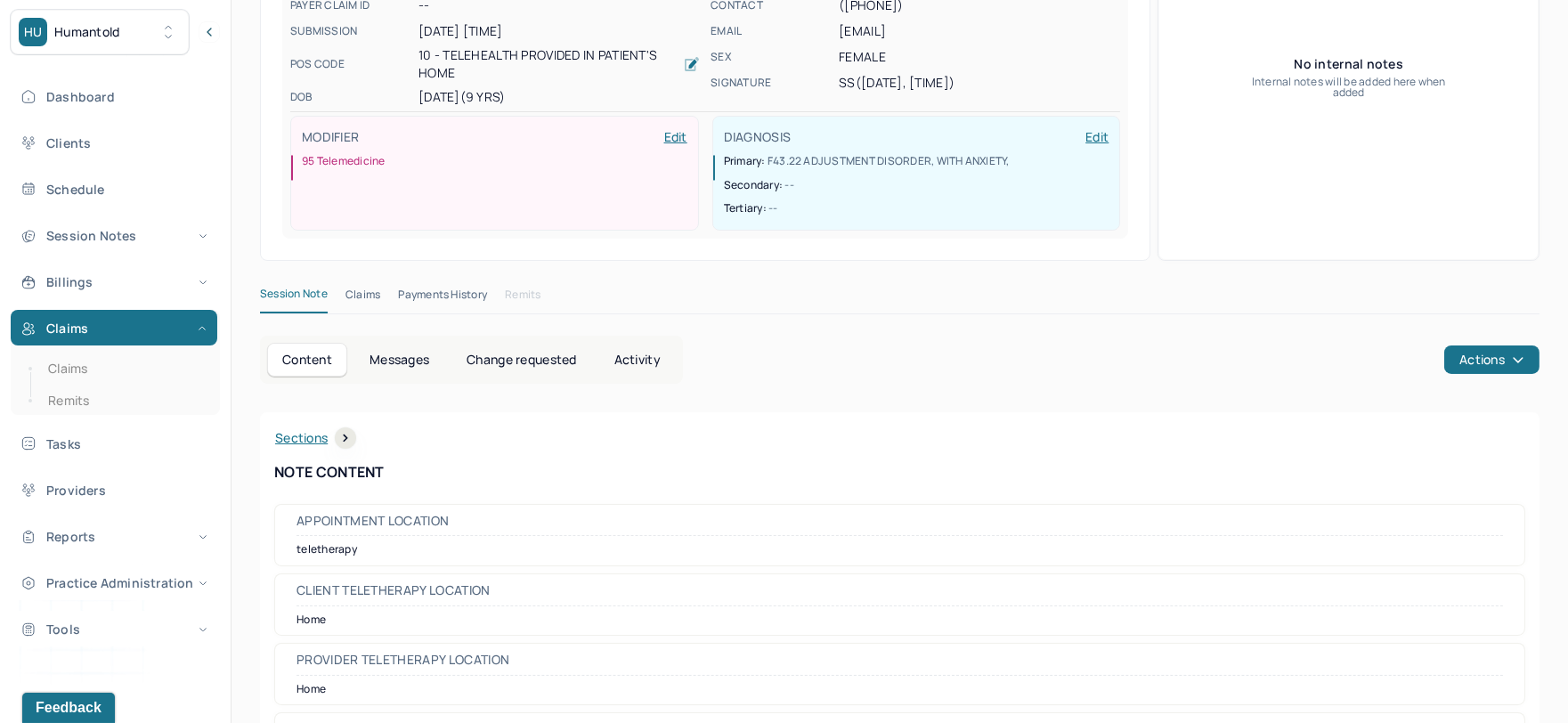 scroll, scrollTop: 0, scrollLeft: 0, axis: both 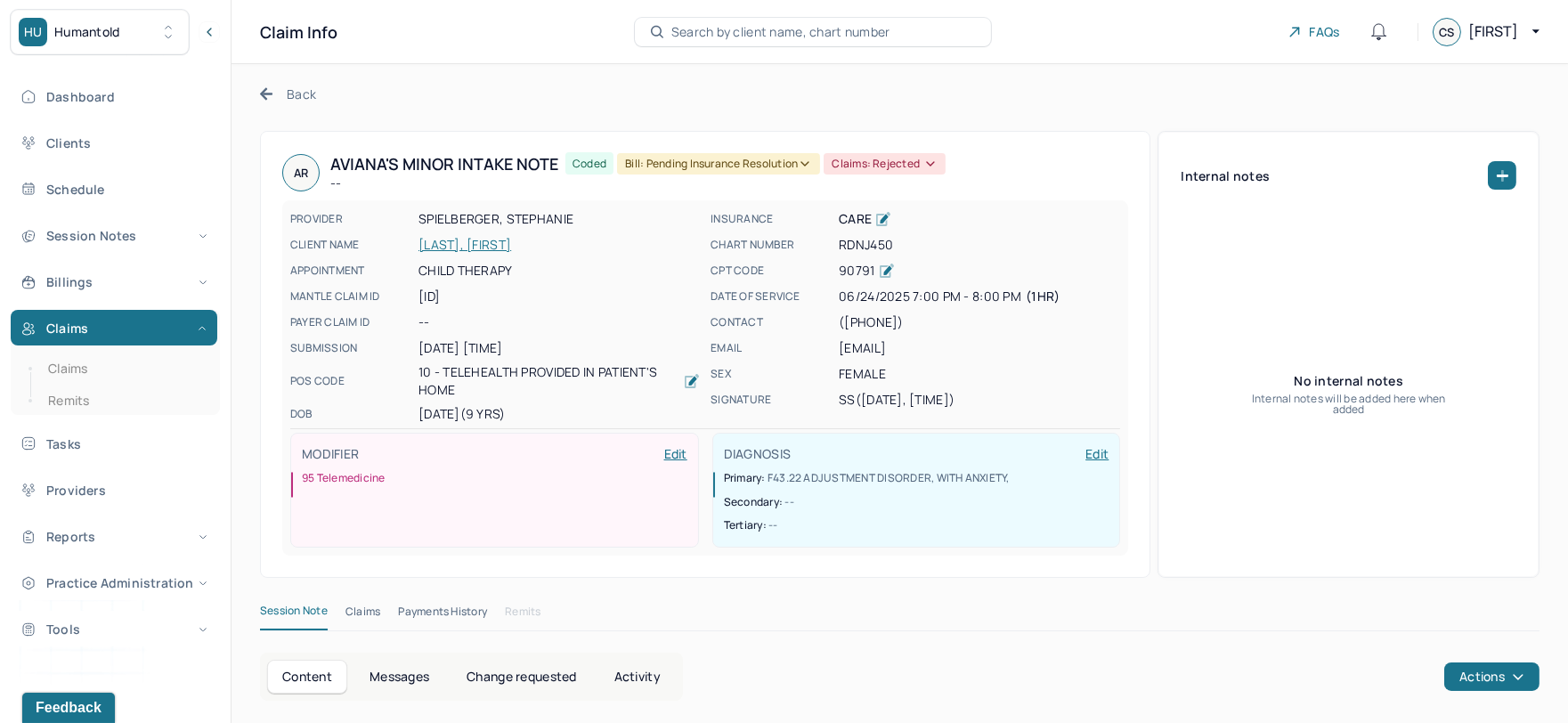 click 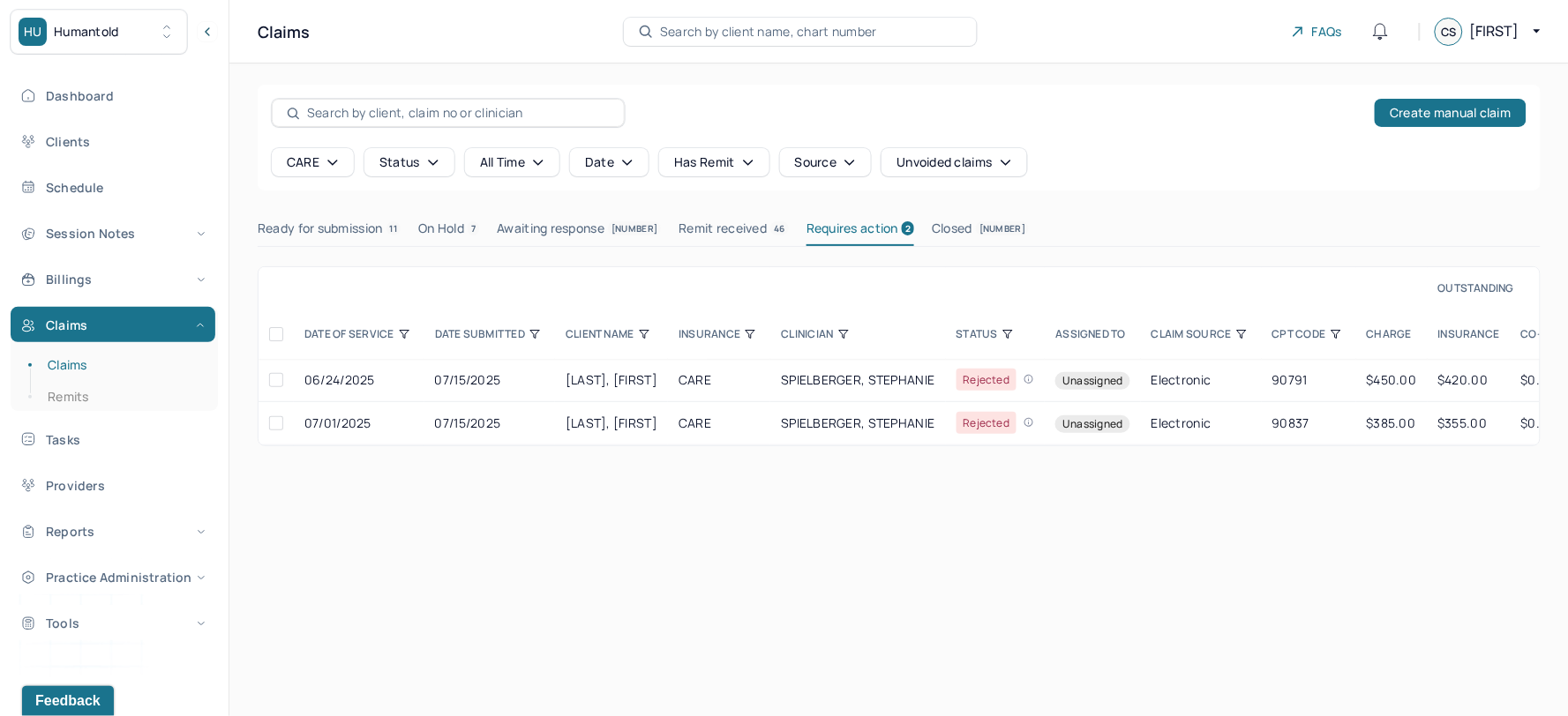 click on "Create manual claim     CARE     Status     all time     Date     Has Remit     Source     Unvoided claims     Ready for submission 11     On Hold 7     Awaiting response 1639     Remit received 46     Requires action 2     Closed 14327                     OUTSTANDING   DATE OF SERVICE     DATE SUBMITTED     CLIENT NAME     INSURANCE     CLINICIAN     STATUS     Assigned to CLAIM SOURCE     CPT CODE     CHARGE INSURANCE CO-INSURANCE HAS REMITS     AGE ACCEPTS ASSIGNMENT     Attached doc     06/24/2025 07/15/2025 RODRIGUEZ, AVIANA CARE SPIELBERGER, STEPHANIE rejected Unassigned Electronic 90791 $450.00 $420.00 $0.00 No 15 hours Yes No     07/01/2025 07/15/2025 RODRIGUEZ, AVIANA CARE SPIELBERGER, STEPHANIE rejected Unassigned Electronic 90837 $385.00 $355.00 $0.00 No 15 hours Yes No" at bounding box center [899, 265] 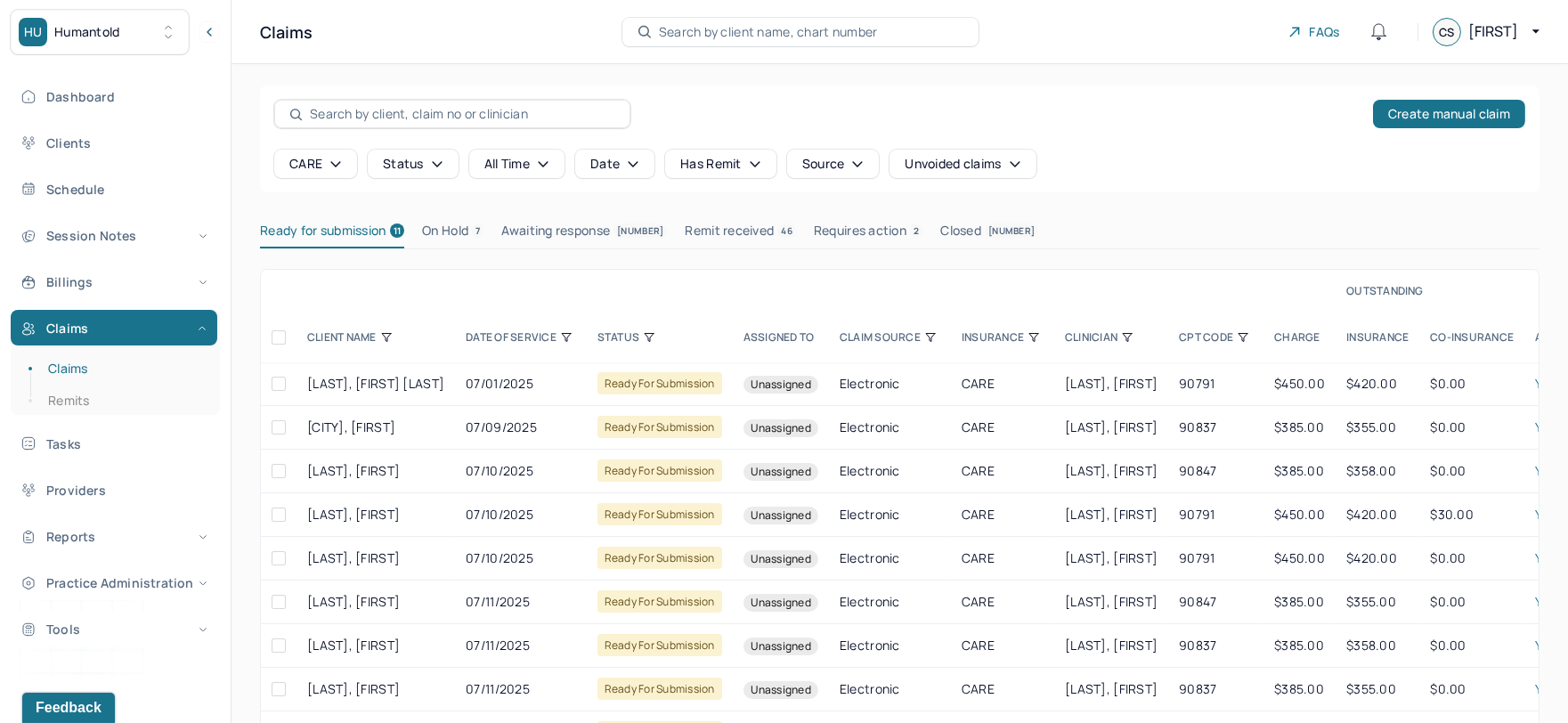 click on "CPT CODE" at bounding box center (1215, 337) 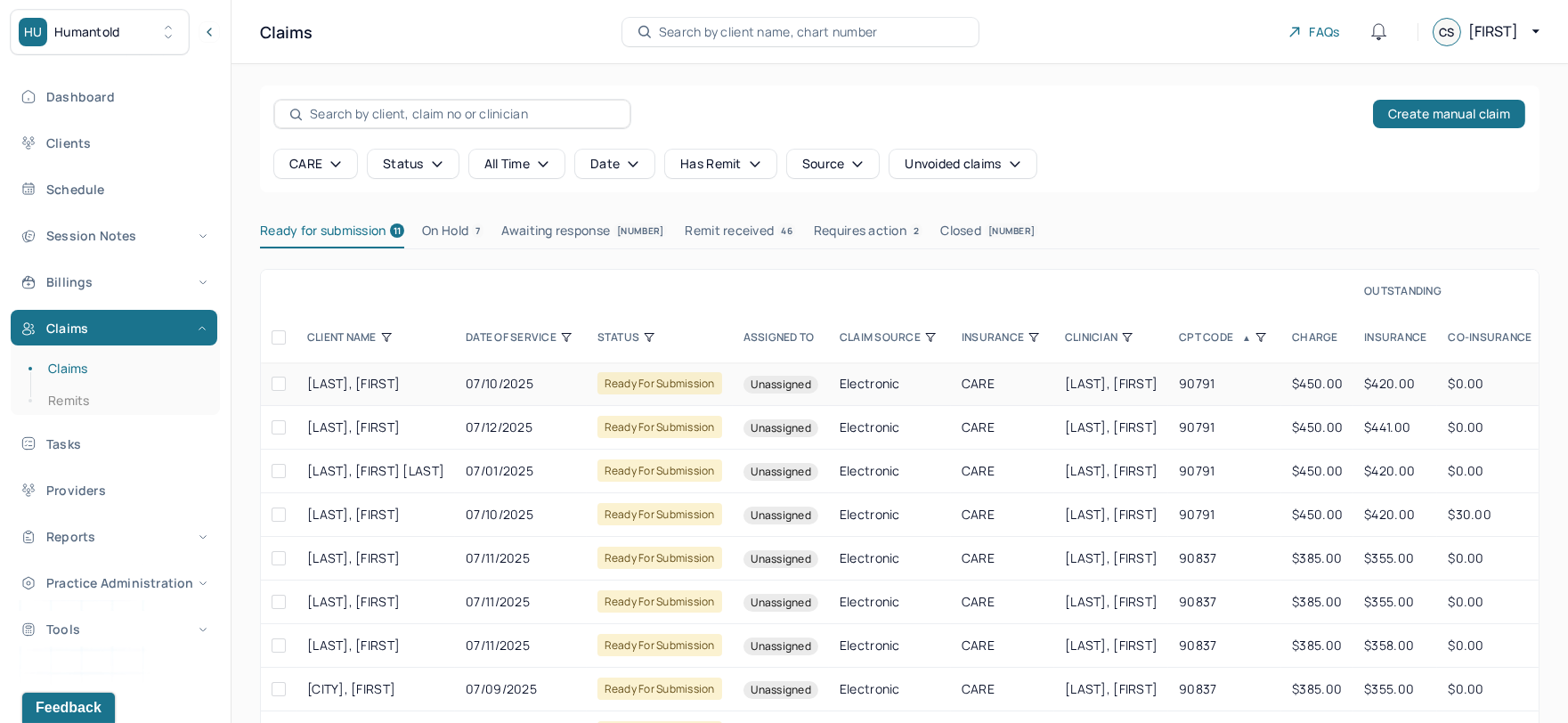 click at bounding box center [279, 384] 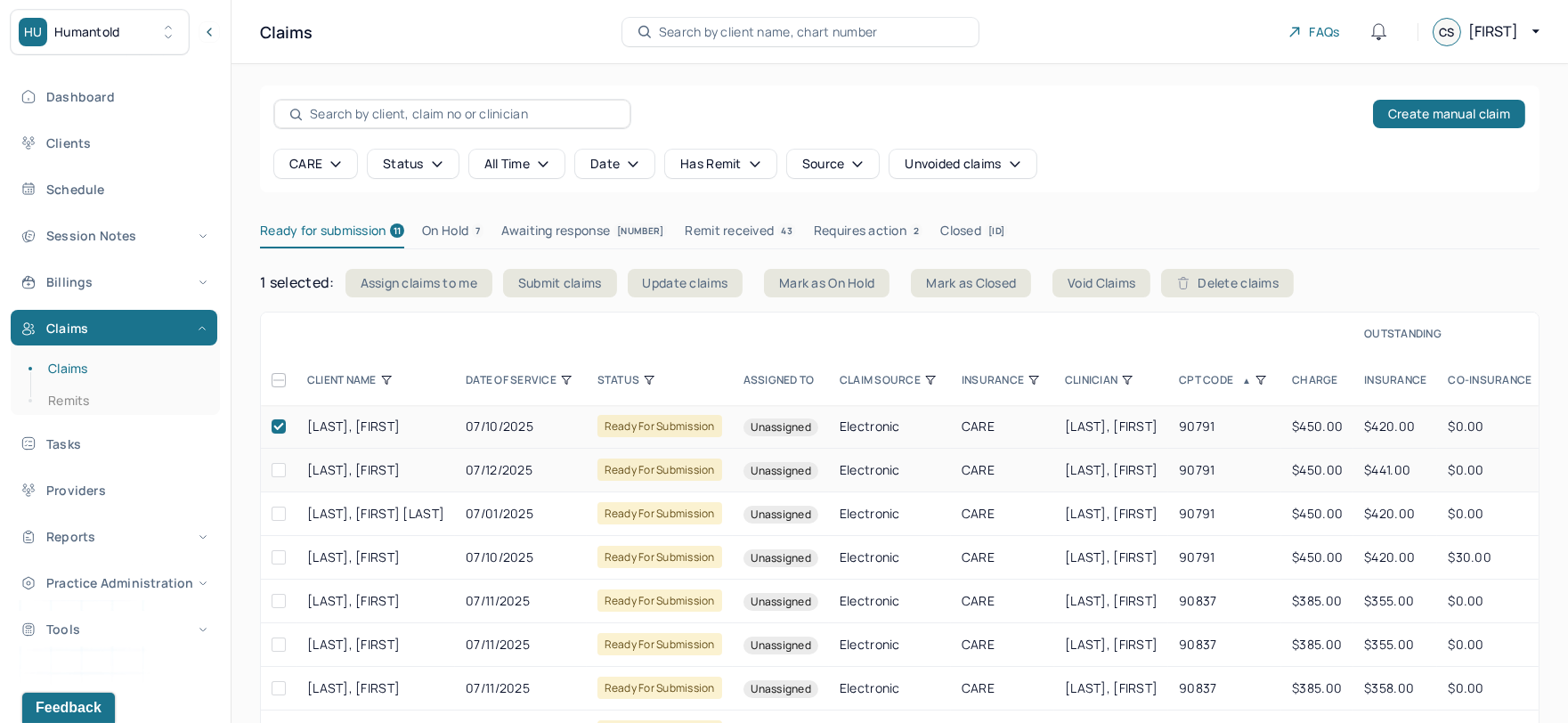 click at bounding box center [279, 470] 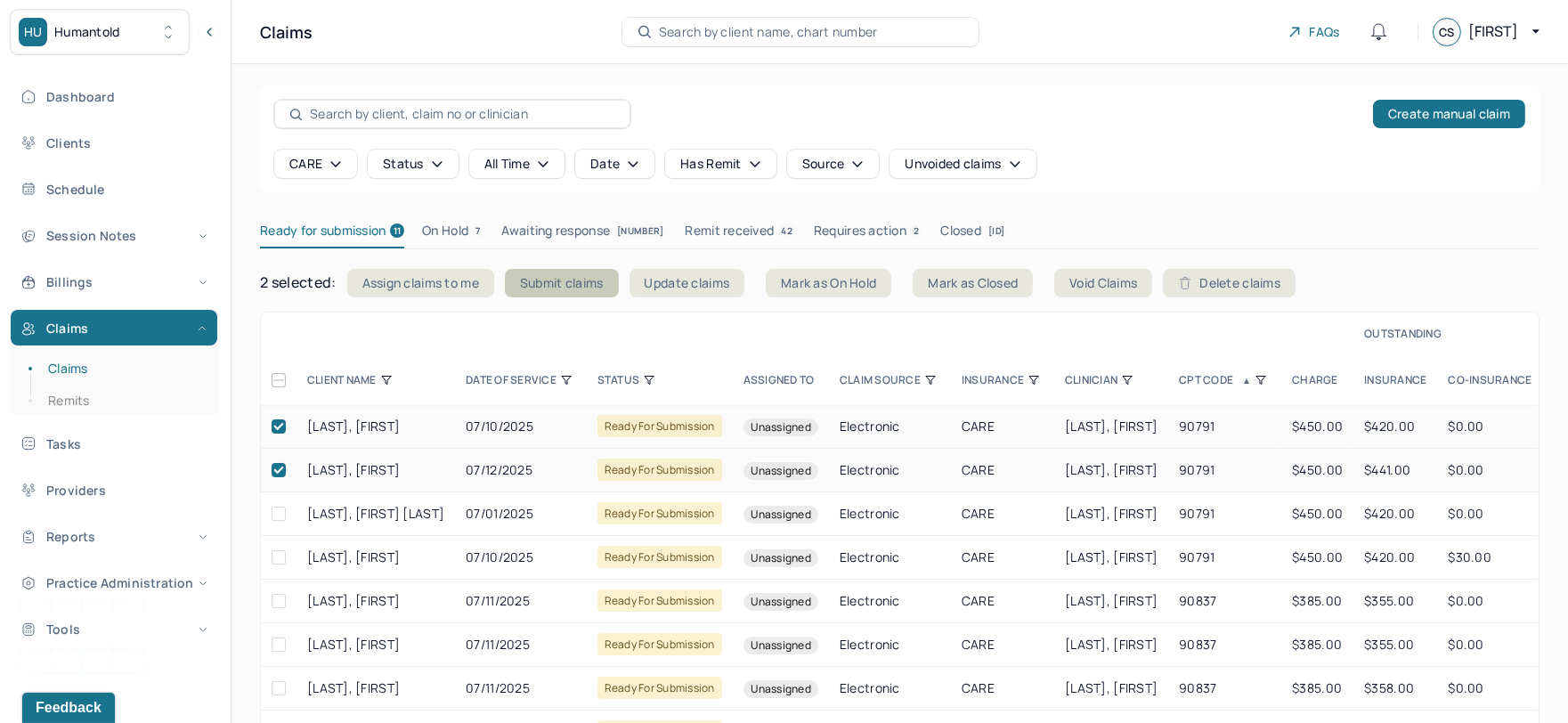 click on "Submit claims" at bounding box center [562, 283] 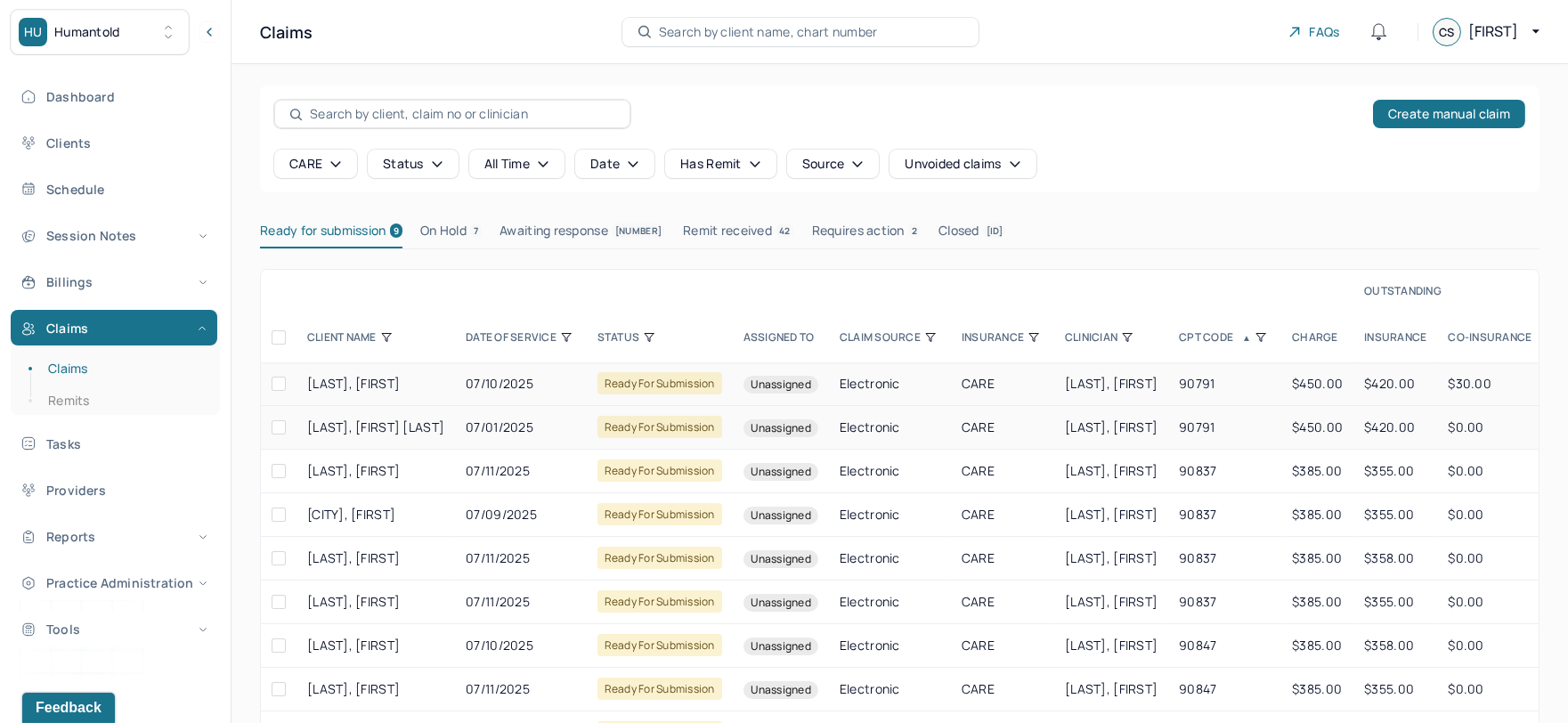 click on "POLANCO, TAVERAS NIXON" at bounding box center (376, 426) 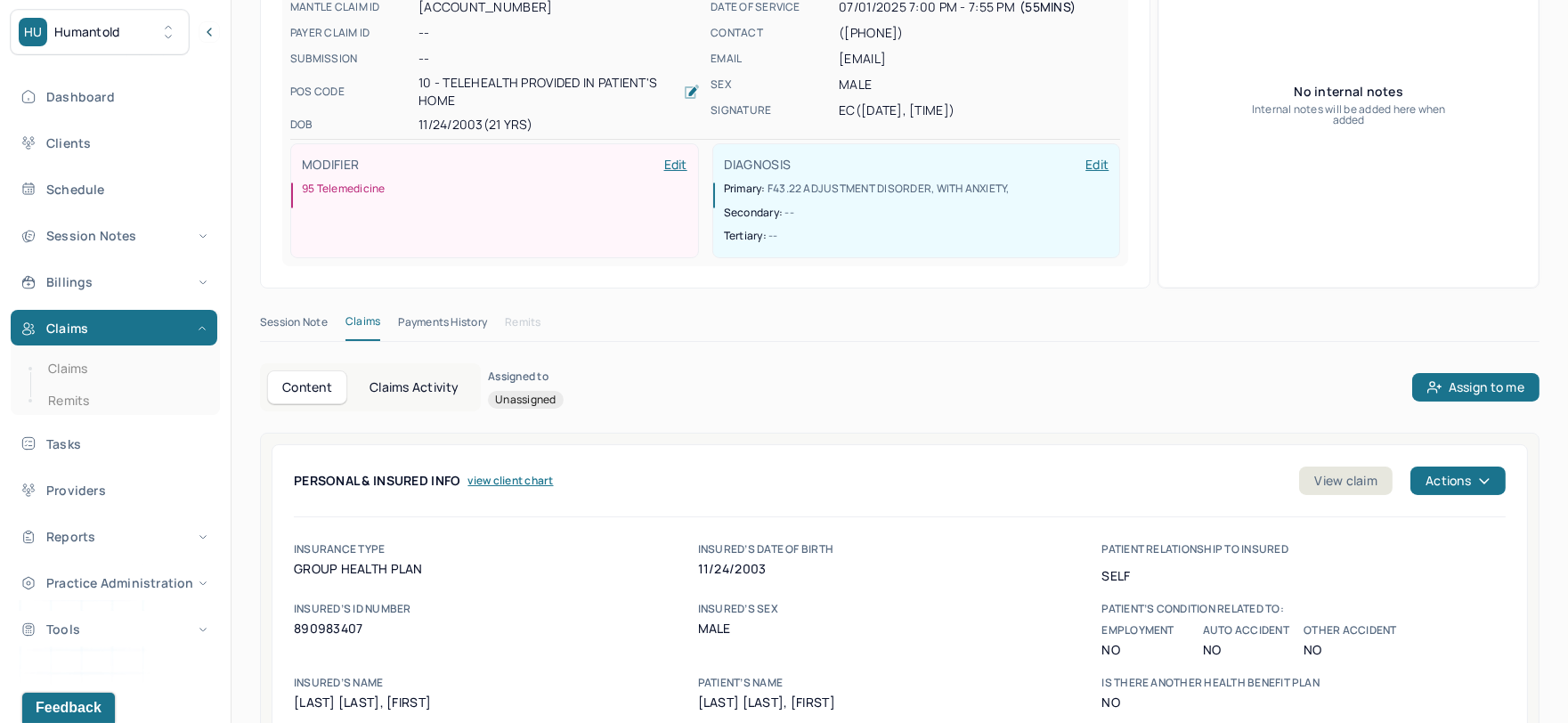 scroll, scrollTop: 395, scrollLeft: 0, axis: vertical 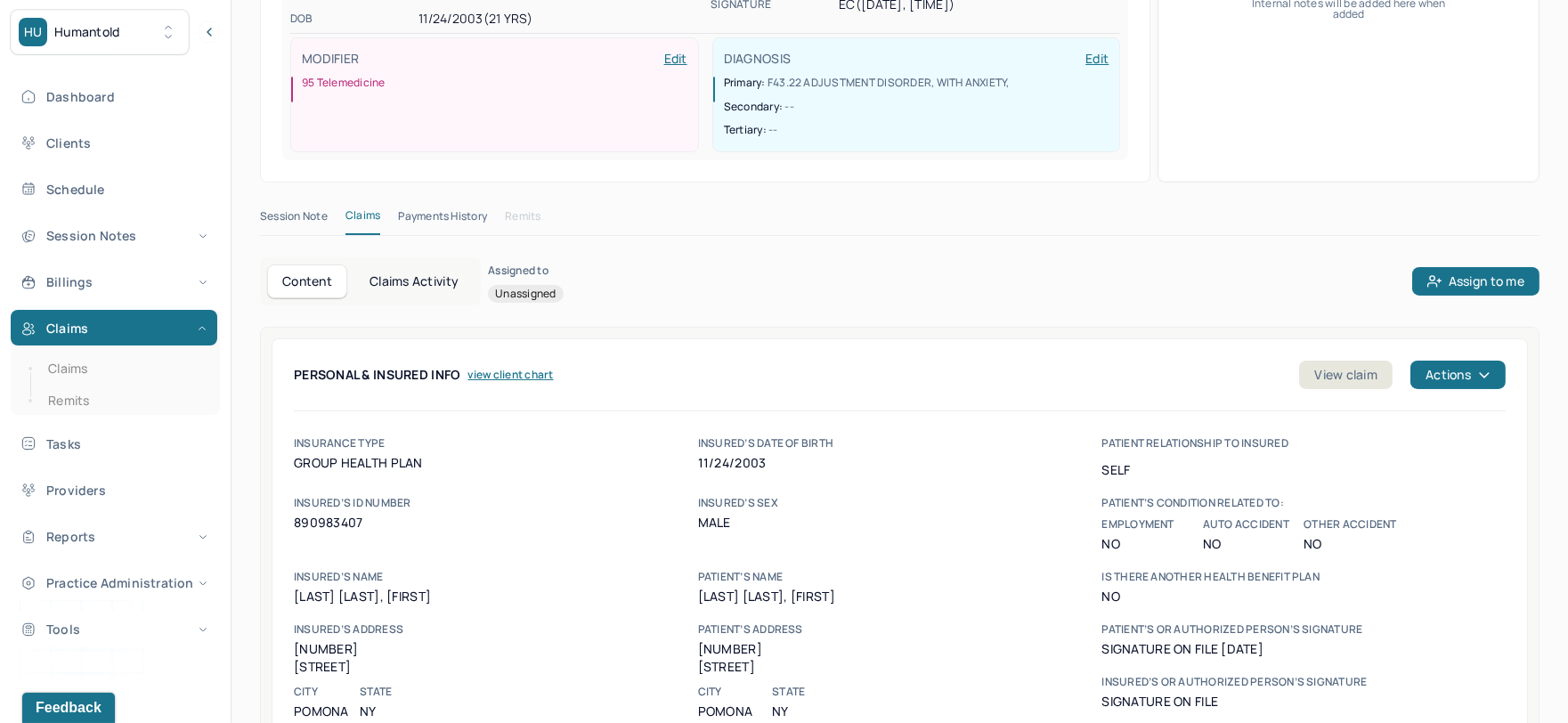 click on "Session Note" at bounding box center (294, 220) 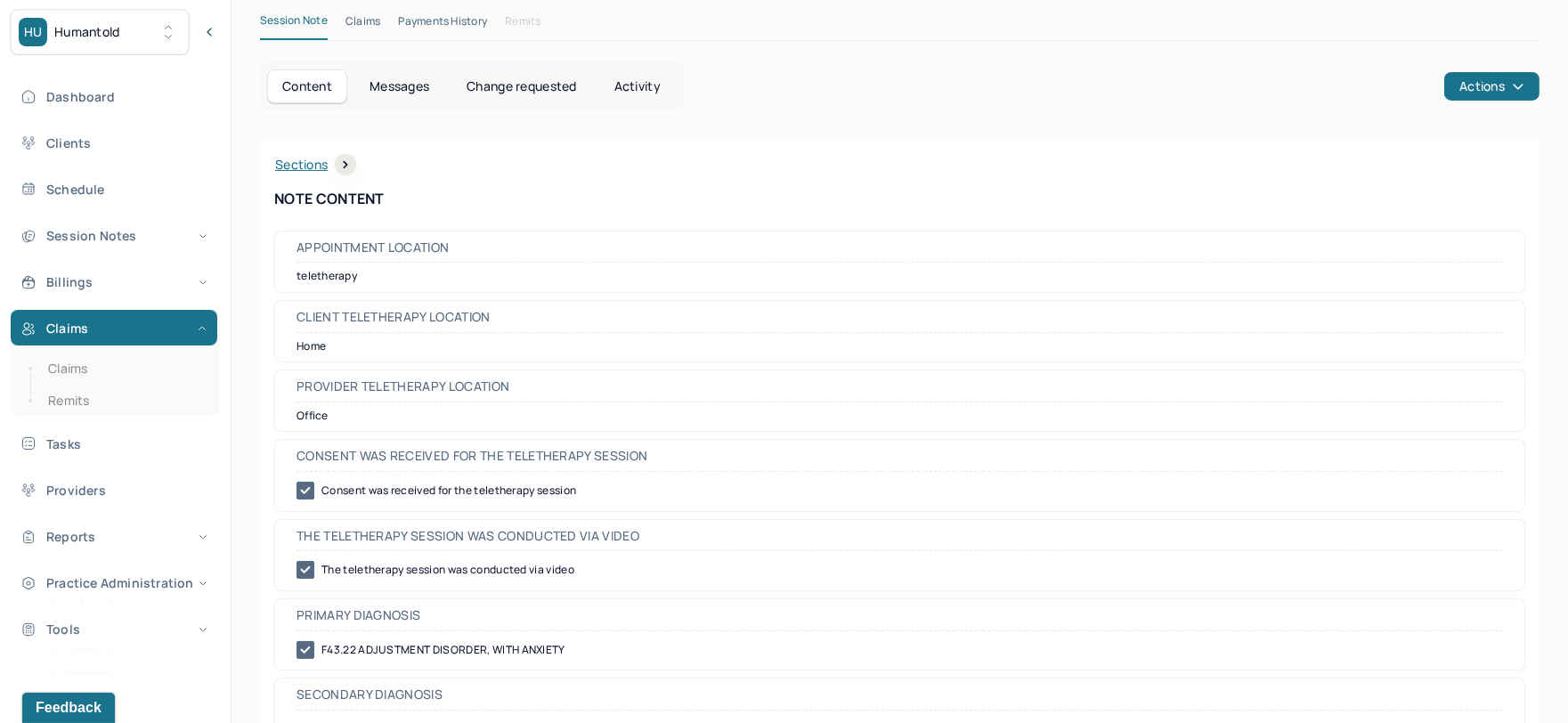 scroll, scrollTop: 297, scrollLeft: 0, axis: vertical 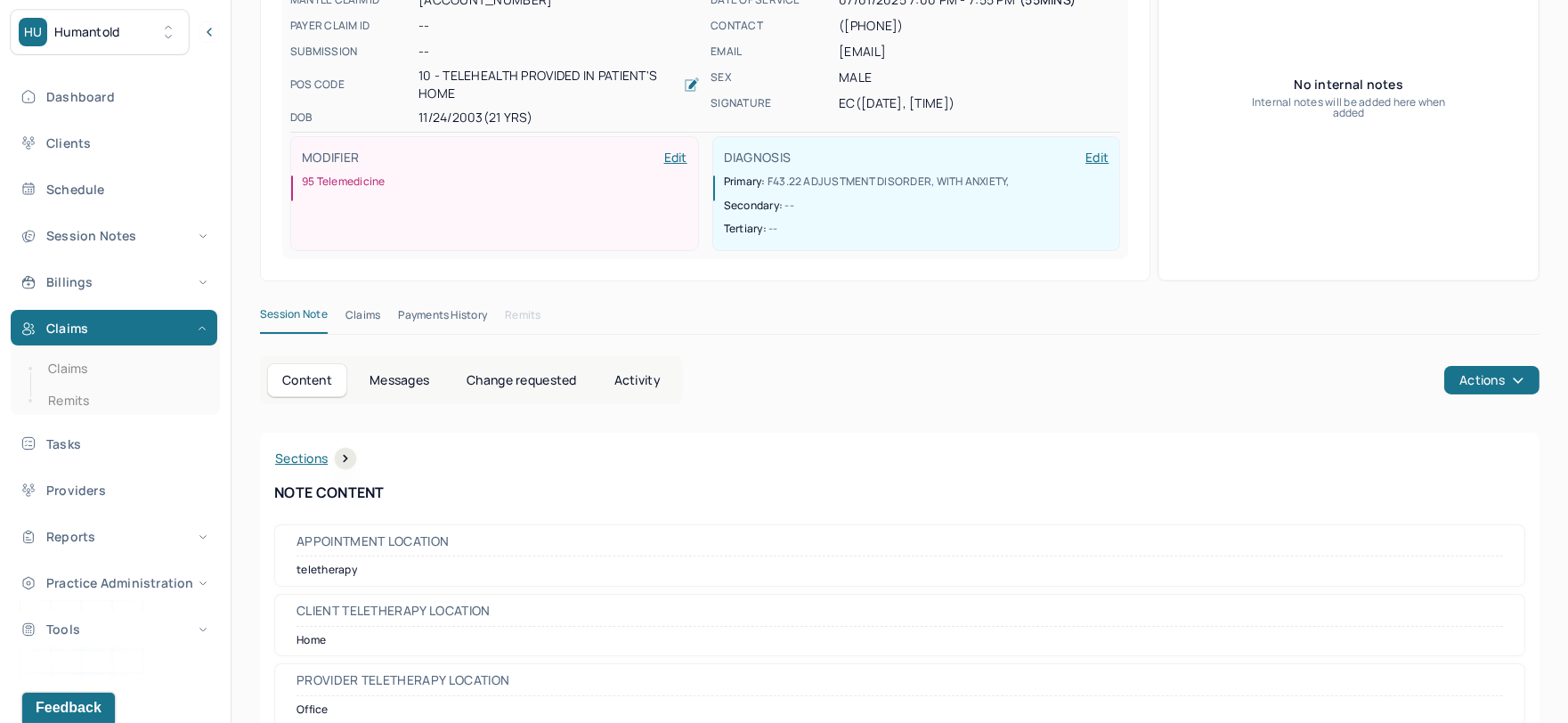 click on "Sections" at bounding box center (315, 459) 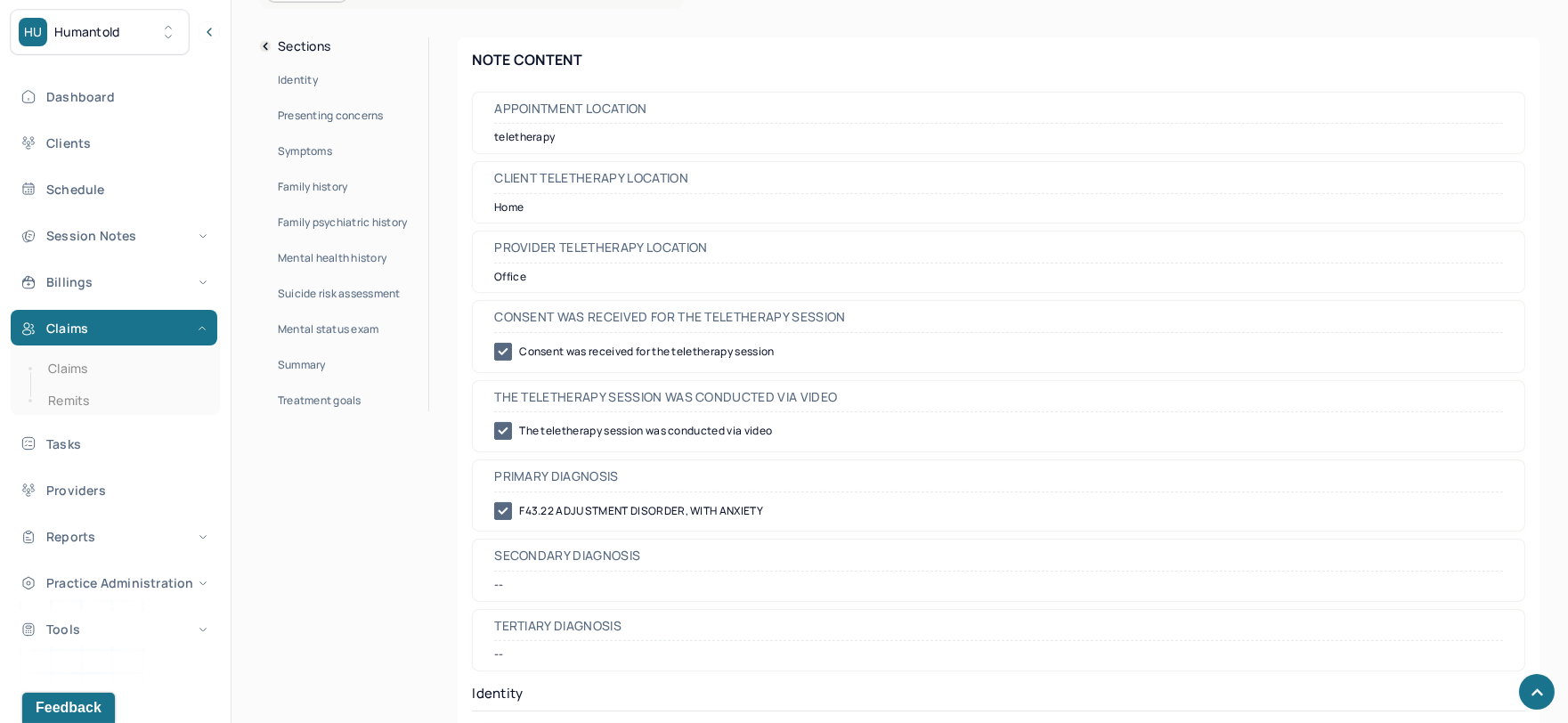 click on "Summary" at bounding box center (302, 365) 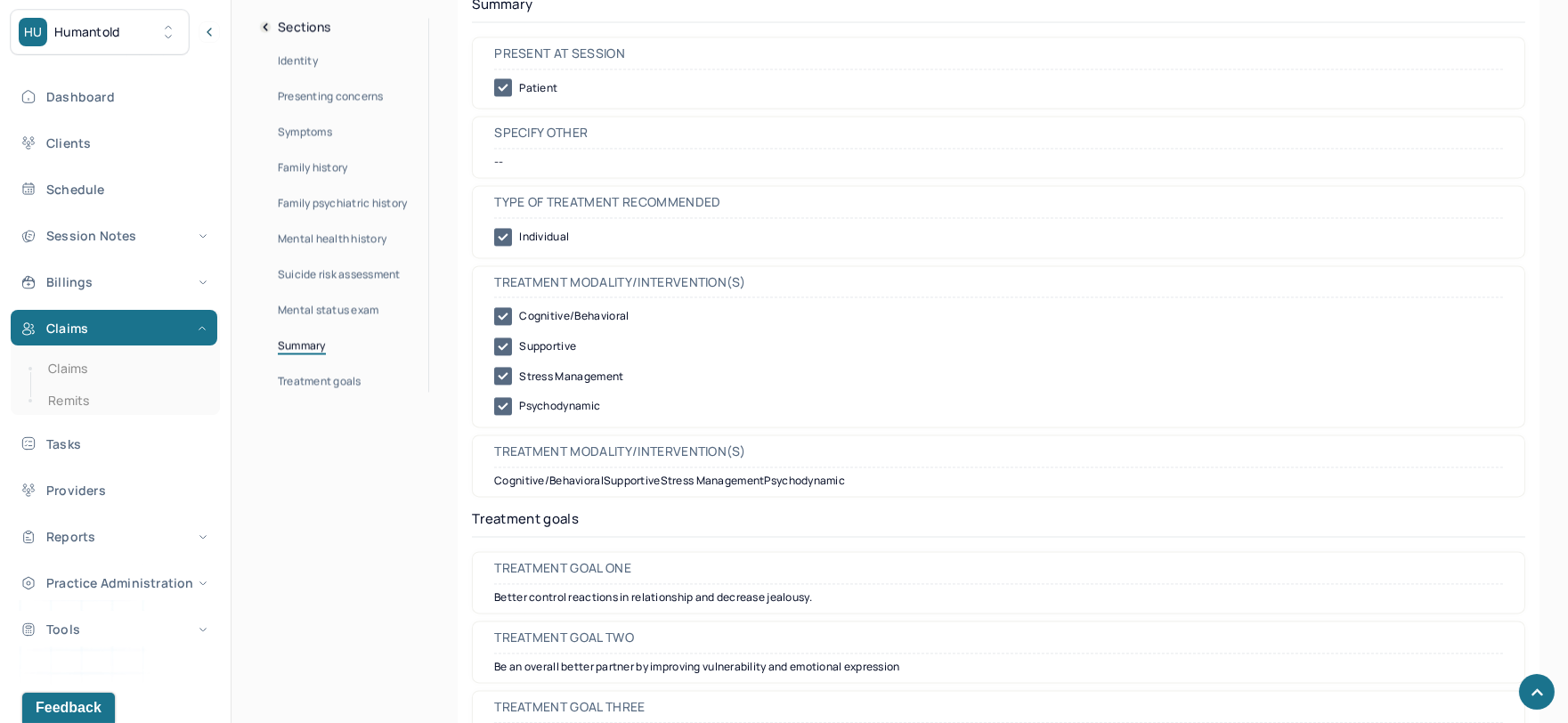 click on "Identity" at bounding box center (297, 61) 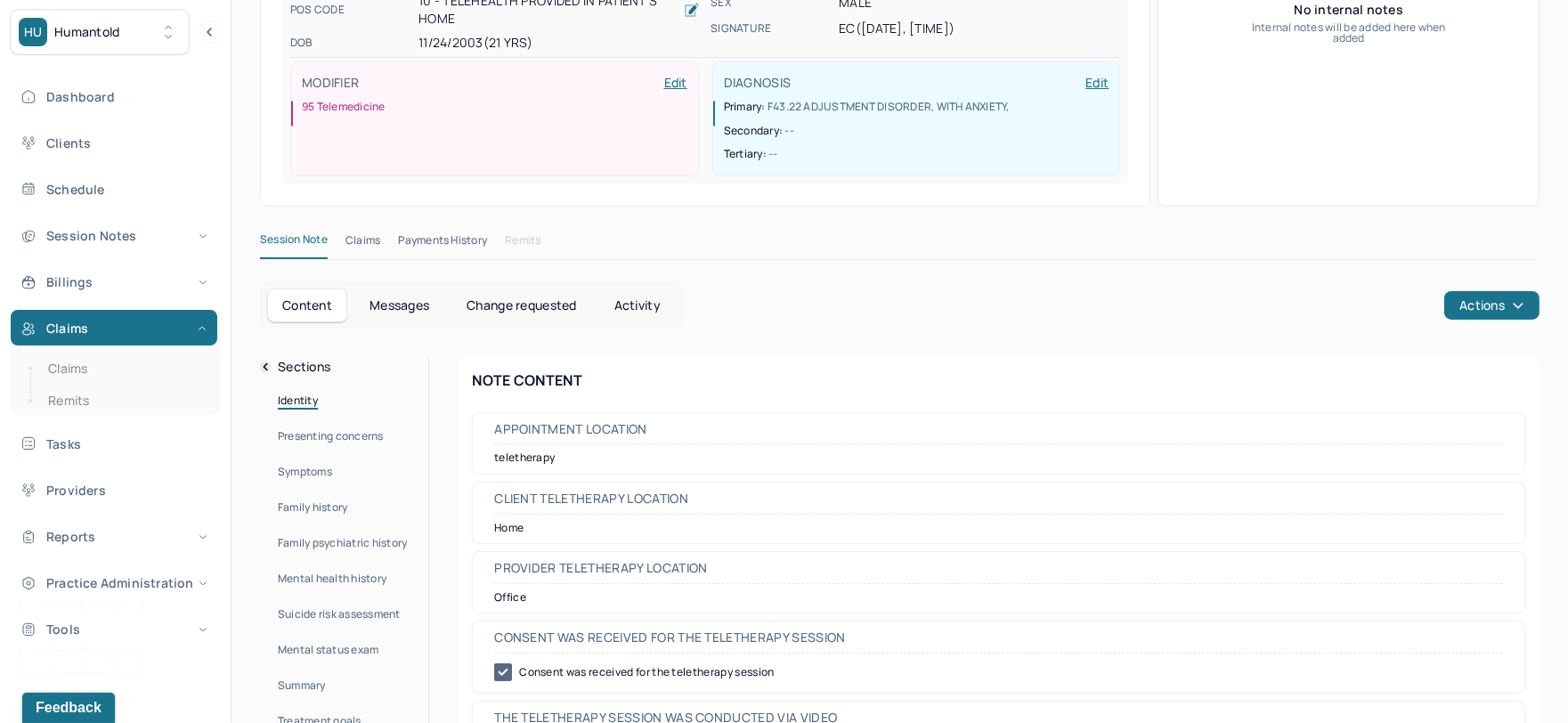 scroll, scrollTop: 0, scrollLeft: 0, axis: both 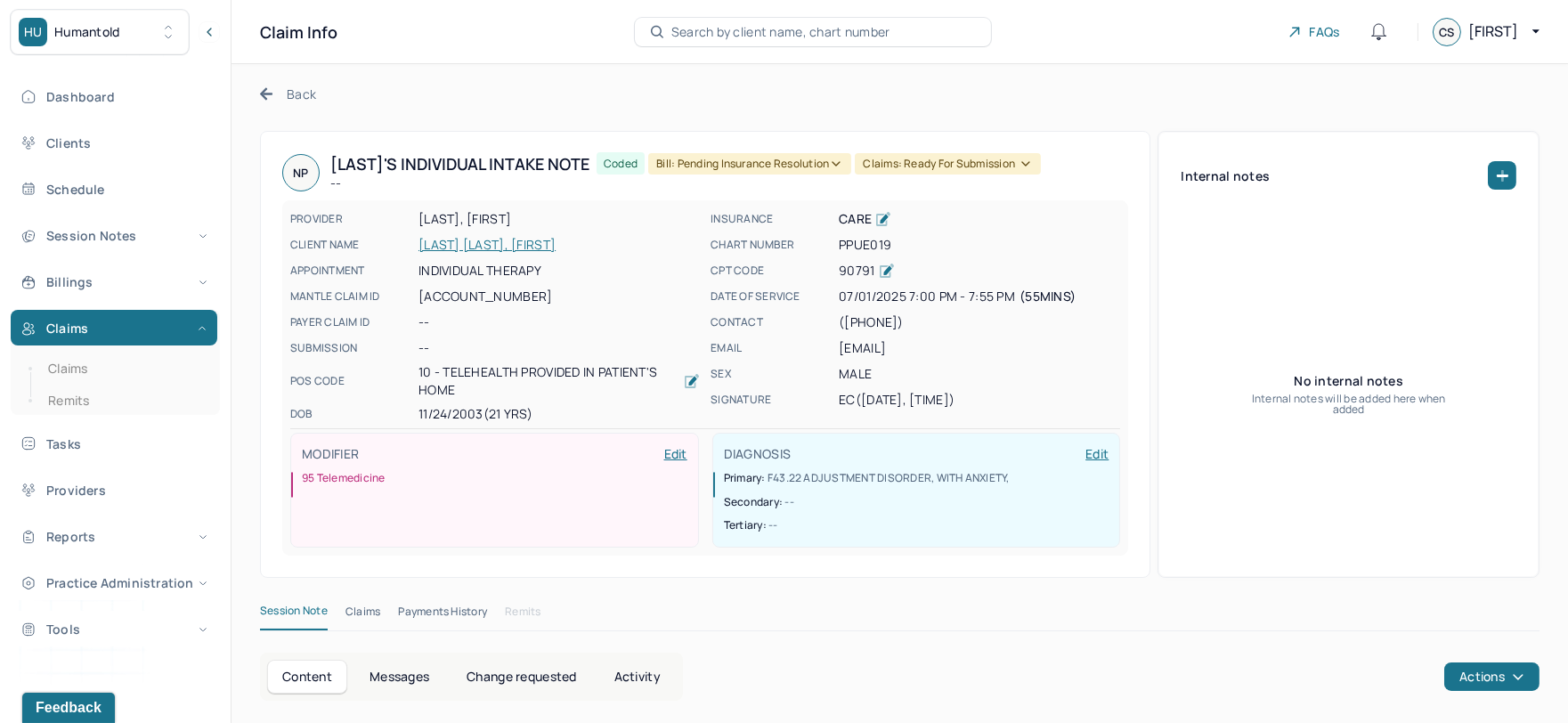 click 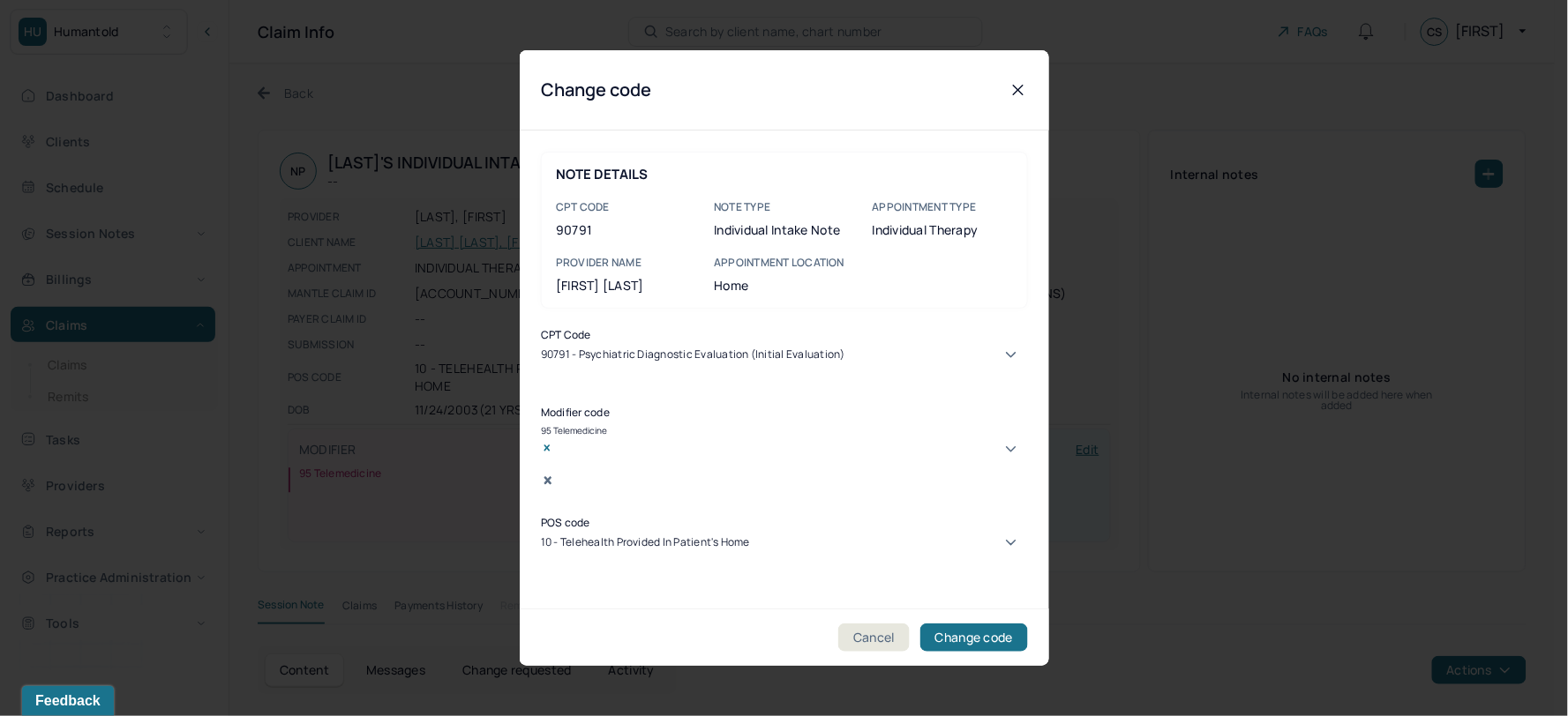 click on "90791 - Psychiatric diagnostic evaluation (Initial evaluation)" at bounding box center (784, 354) 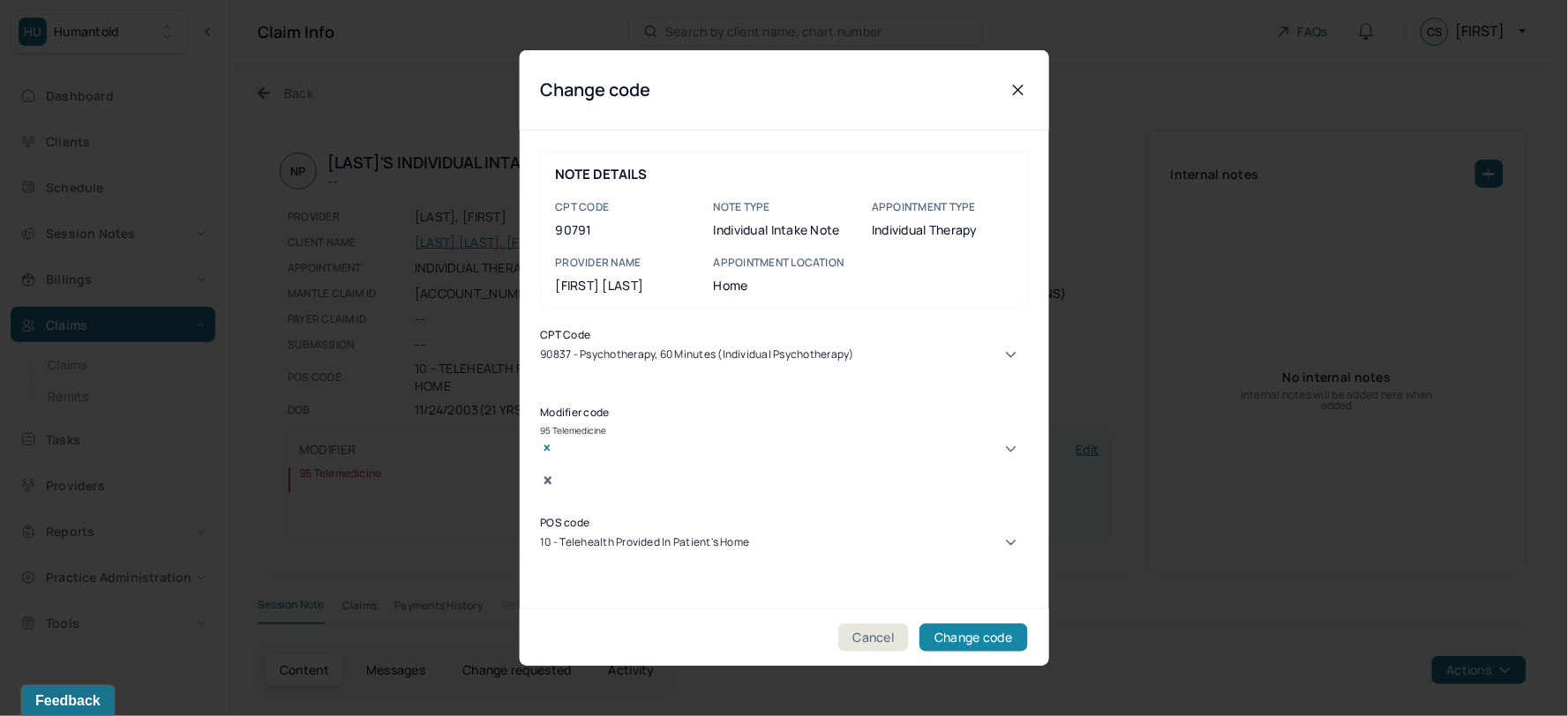 click on "Change code" at bounding box center [973, 638] 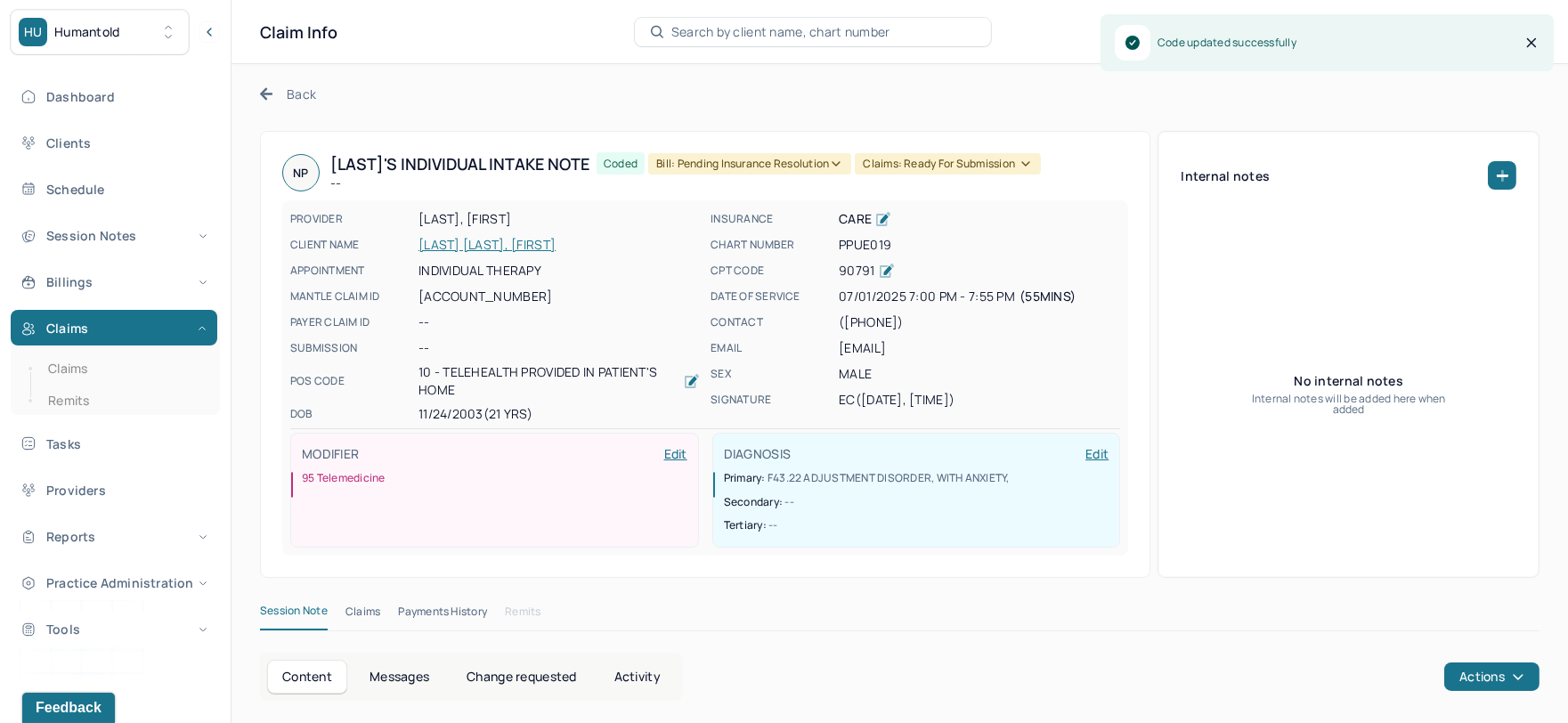 click on "Claims" at bounding box center [362, 615] 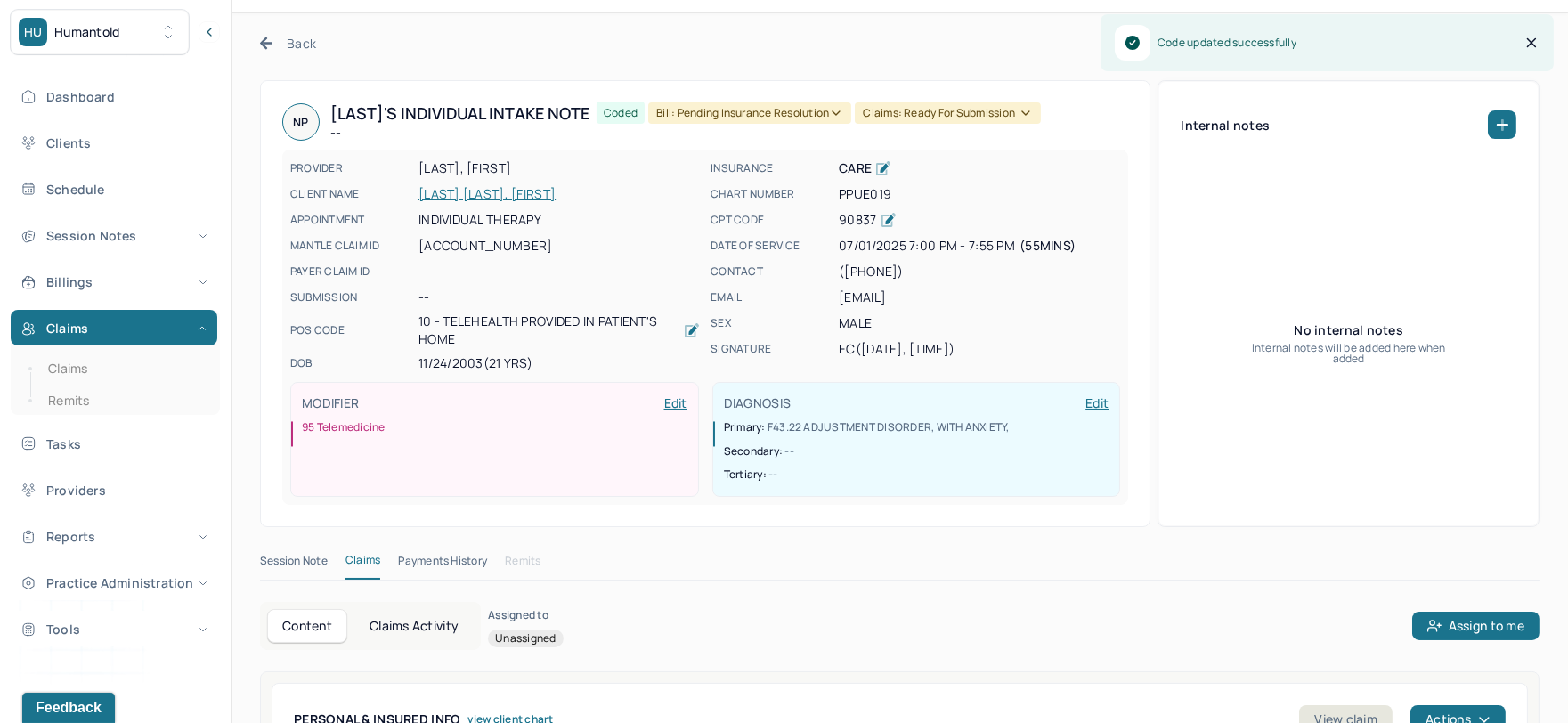scroll, scrollTop: 99, scrollLeft: 0, axis: vertical 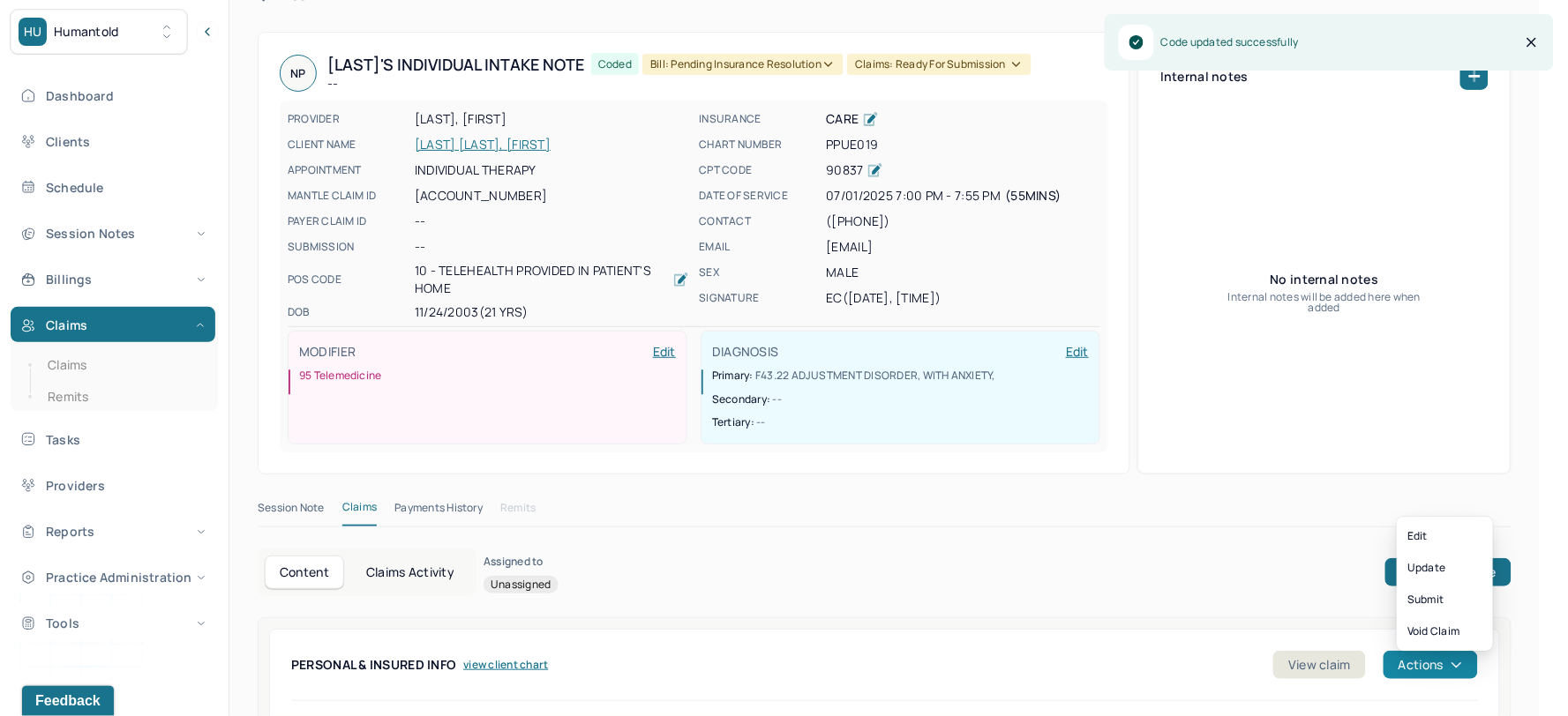 click on "Actions" at bounding box center [1430, 665] 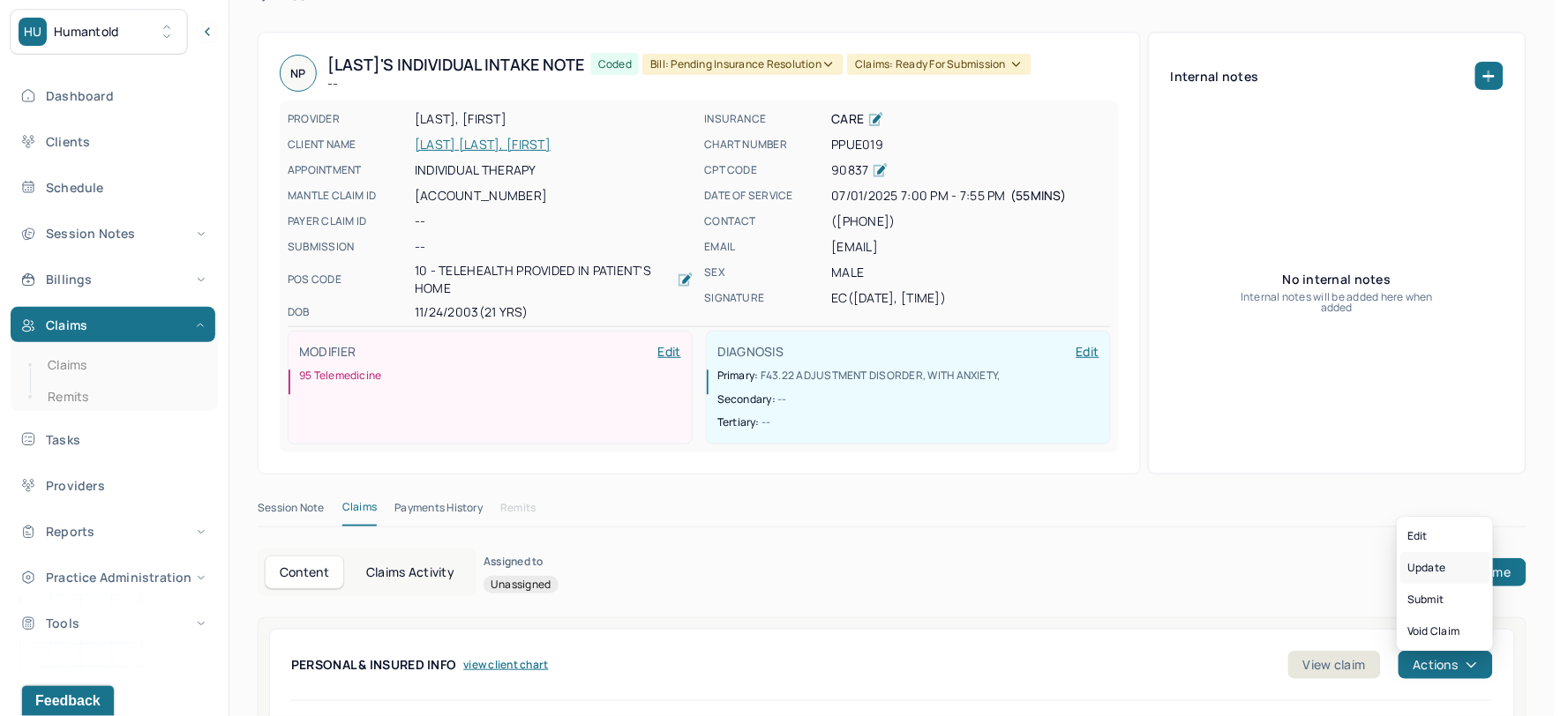 click on "Update" at bounding box center (1444, 568) 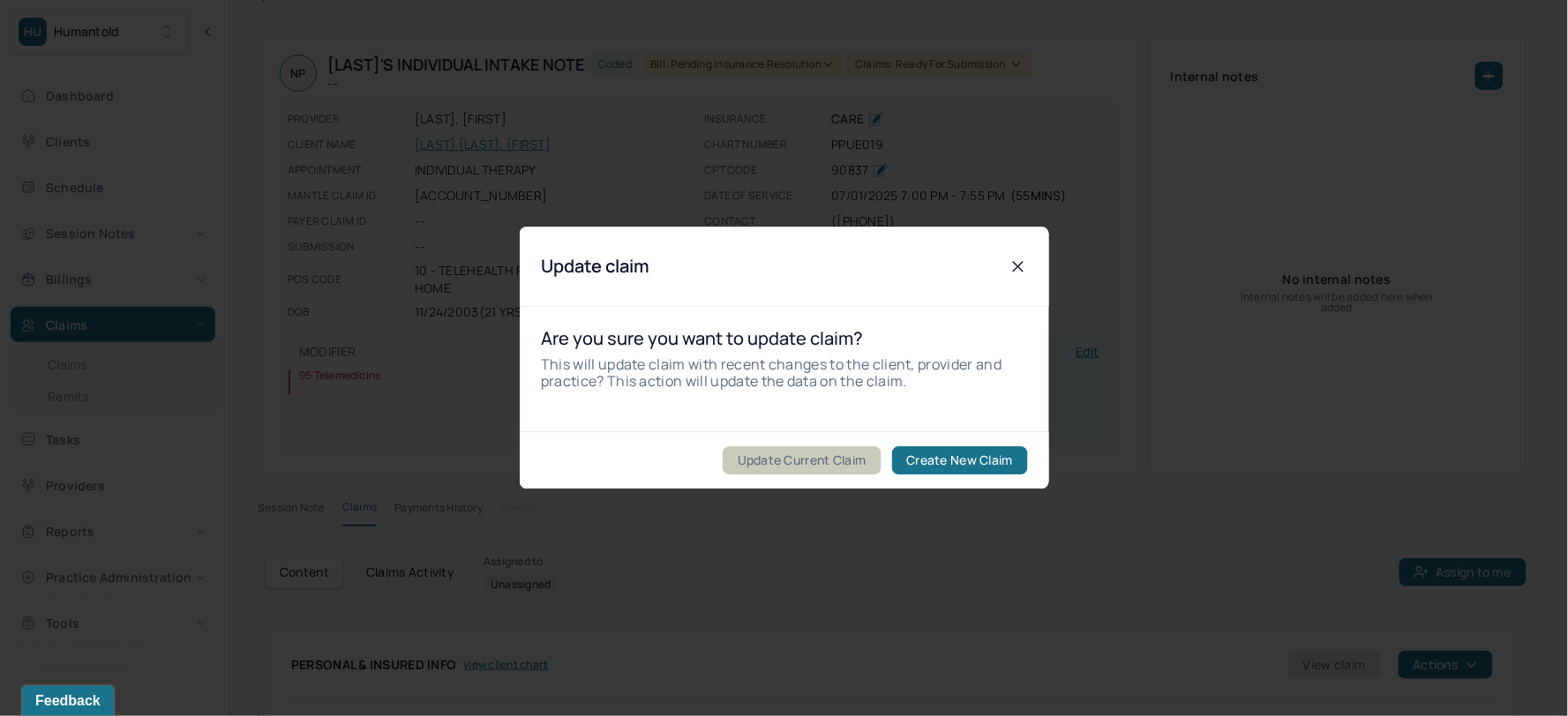 click on "Update Current Claim" at bounding box center (801, 461) 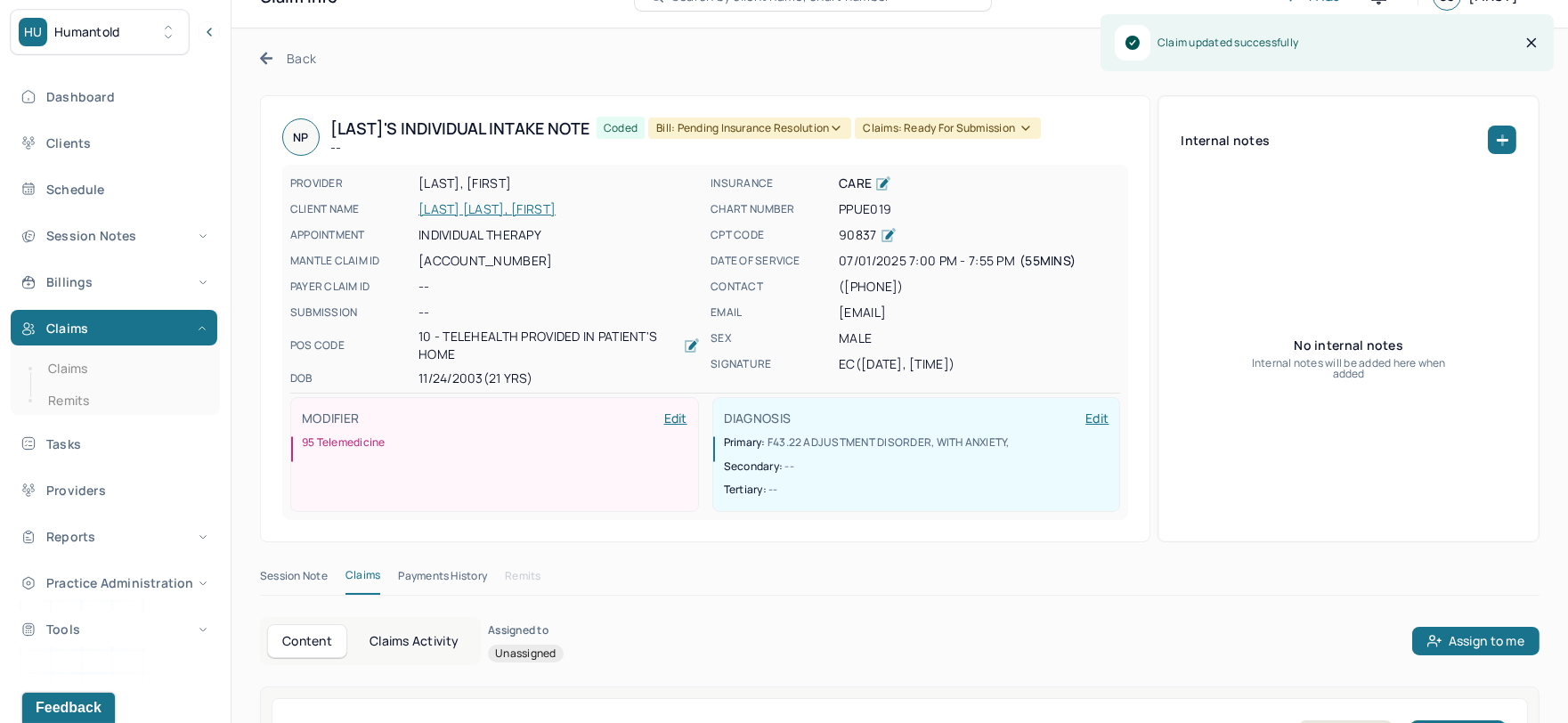 scroll, scrollTop: 0, scrollLeft: 0, axis: both 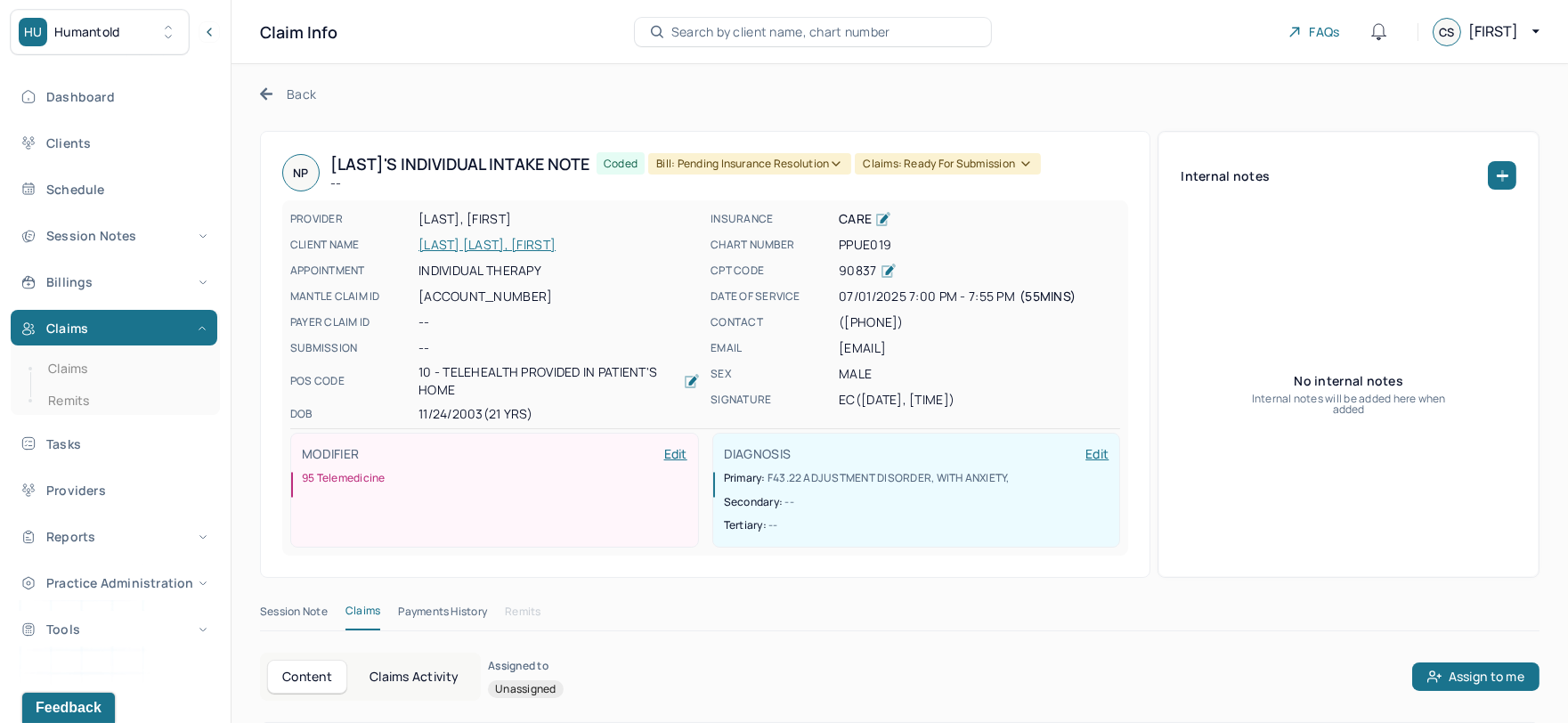 click 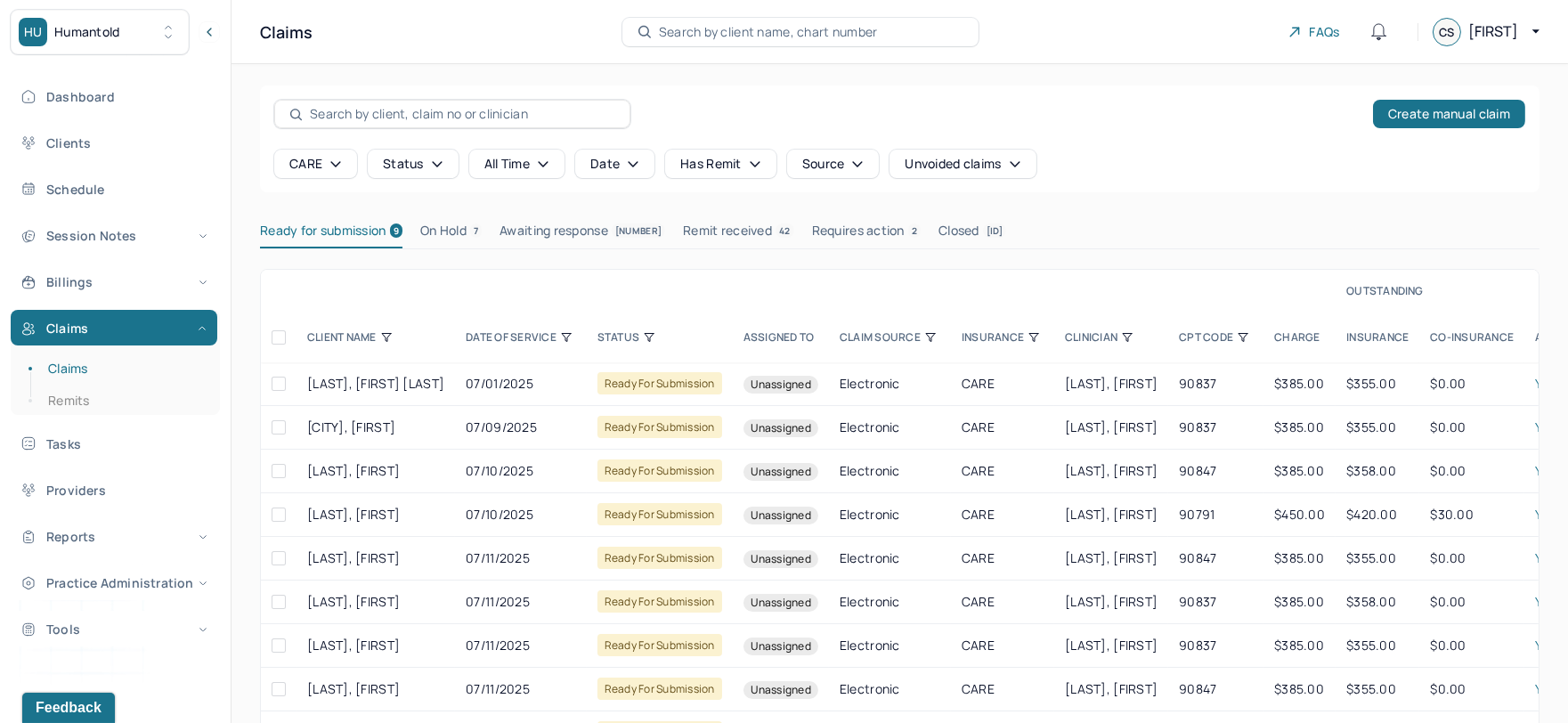 click on "CPT CODE" at bounding box center [1215, 337] 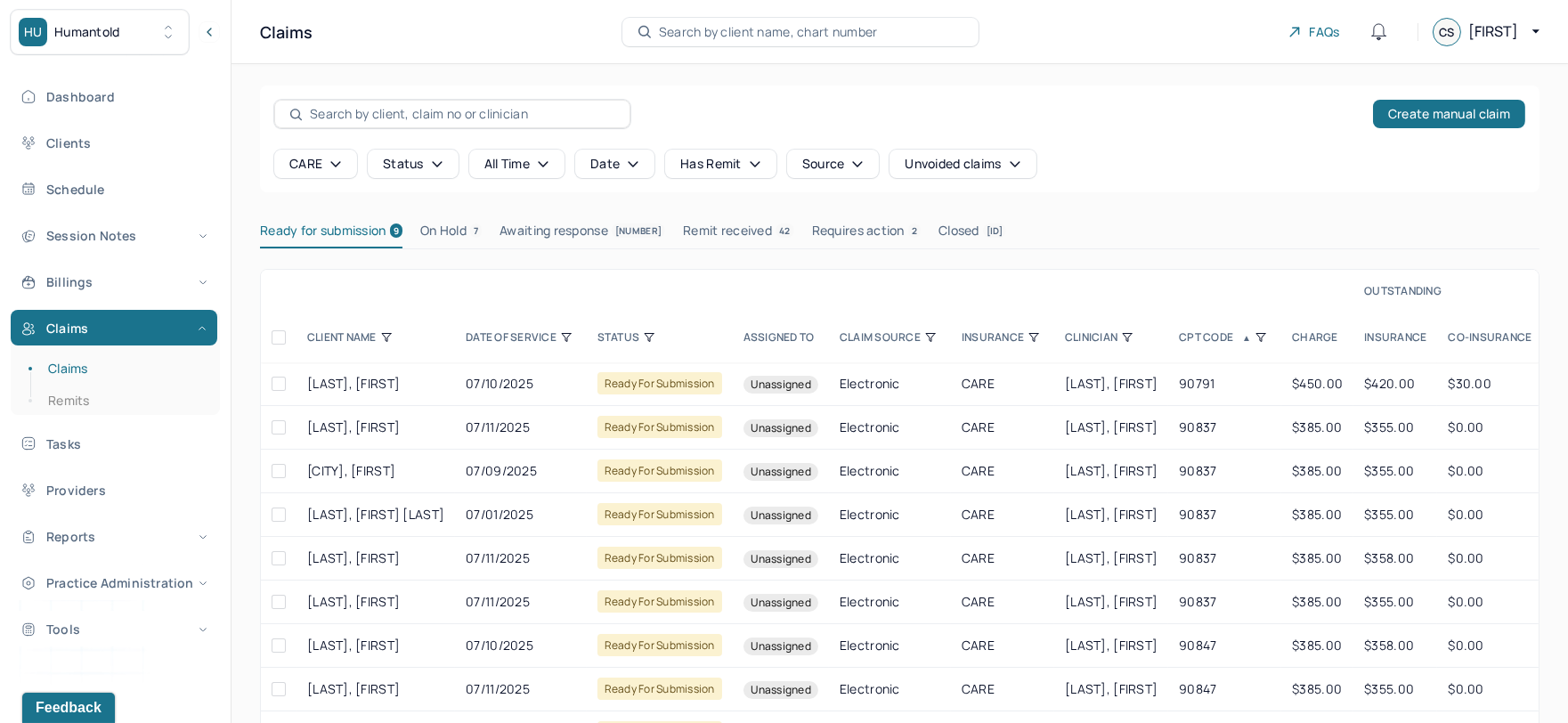 click on "Assigned to" at bounding box center (781, 337) 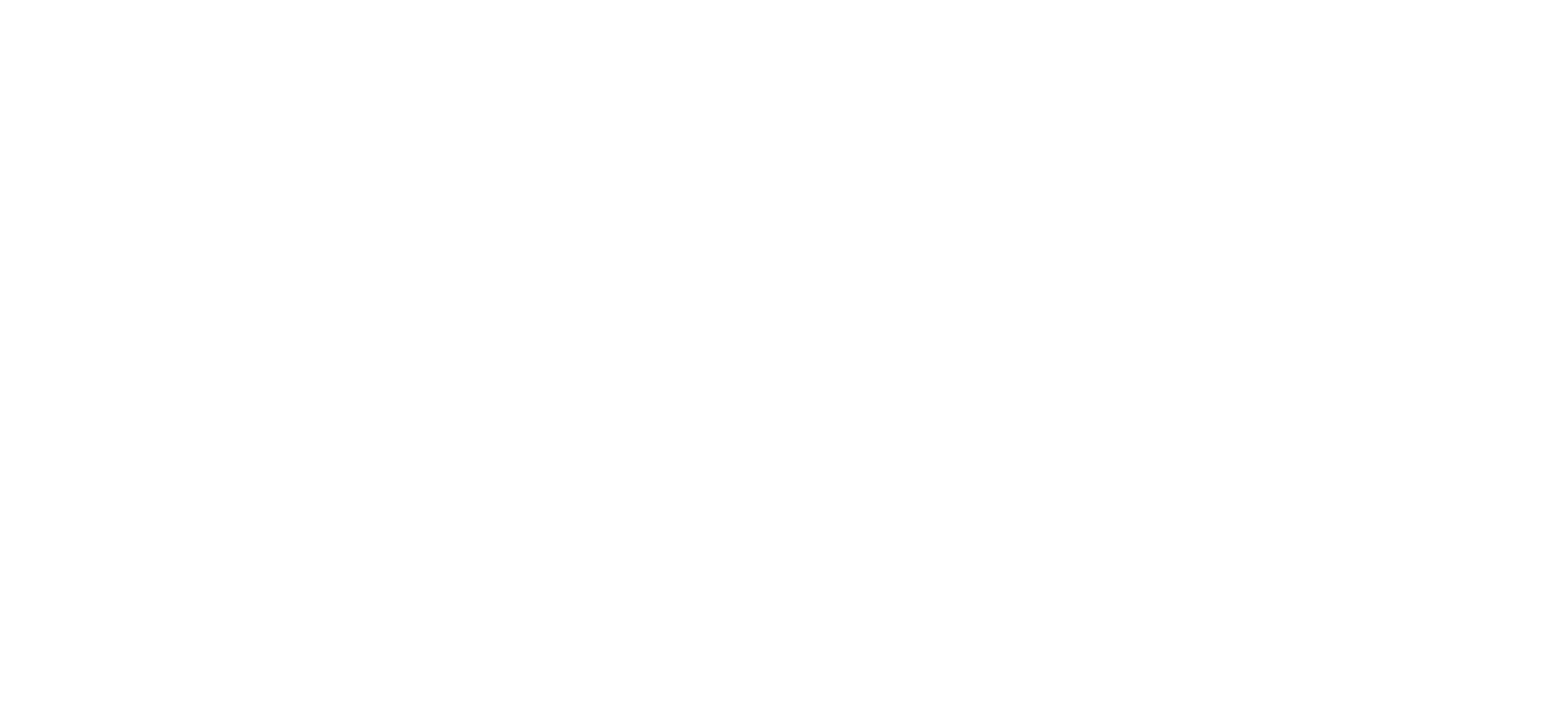 scroll, scrollTop: 0, scrollLeft: 0, axis: both 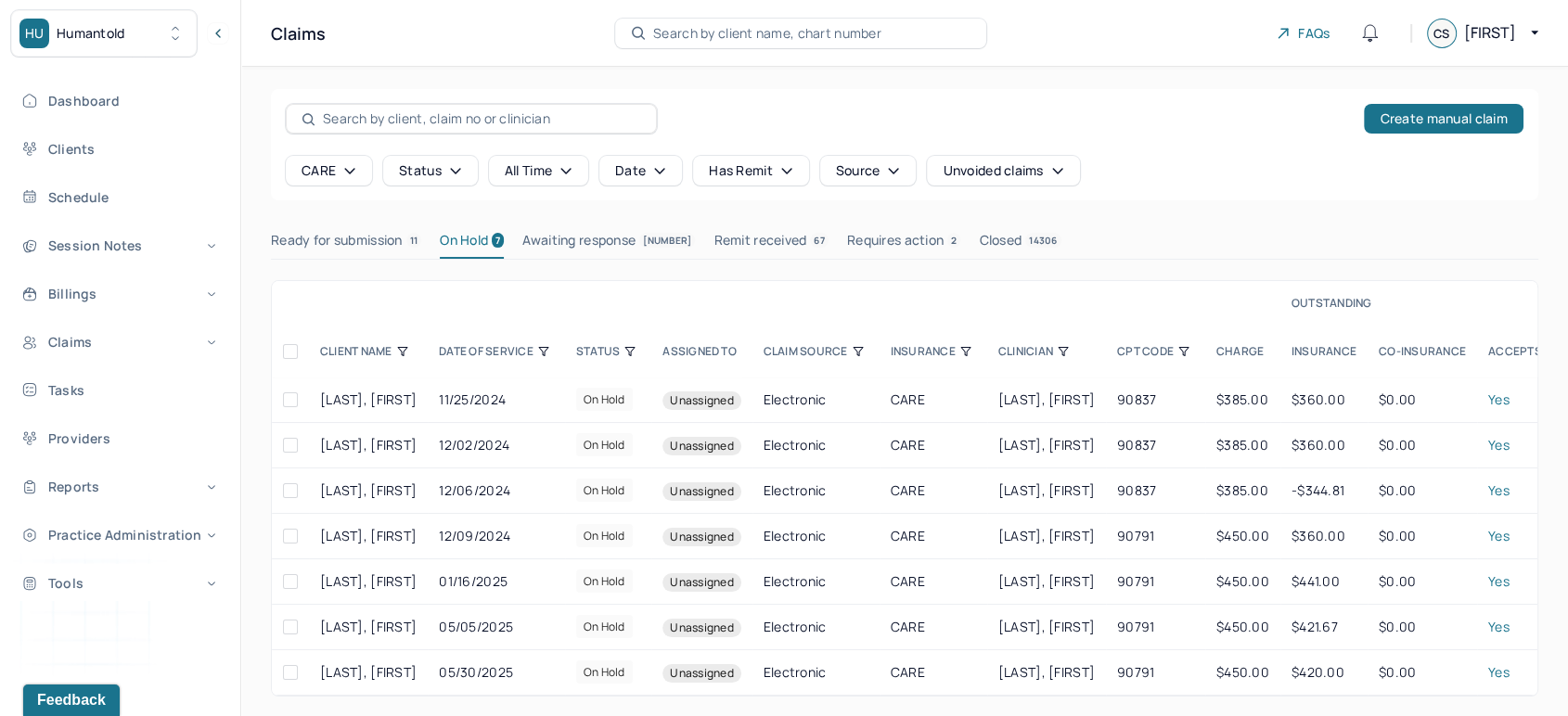 click on "Search by client name, chart number" at bounding box center (767, 33) 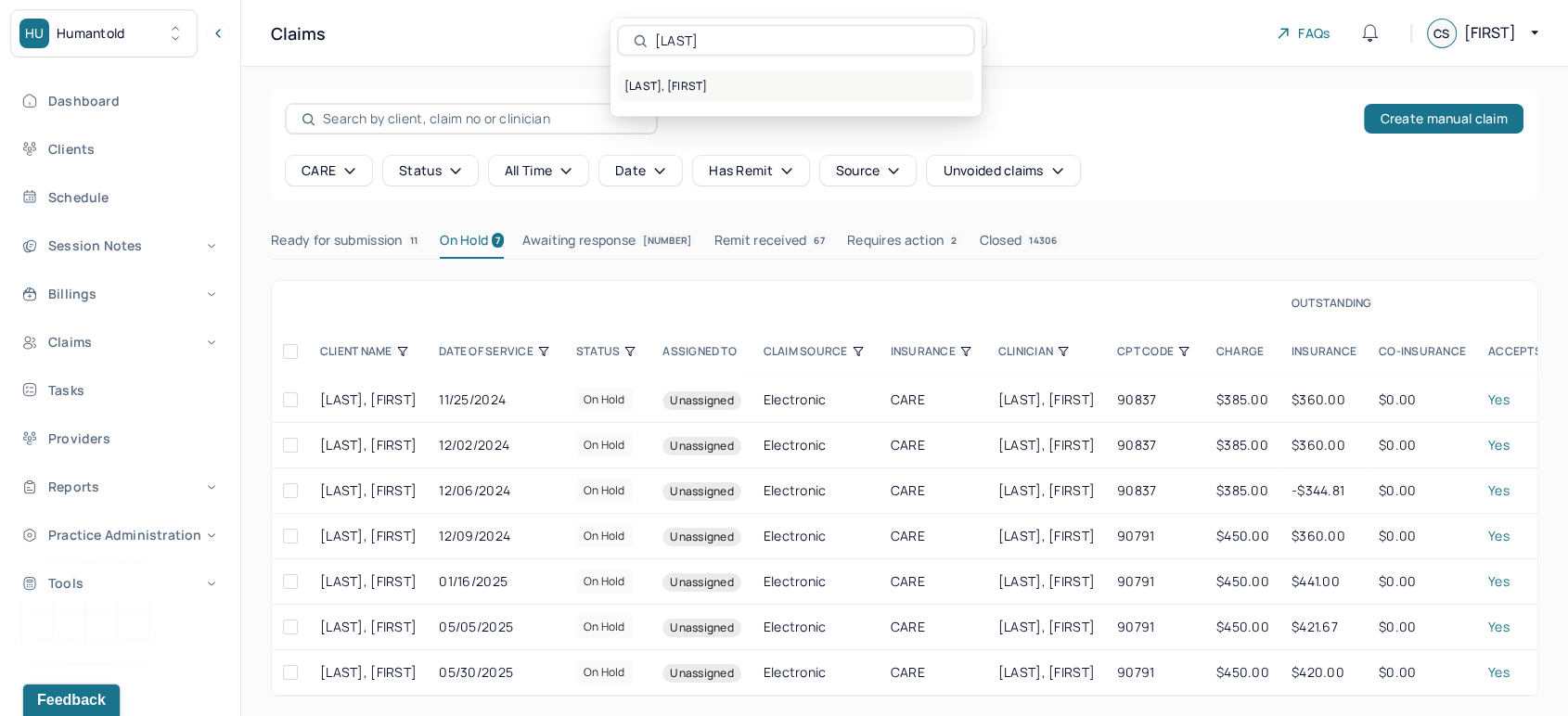 type on "[LAST]" 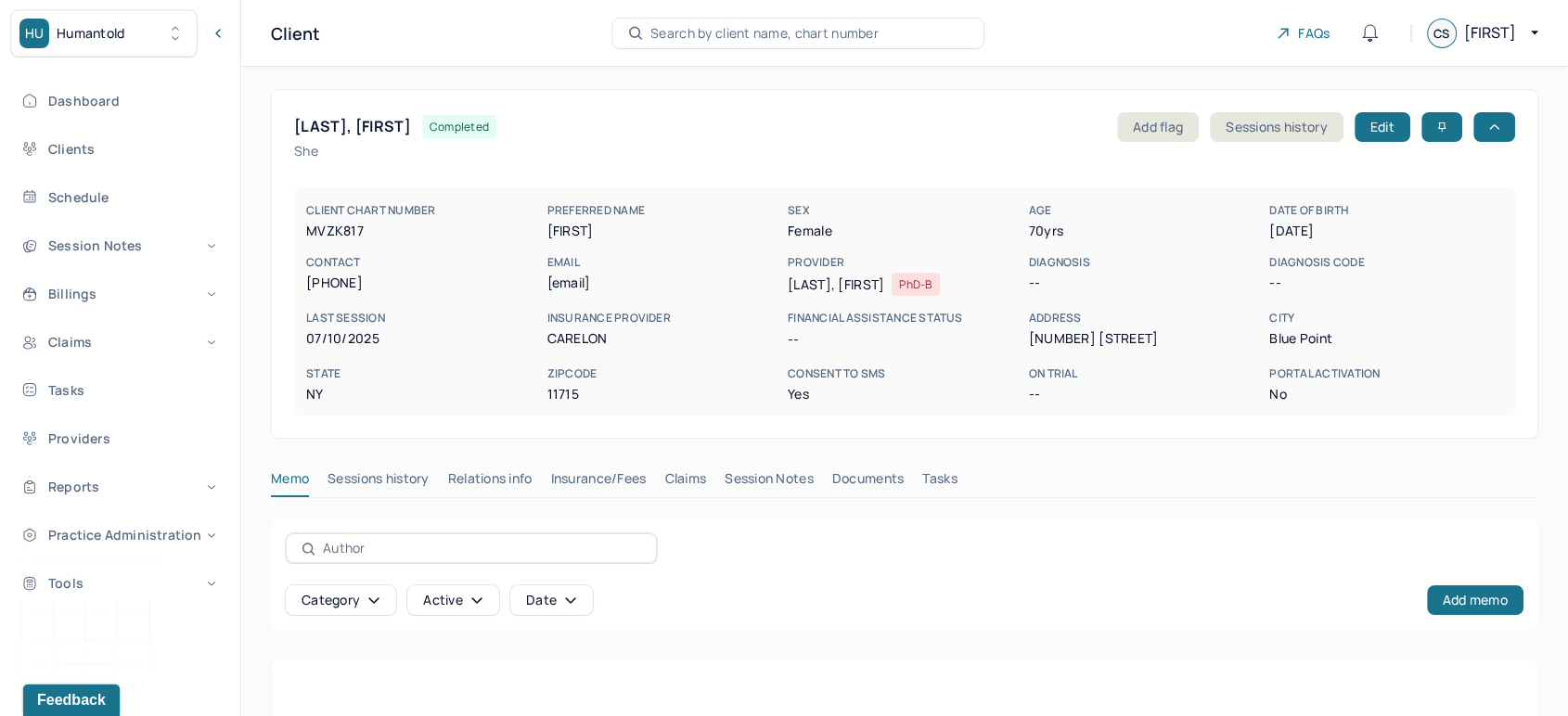 click on "Claims" at bounding box center (685, 482) 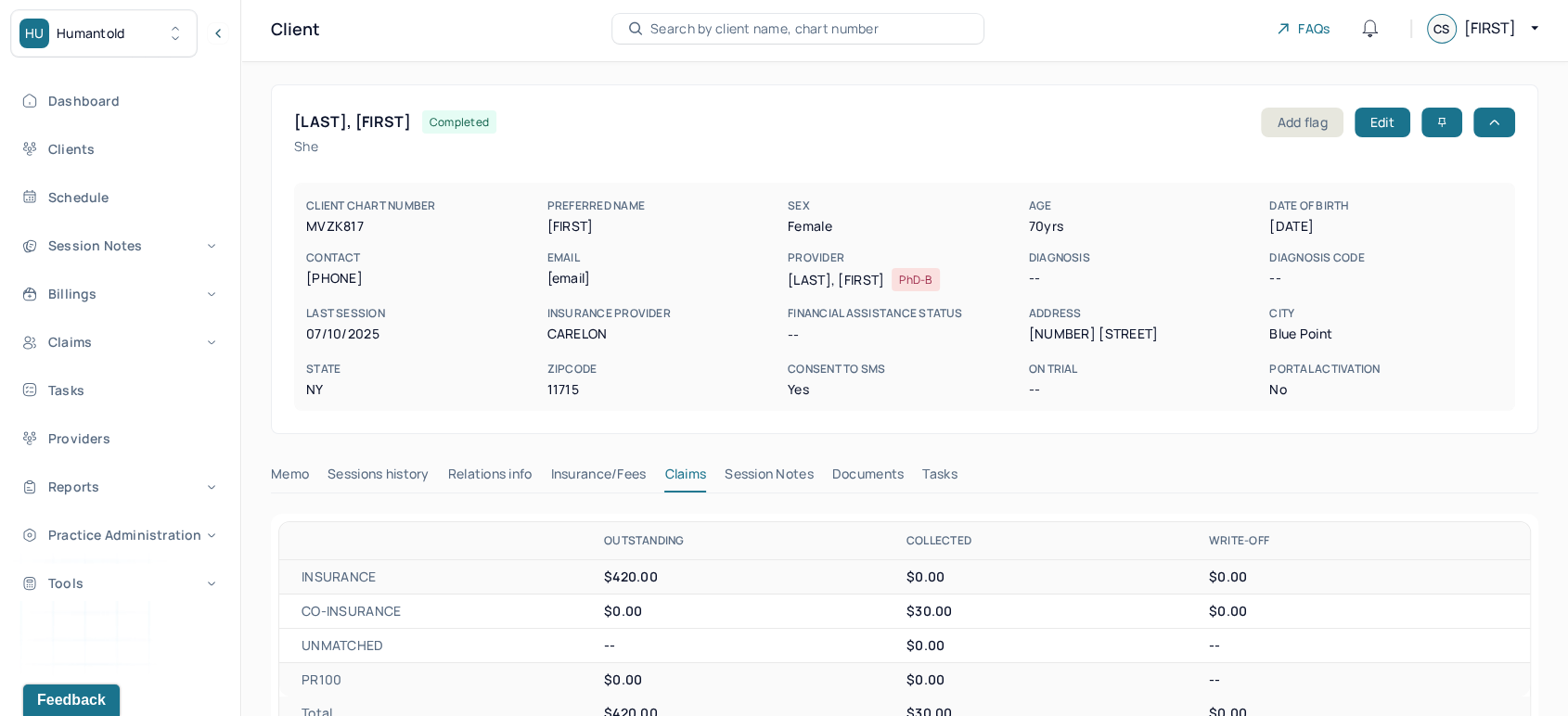 scroll, scrollTop: 0, scrollLeft: 0, axis: both 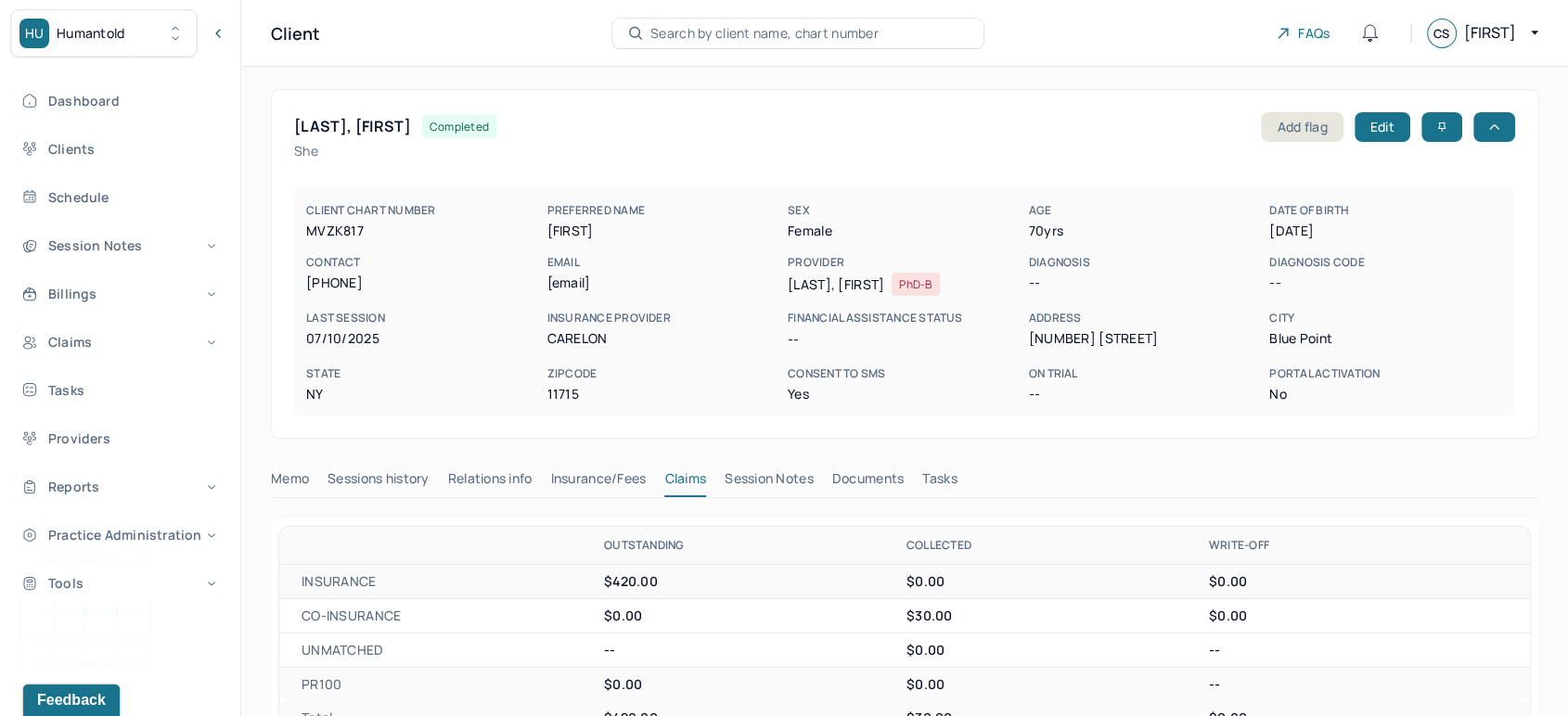 click on "Search by client name, chart number" at bounding box center [765, 33] 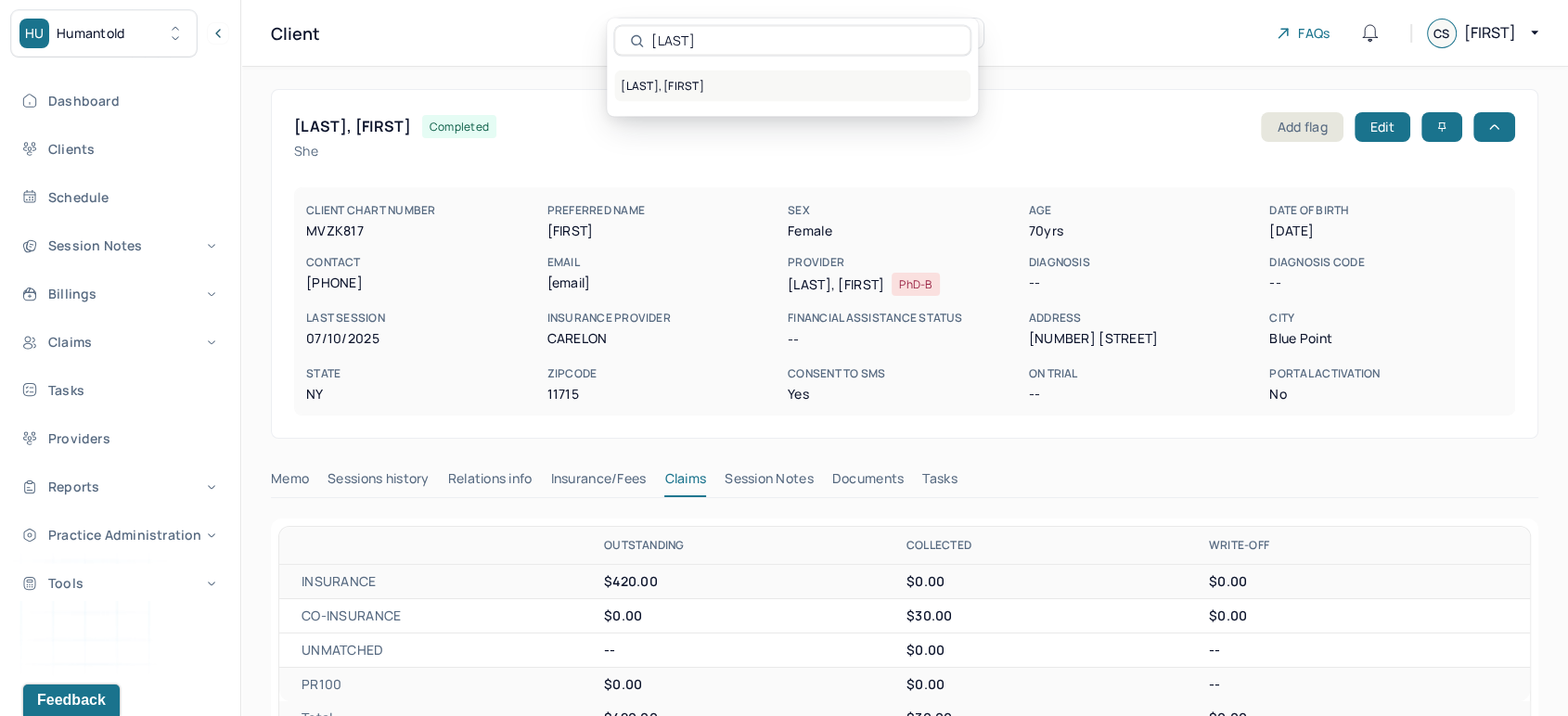 type on "[LAST]" 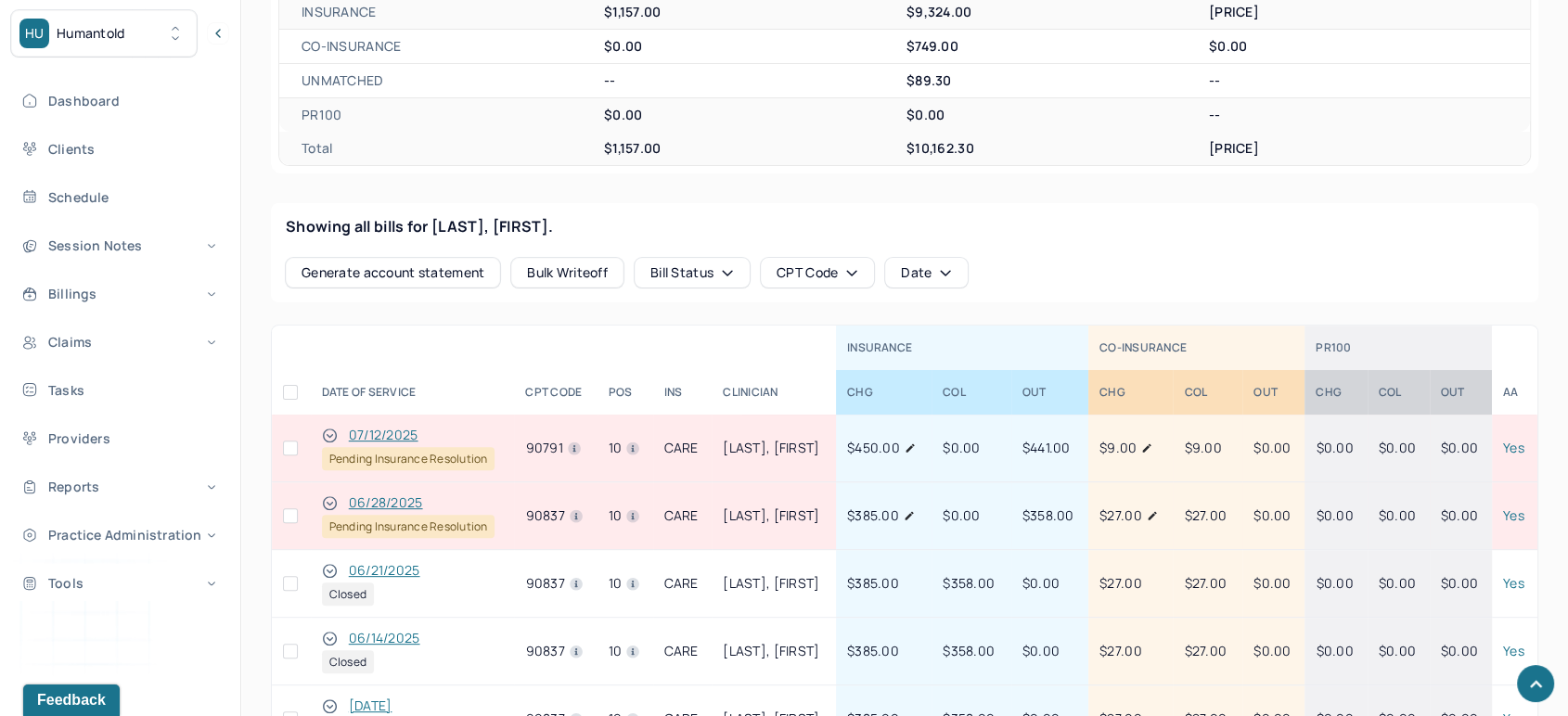 scroll, scrollTop: 618, scrollLeft: 0, axis: vertical 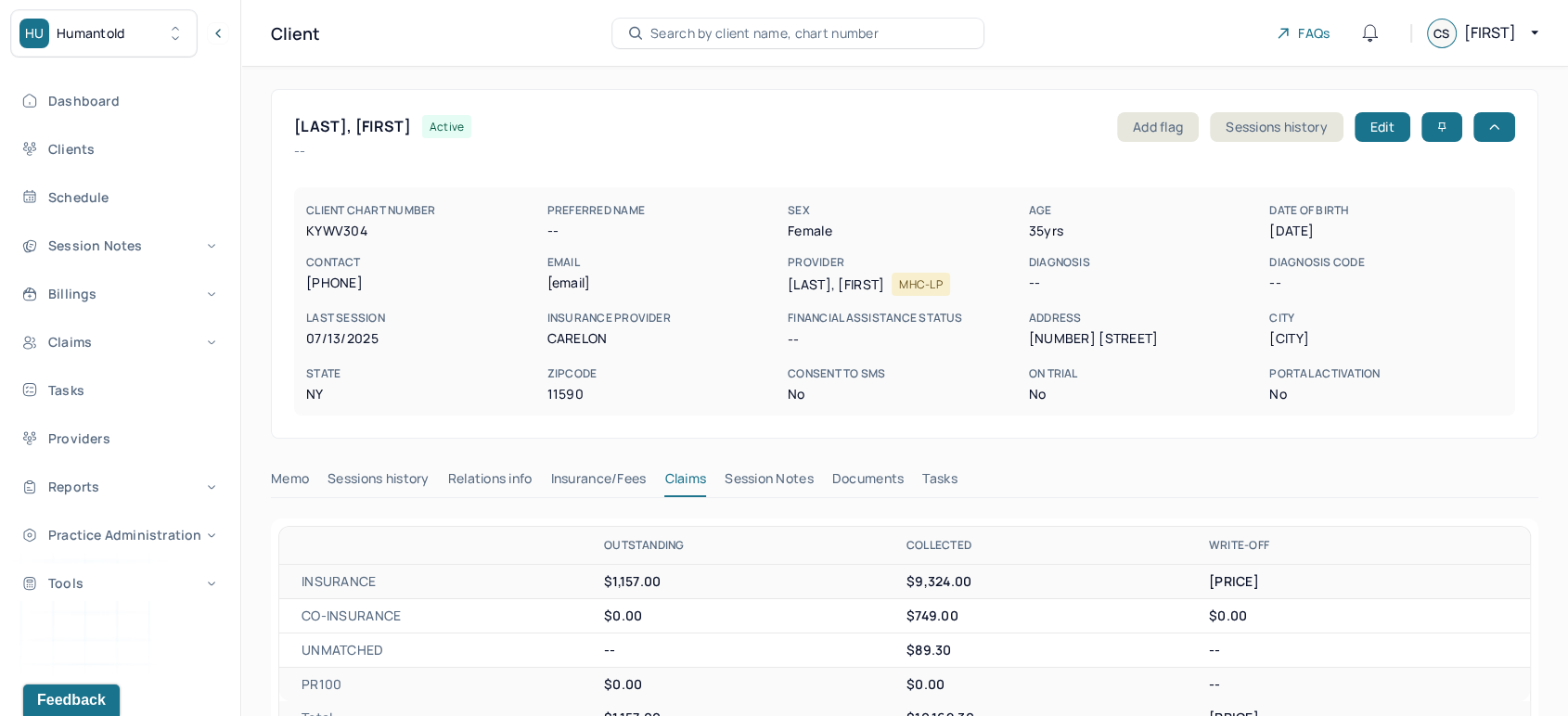 click on "Search by client name, chart number" at bounding box center (765, 33) 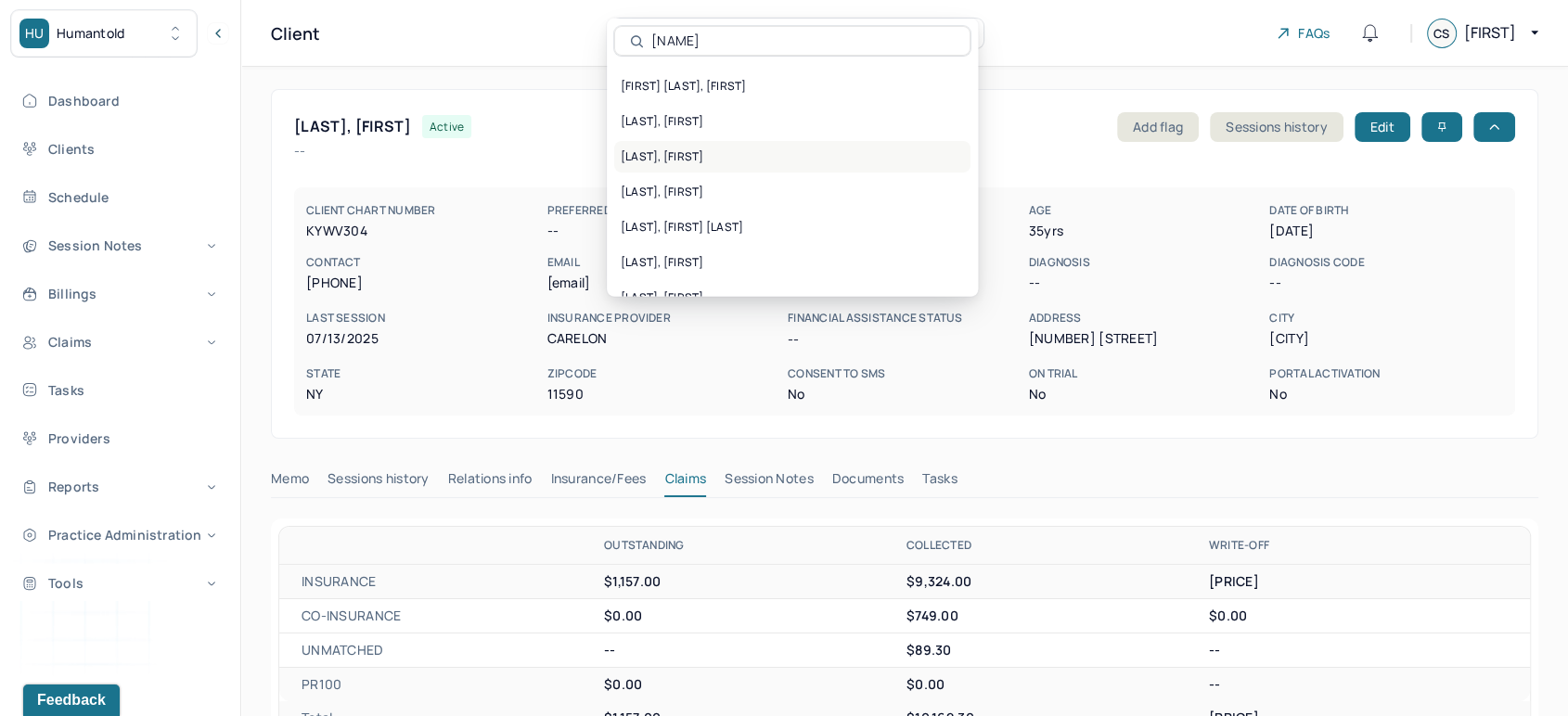 scroll, scrollTop: 30, scrollLeft: 0, axis: vertical 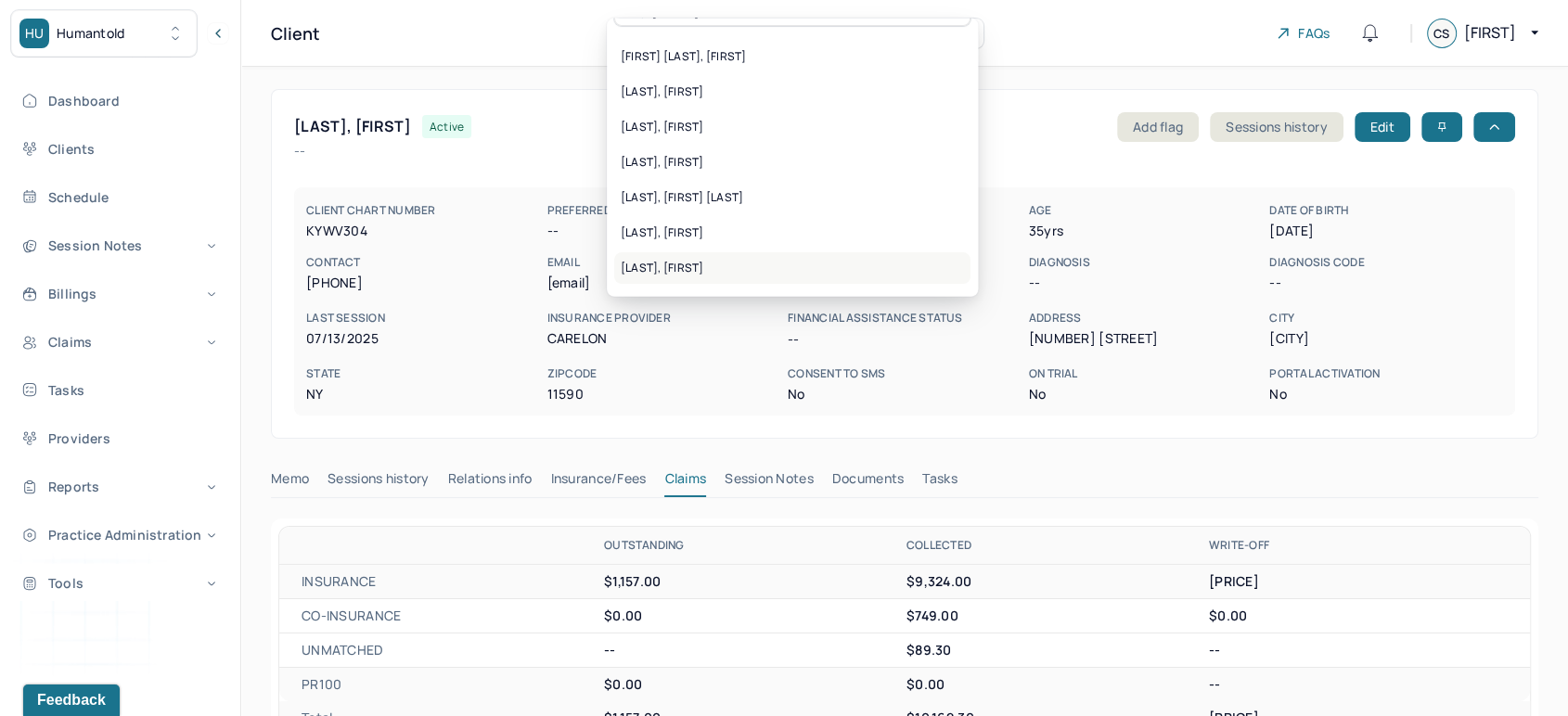 type on "[NAME]" 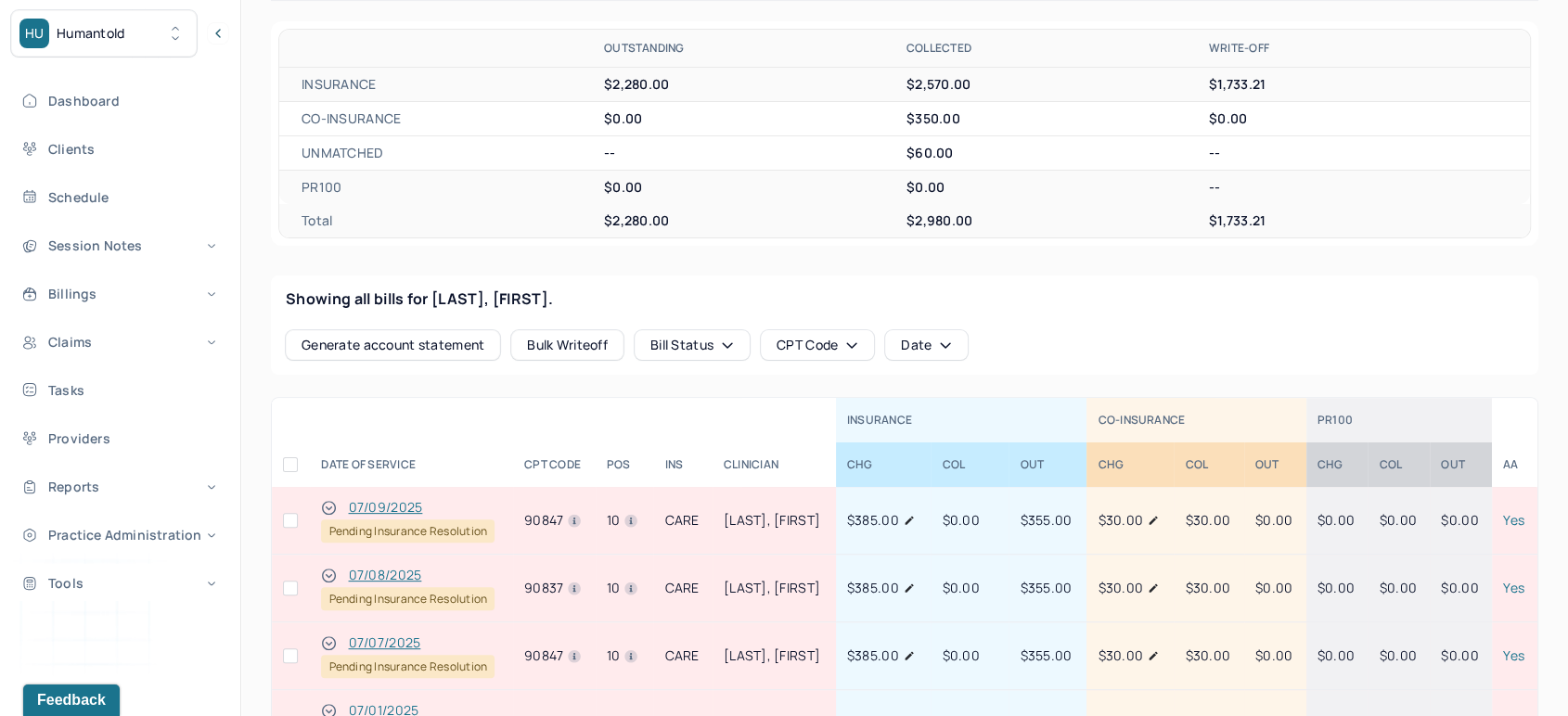 scroll, scrollTop: 618, scrollLeft: 0, axis: vertical 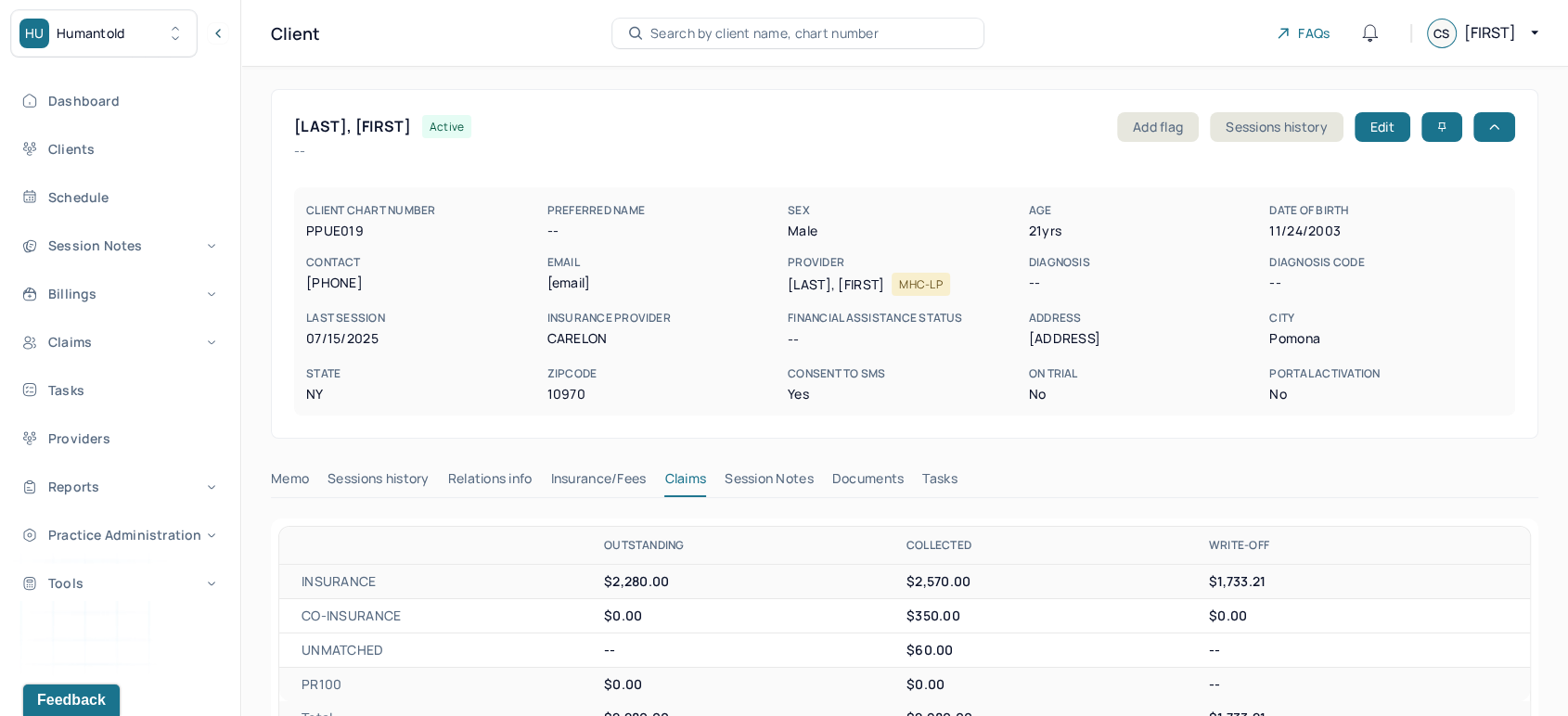 click on "Search by client name, chart number" at bounding box center (765, 33) 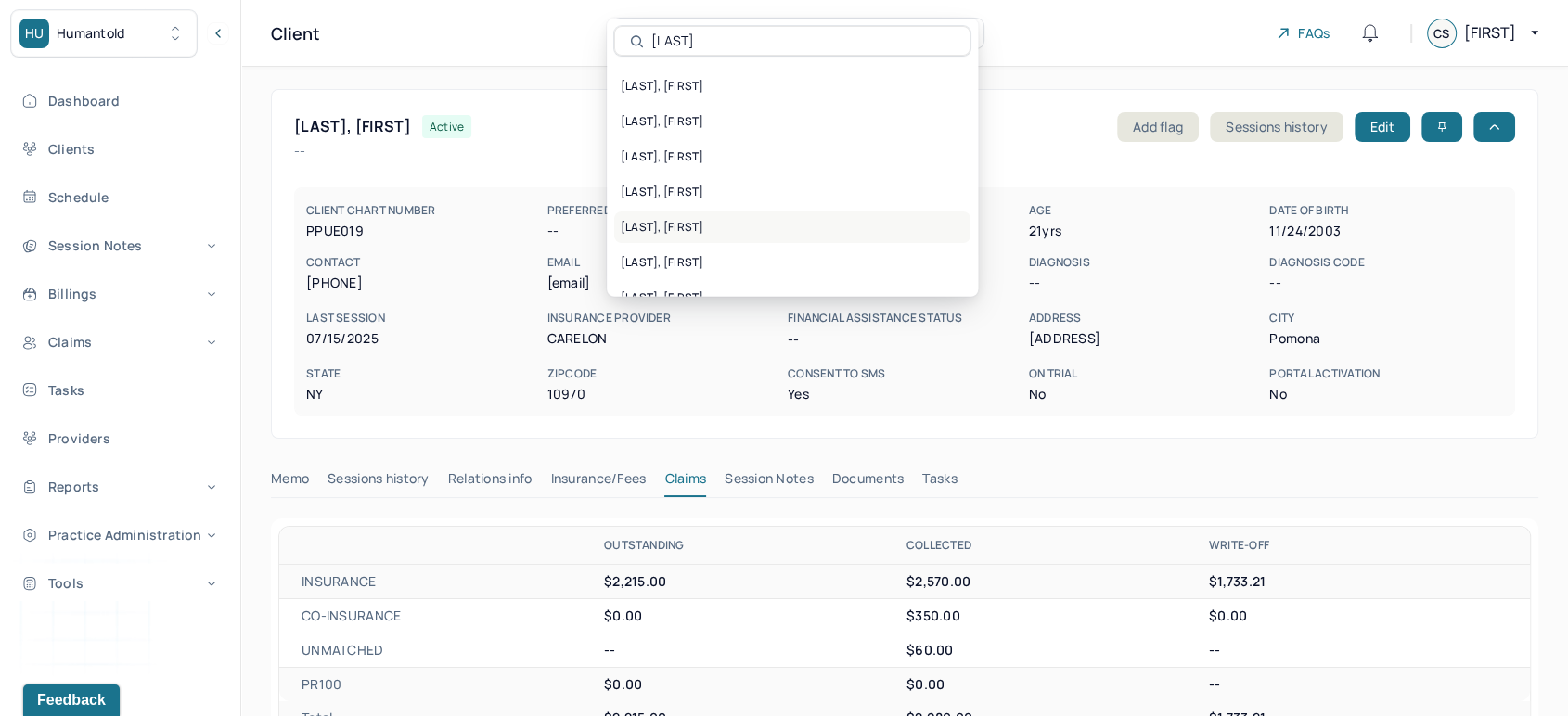 type on "[LAST]" 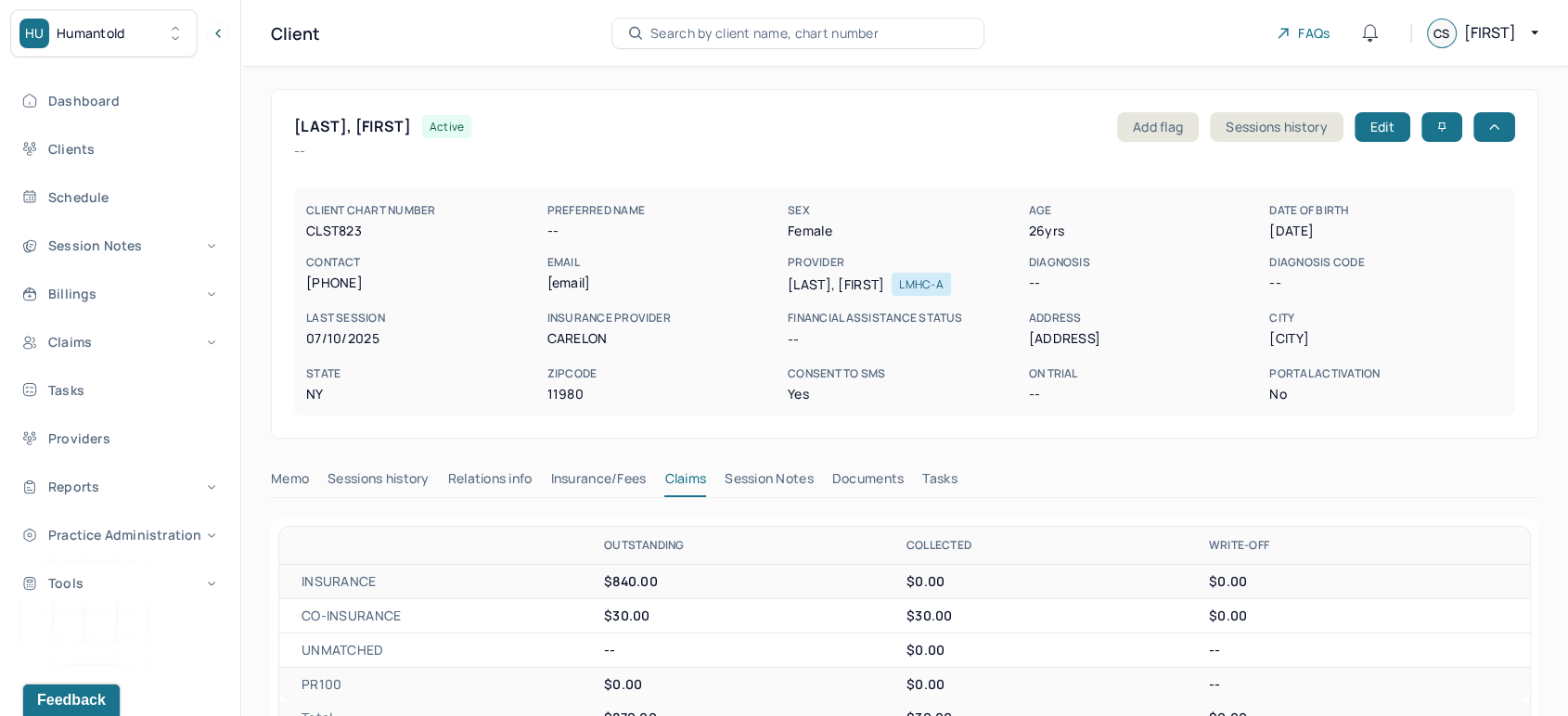 scroll, scrollTop: 480, scrollLeft: 0, axis: vertical 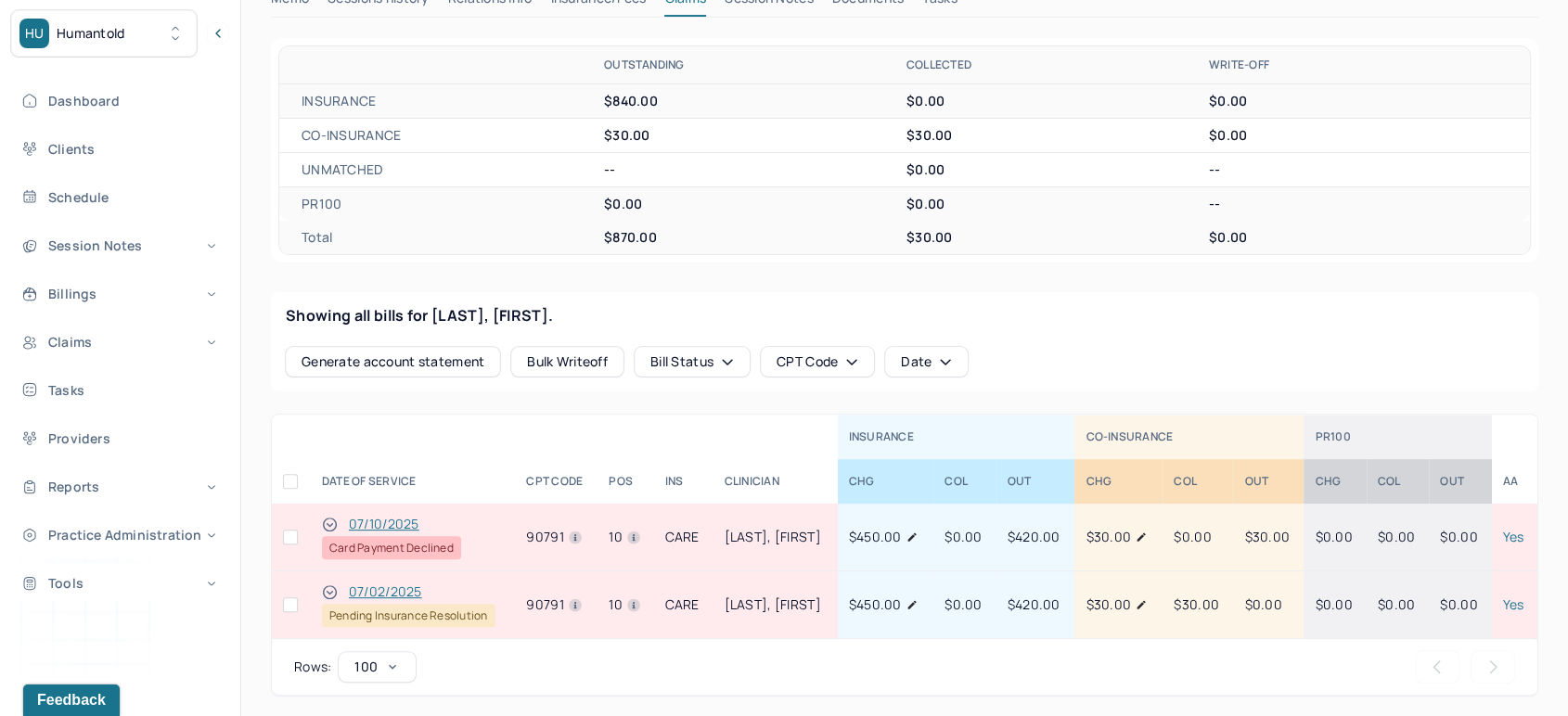 click on "07/10/2025" at bounding box center [384, 524] 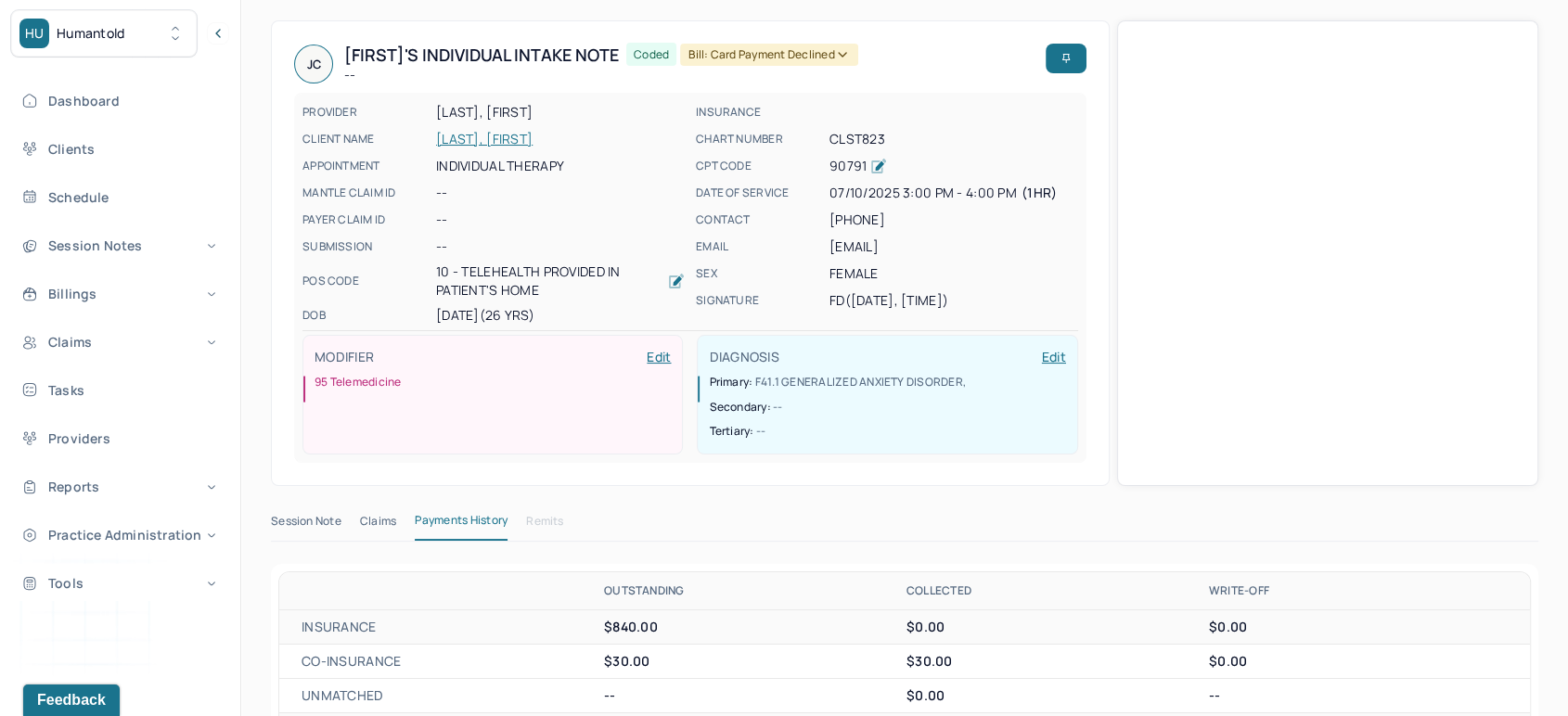 scroll, scrollTop: 480, scrollLeft: 0, axis: vertical 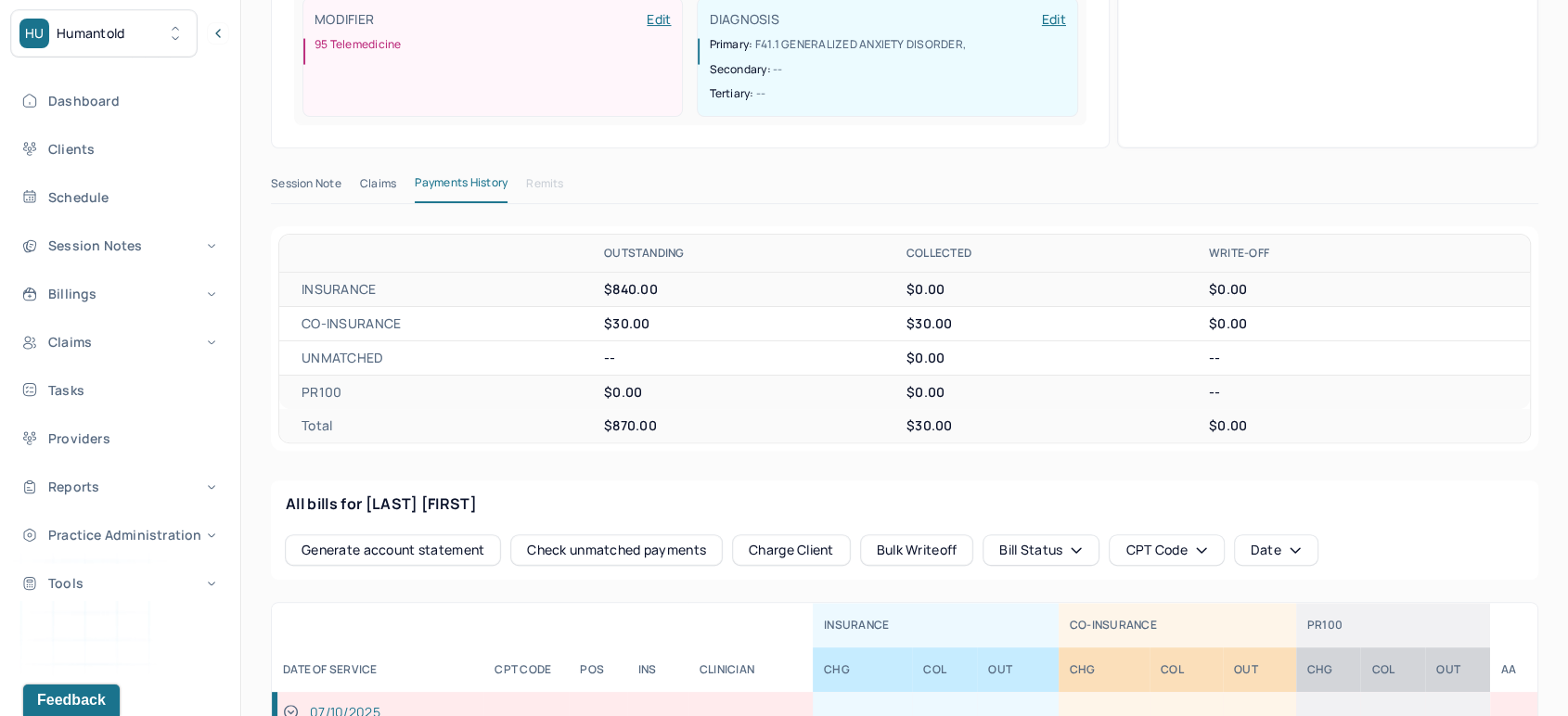 click on "Session Note" at bounding box center [306, 187] 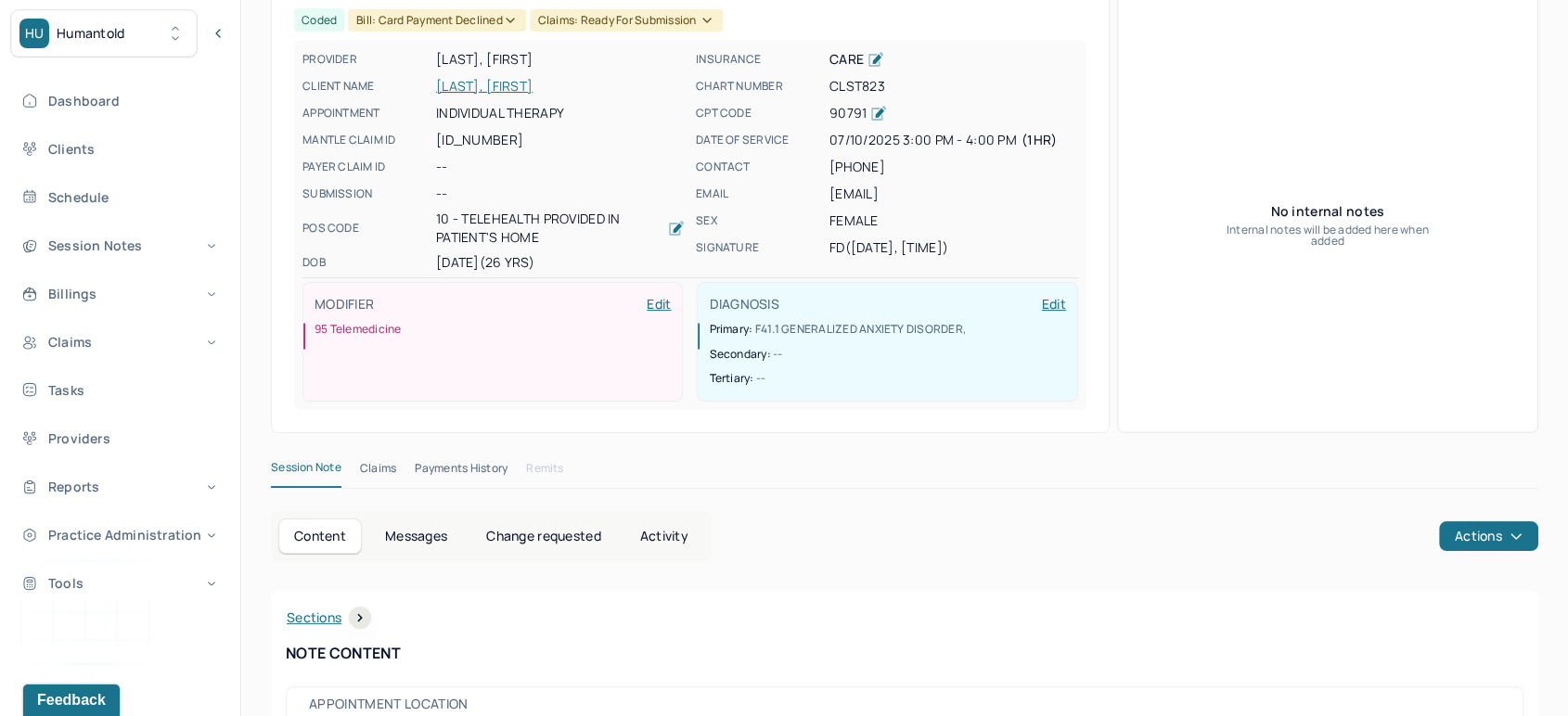 scroll, scrollTop: 482, scrollLeft: 0, axis: vertical 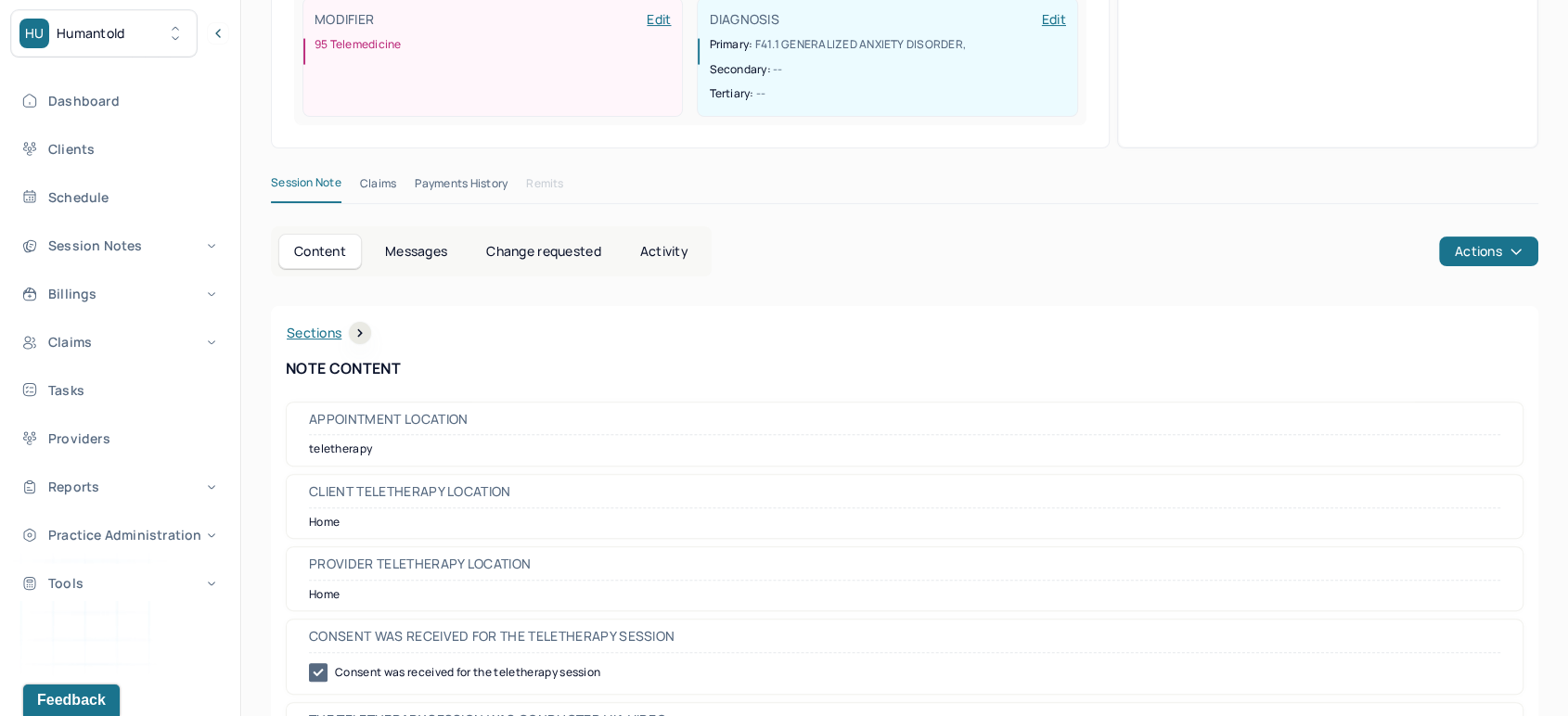 click on "Sections" at bounding box center (328, 333) 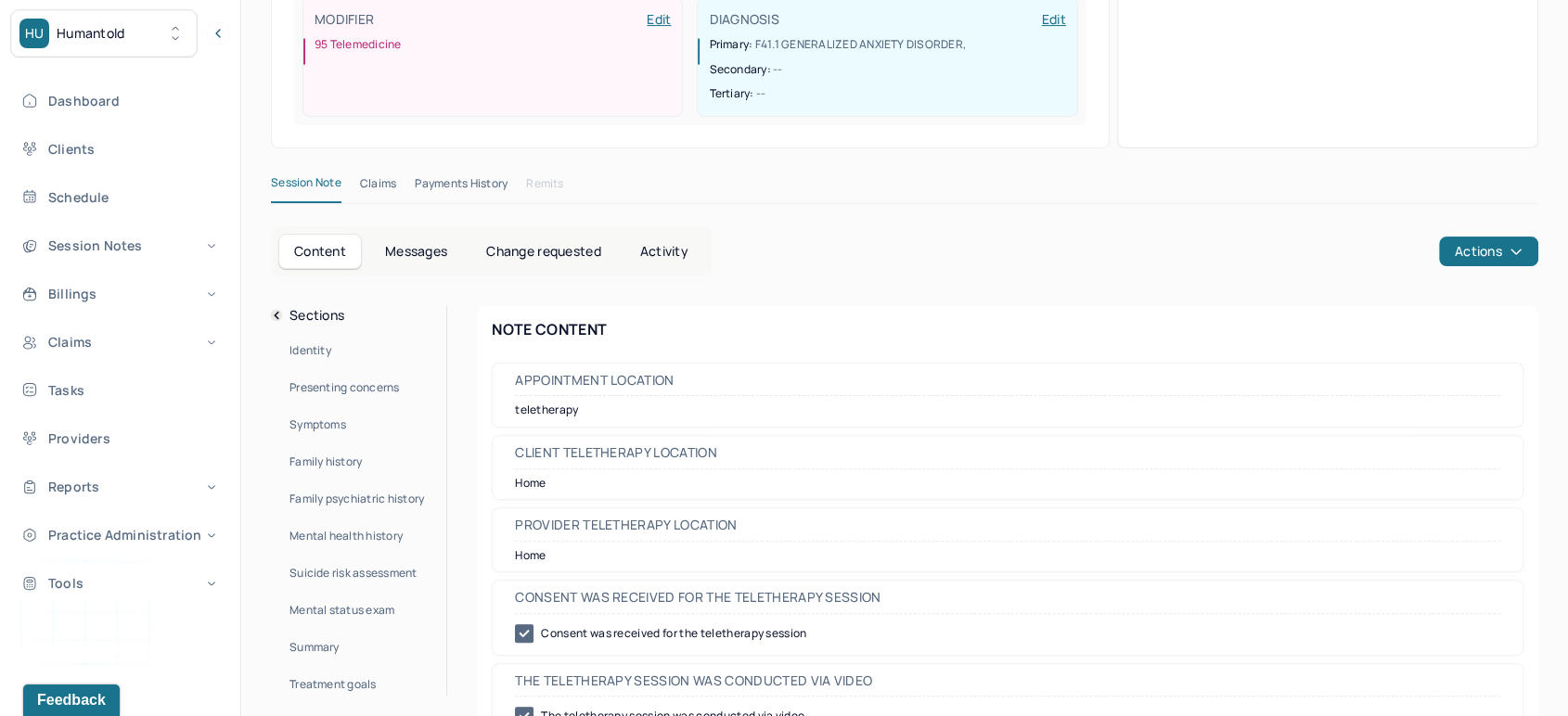 click on "Summary" at bounding box center [315, 647] 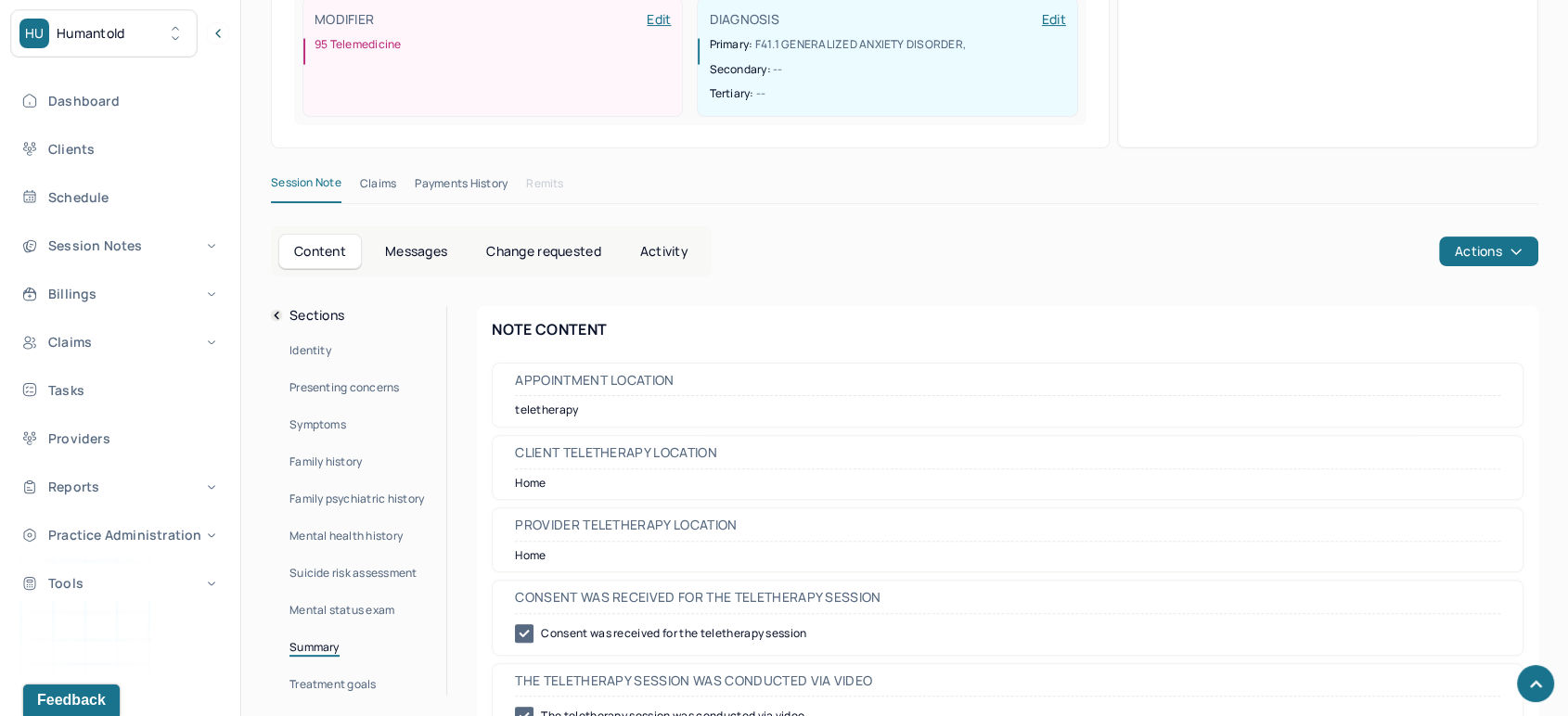 scroll, scrollTop: 7679, scrollLeft: 0, axis: vertical 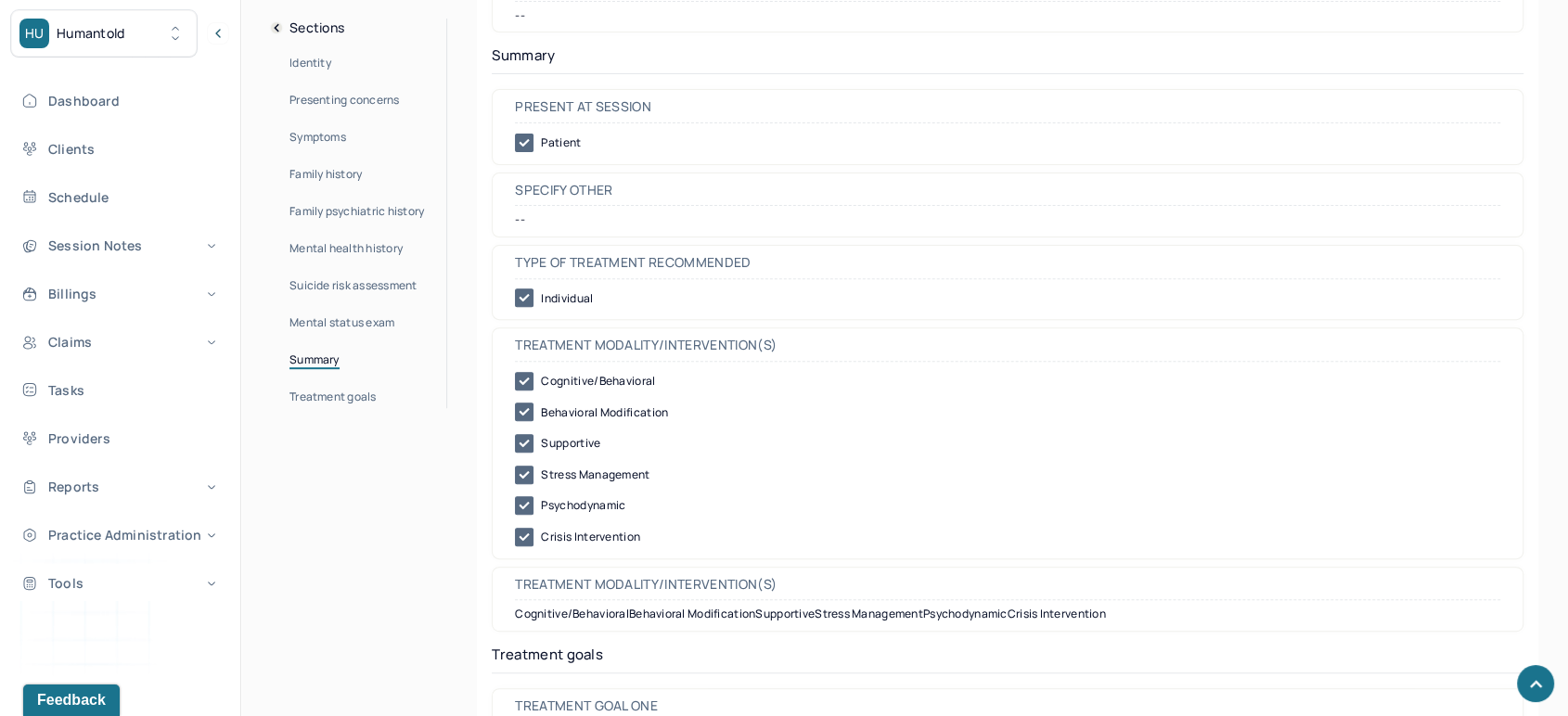 click on "Identity" at bounding box center (310, 63) 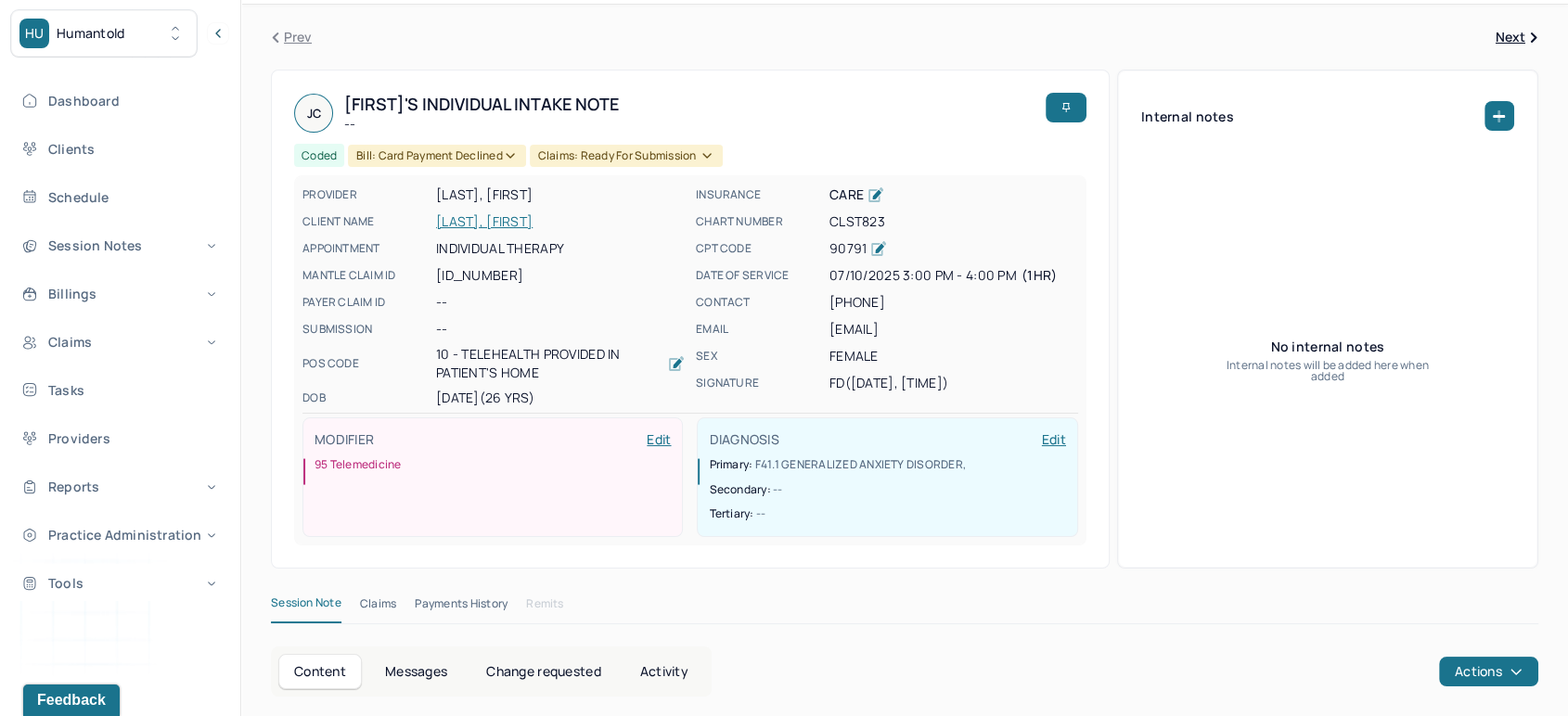 scroll, scrollTop: 0, scrollLeft: 0, axis: both 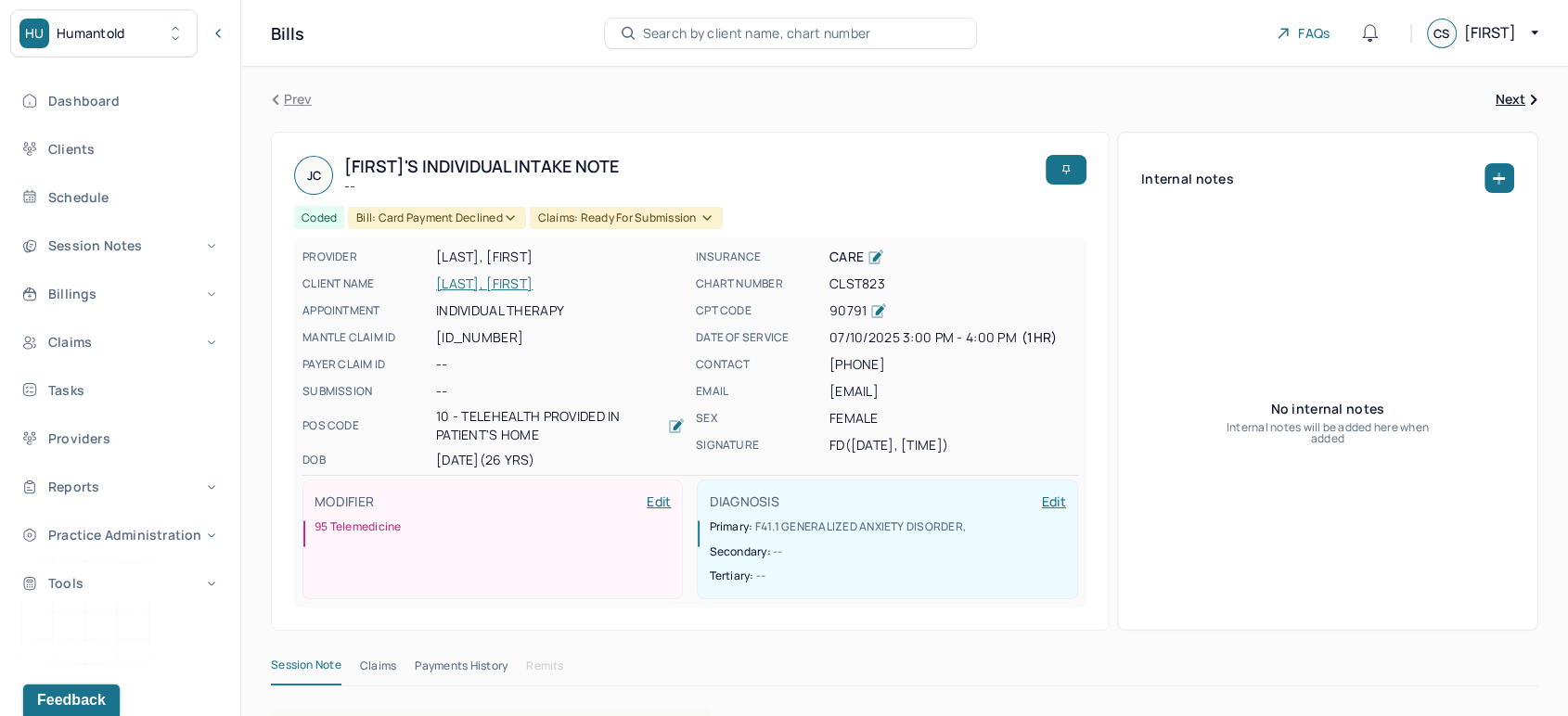 click 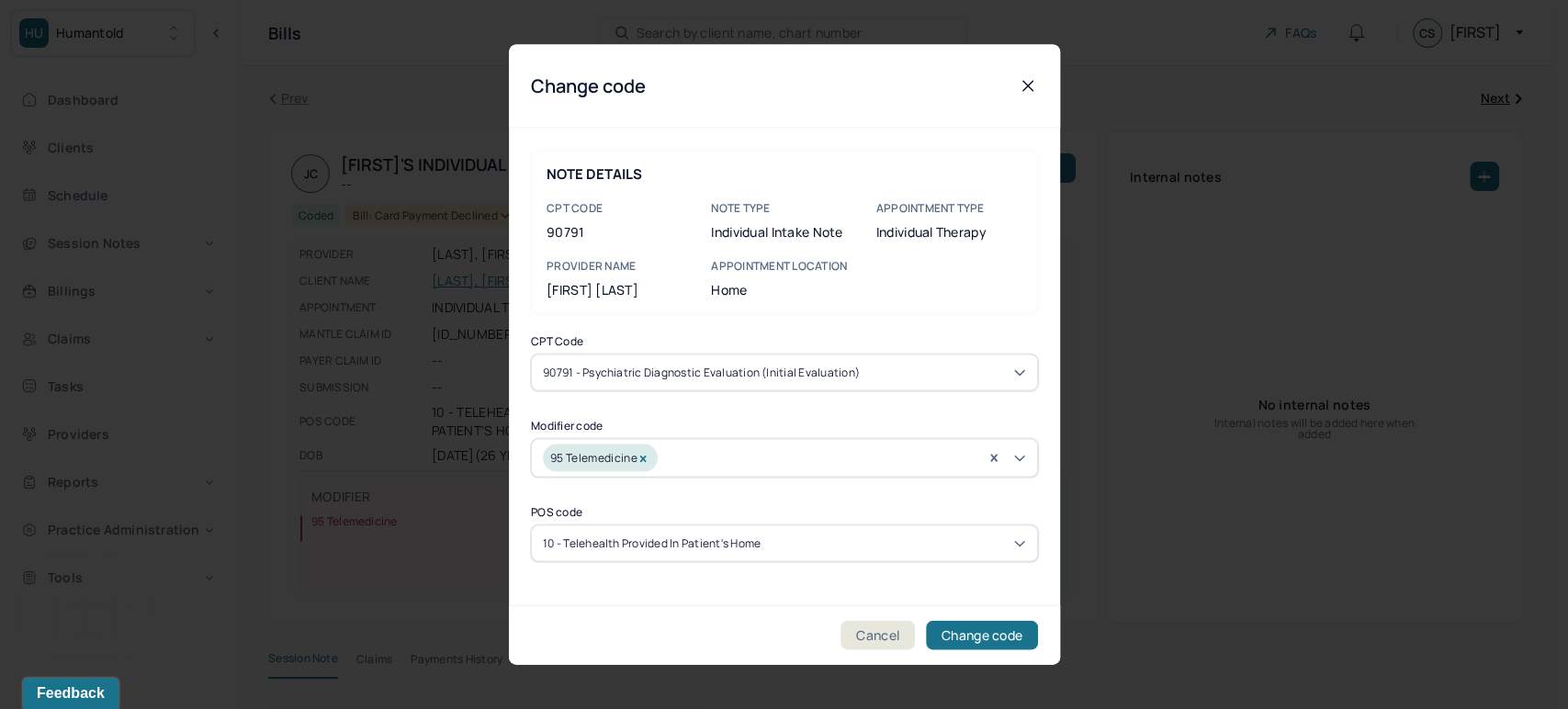 click on "90791 - Psychiatric diagnostic evaluation (Initial evaluation)" at bounding box center (784, 373) 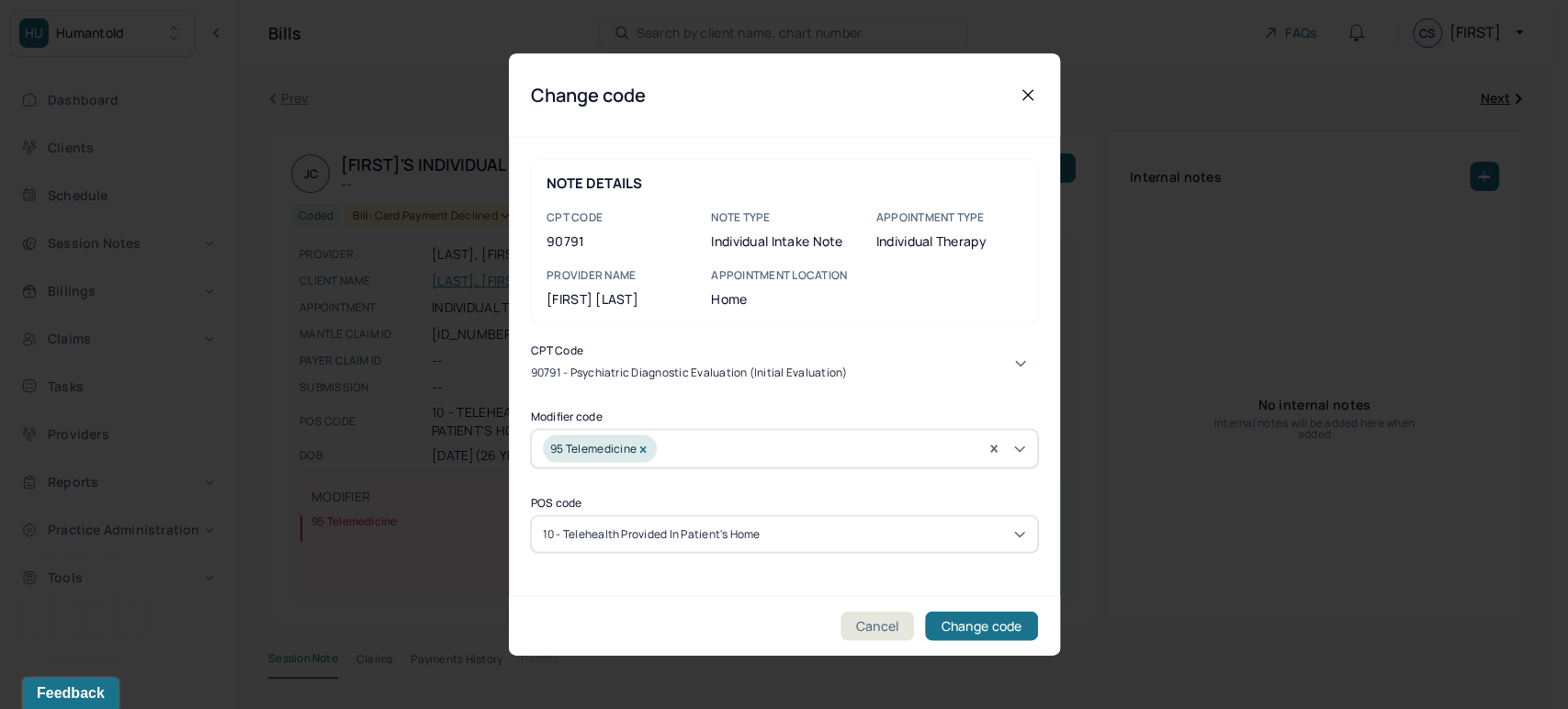 click on "90837 - Psychotherapy, 60 minutes (Individual psychotherapy)" at bounding box center (776, 9267) 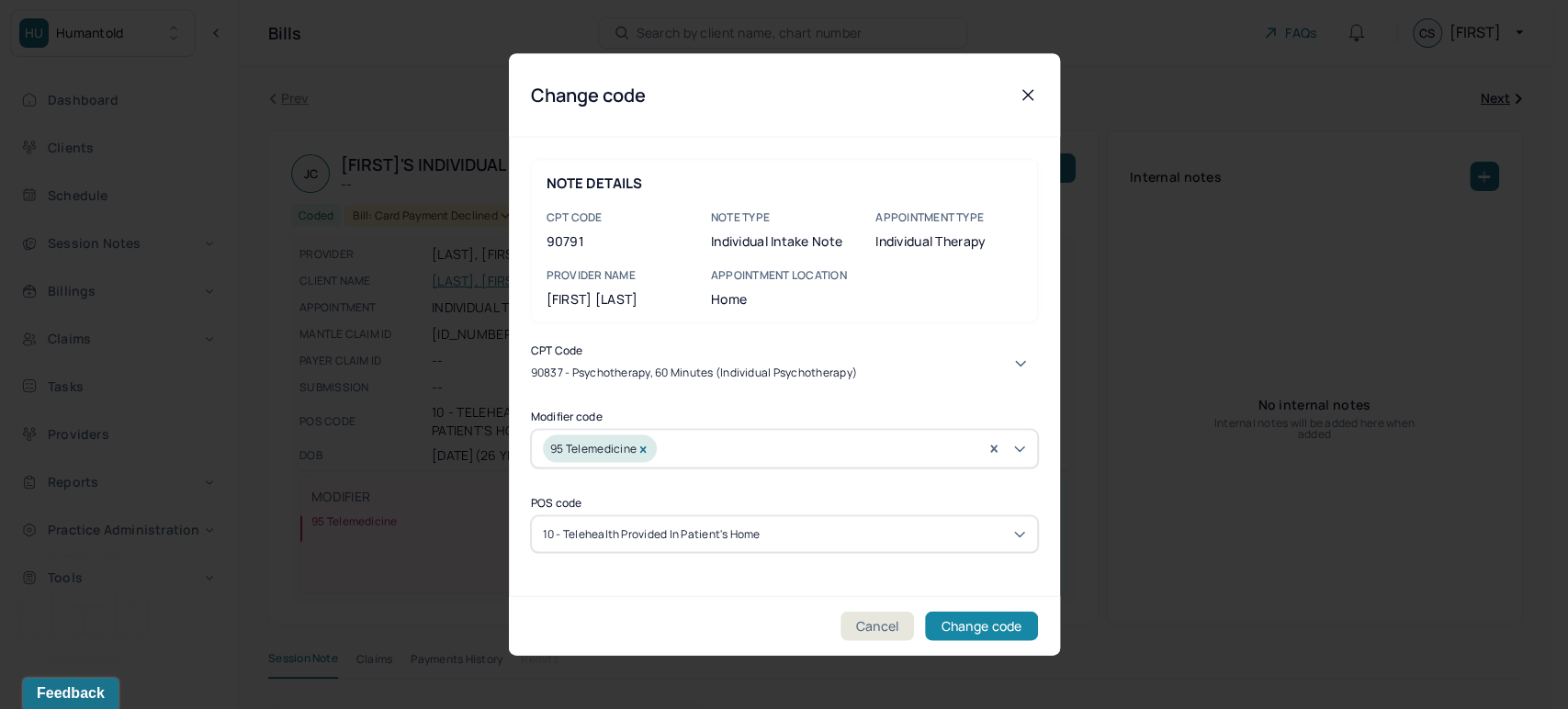 click on "Change code" at bounding box center [981, 626] 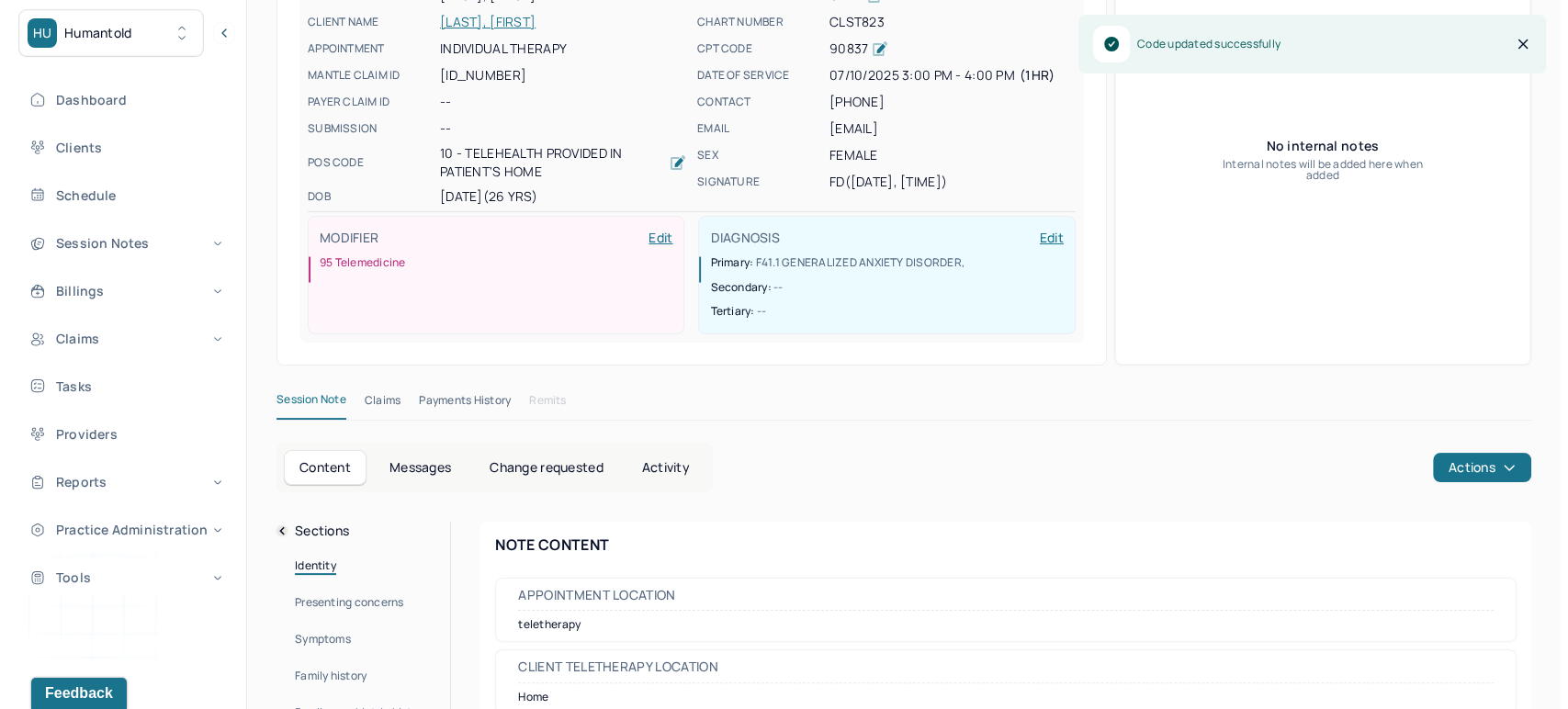 scroll, scrollTop: 306, scrollLeft: 0, axis: vertical 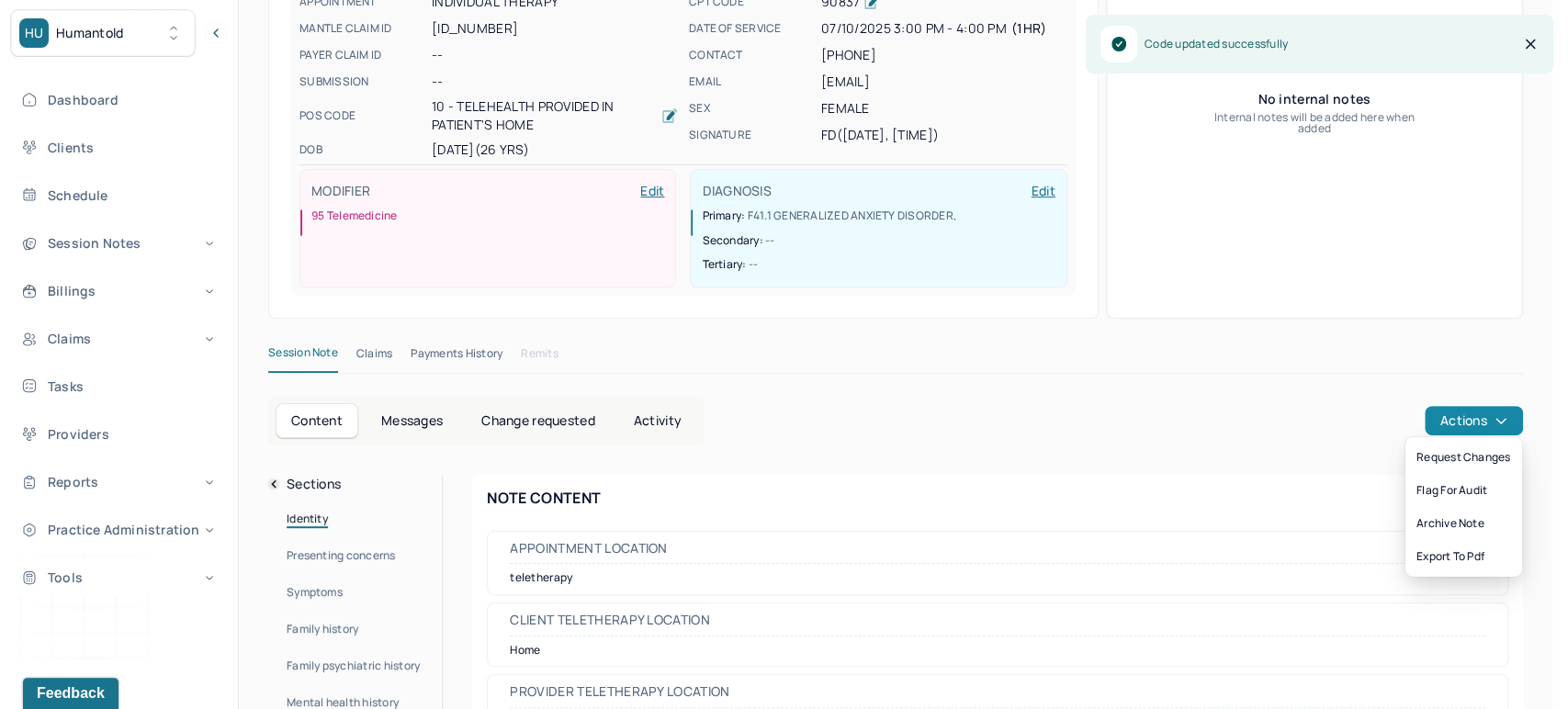 click on "Actions" at bounding box center (1473, 421) 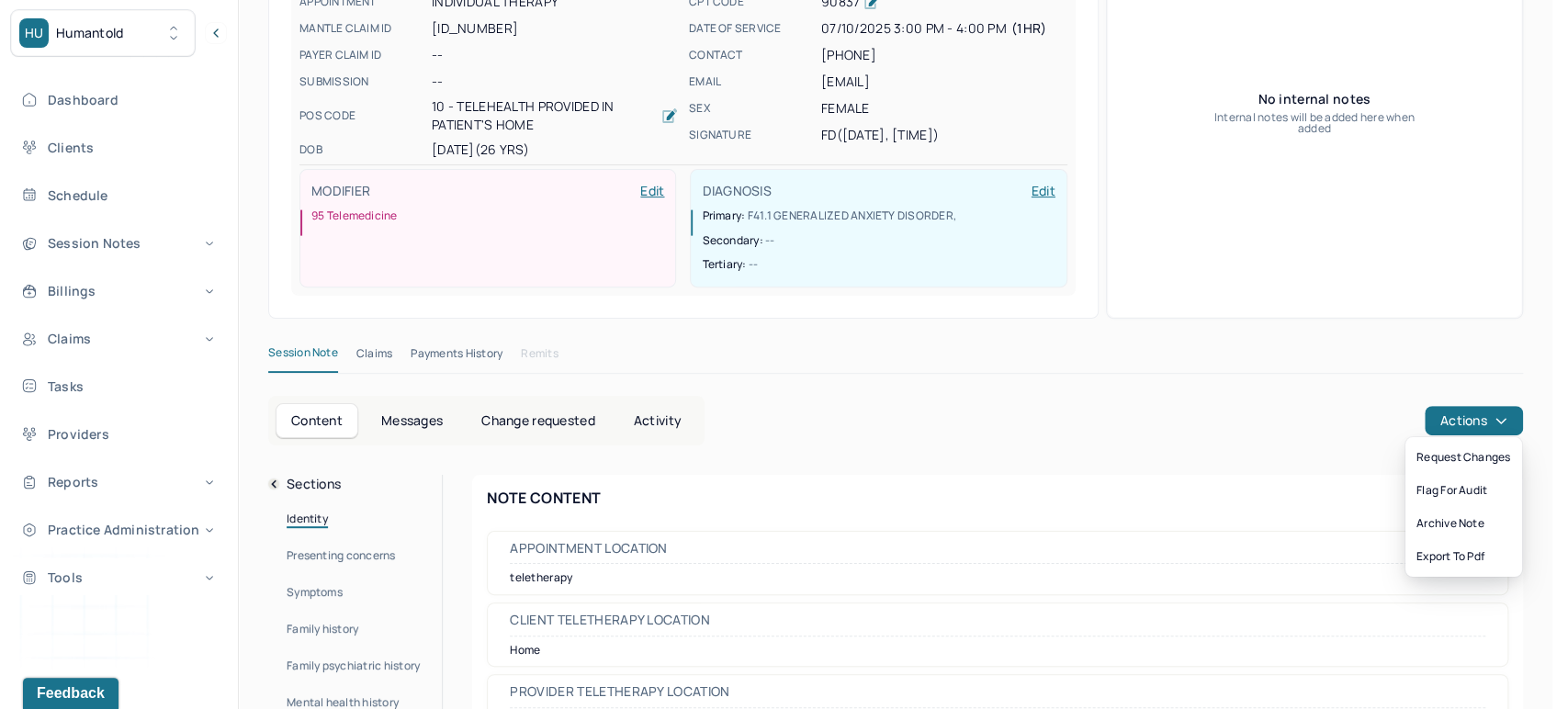 click on "Claims" at bounding box center [374, 357] 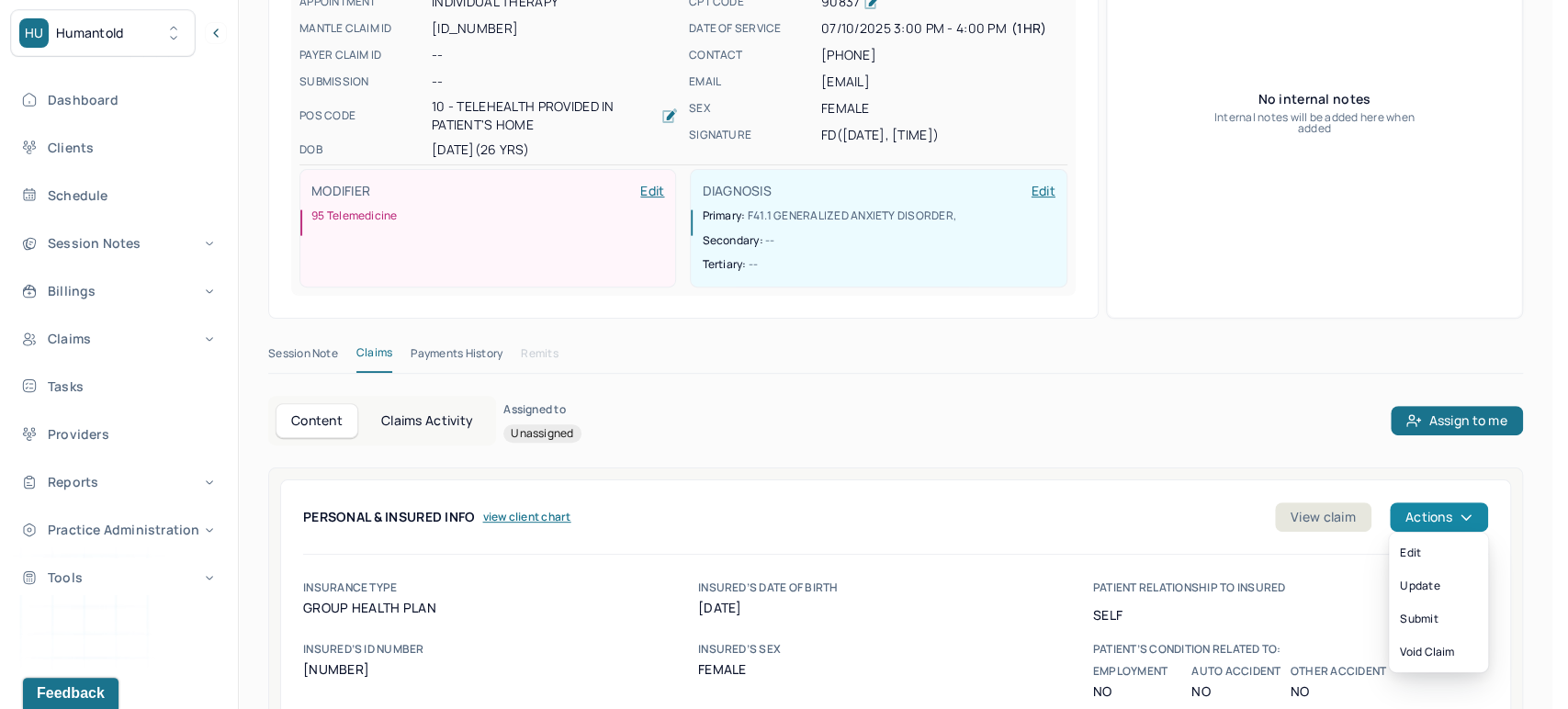 click on "Actions" at bounding box center (1438, 517) 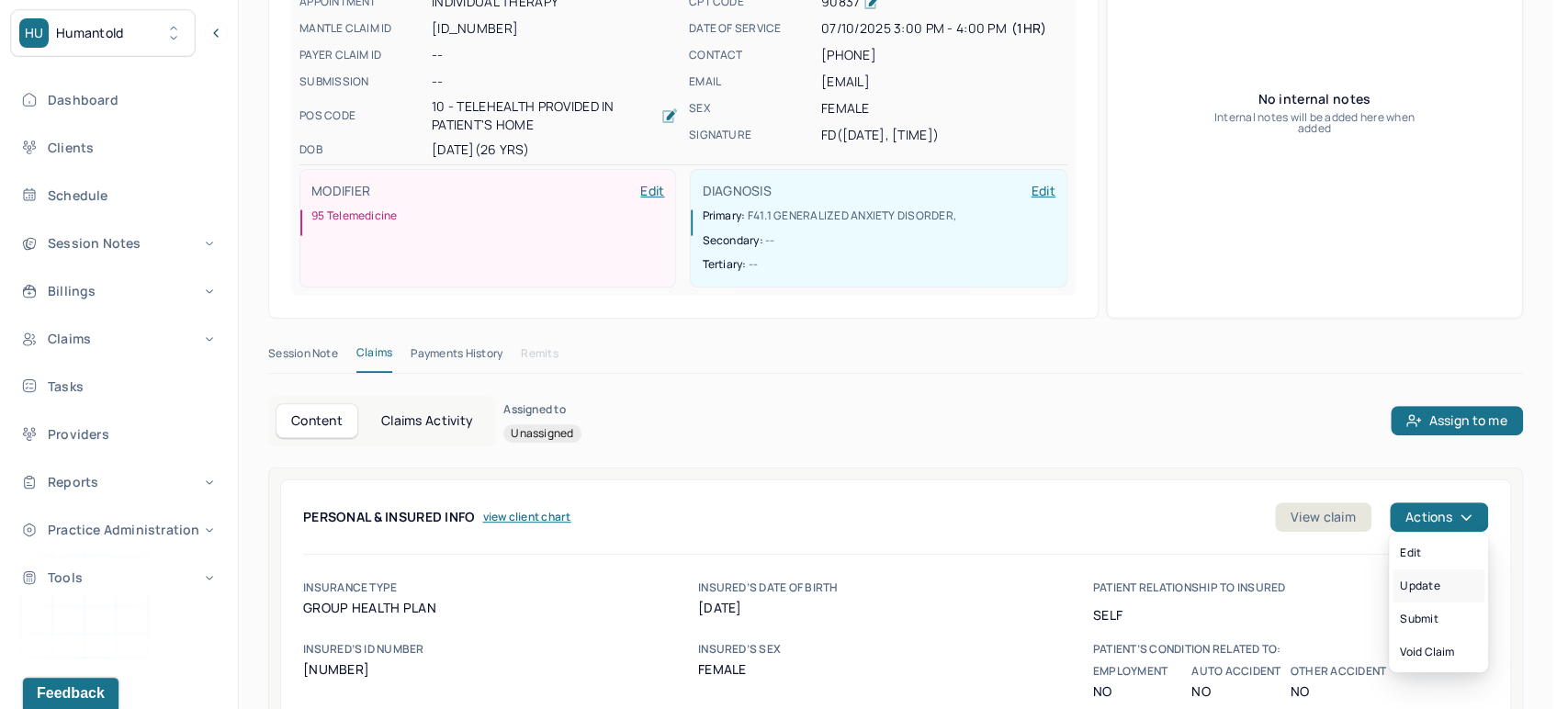 click on "Update" at bounding box center [1438, 586] 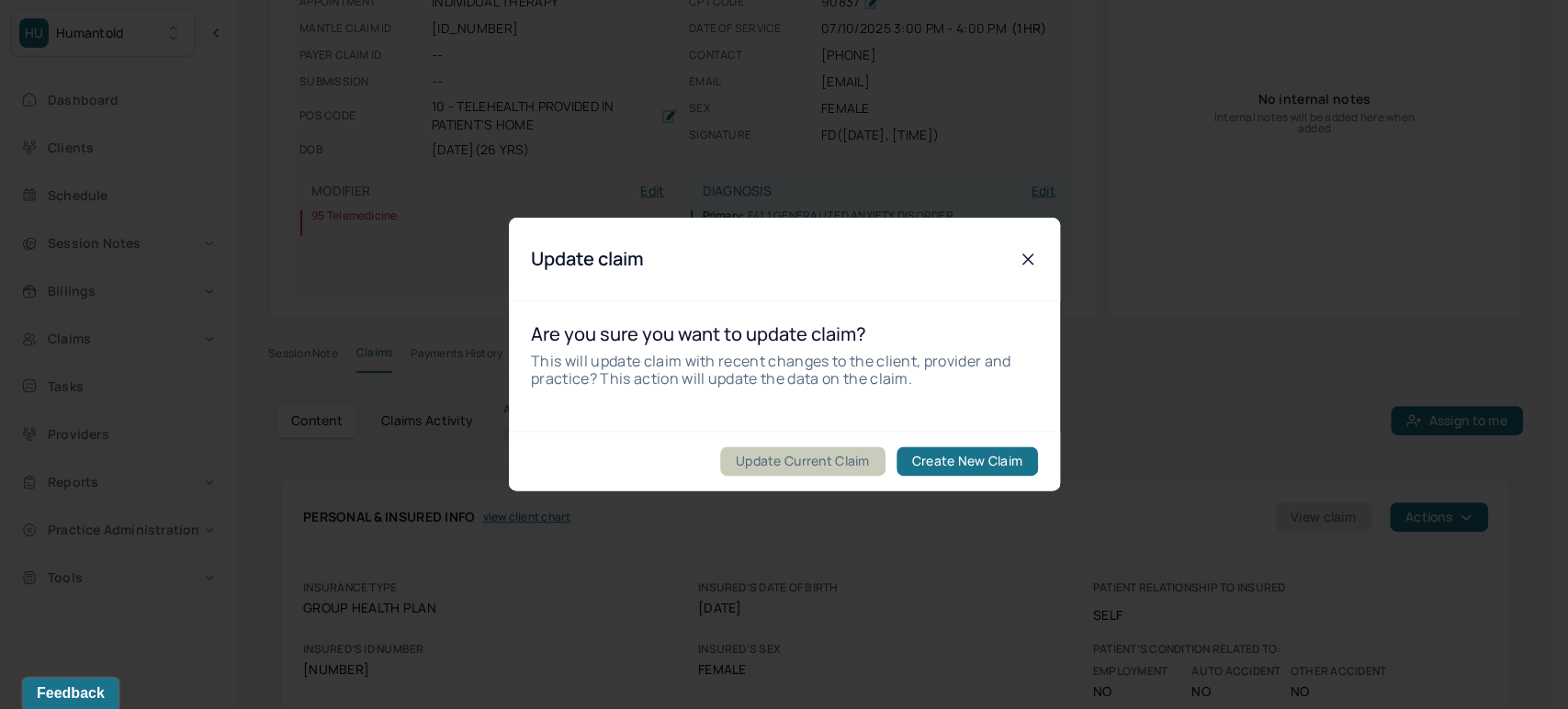 click on "Update Current Claim" at bounding box center (802, 462) 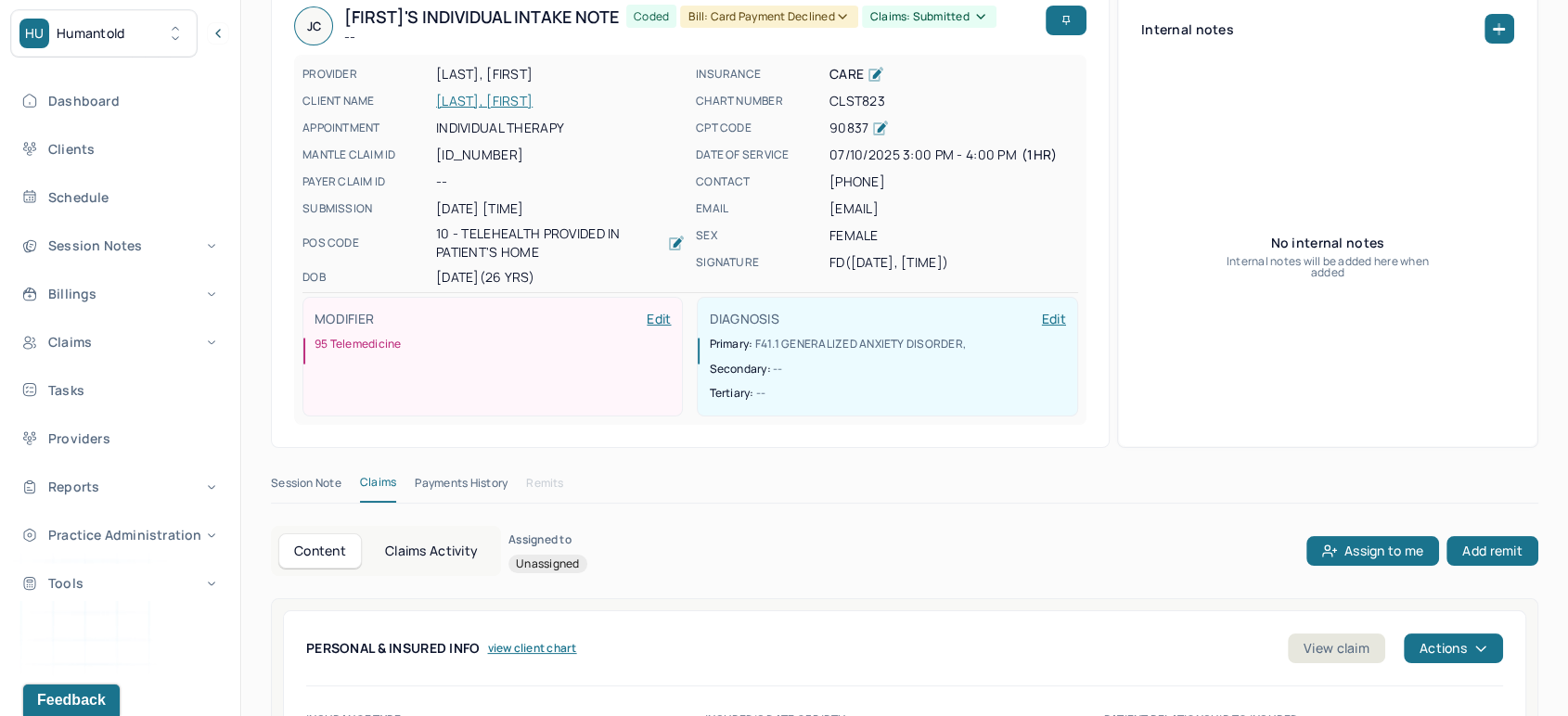 scroll, scrollTop: 0, scrollLeft: 0, axis: both 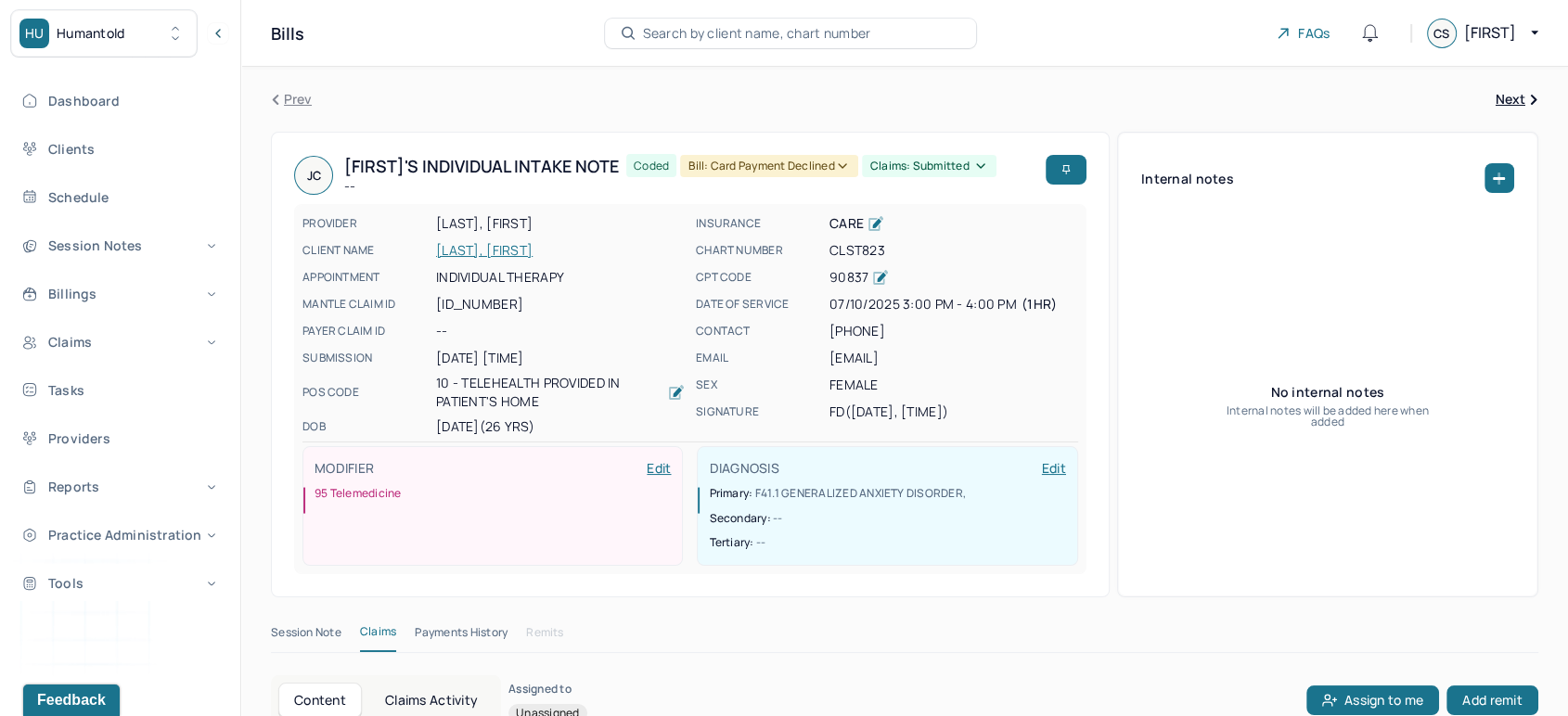 click on "Bill: Card Payment Declined" at bounding box center (768, 166) 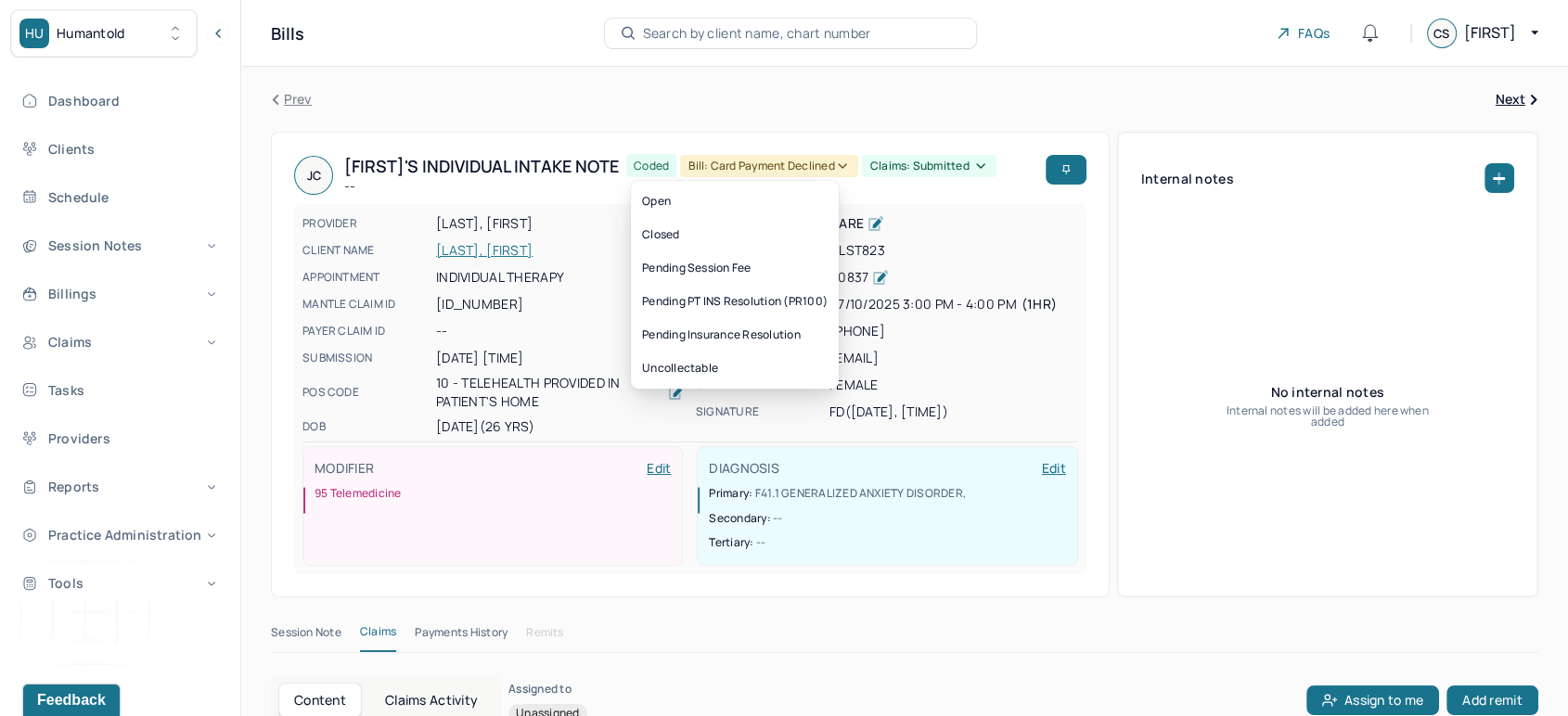 click on "Bill: Card Payment Declined" at bounding box center (768, 166) 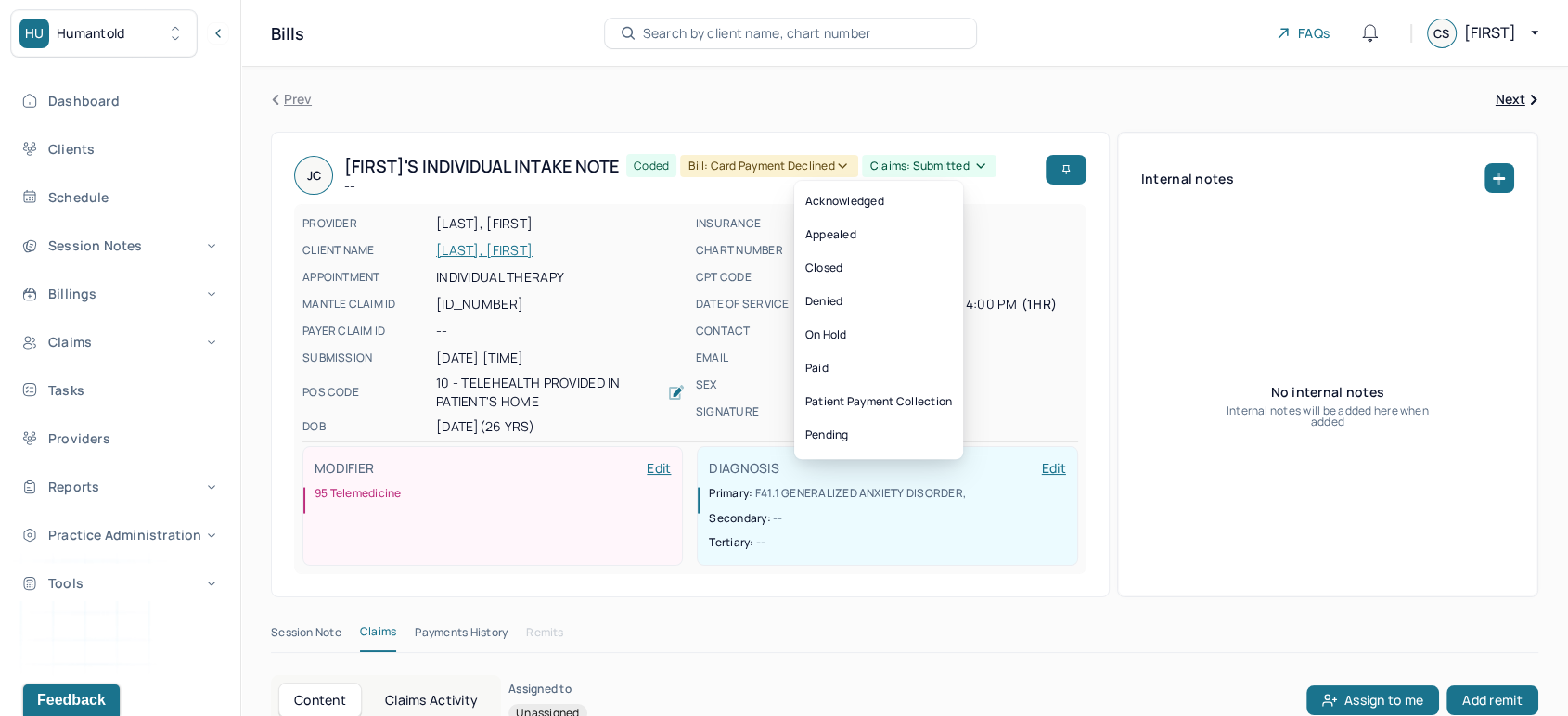 click on "Claims: submitted" at bounding box center [929, 166] 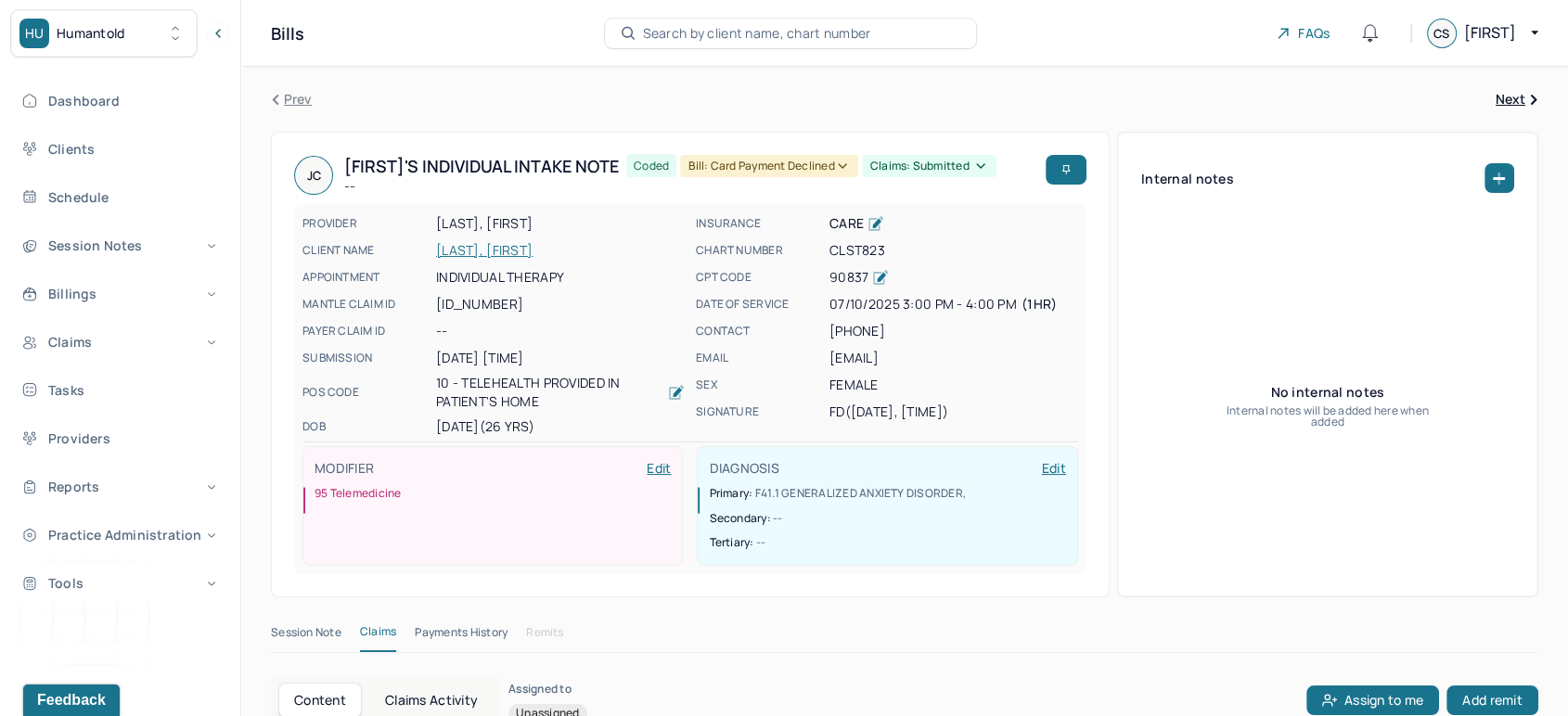 click on "Claims: submitted" at bounding box center (929, 166) 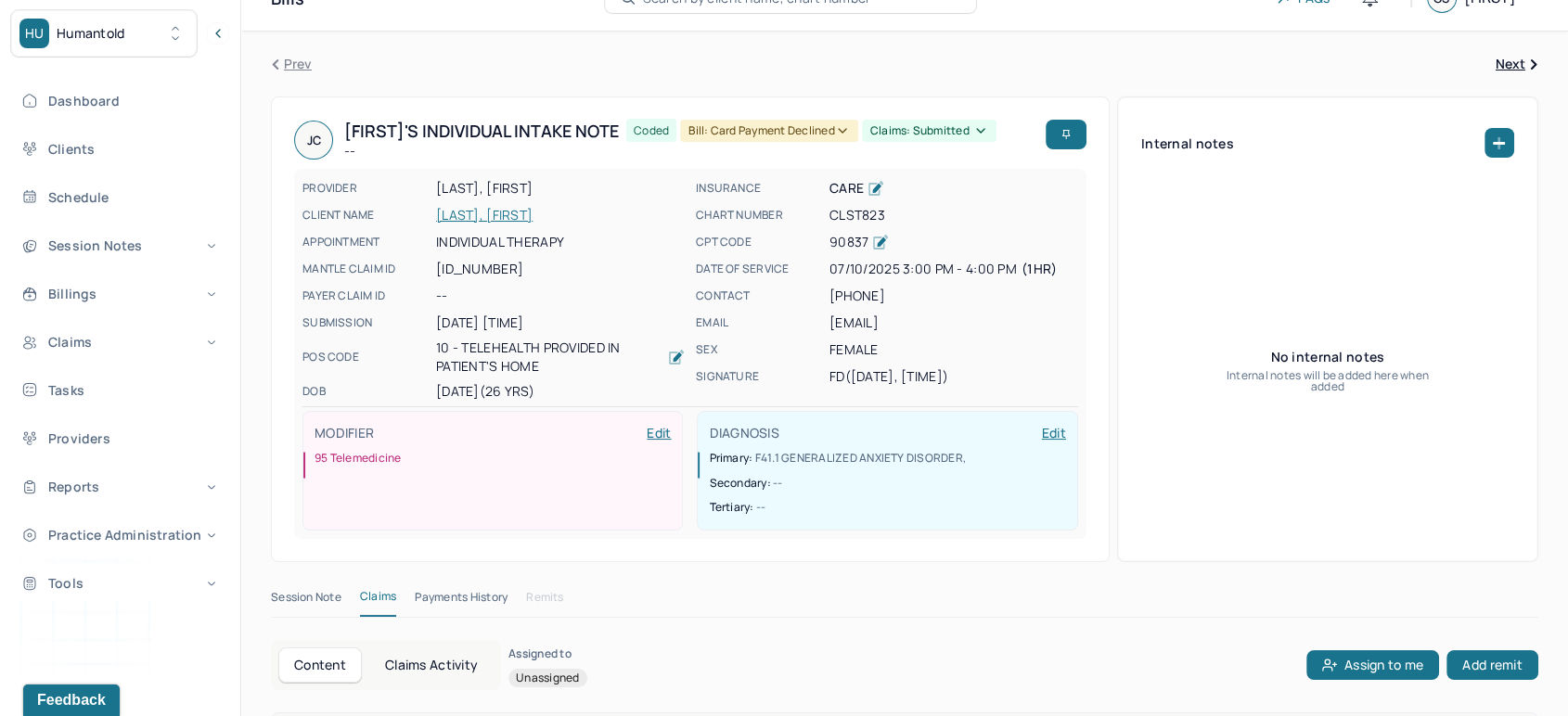 scroll, scrollTop: 0, scrollLeft: 0, axis: both 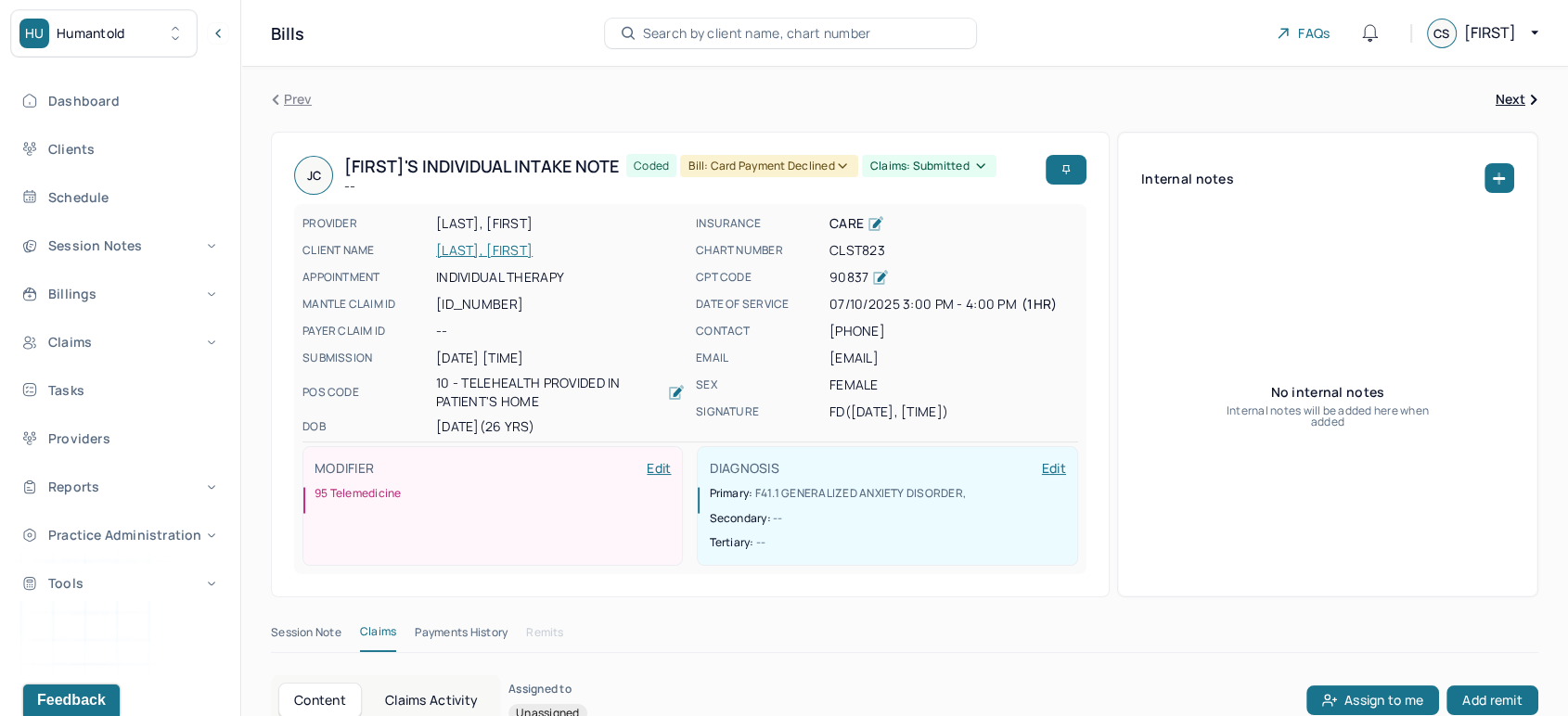 click on "Search by client name, chart number" at bounding box center [757, 33] 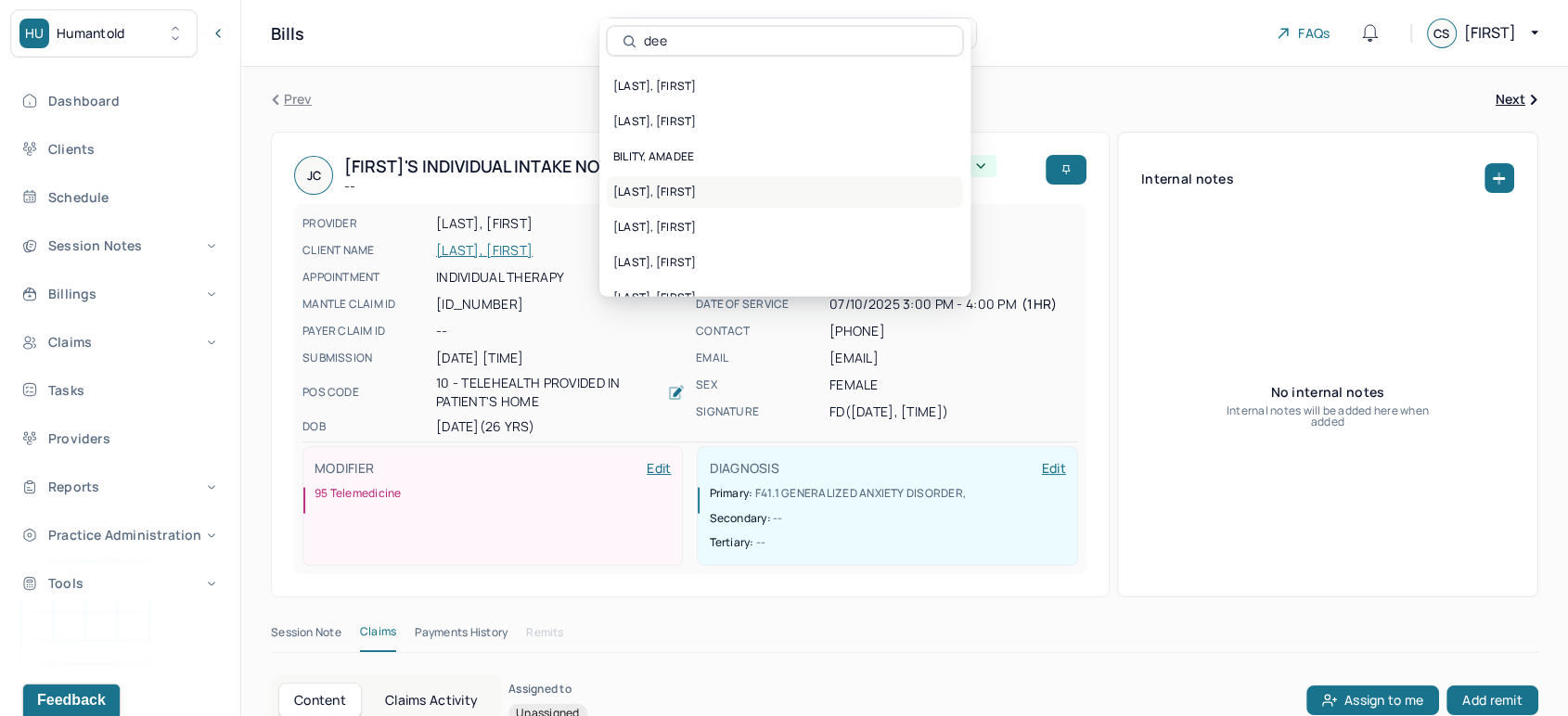 type on "dee" 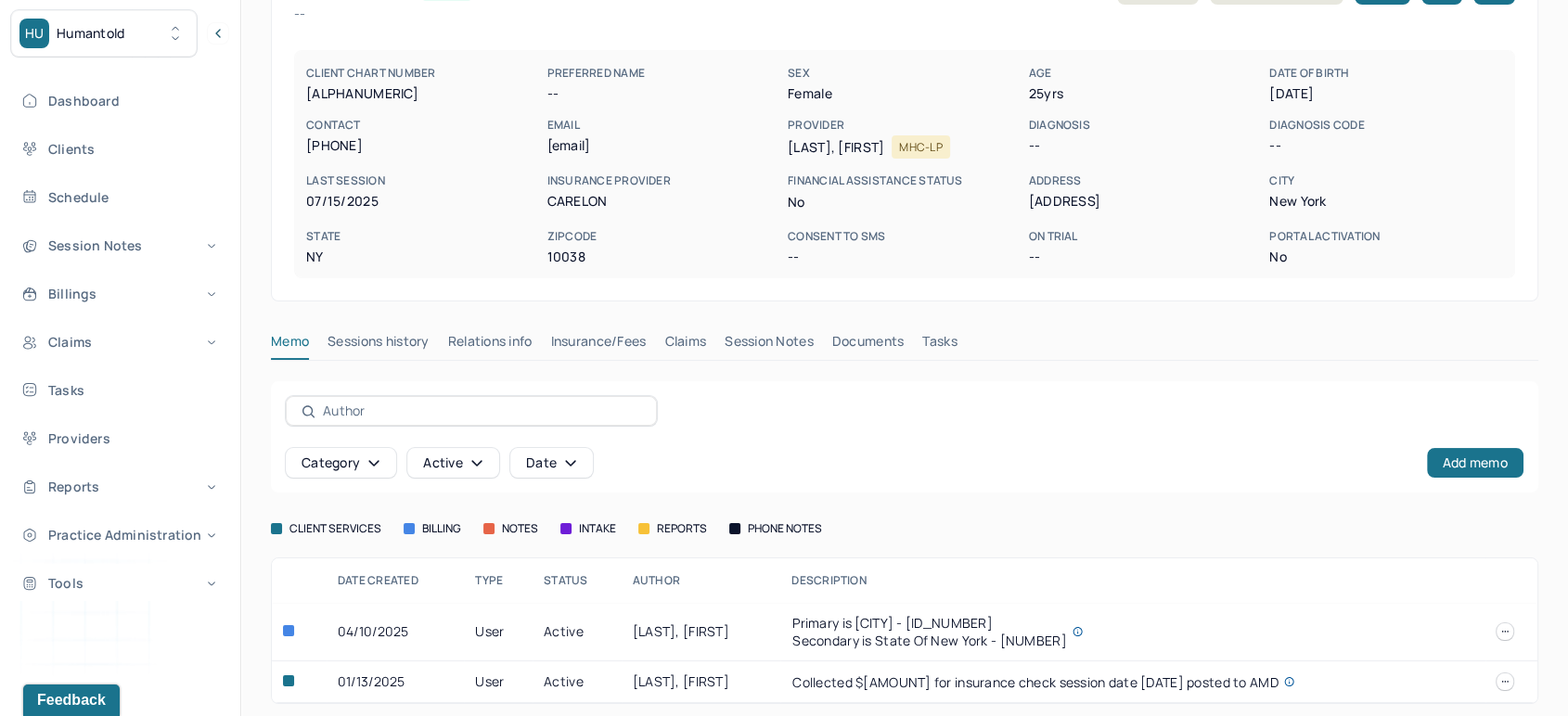 scroll, scrollTop: 147, scrollLeft: 0, axis: vertical 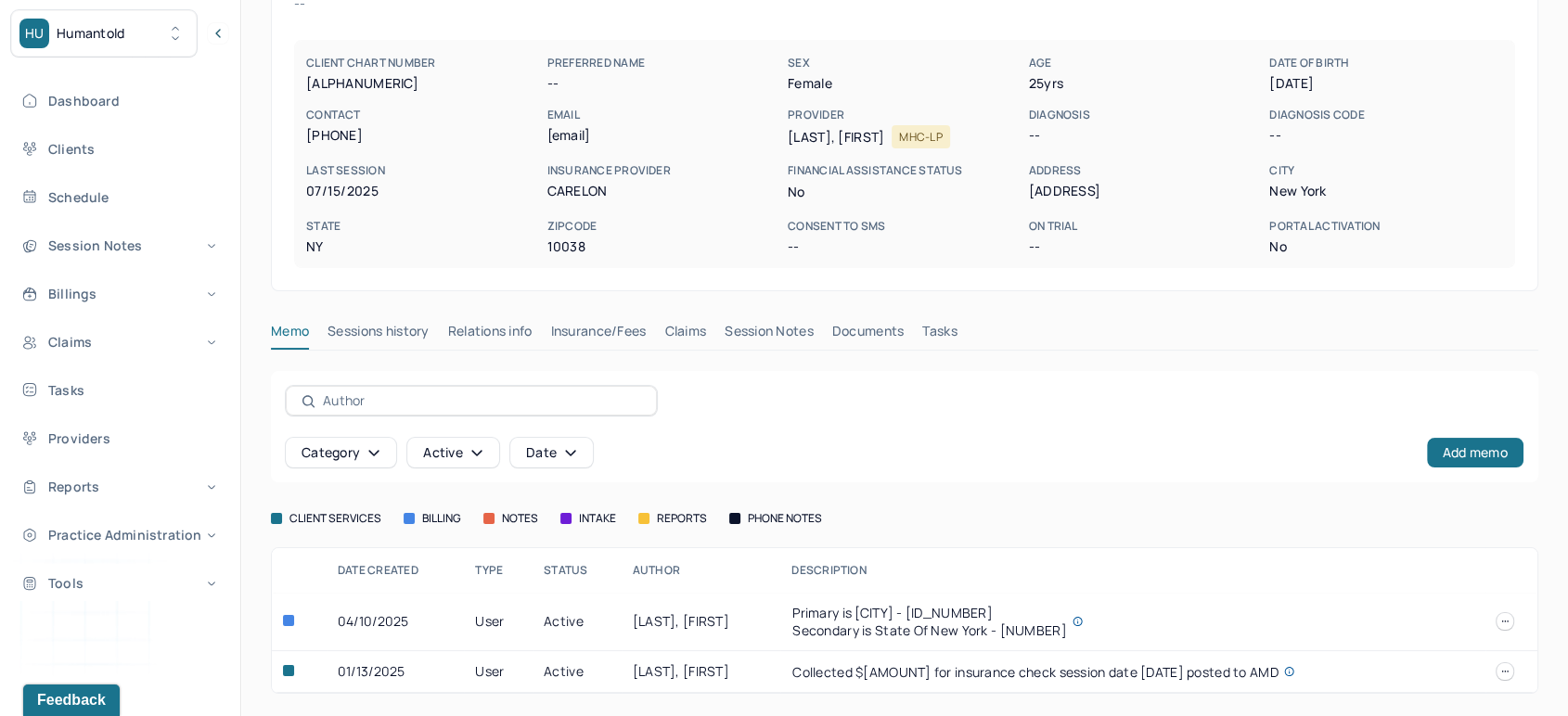 click at bounding box center [289, 620] 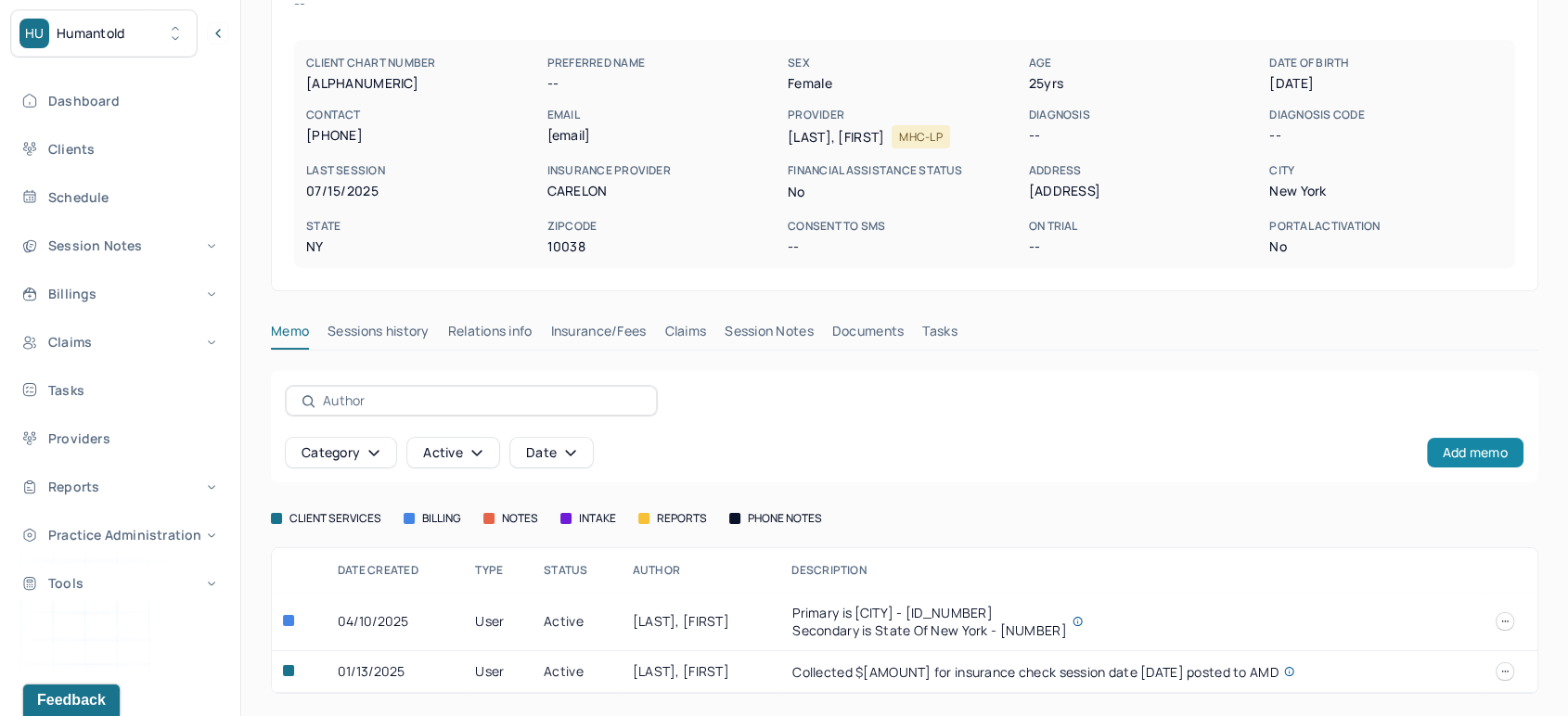 click on "Add memo" at bounding box center (1475, 453) 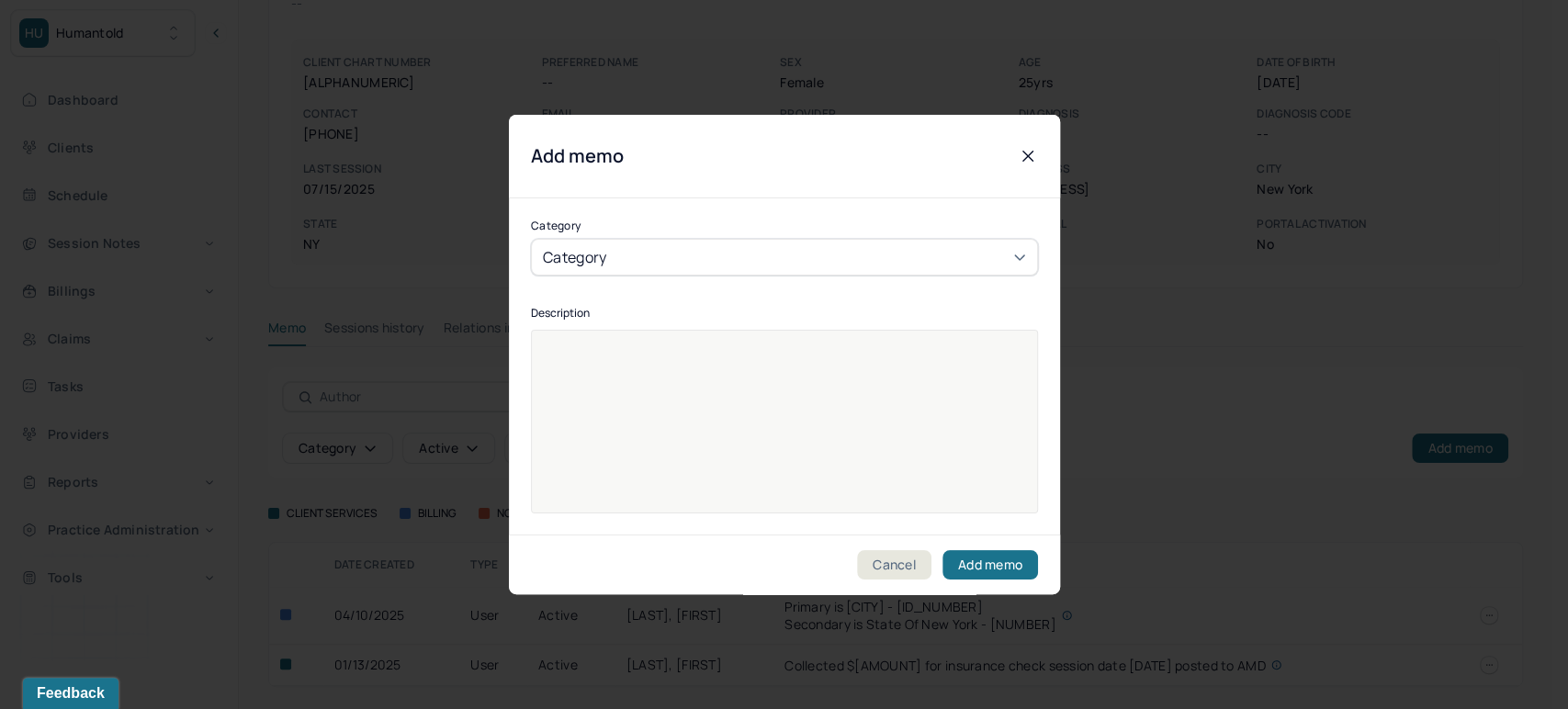 click on "Category" at bounding box center [784, 257] 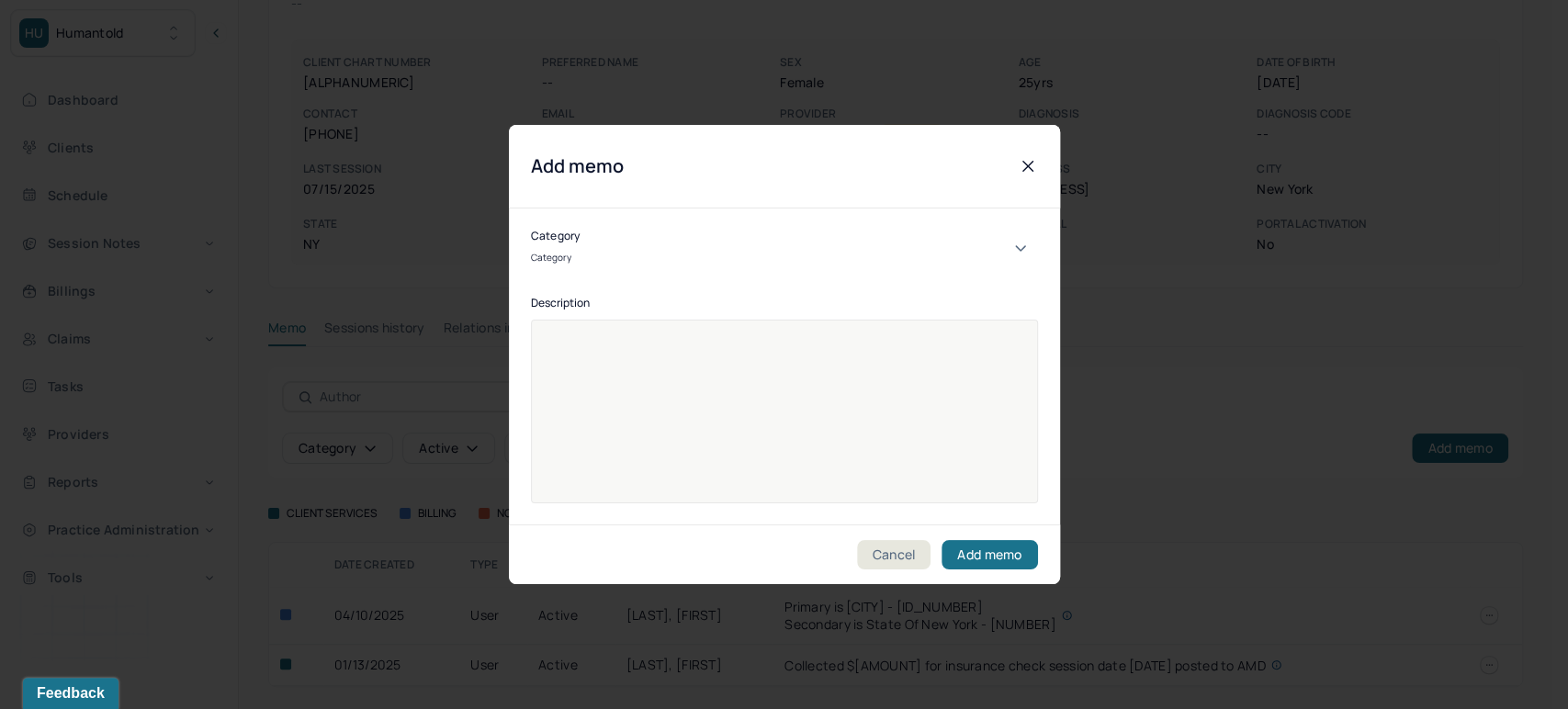 click on "Category" at bounding box center [784, 257] 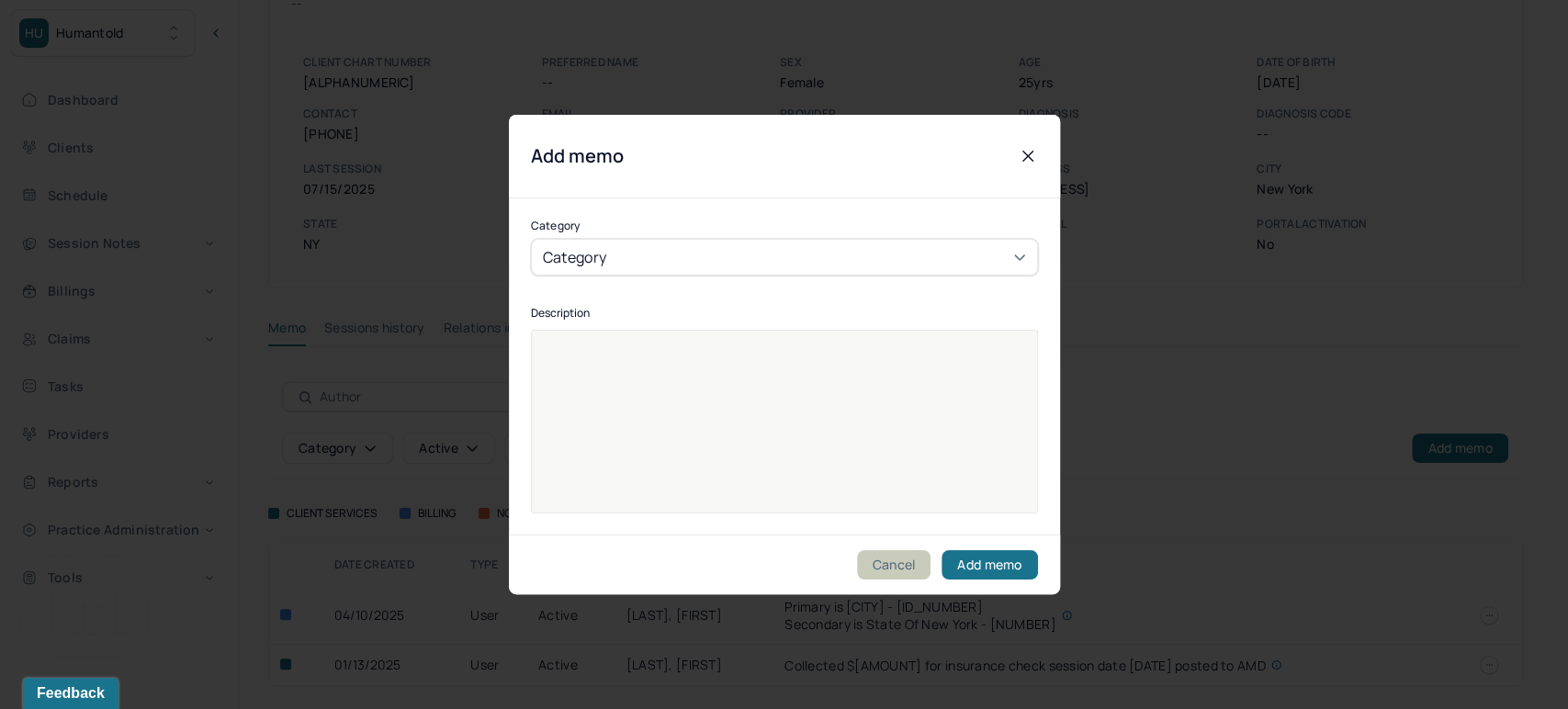 click on "Cancel" at bounding box center [894, 565] 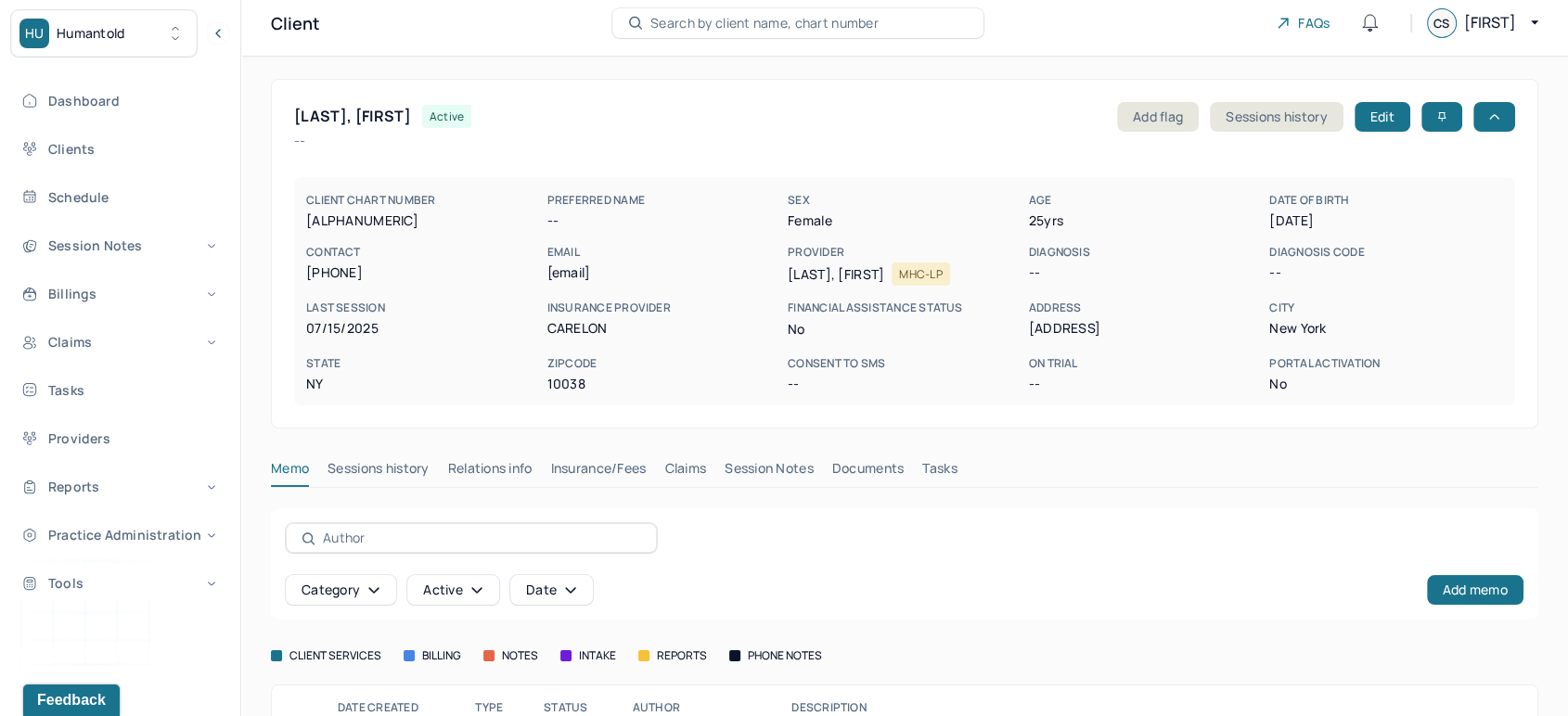 scroll, scrollTop: 0, scrollLeft: 0, axis: both 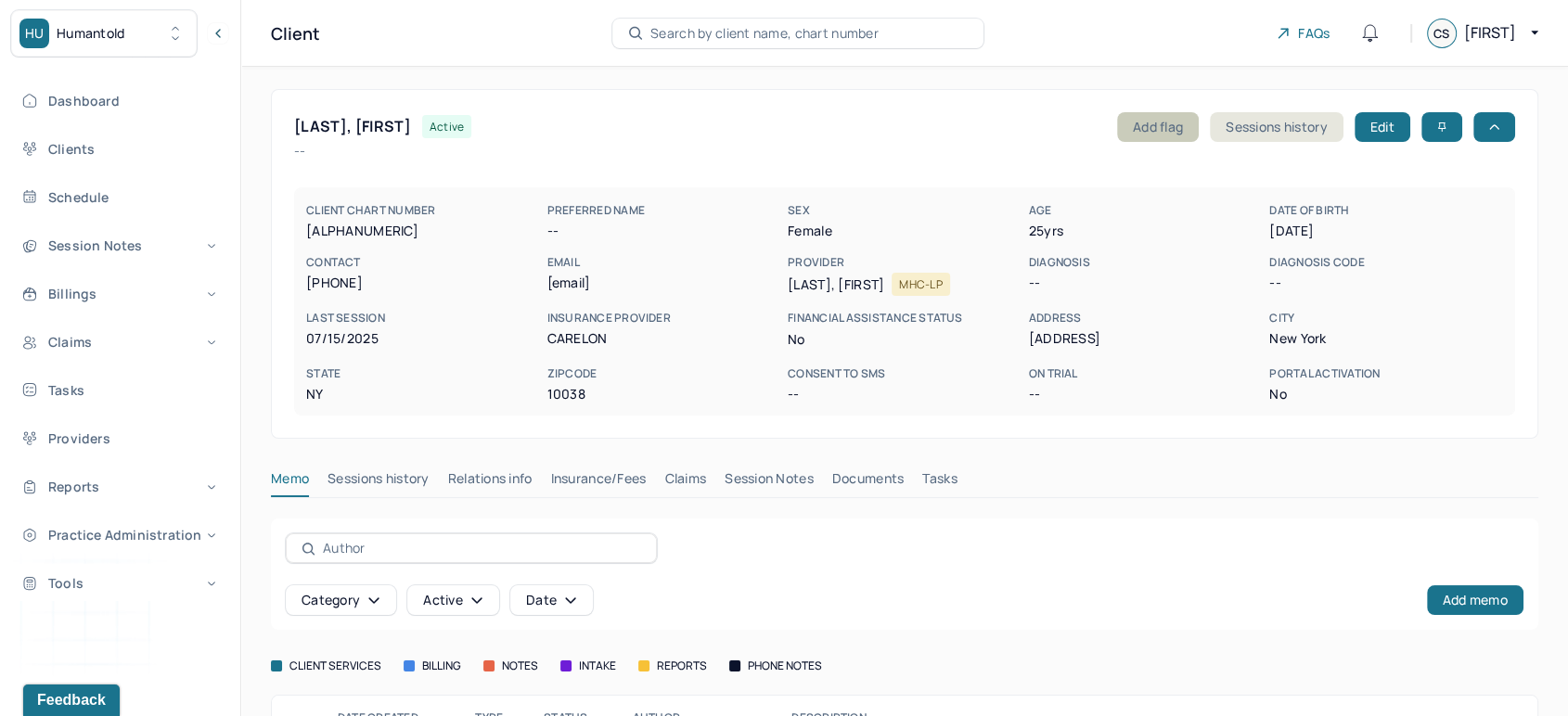 click on "Add flag" at bounding box center [1158, 127] 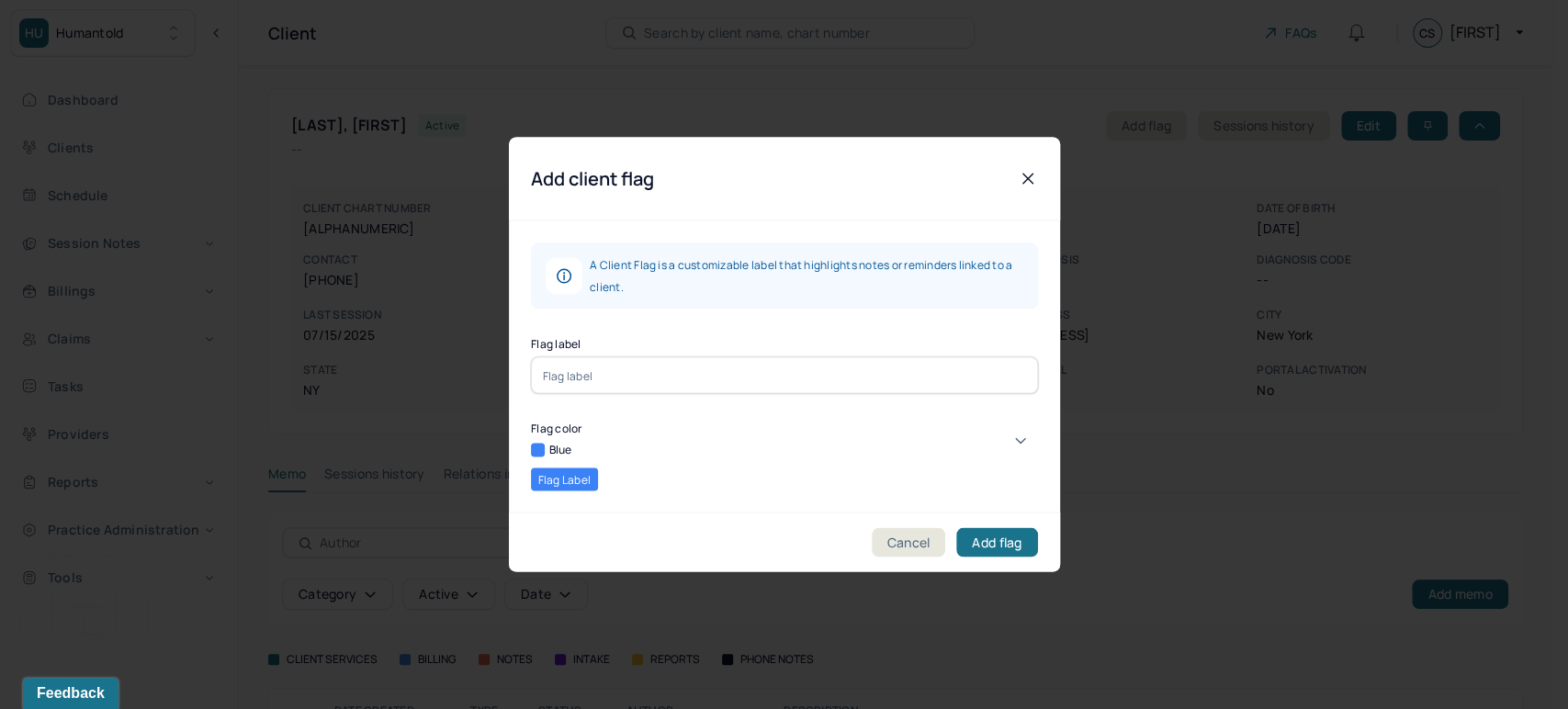 click on "Blue" at bounding box center (784, 450) 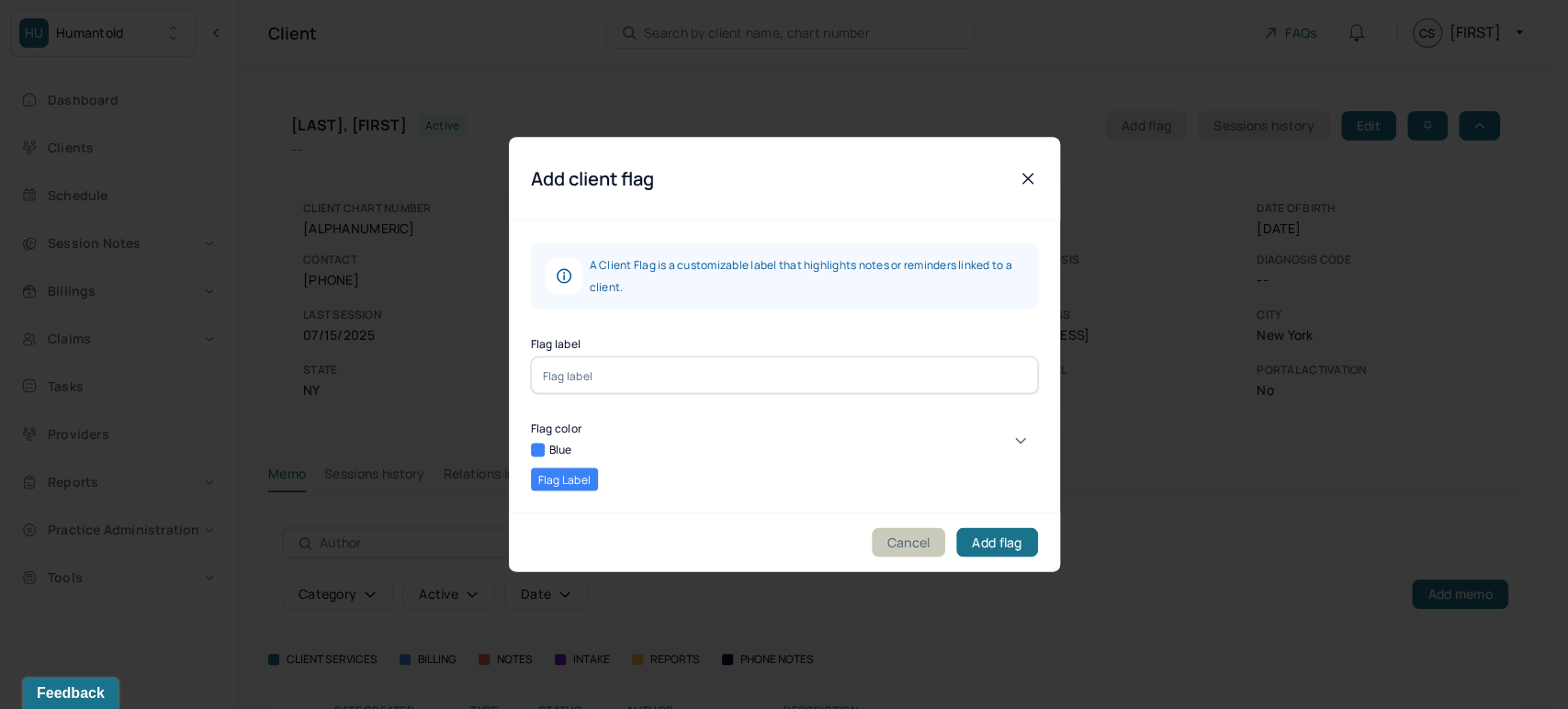 click on "Cancel" at bounding box center (908, 543) 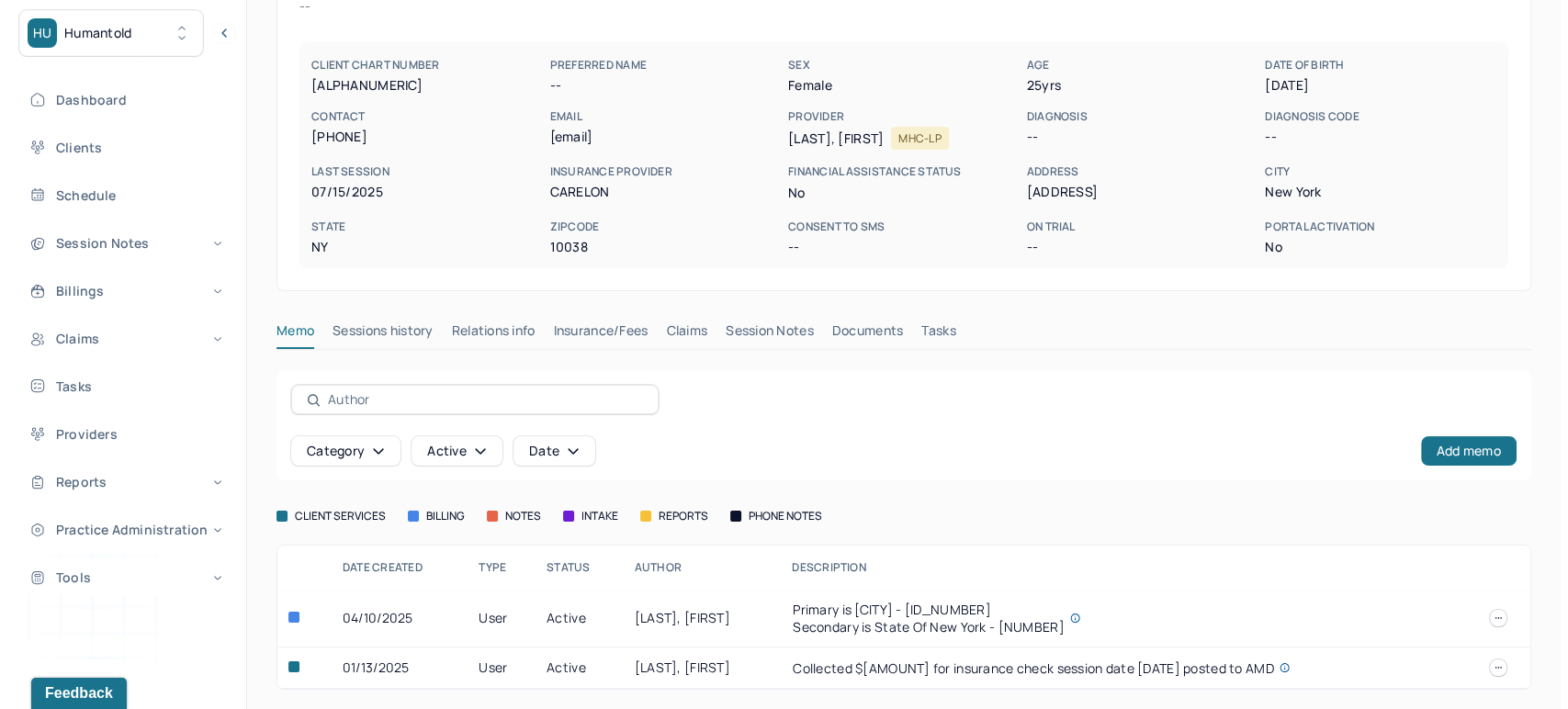 scroll, scrollTop: 146, scrollLeft: 0, axis: vertical 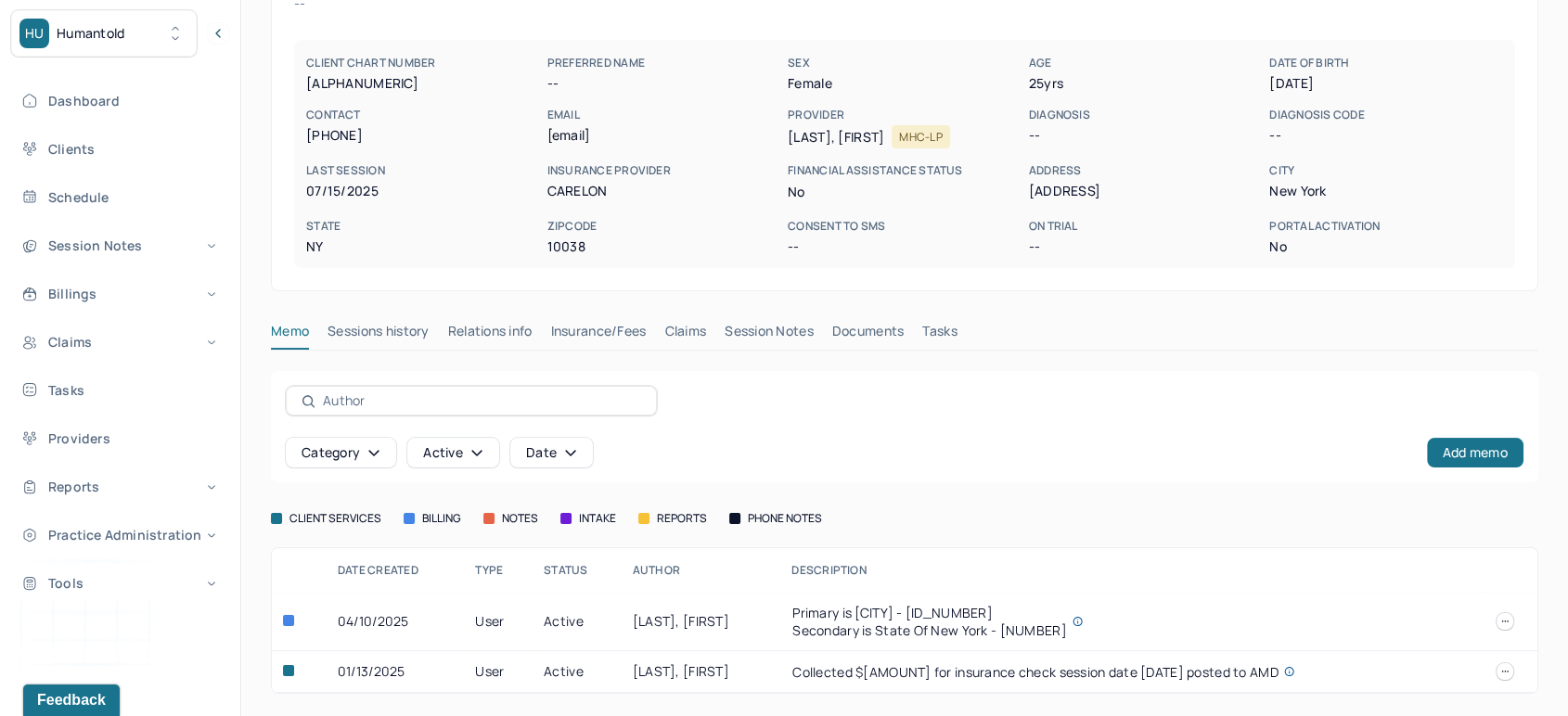 click on "04/10/2025" at bounding box center (395, 621) 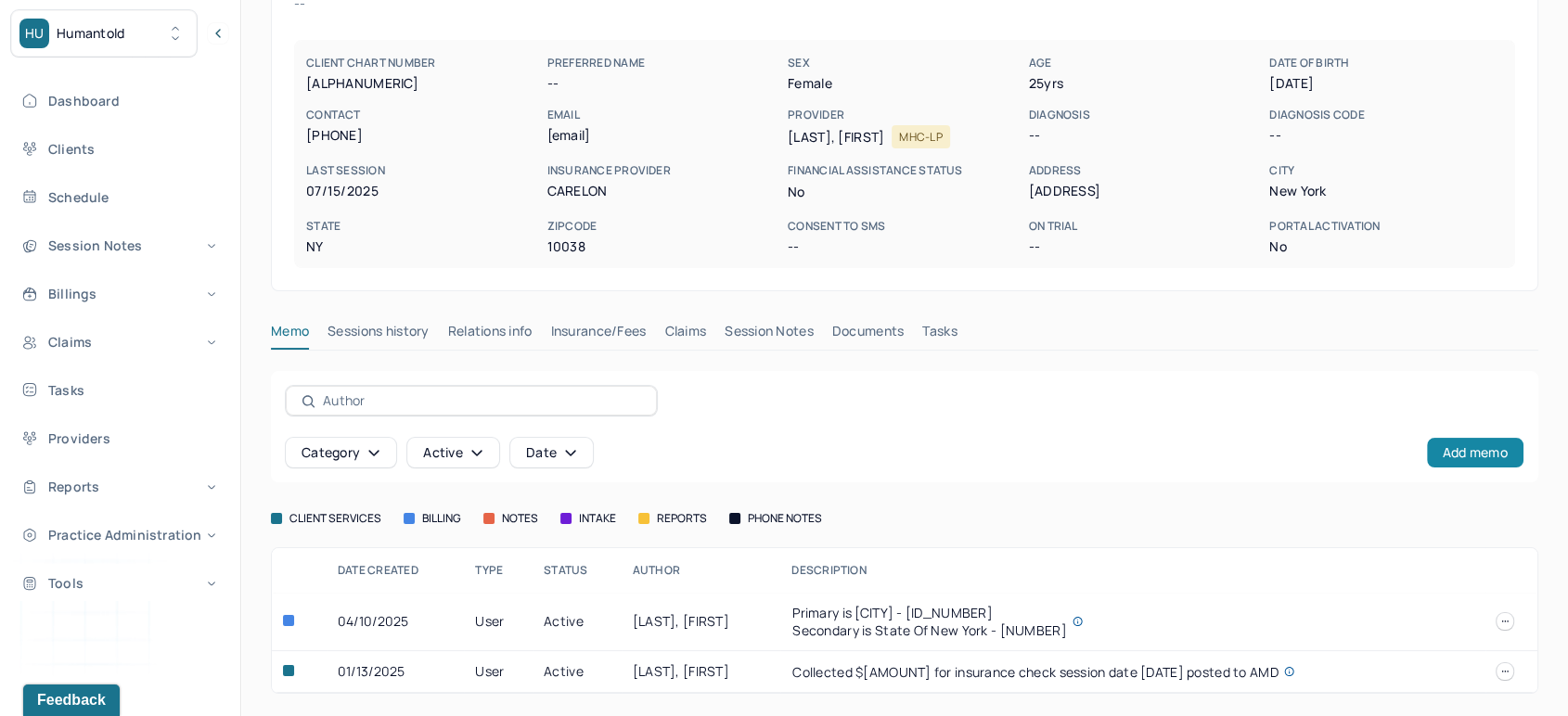 click on "Add memo" at bounding box center [1475, 453] 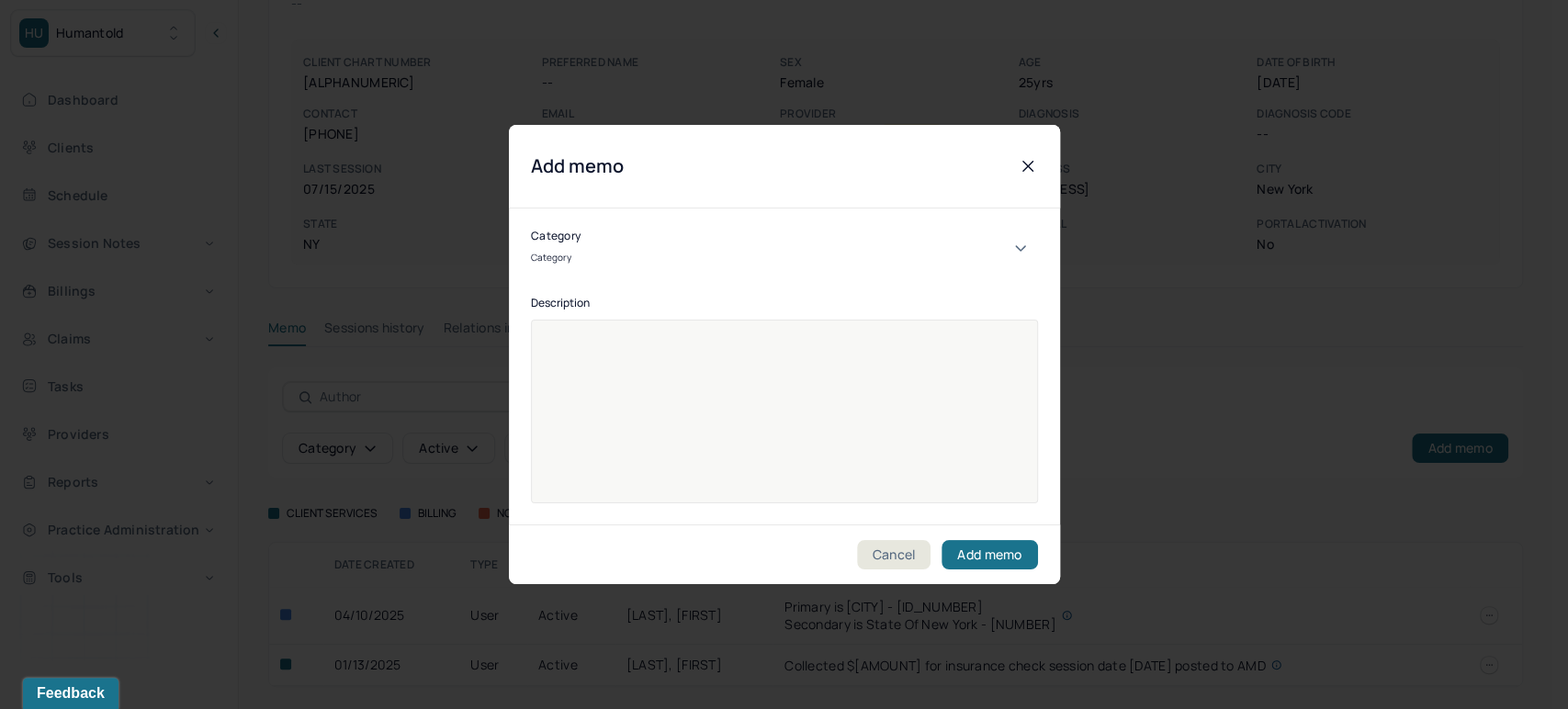click on "Category" at bounding box center (784, 257) 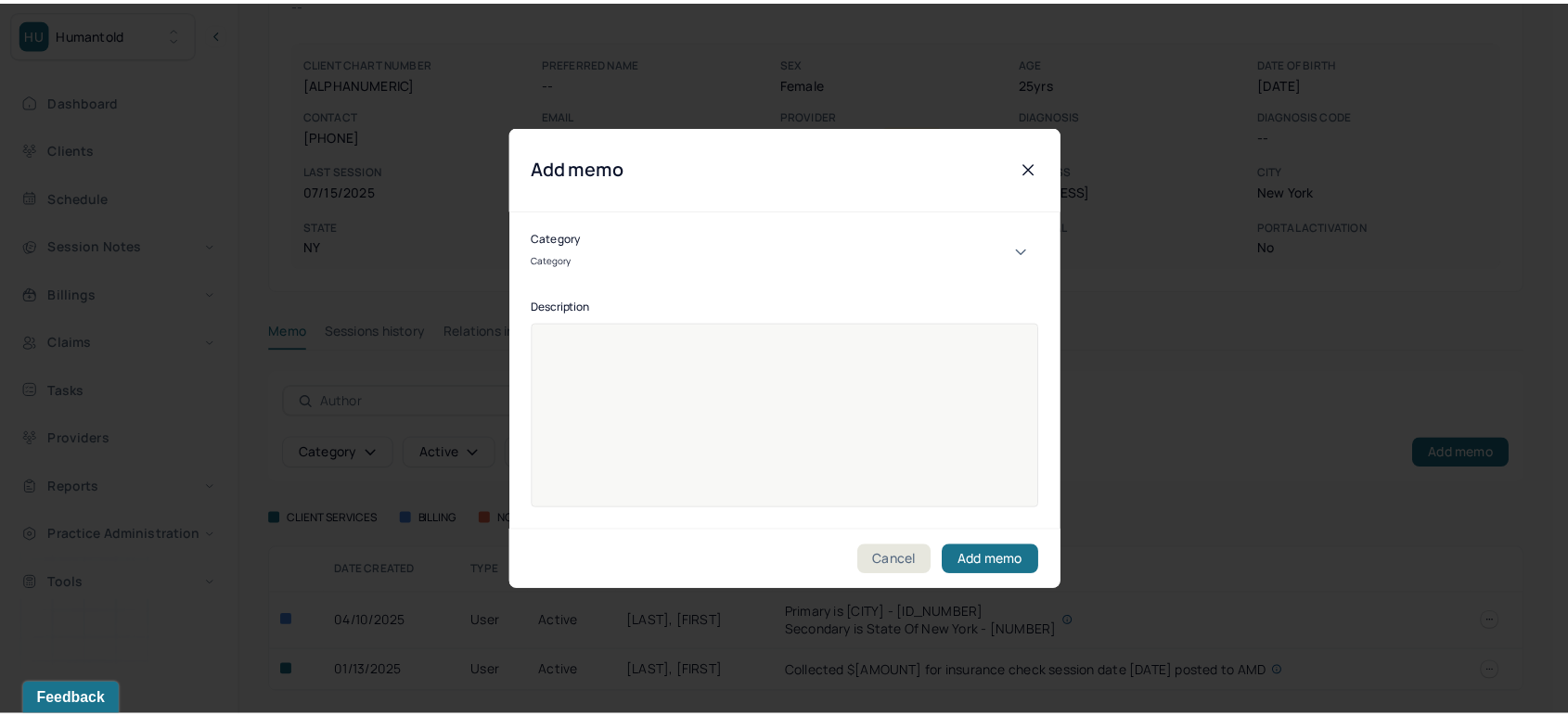 scroll, scrollTop: 45, scrollLeft: 0, axis: vertical 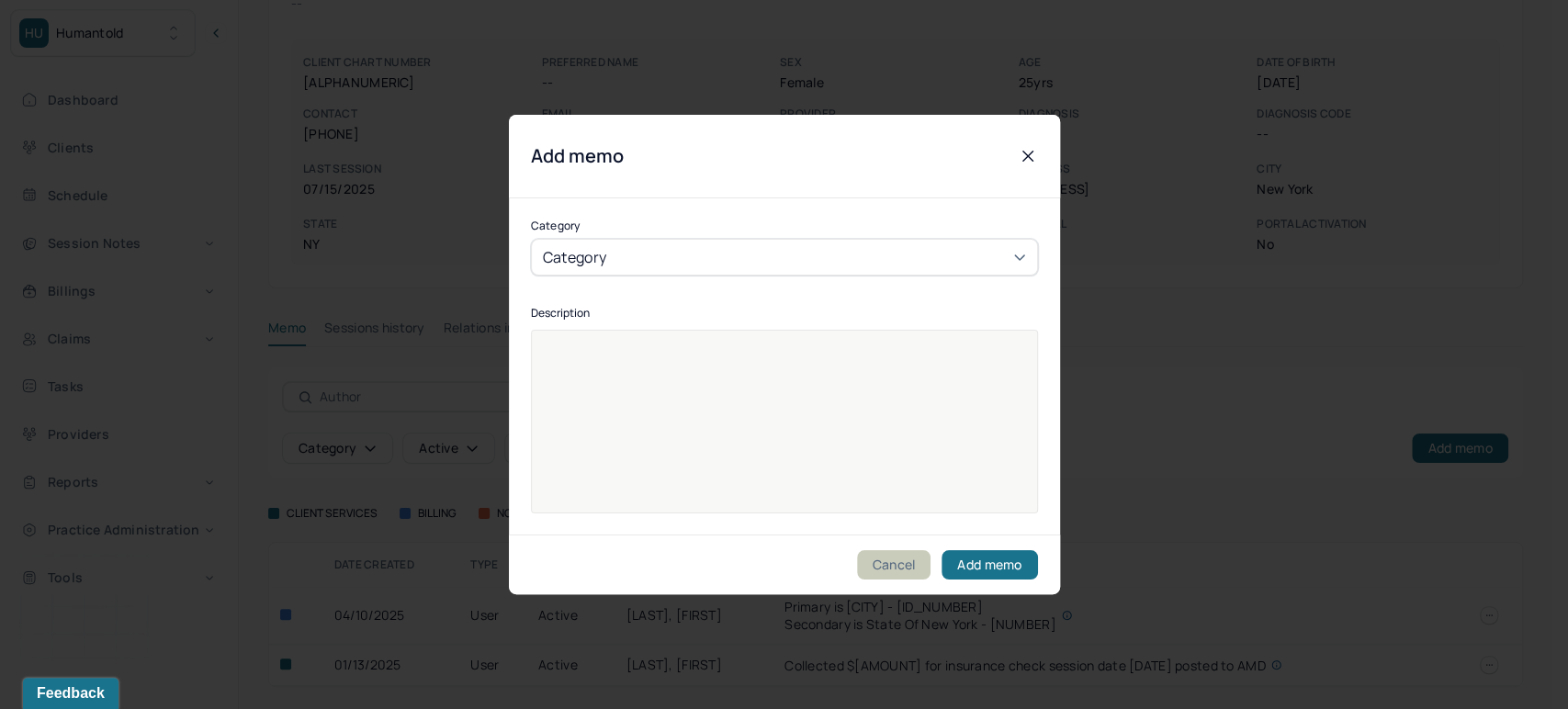 click on "Cancel" at bounding box center [894, 565] 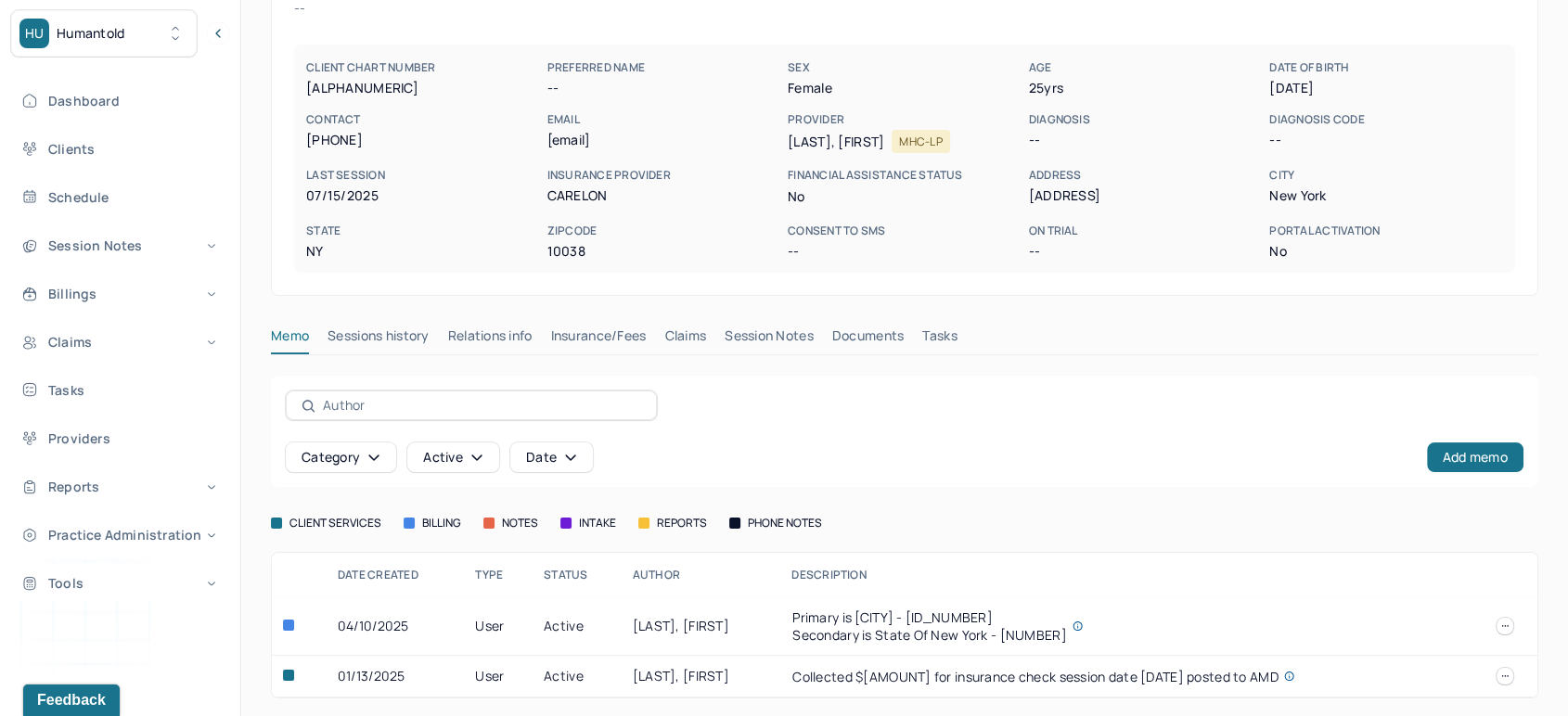 scroll, scrollTop: 147, scrollLeft: 0, axis: vertical 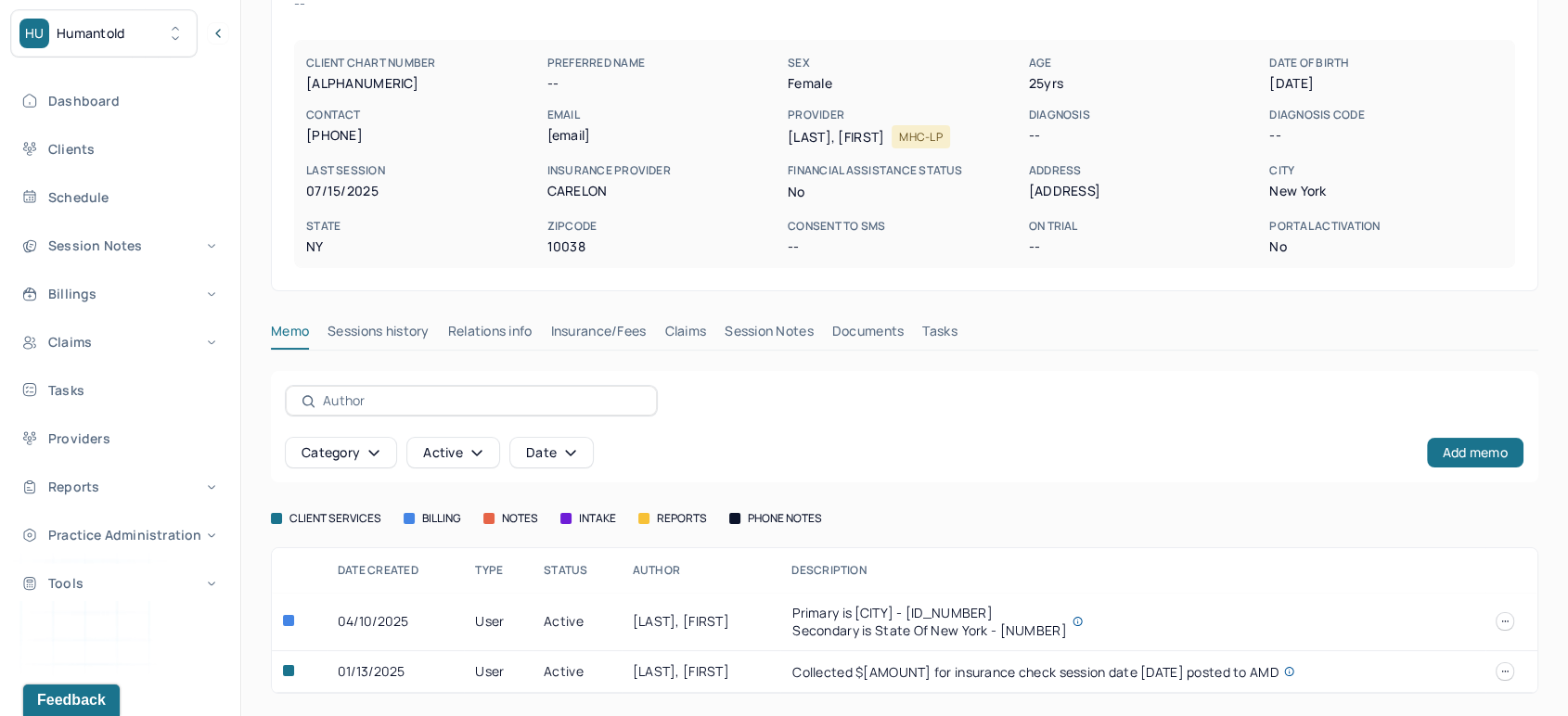 click on "user" at bounding box center (498, 621) 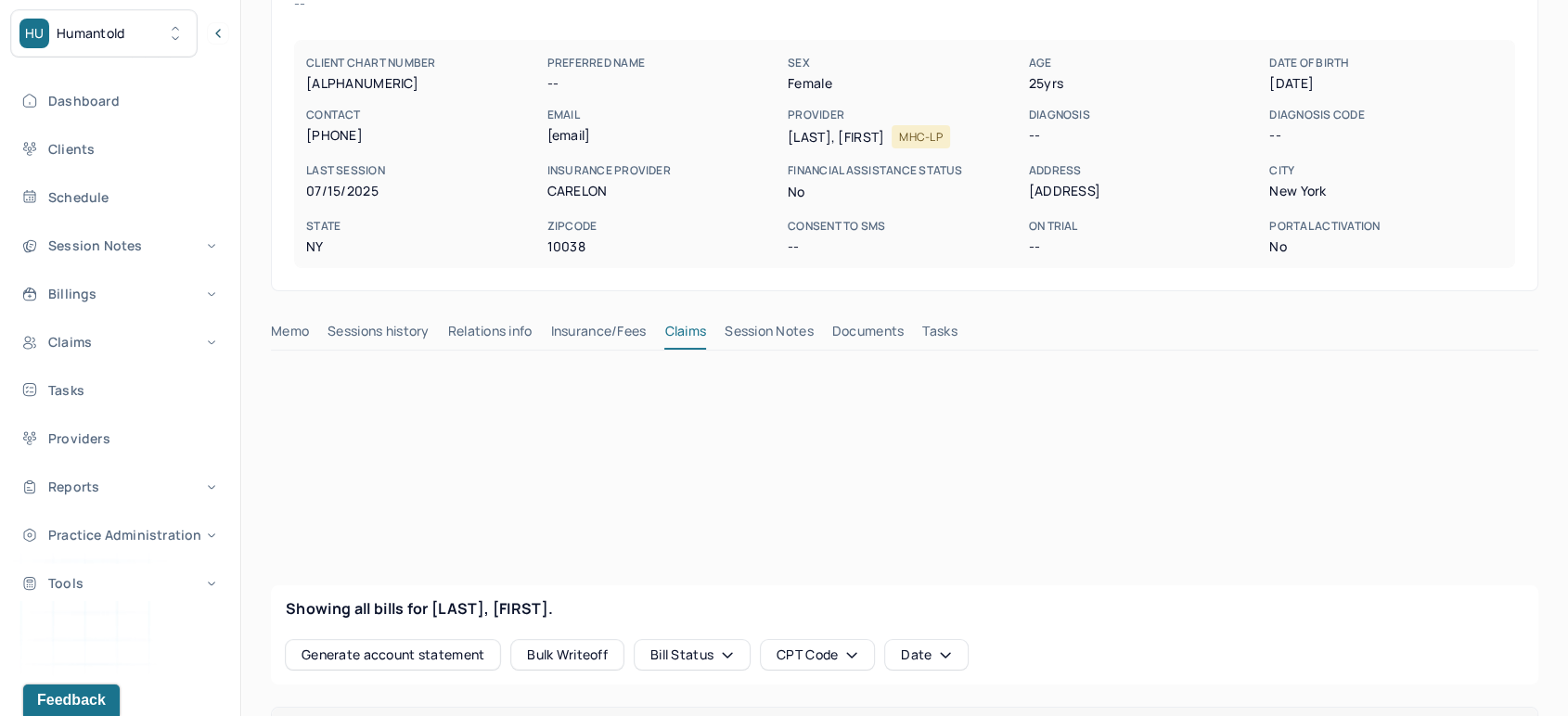 click on "Session Notes" at bounding box center [769, 335] 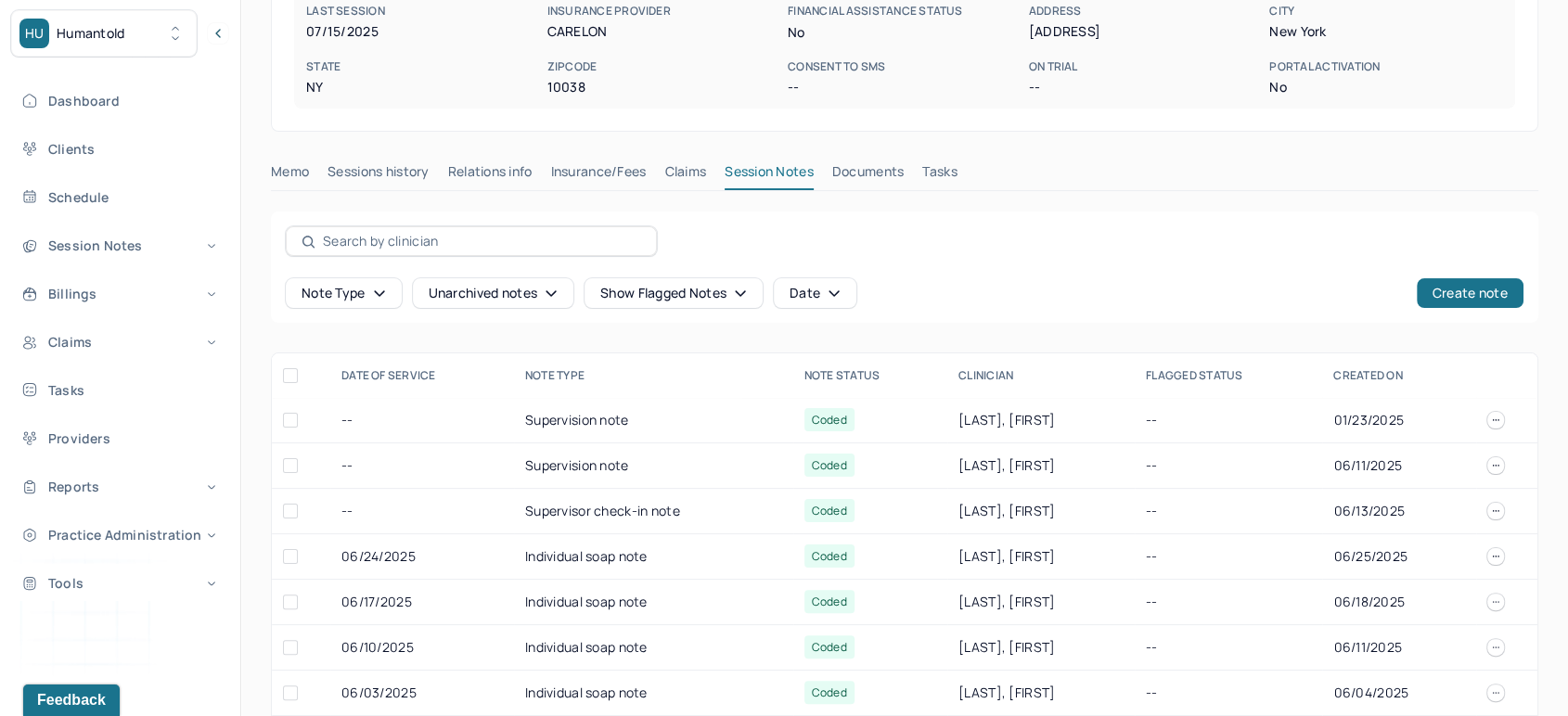 scroll, scrollTop: 353, scrollLeft: 0, axis: vertical 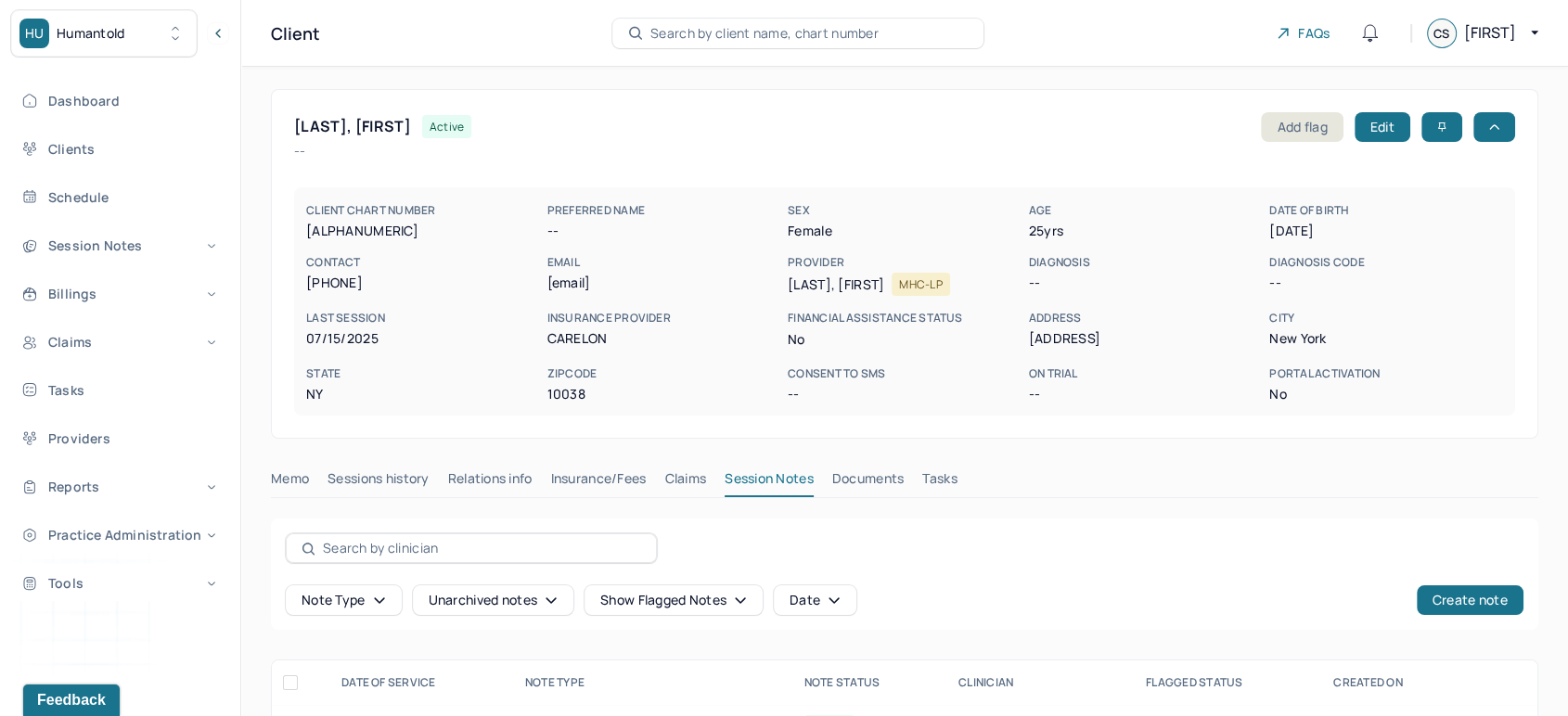 click on "Documents" at bounding box center (868, 482) 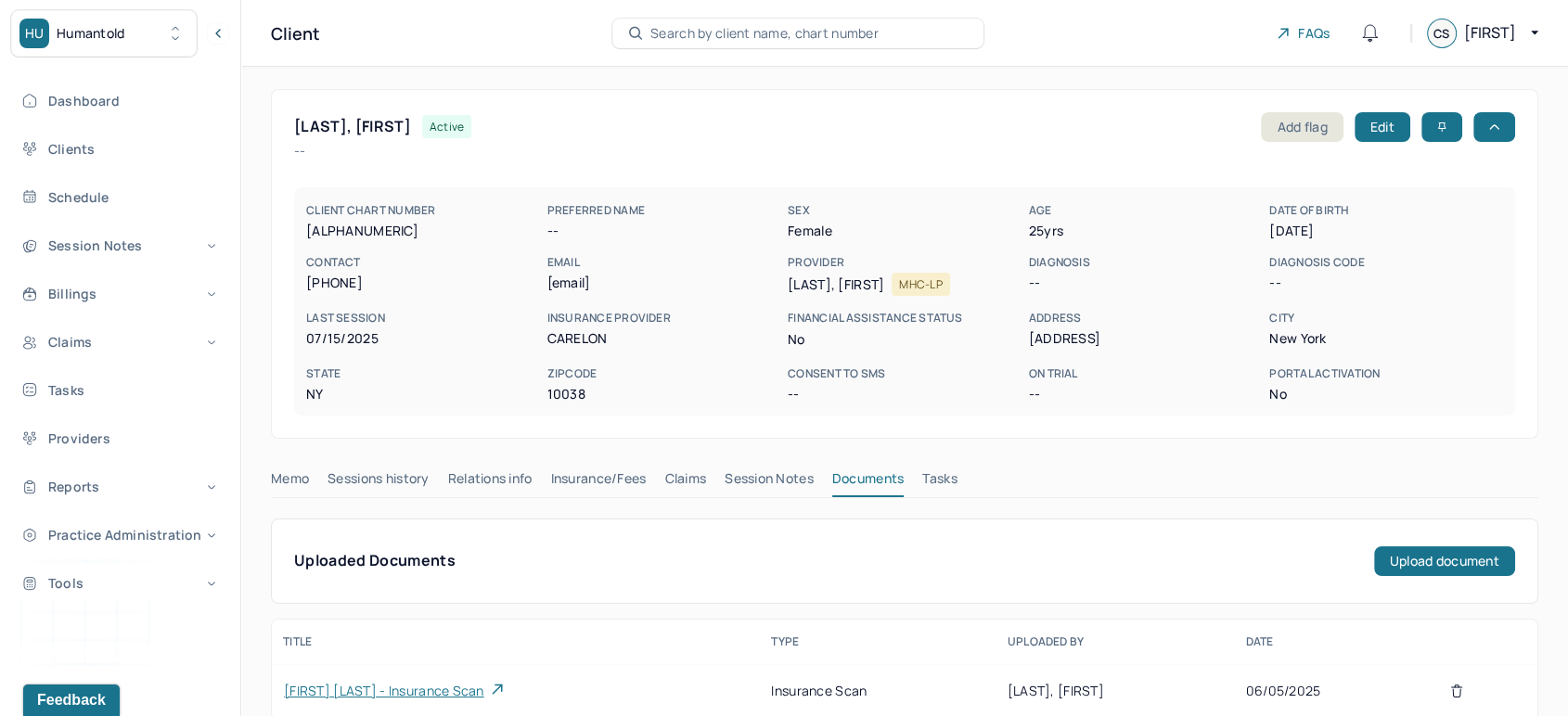 click on "Tasks" at bounding box center [939, 482] 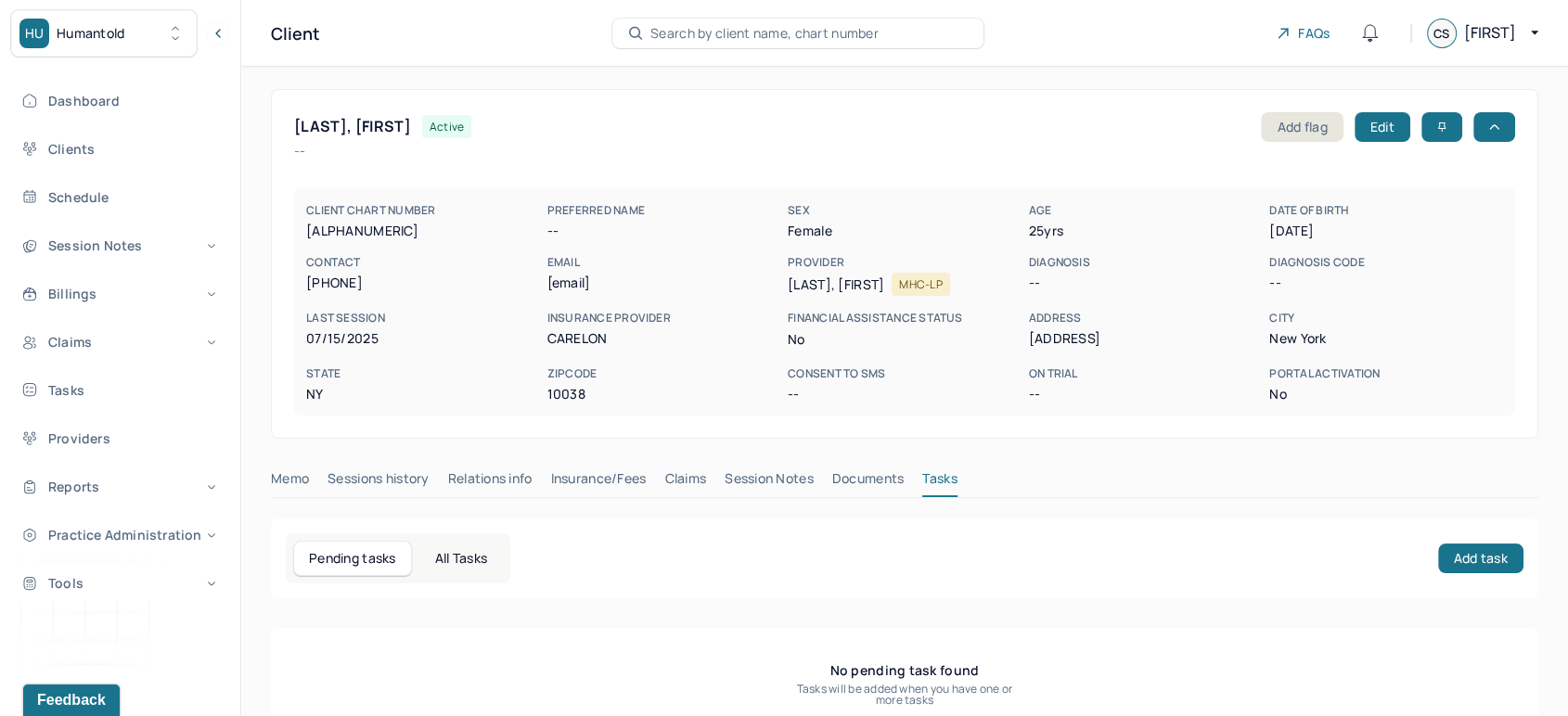 click on "Documents" at bounding box center [868, 482] 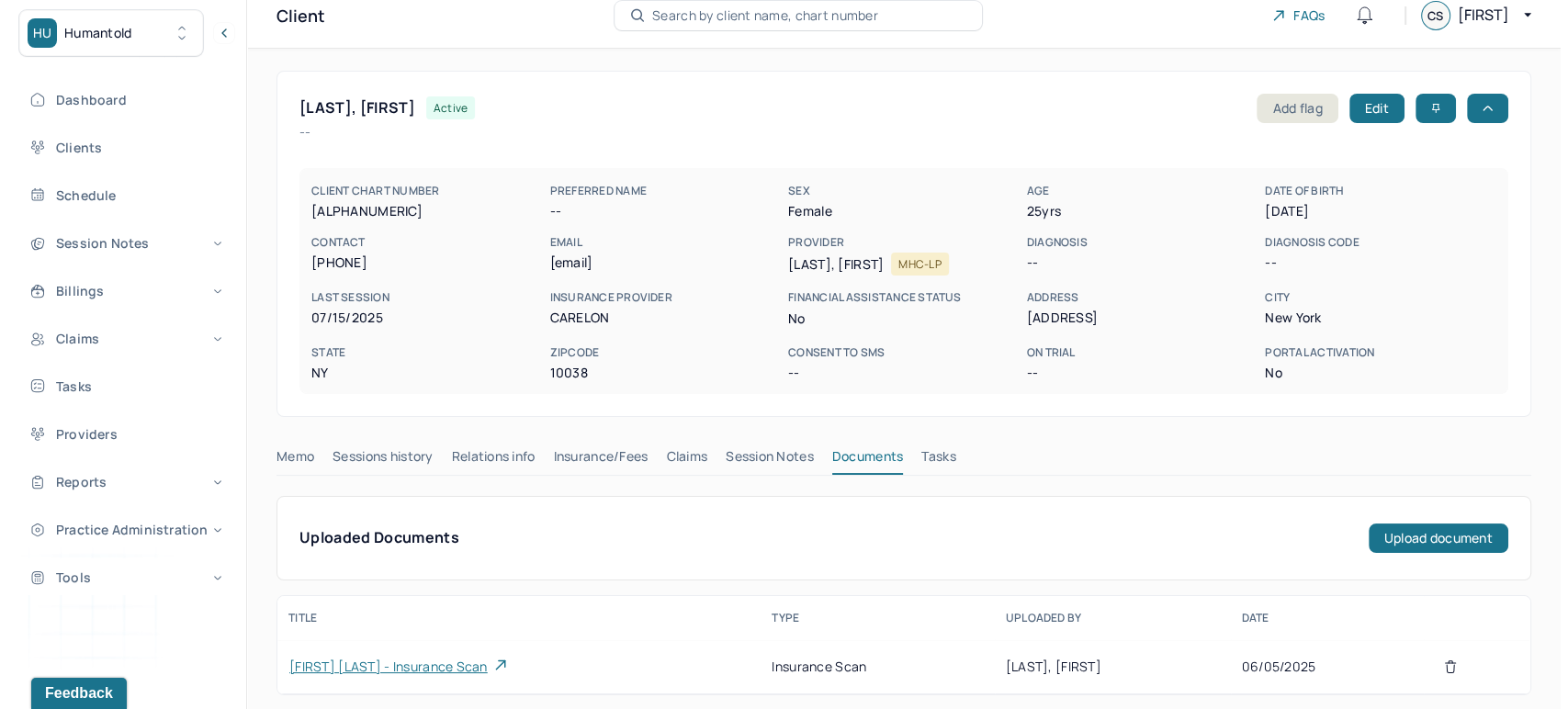 scroll, scrollTop: 23, scrollLeft: 0, axis: vertical 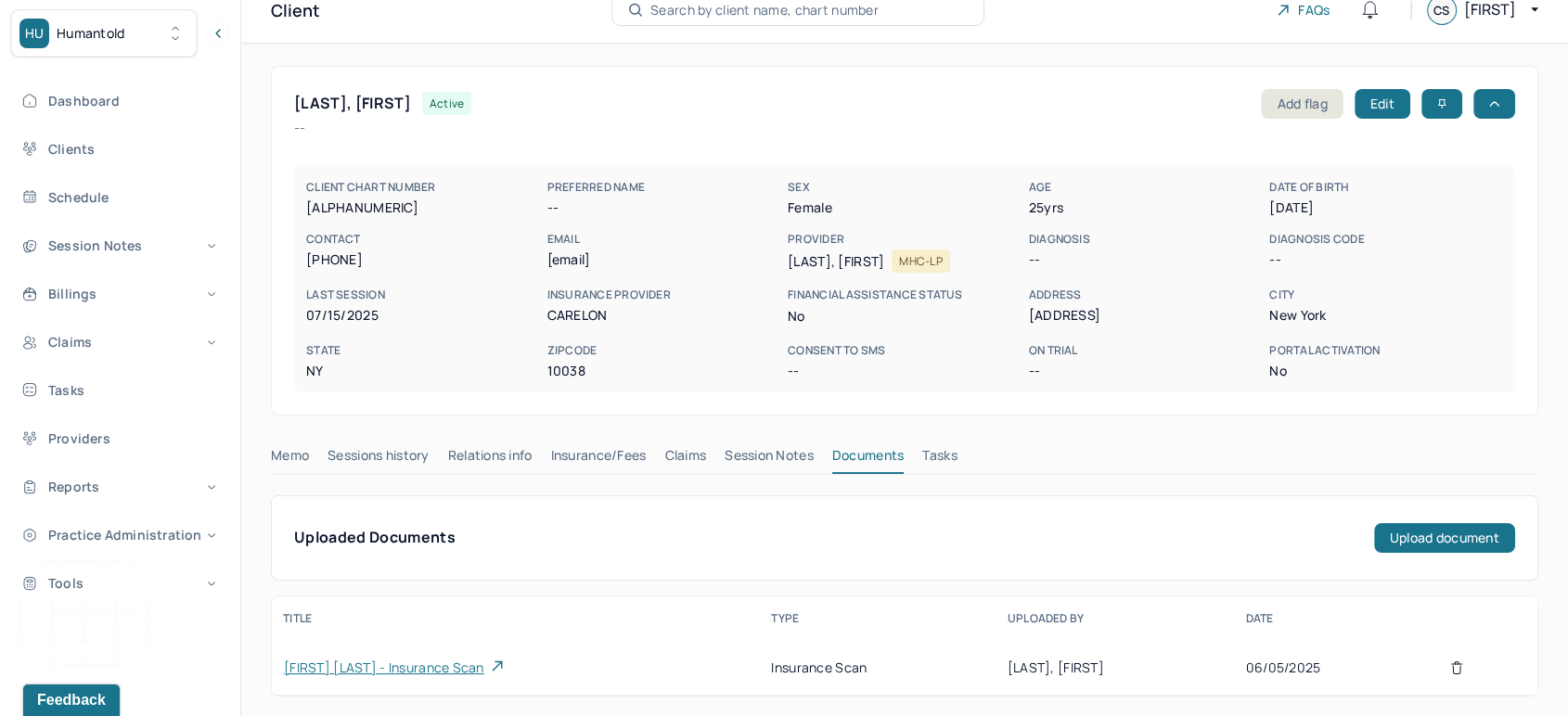 click on "[FIRST] [LAST] - insurance scan" at bounding box center [384, 668] 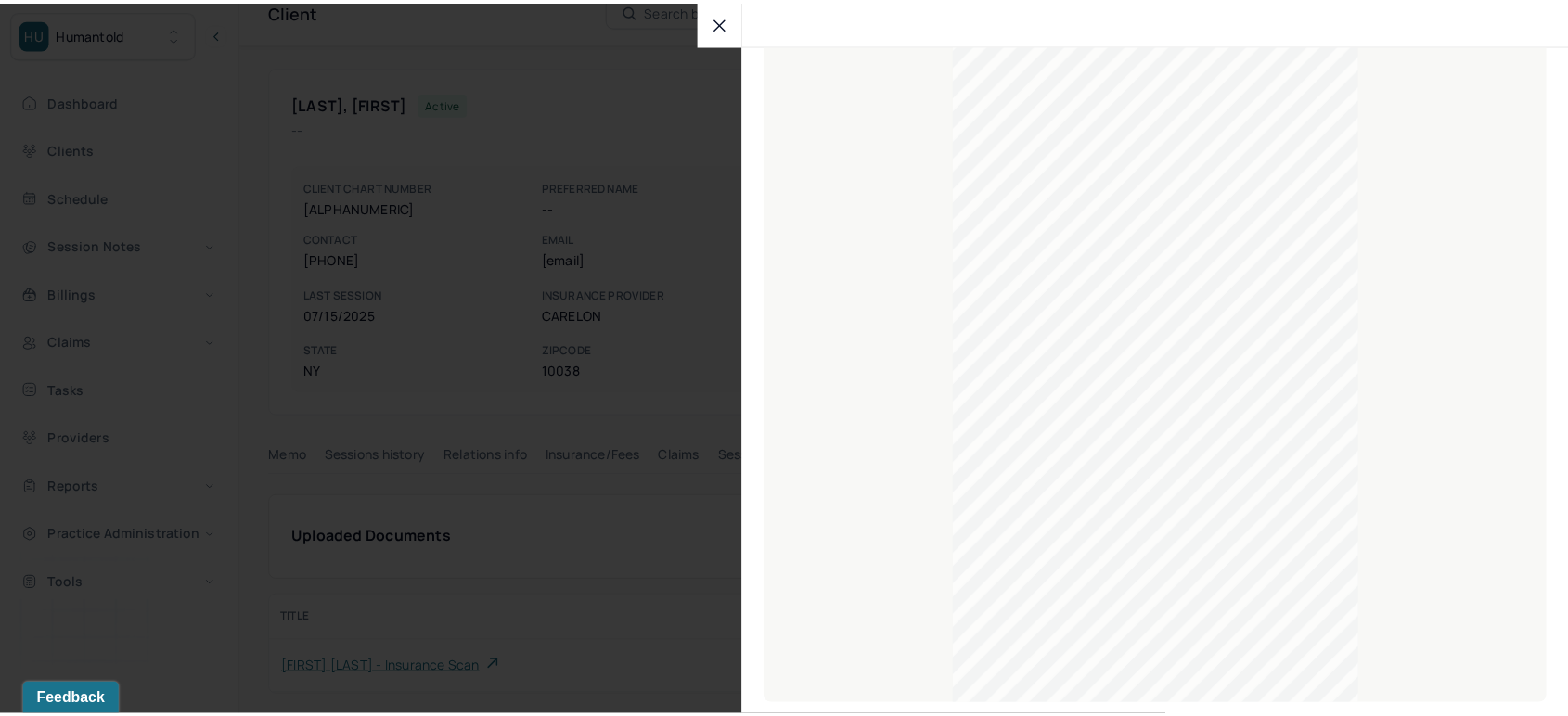 scroll, scrollTop: 267, scrollLeft: 0, axis: vertical 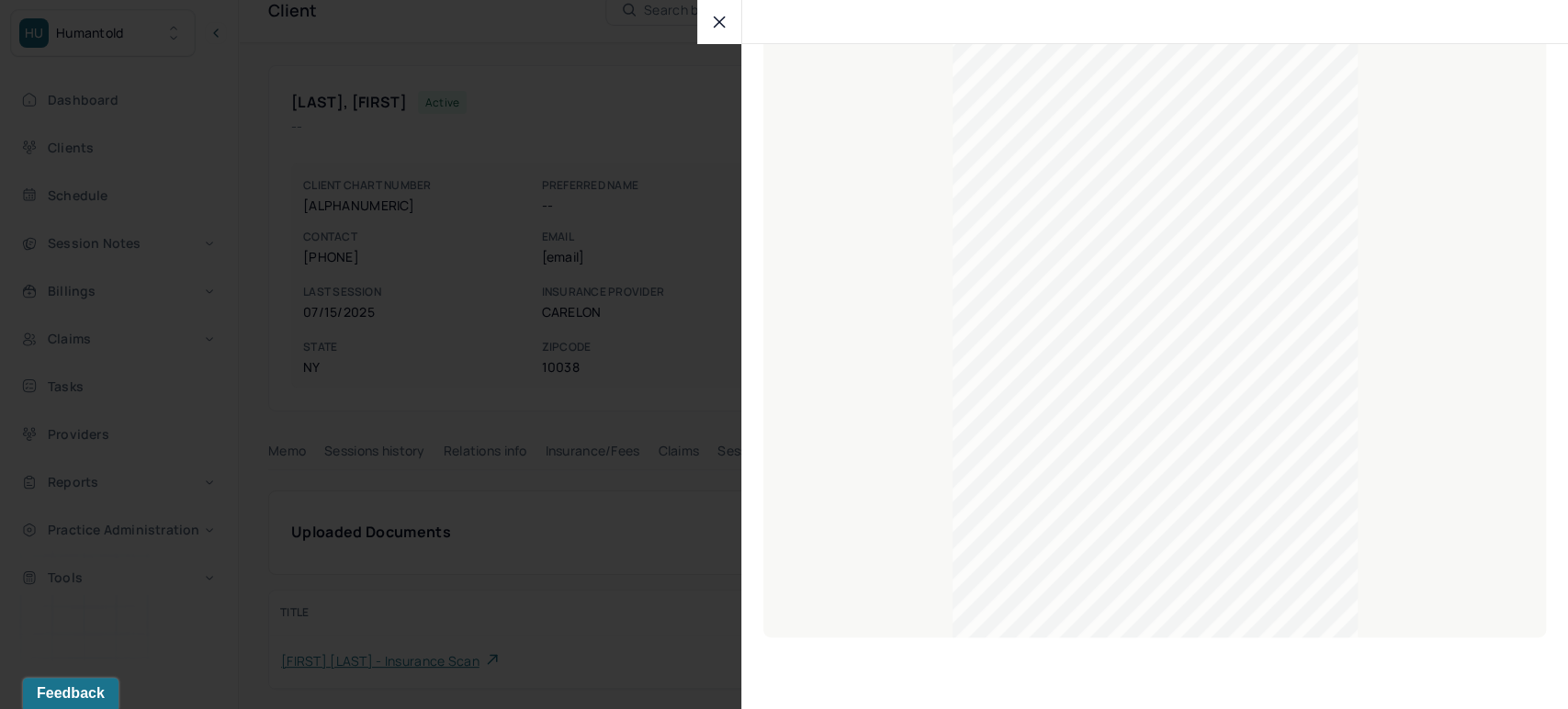 click 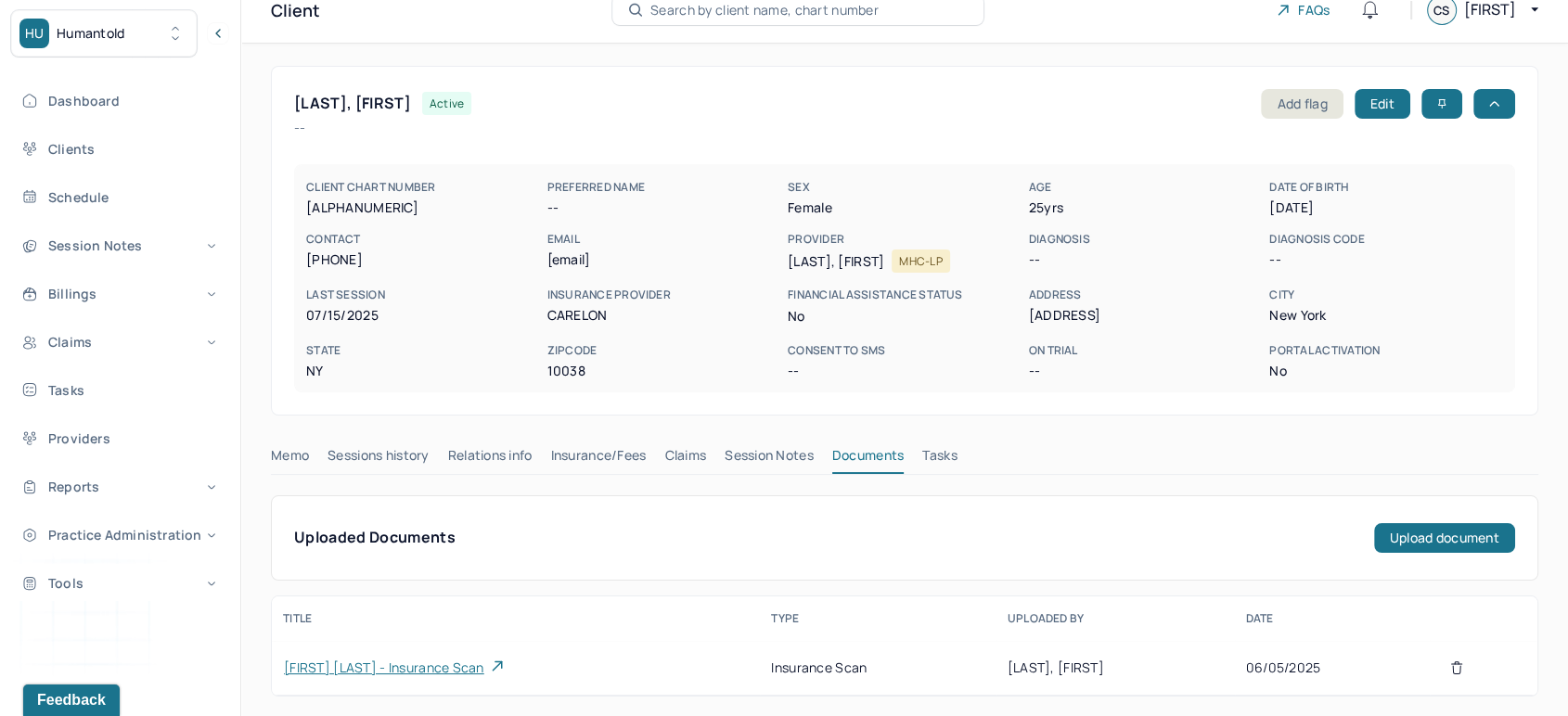 click on "Memo" at bounding box center (289, 459) 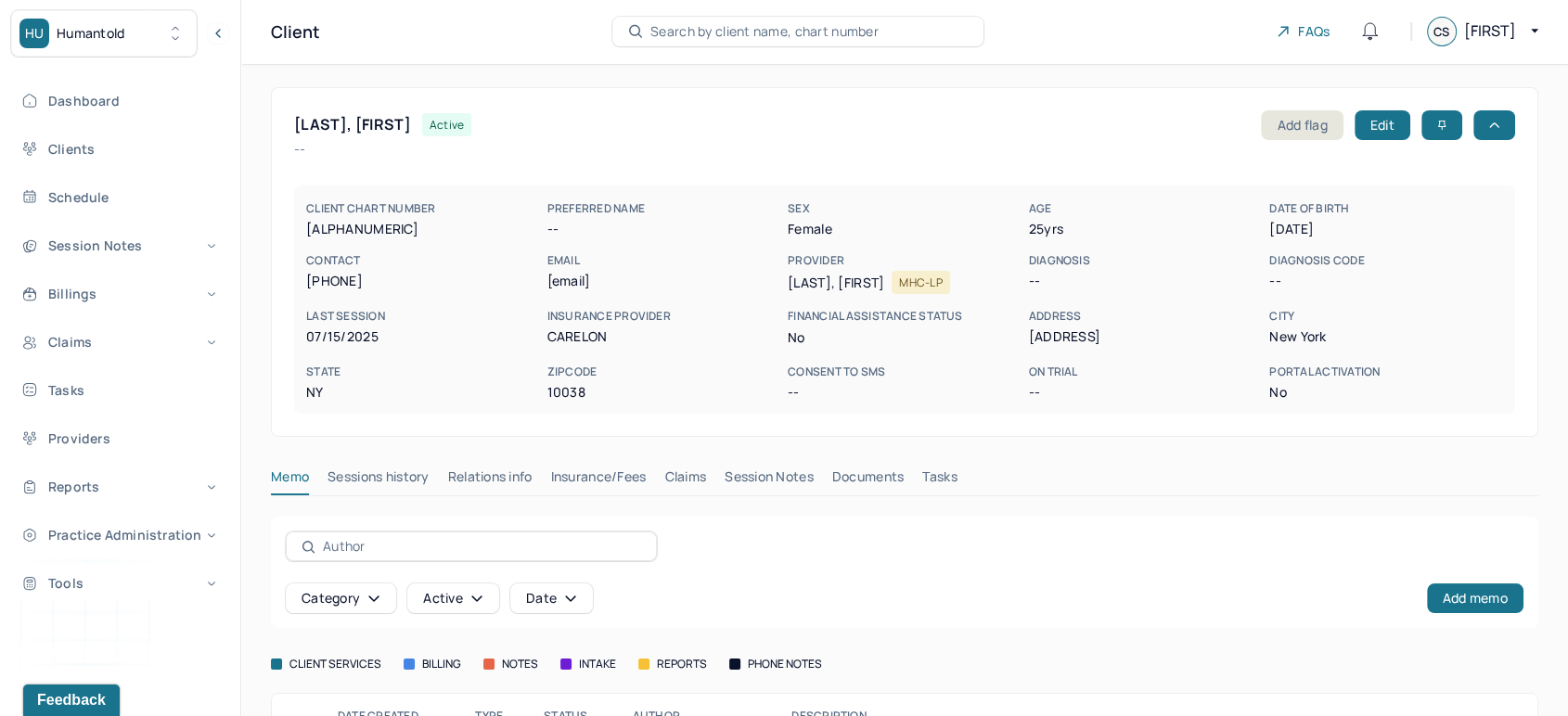 scroll, scrollTop: 0, scrollLeft: 0, axis: both 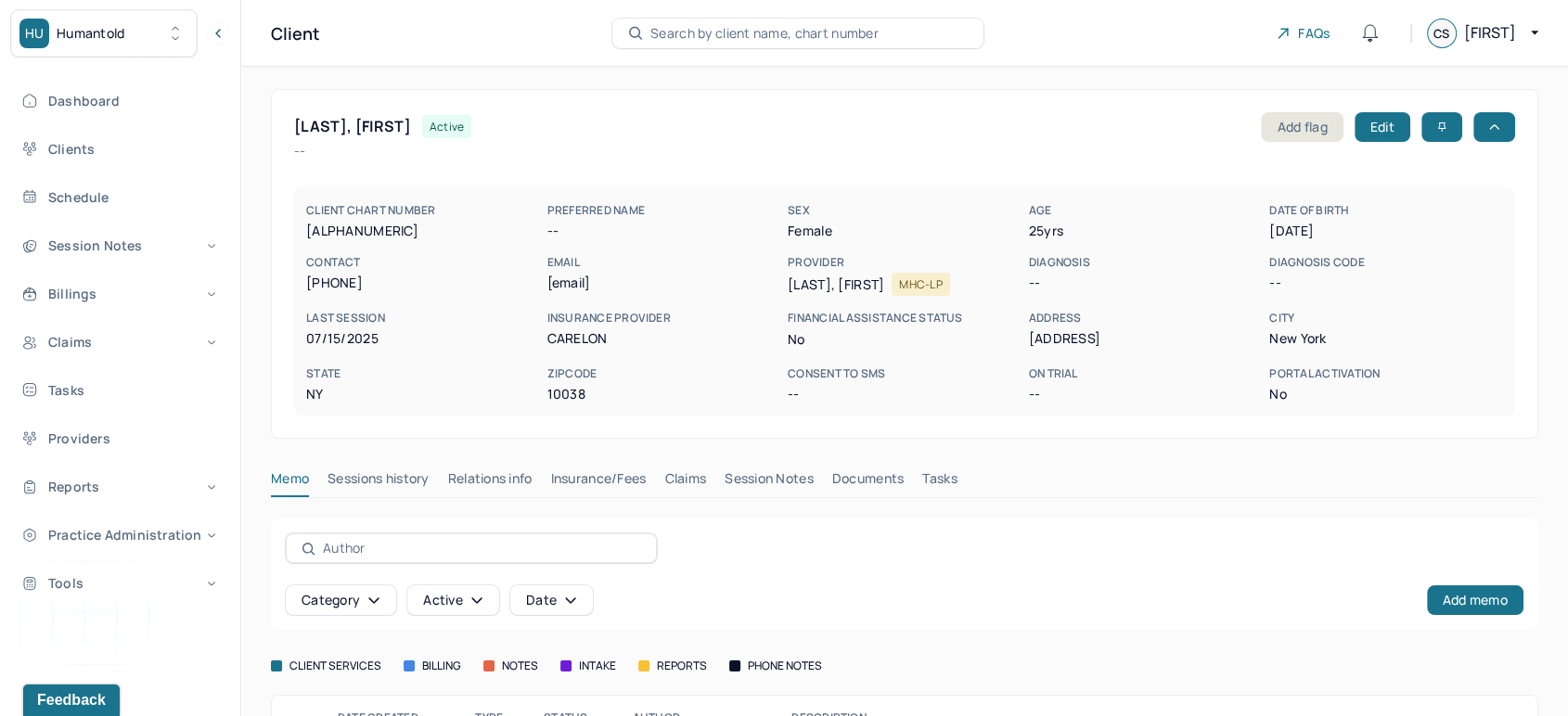 click on "--" at bounding box center (300, 150) 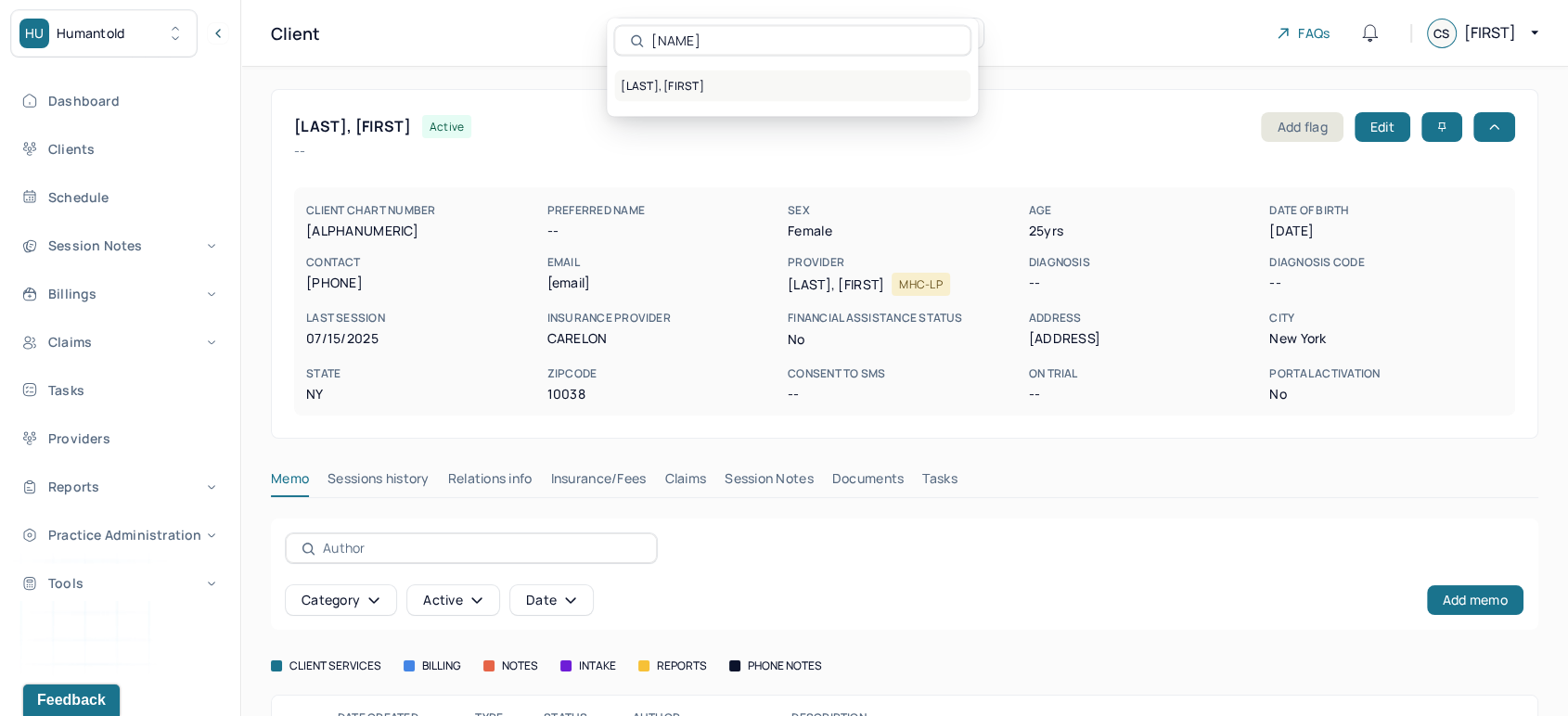 type on "[NAME]" 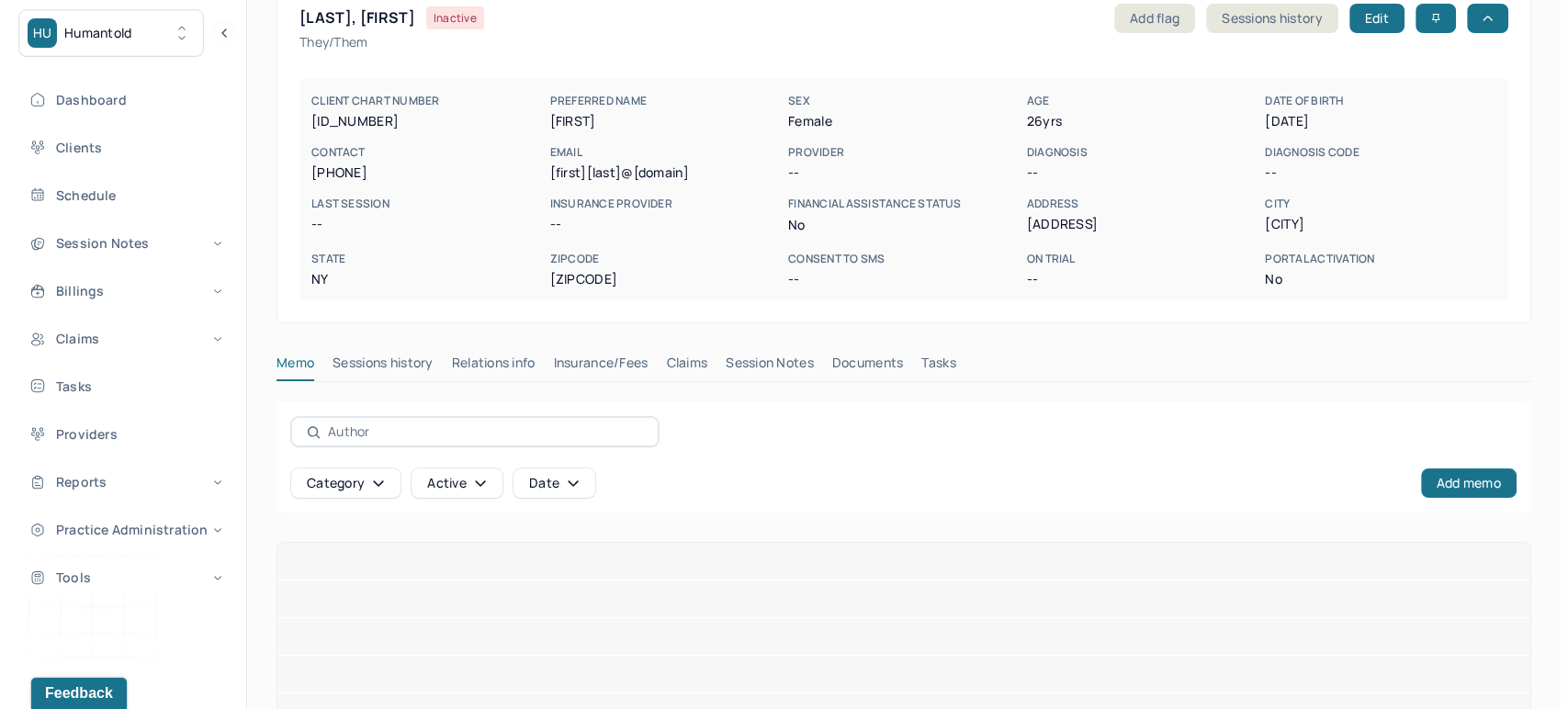 scroll, scrollTop: 205, scrollLeft: 0, axis: vertical 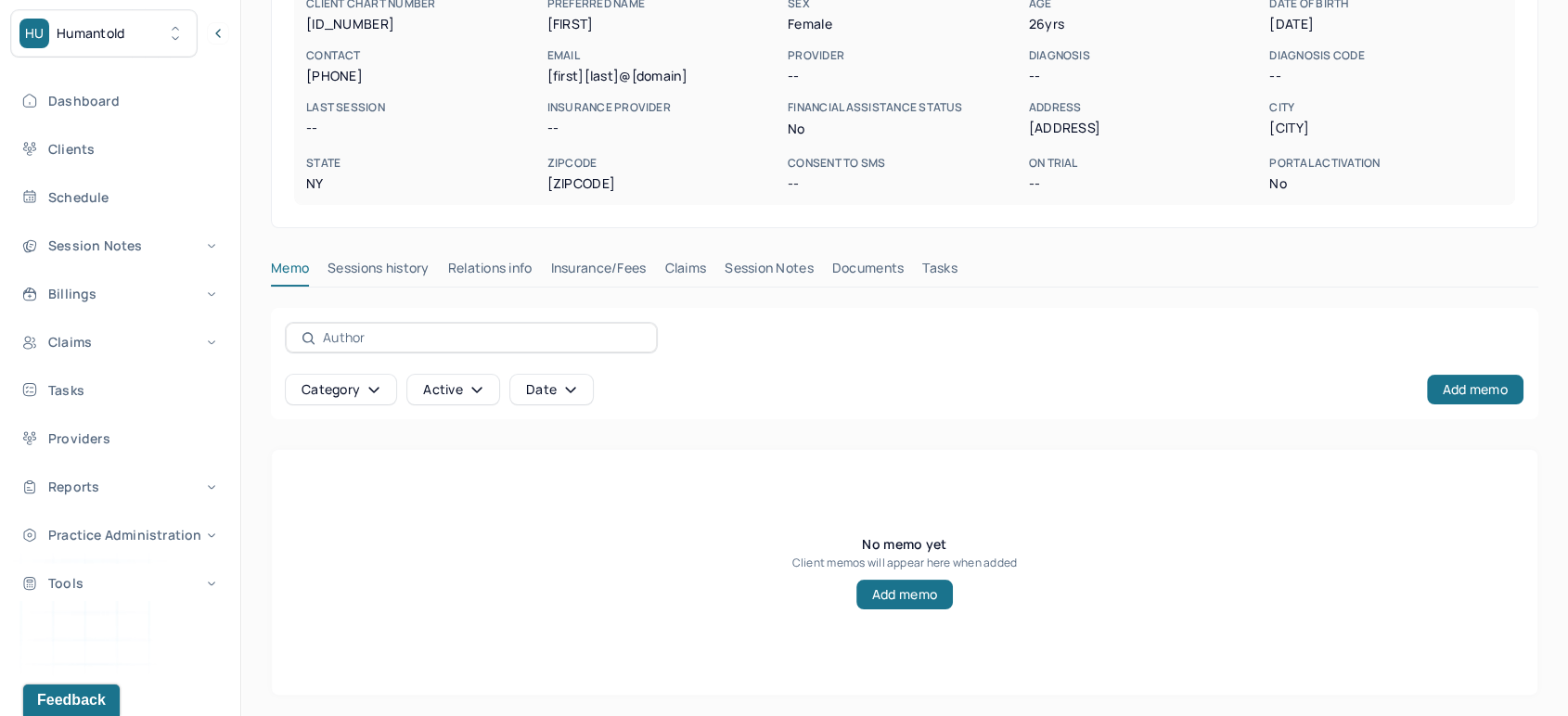 click on "Insurance/Fees" at bounding box center [598, 272] 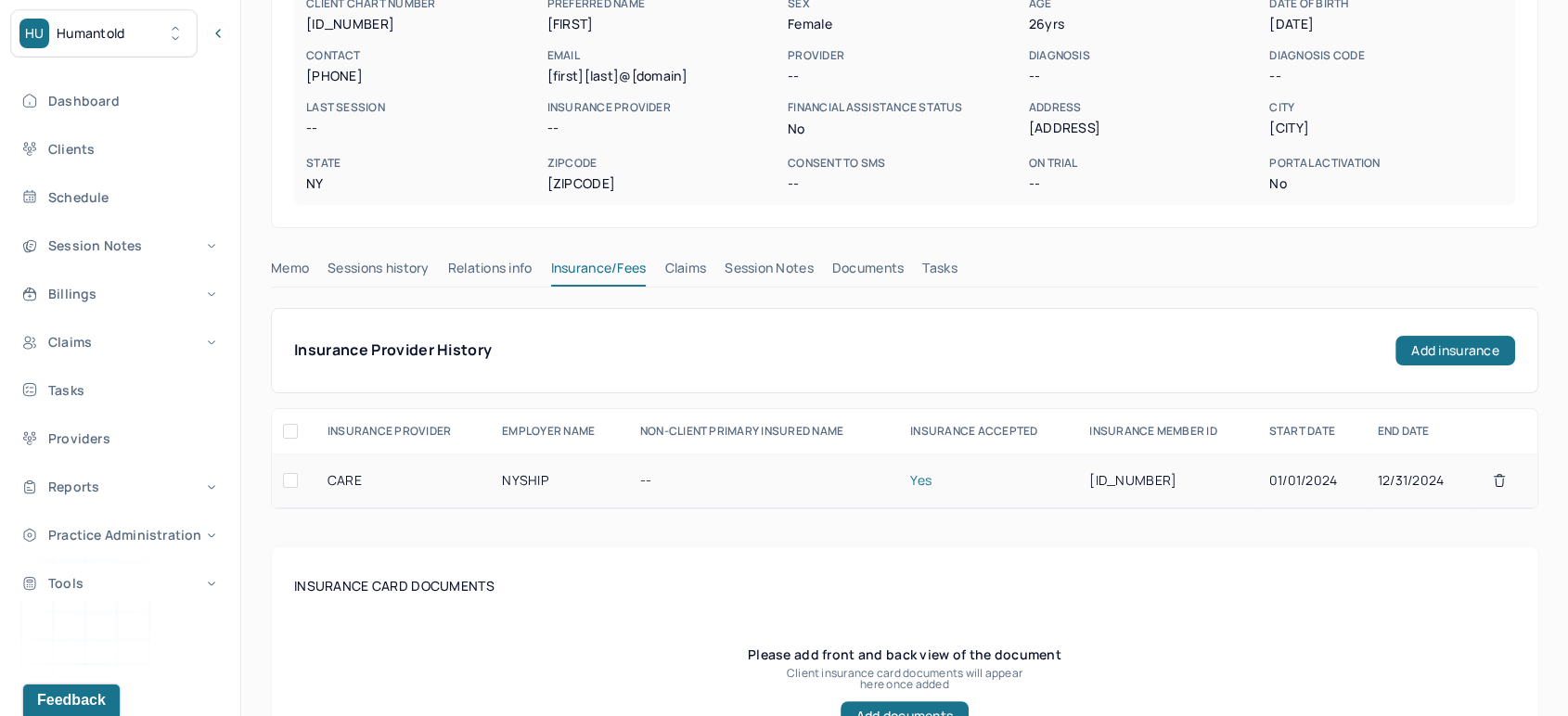 click on "[ID_NUMBER]" at bounding box center [1167, 480] 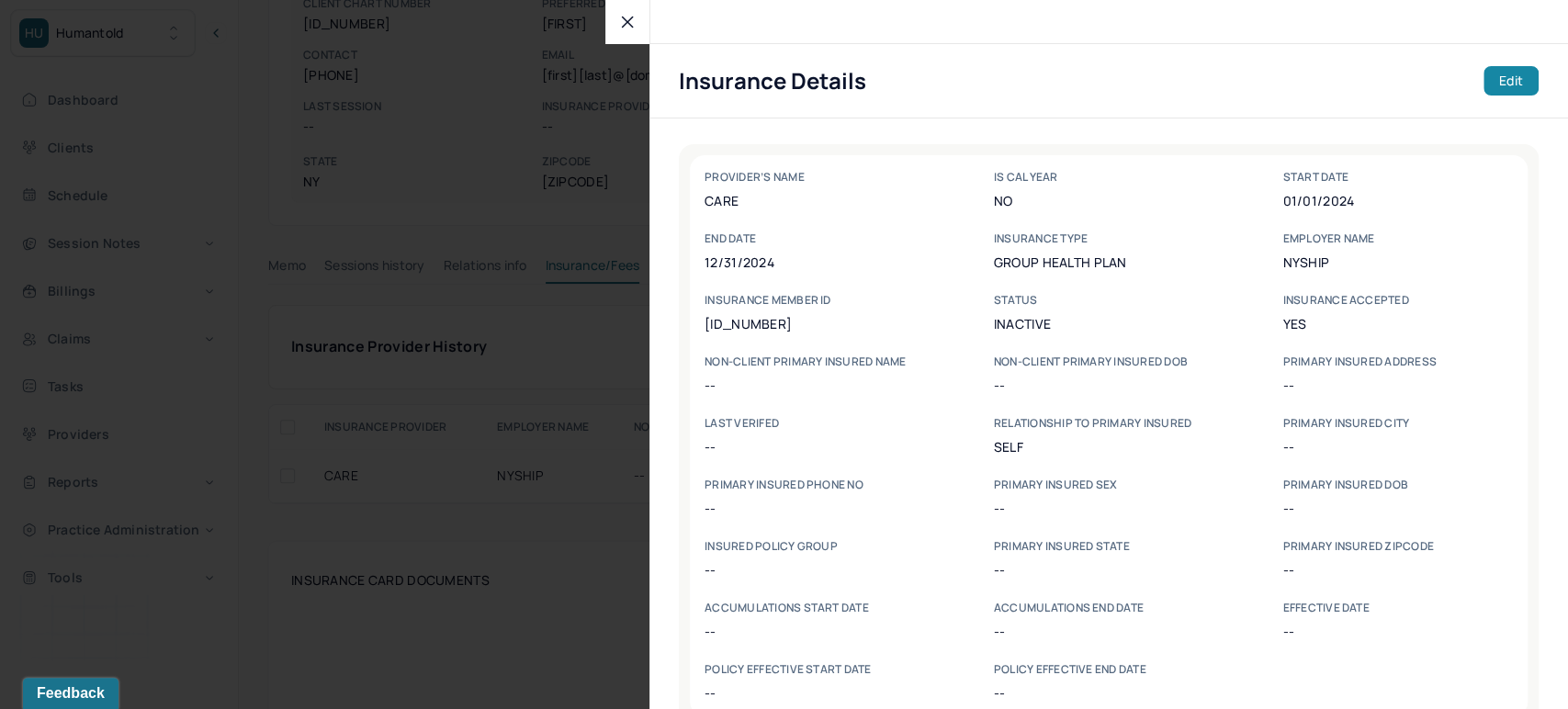 click on "Edit" at bounding box center [1511, 81] 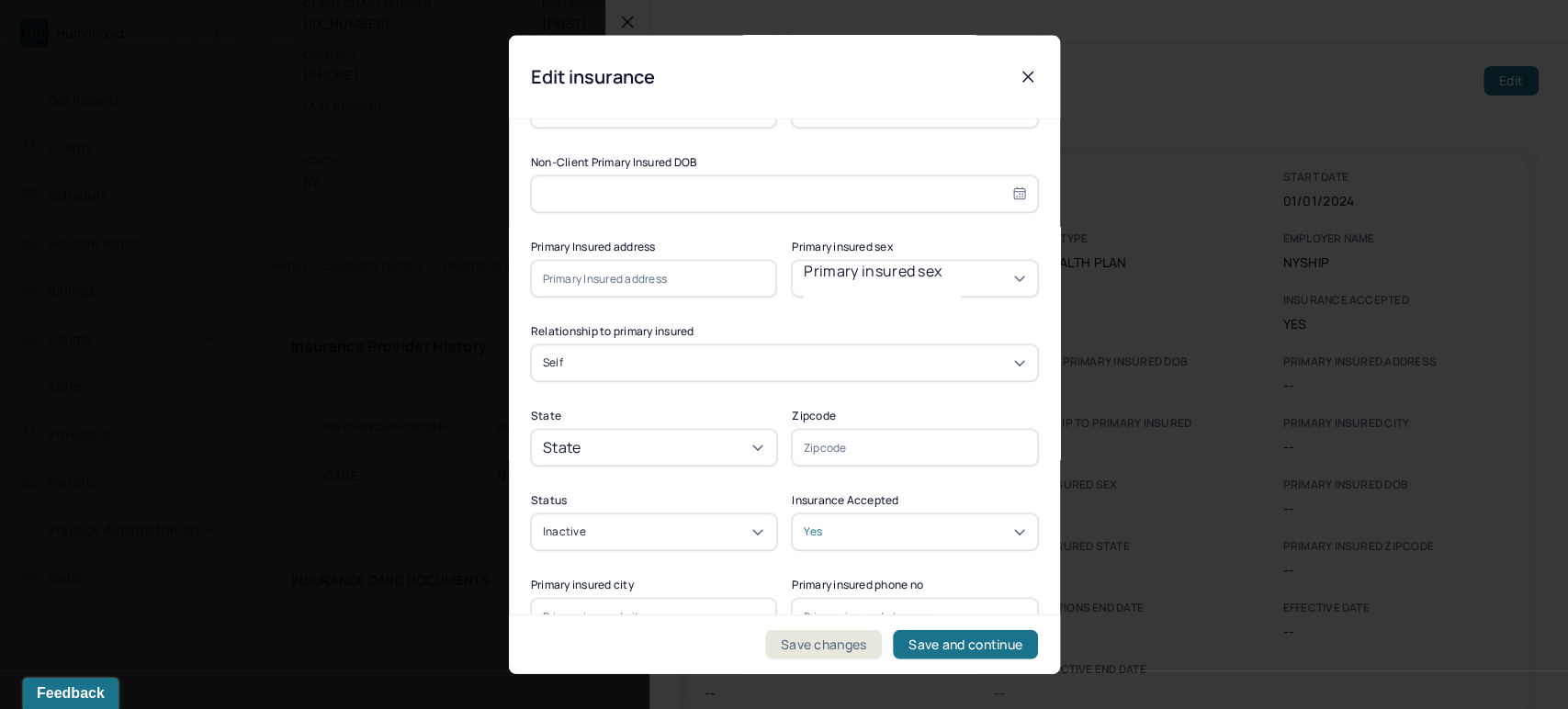 scroll, scrollTop: 973, scrollLeft: 0, axis: vertical 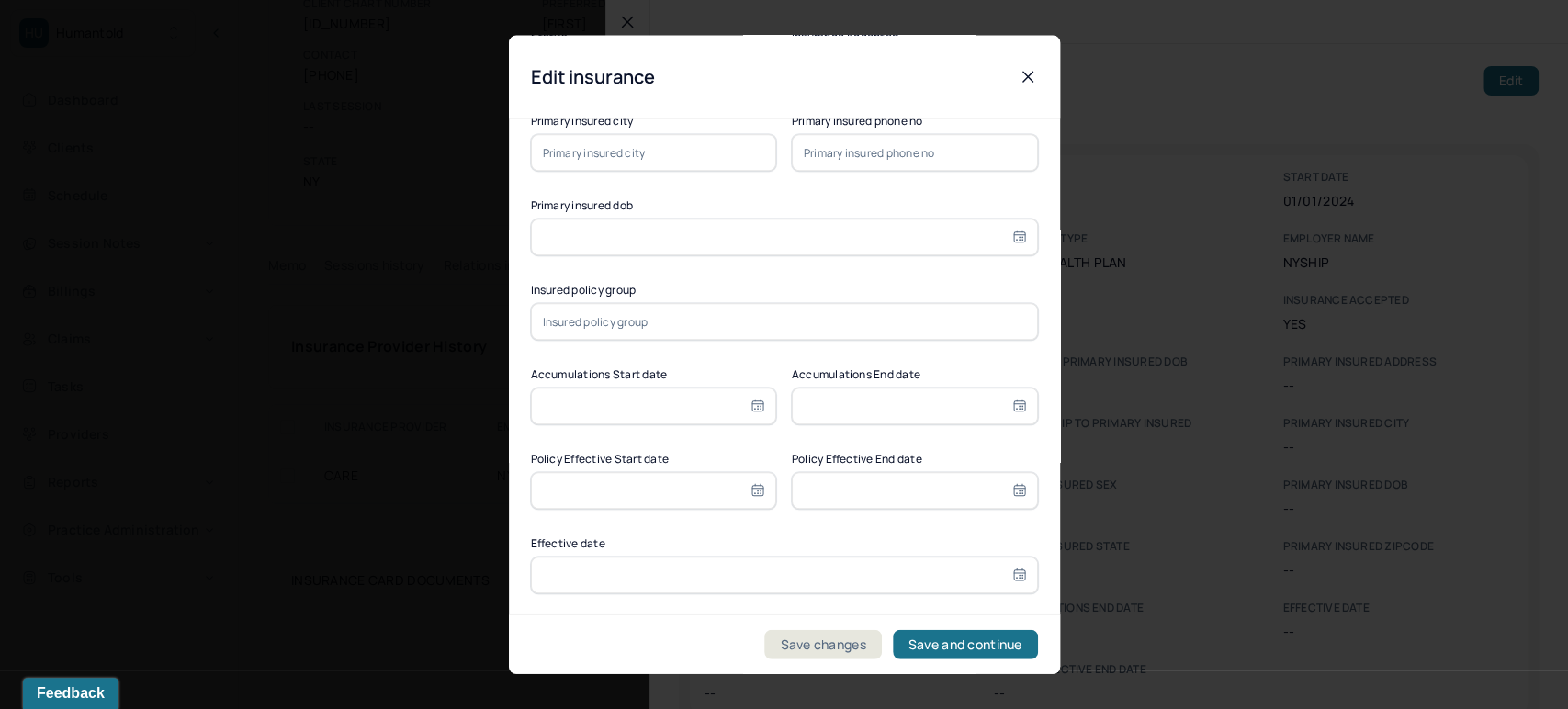 select on "6" 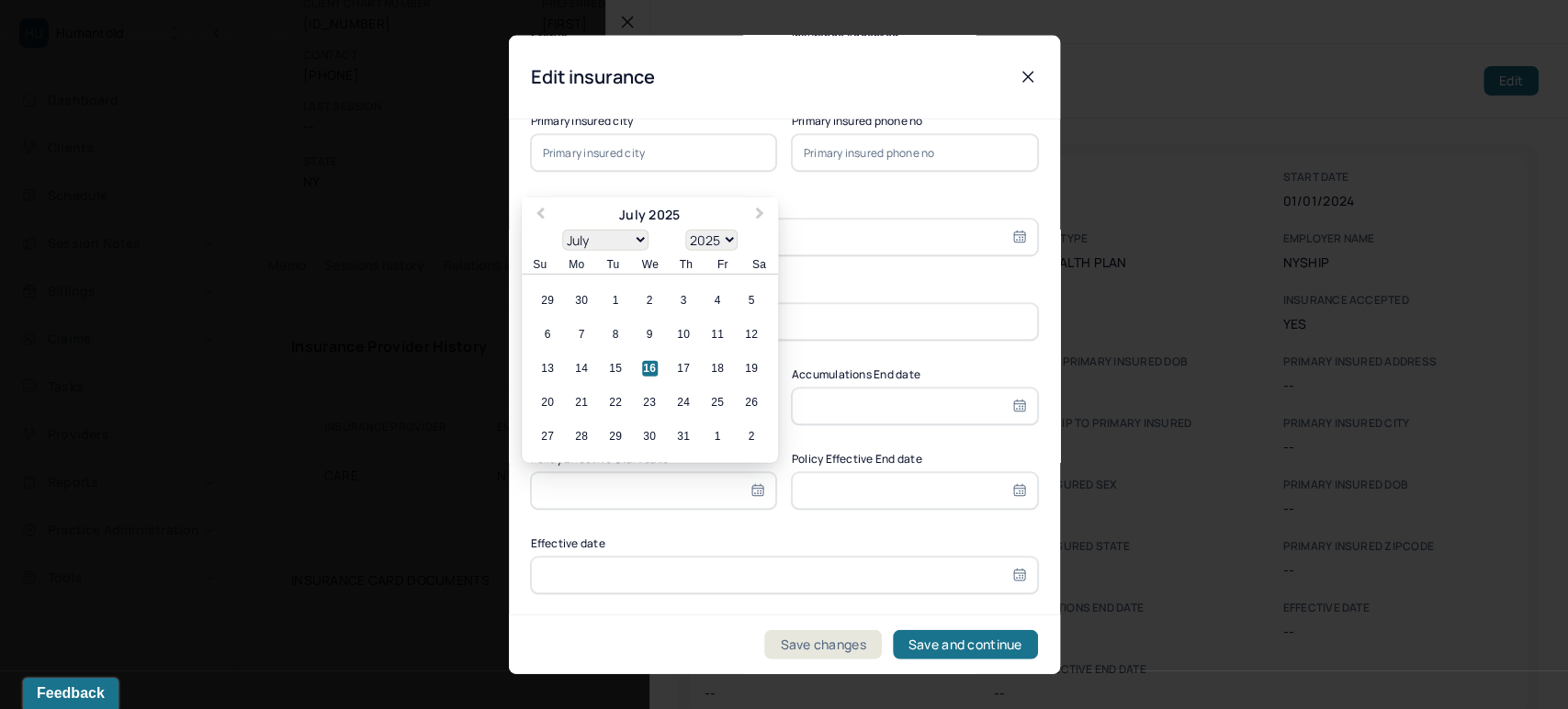 click at bounding box center [654, 491] 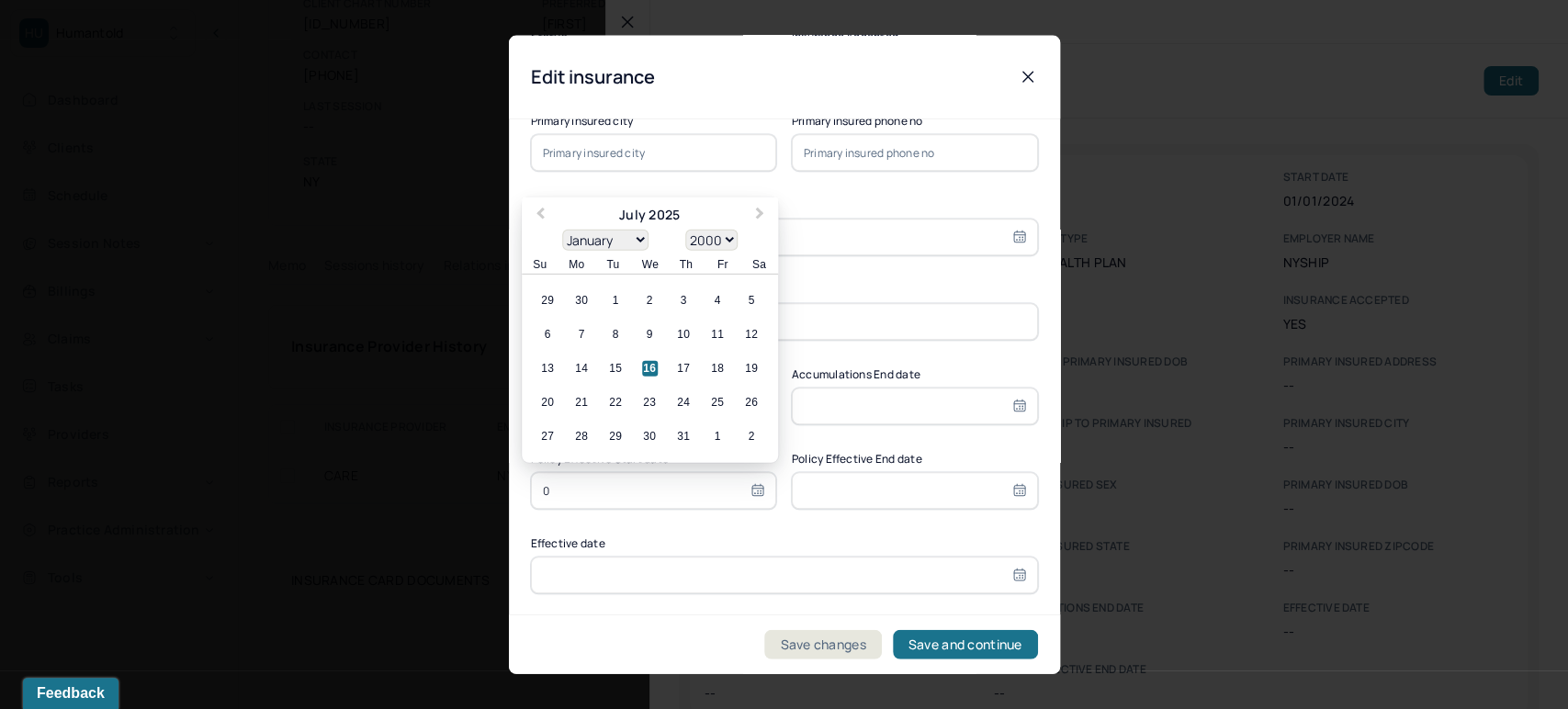 type on "01" 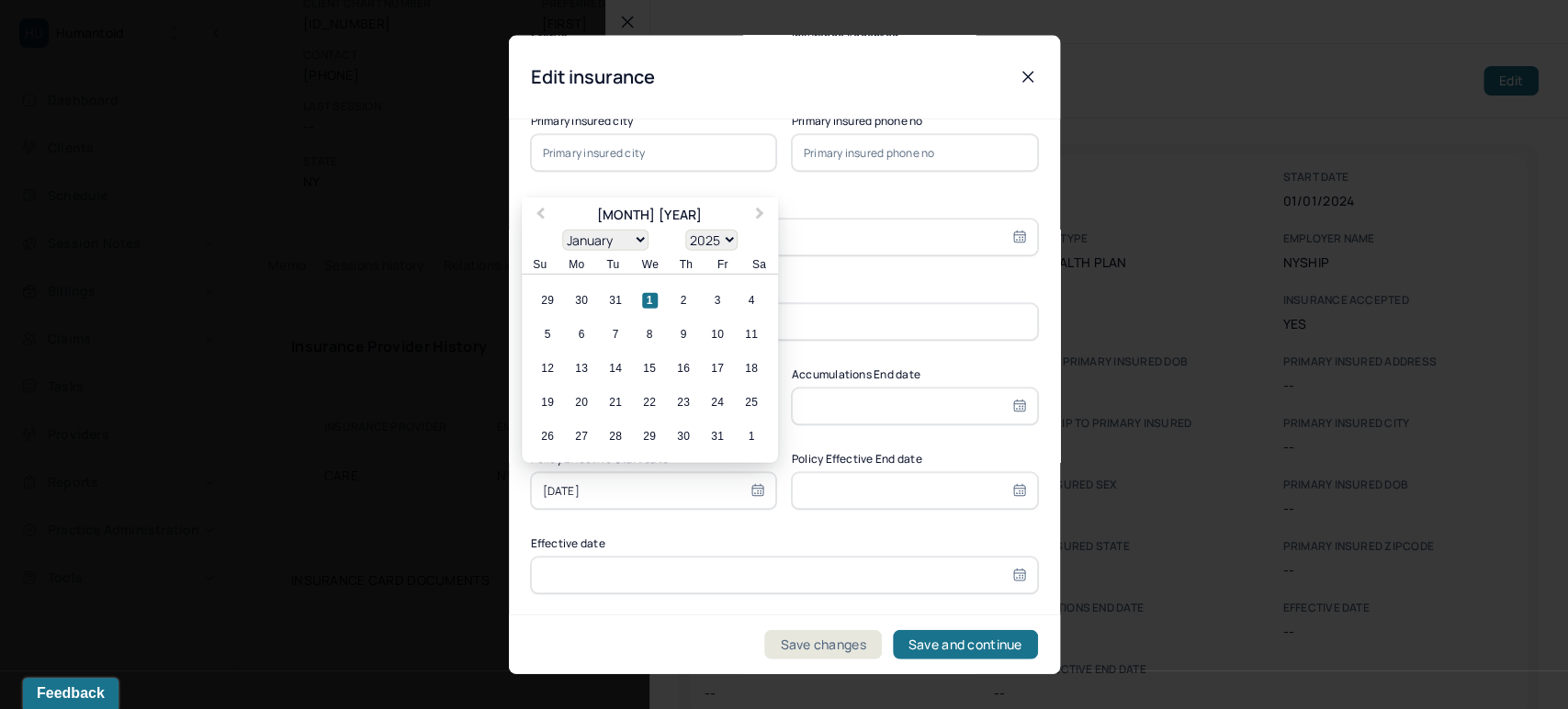 type on "[DATE]/[DATE]/" 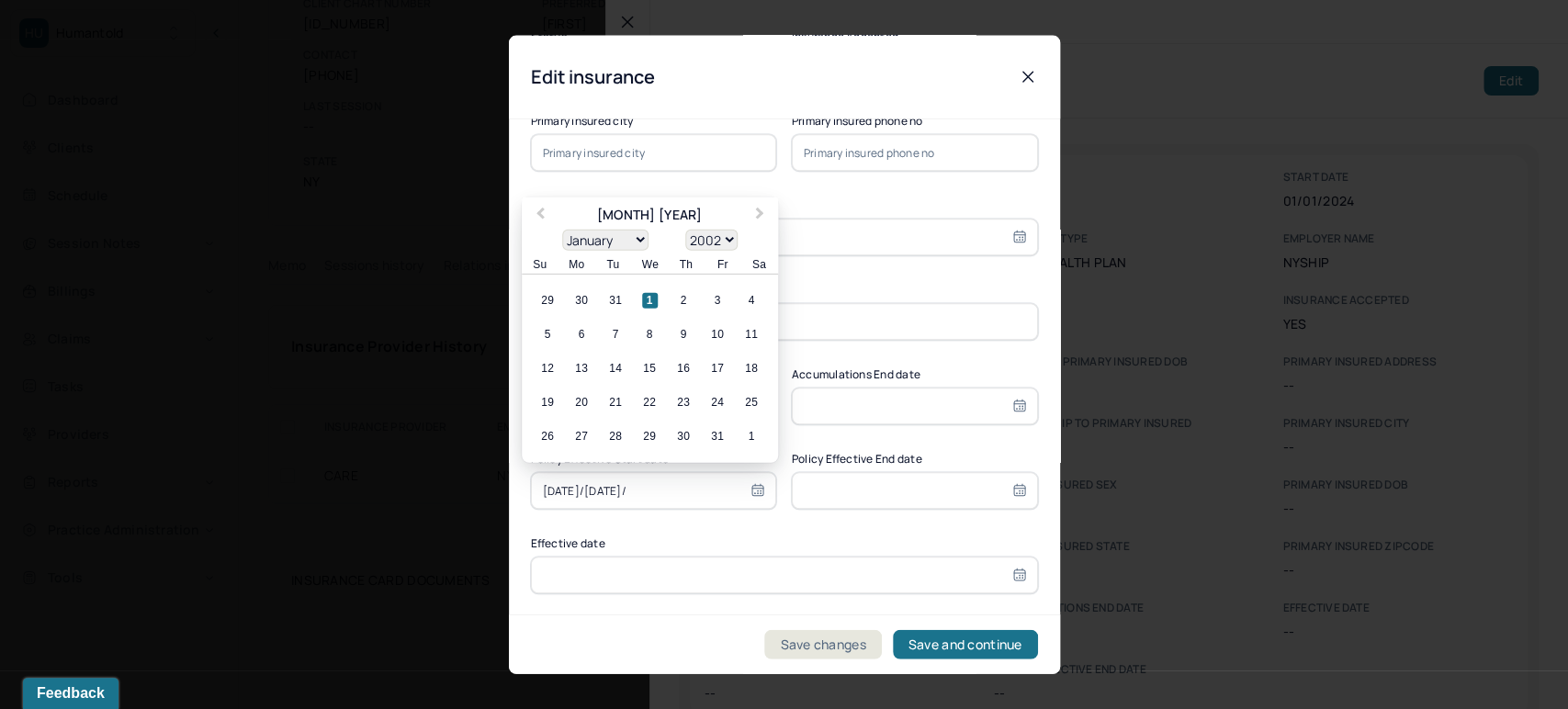 type on "[DATE]/[DATE]" 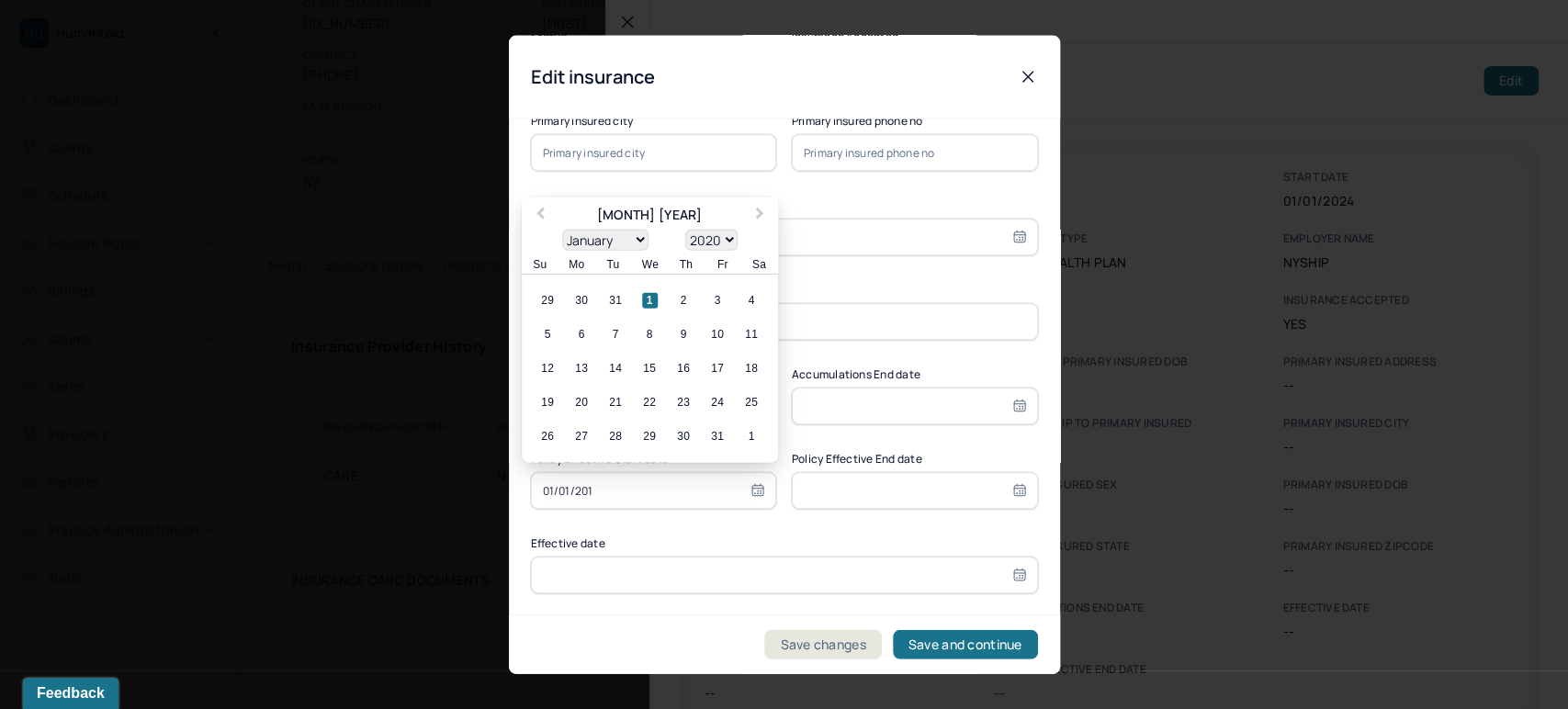 type on "[DATE]" 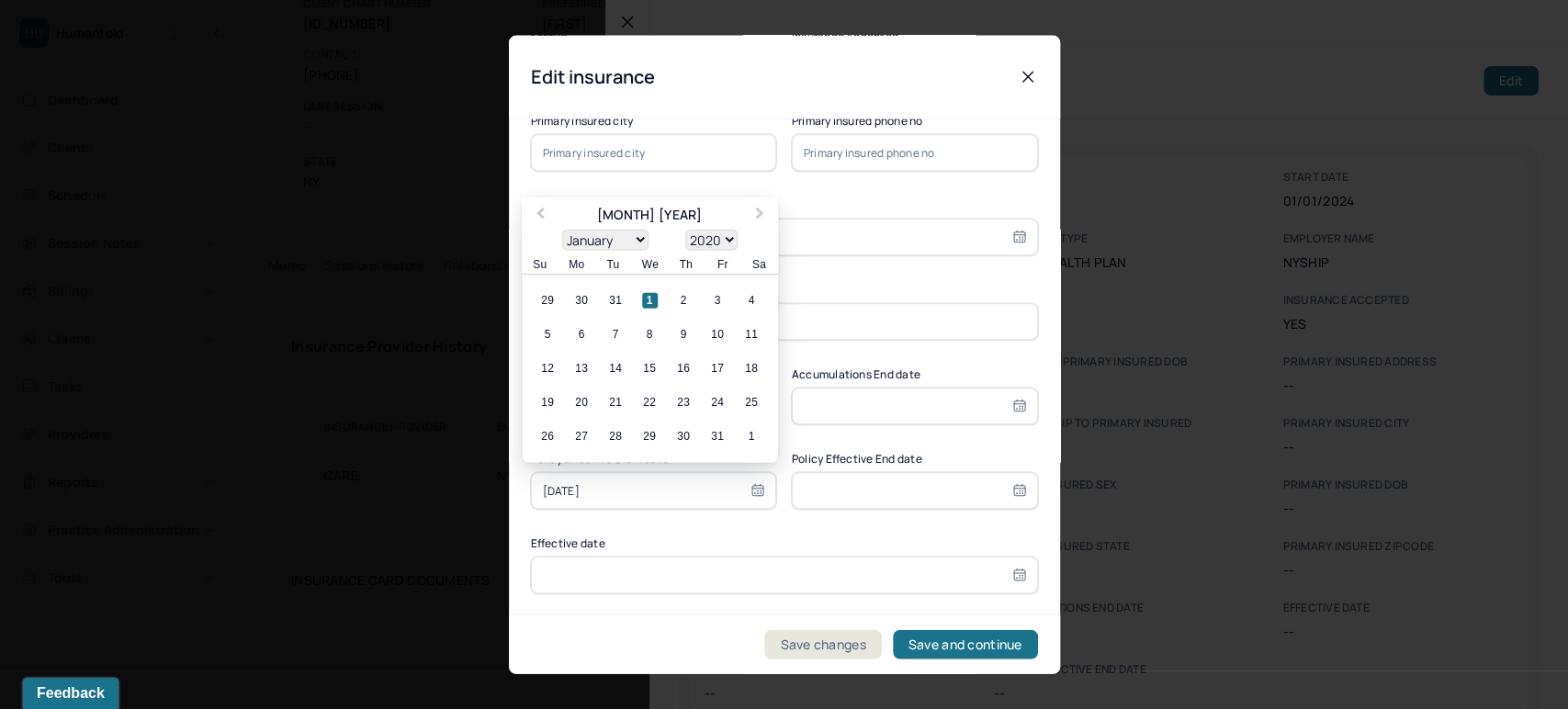 select on "2014" 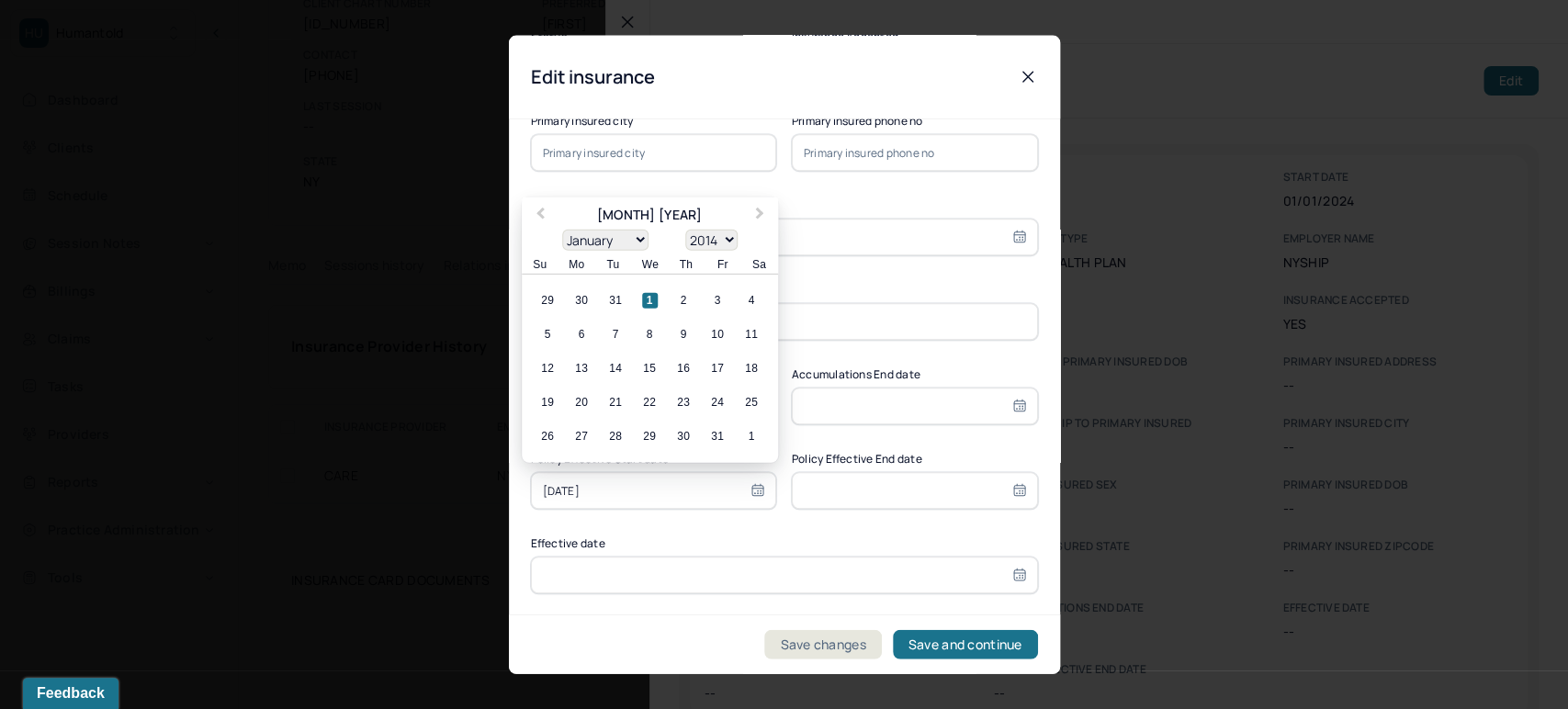 type on "[DATE]" 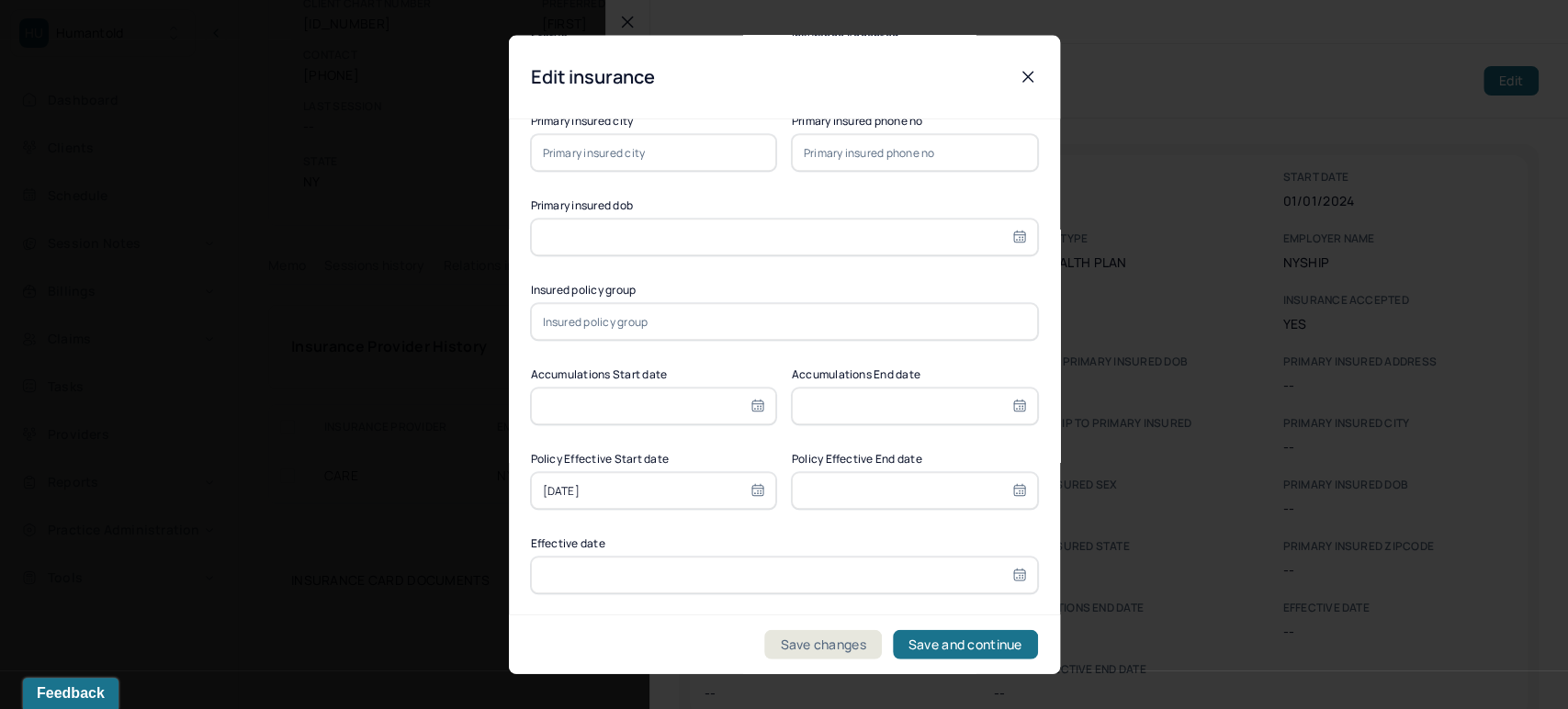 type 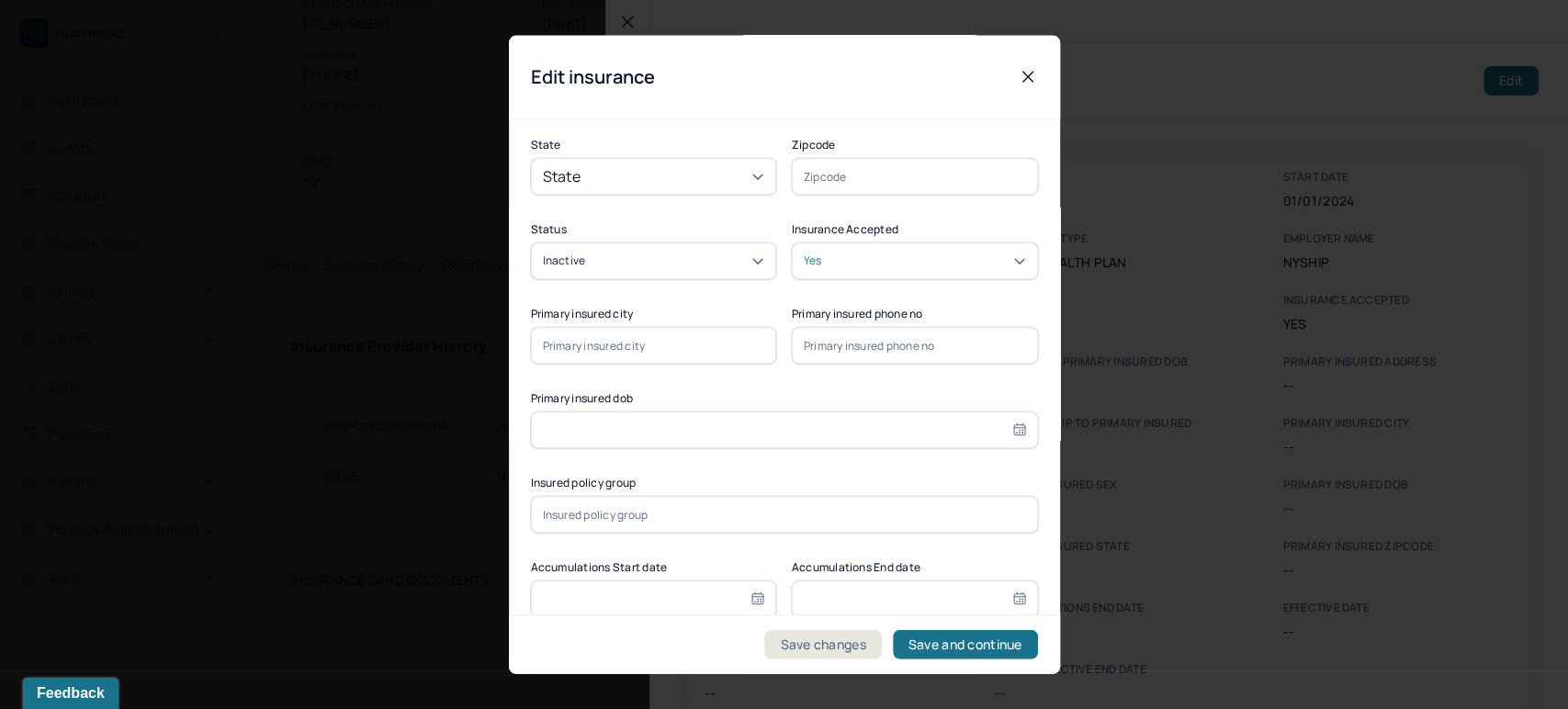 scroll, scrollTop: 973, scrollLeft: 0, axis: vertical 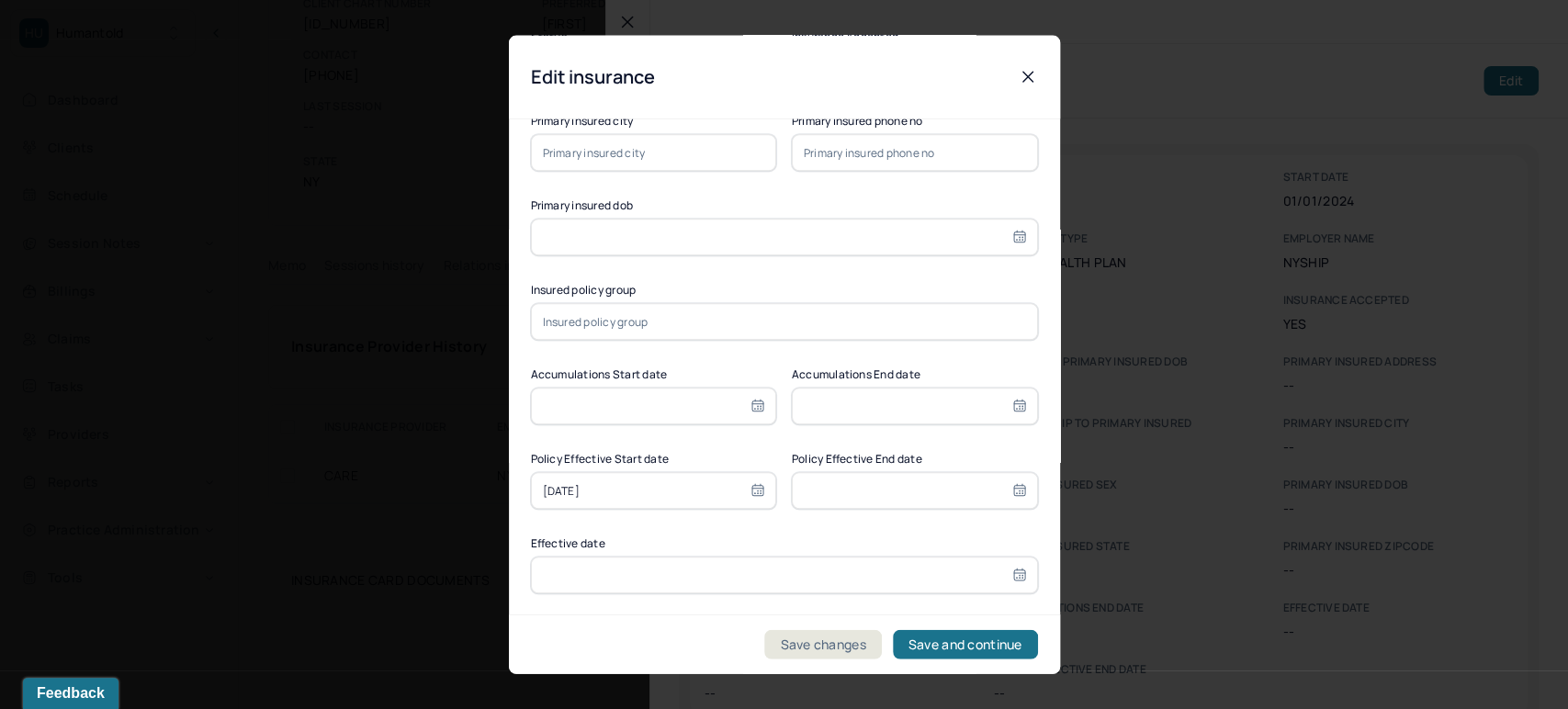 click at bounding box center [915, 491] 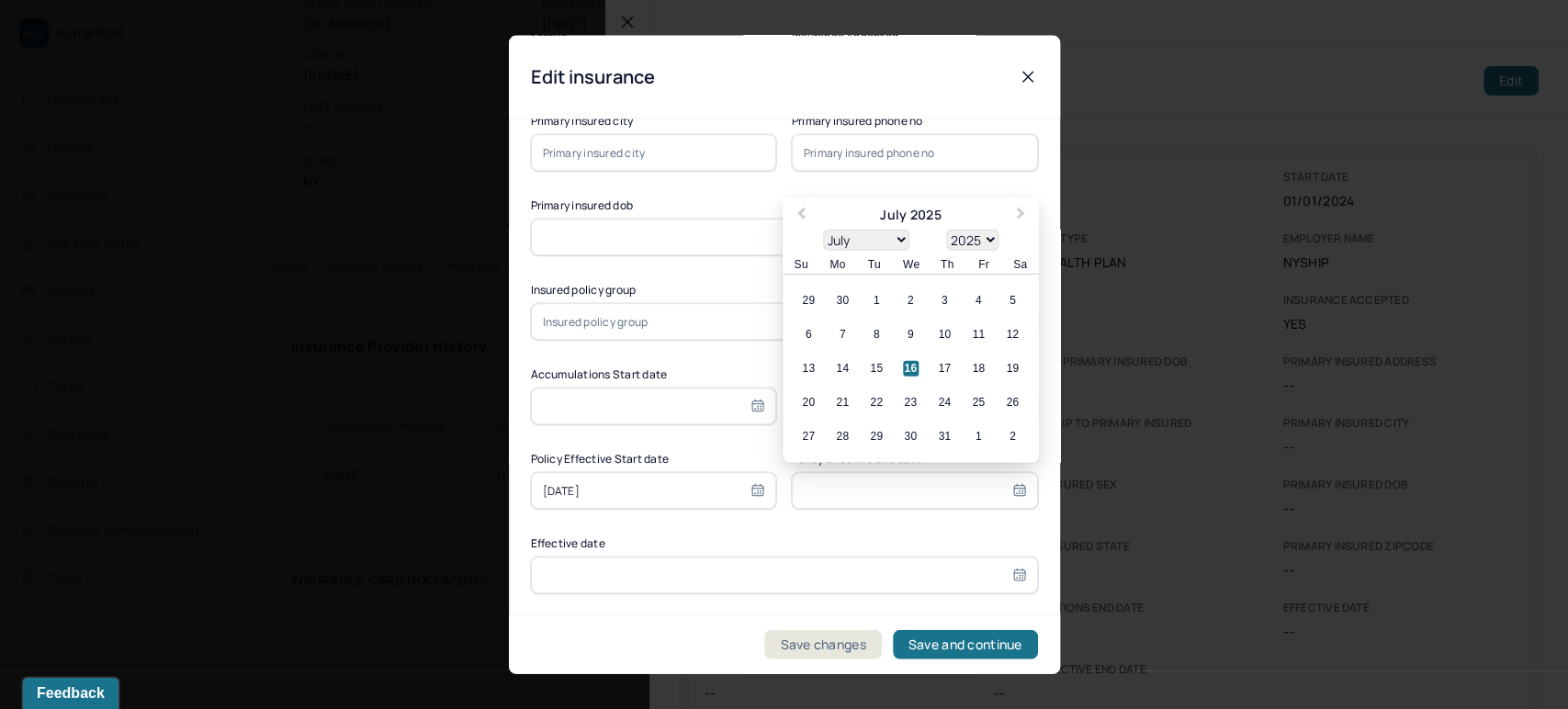 click at bounding box center [915, 491] 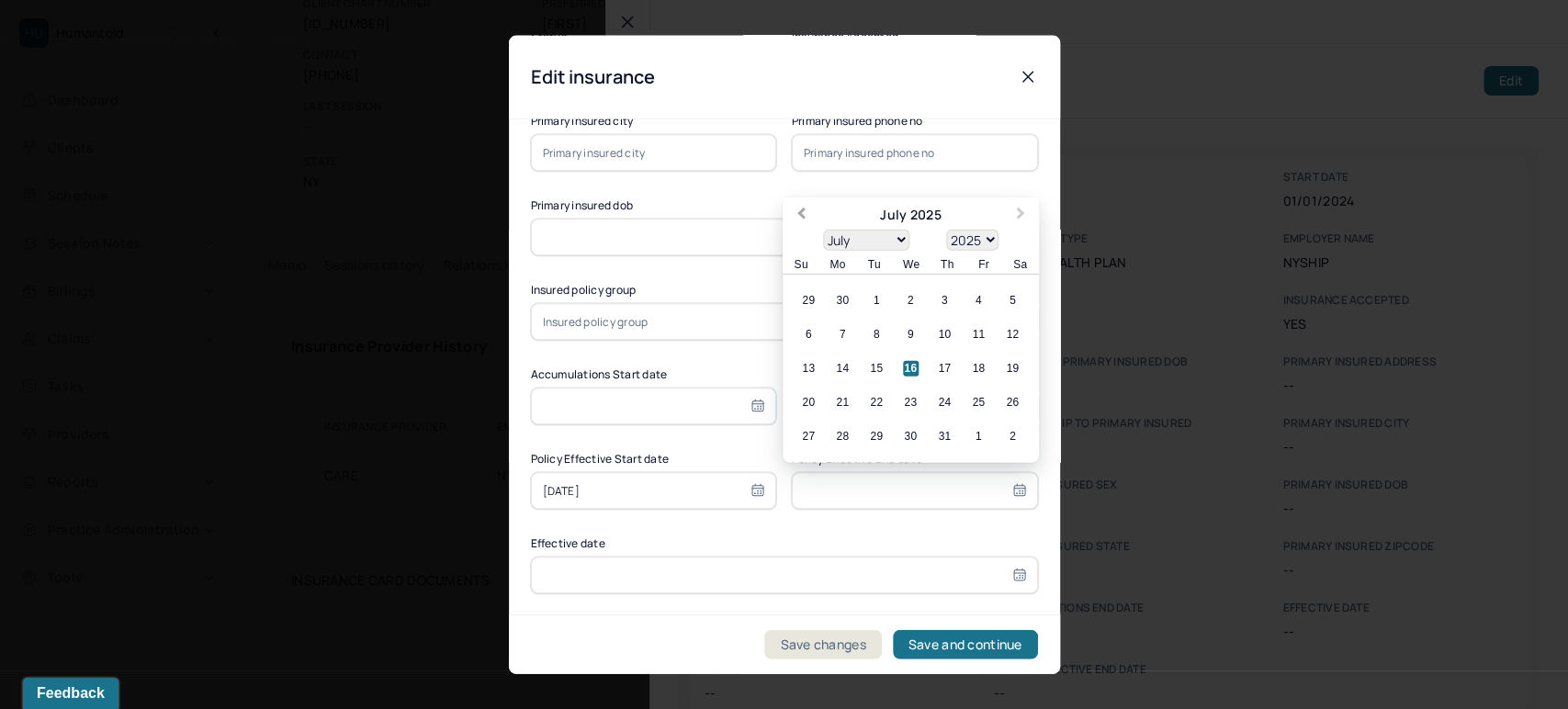 click on "Previous Month" at bounding box center [801, 216] 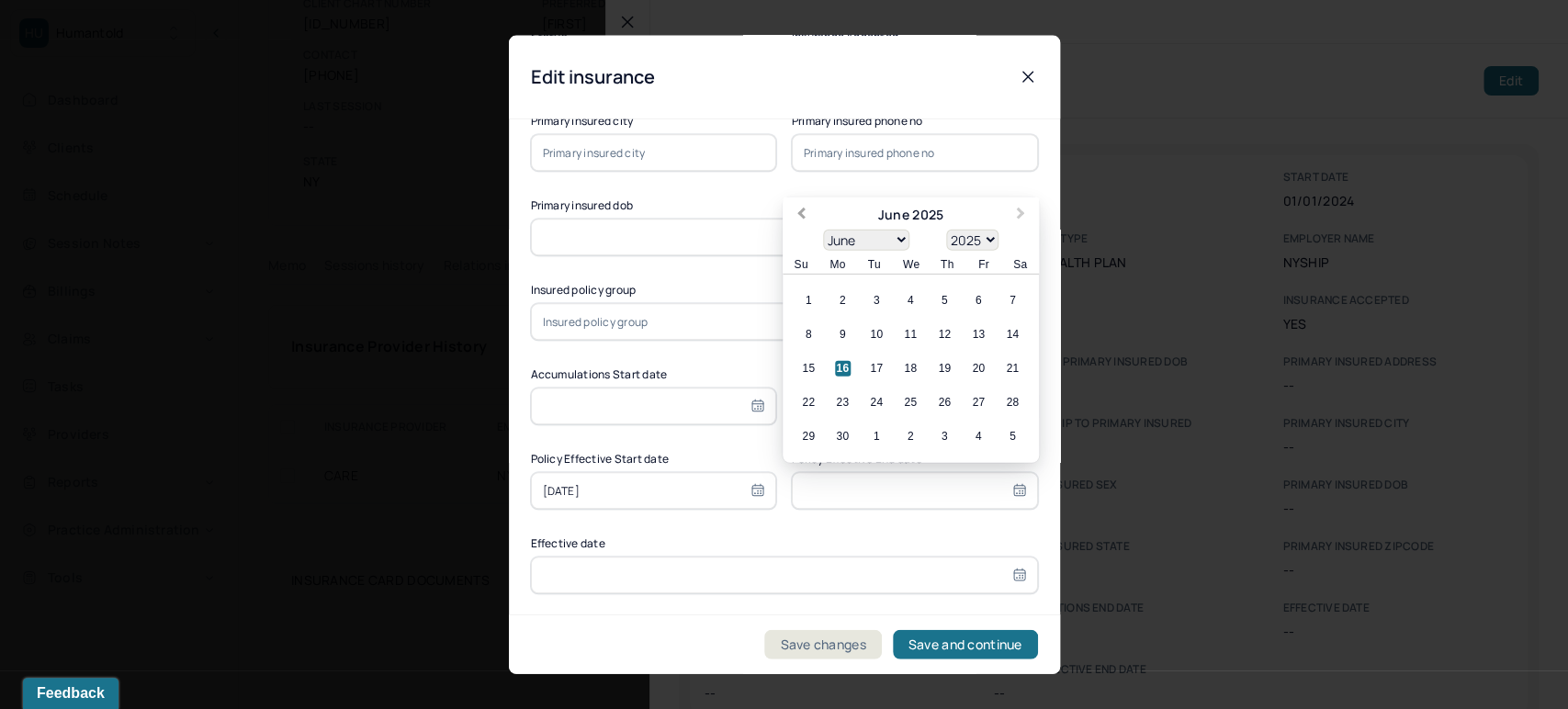 click on "Previous Month" at bounding box center [801, 216] 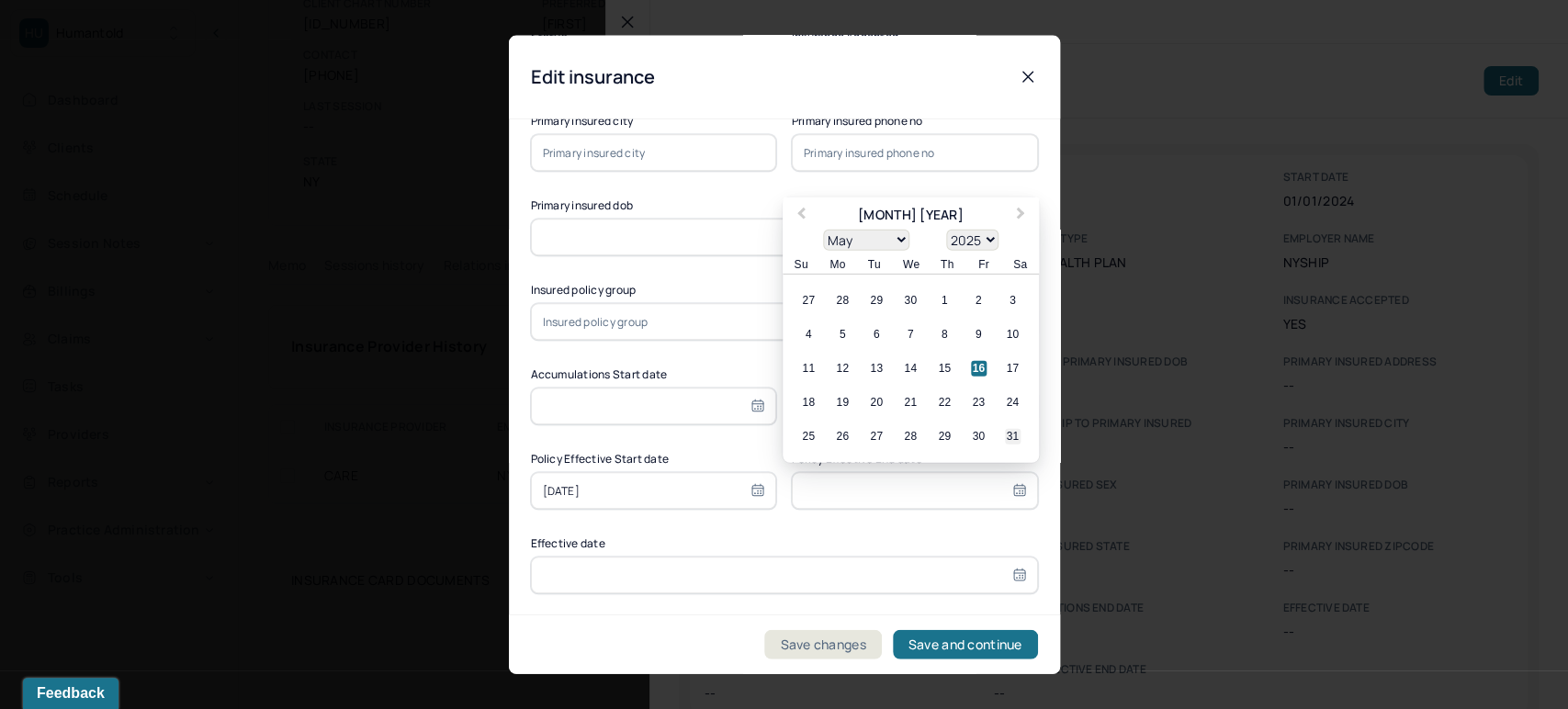 click on "31" at bounding box center (1012, 436) 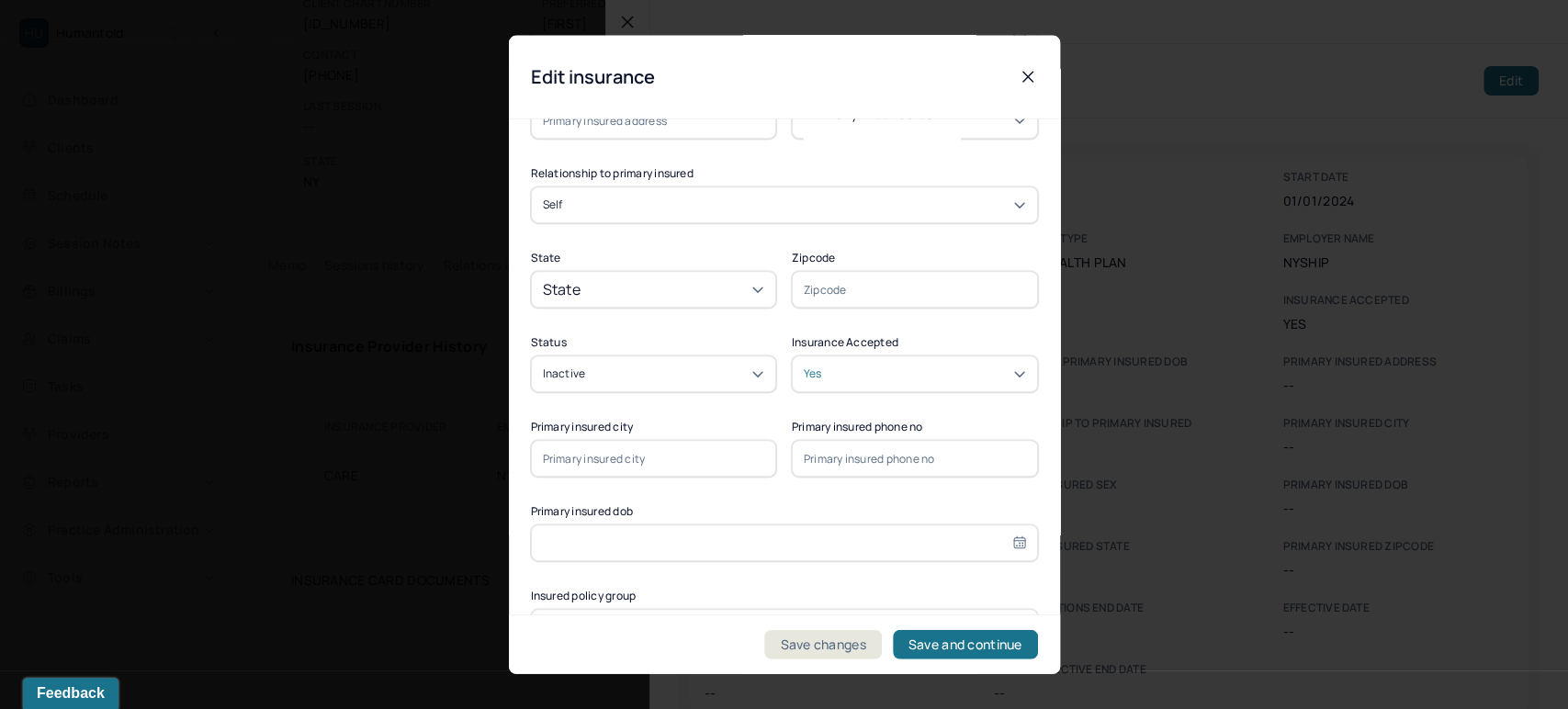 scroll, scrollTop: 565, scrollLeft: 0, axis: vertical 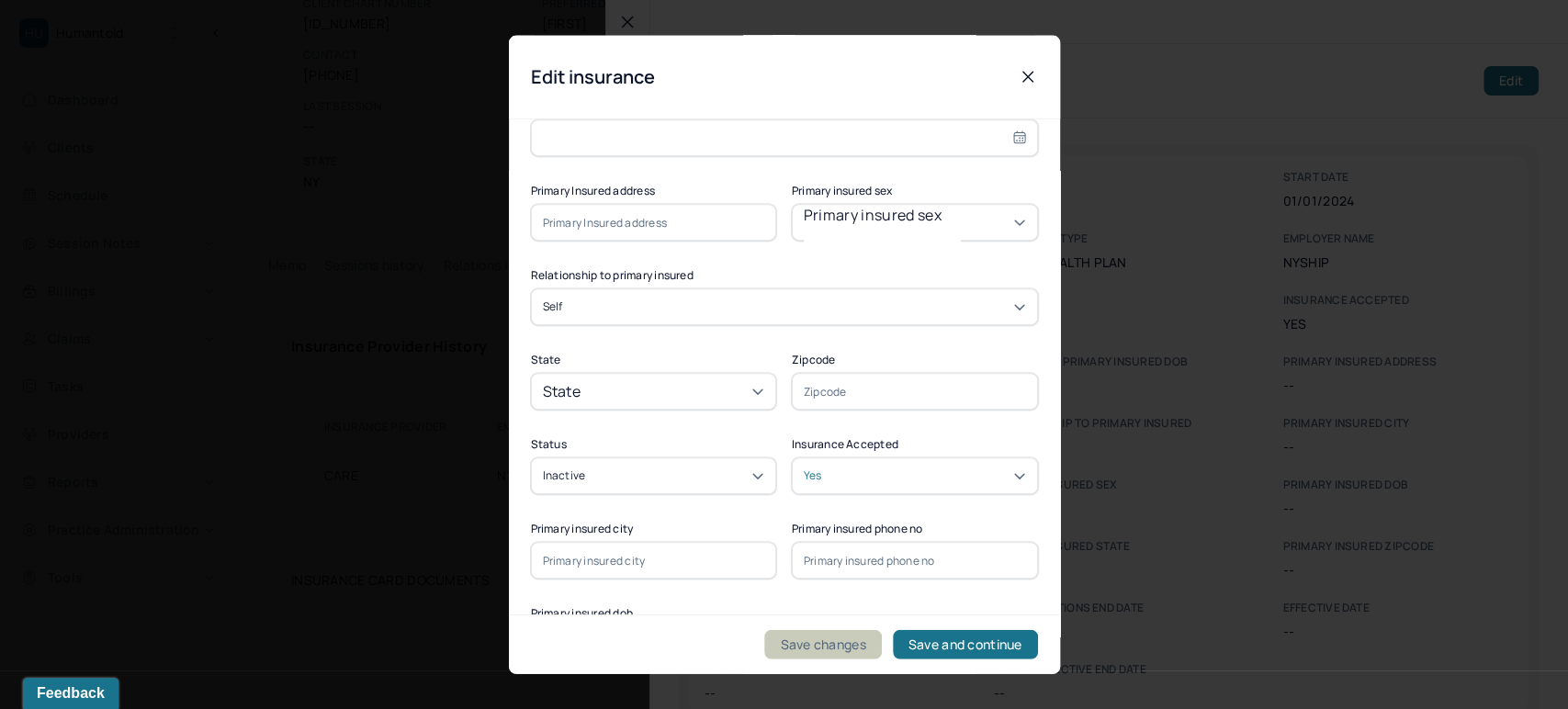 click on "Save changes" at bounding box center (822, 644) 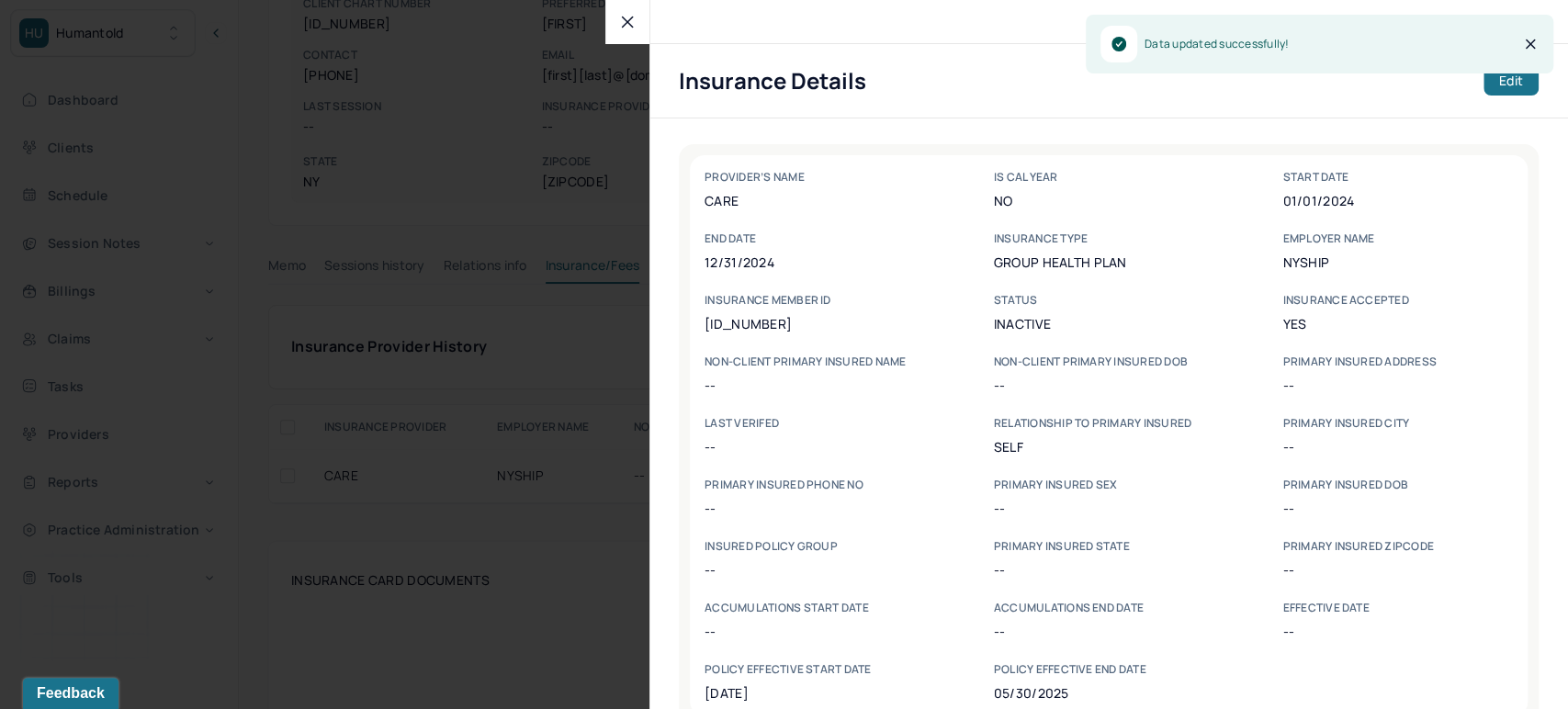 click 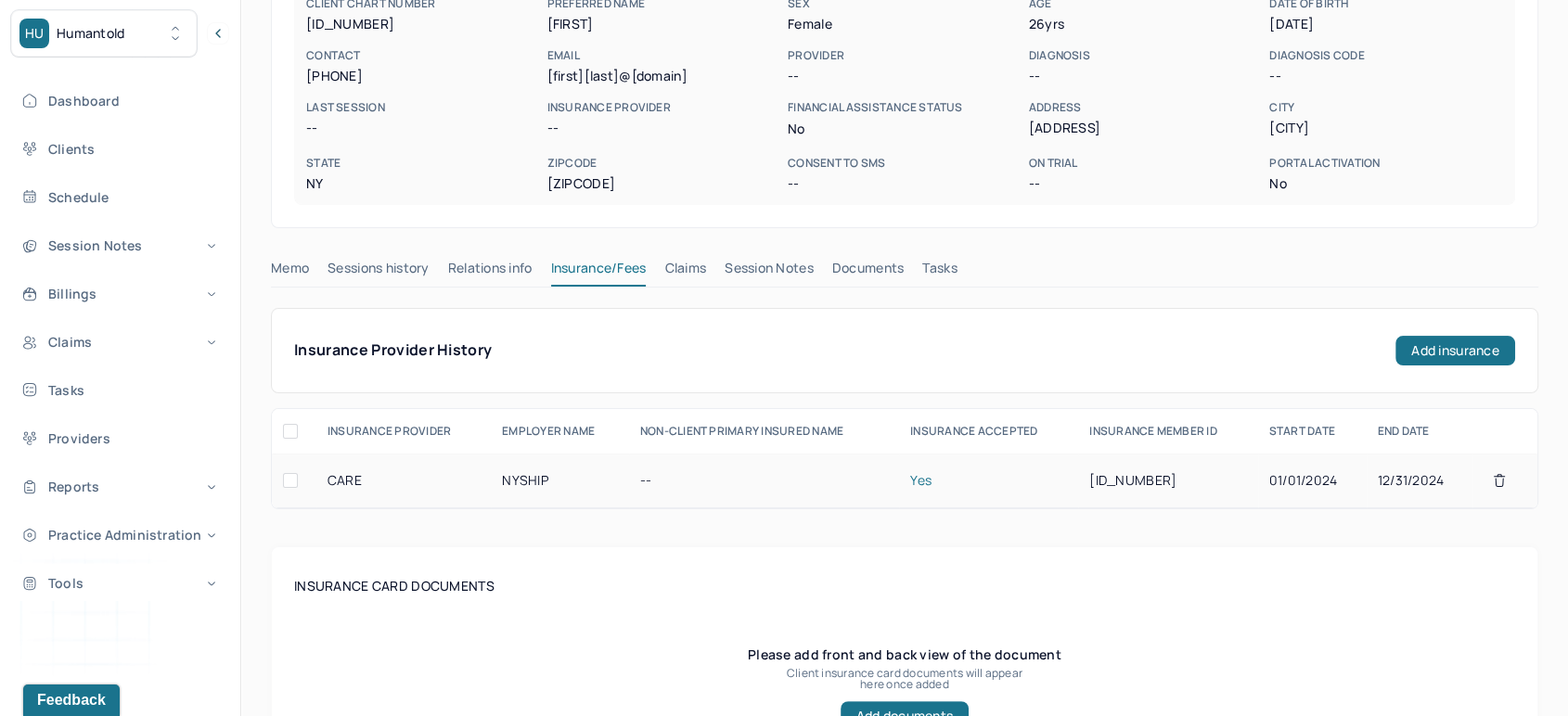 click on "01/01/2024" at bounding box center (1312, 480) 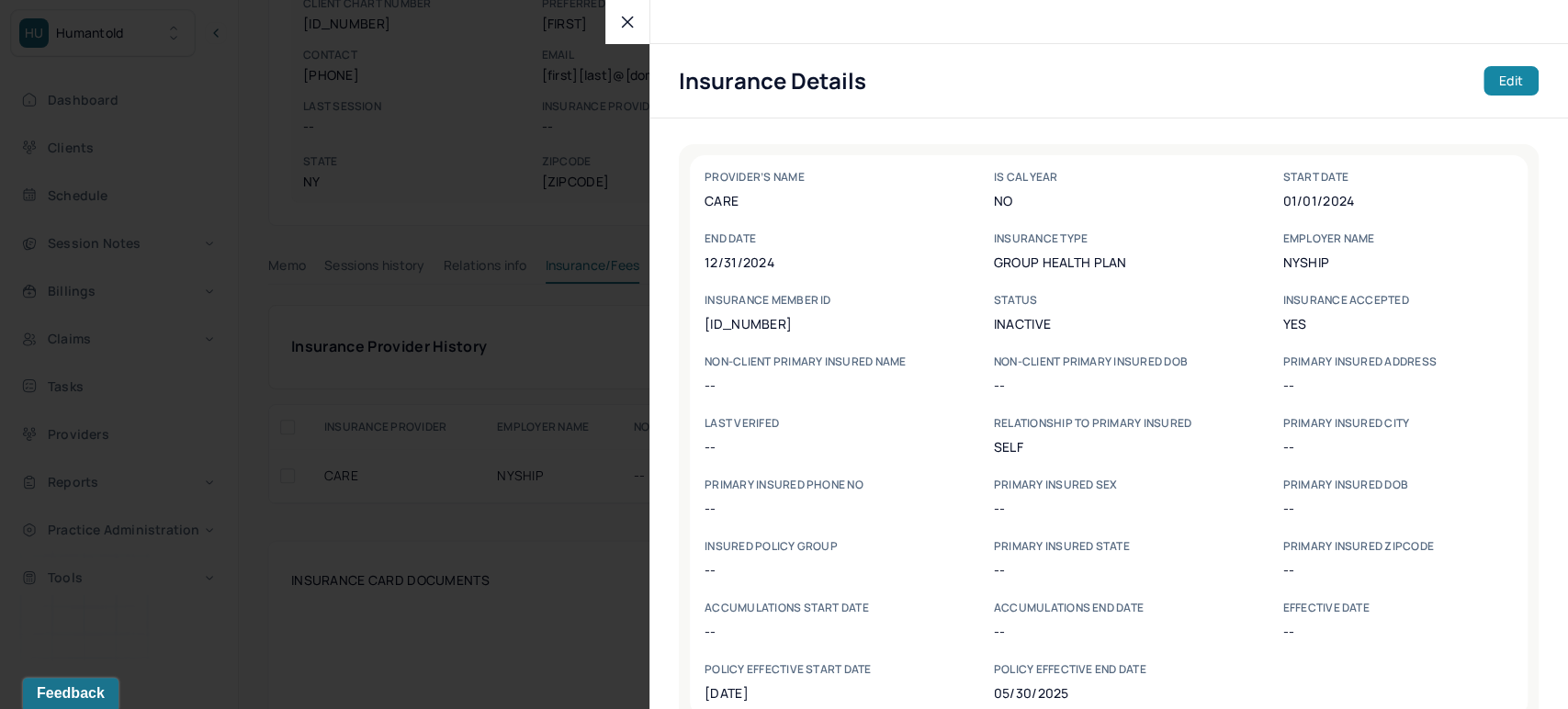 click on "Edit" at bounding box center (1511, 81) 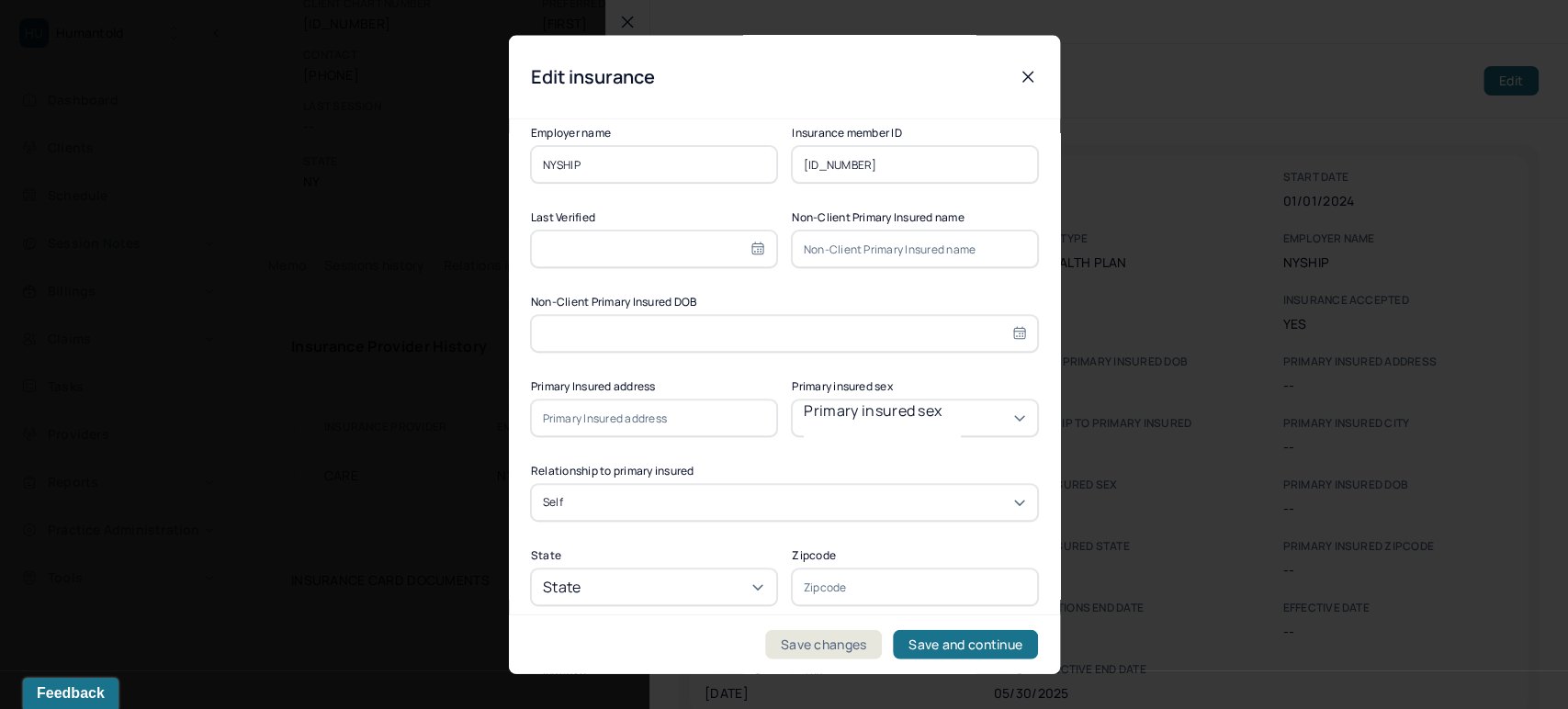 scroll, scrollTop: 102, scrollLeft: 0, axis: vertical 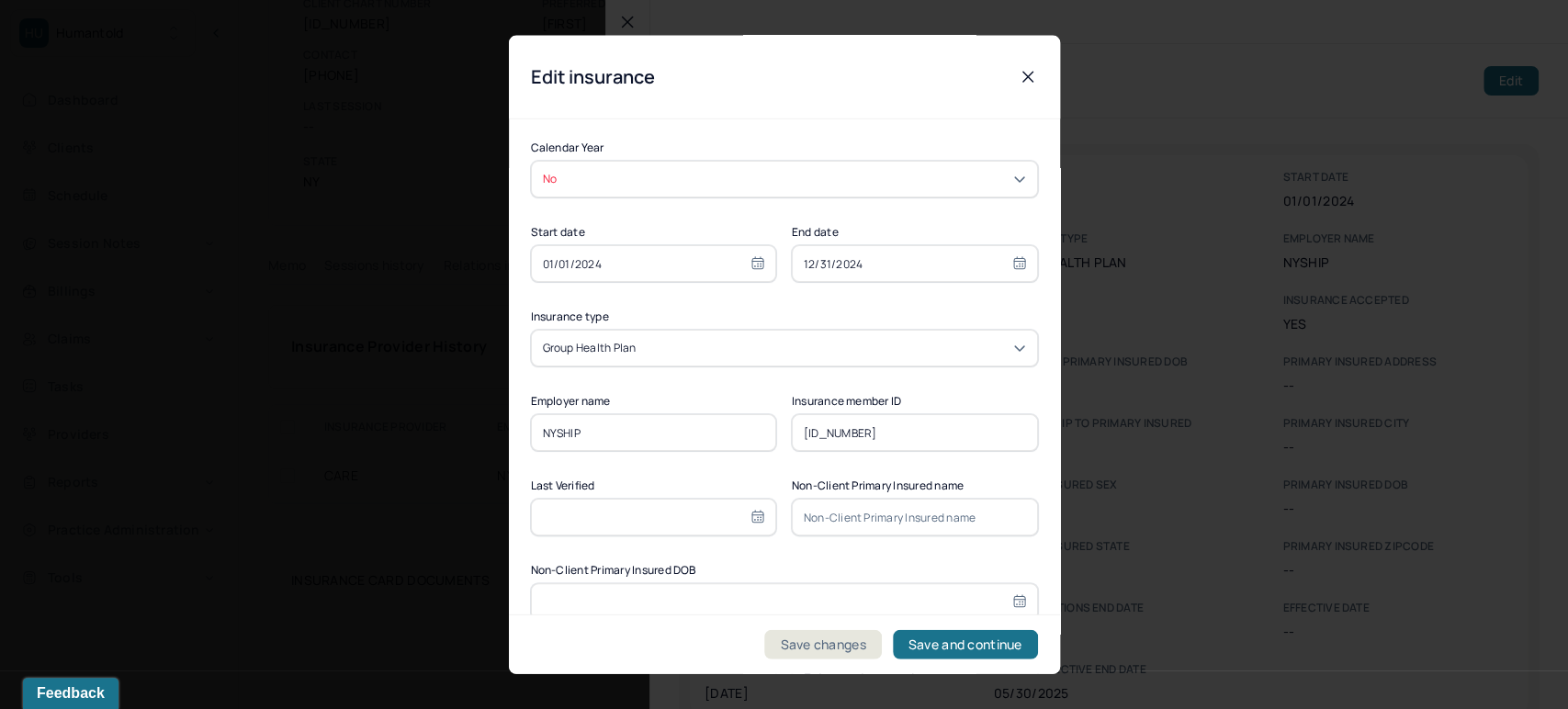 select on "2024" 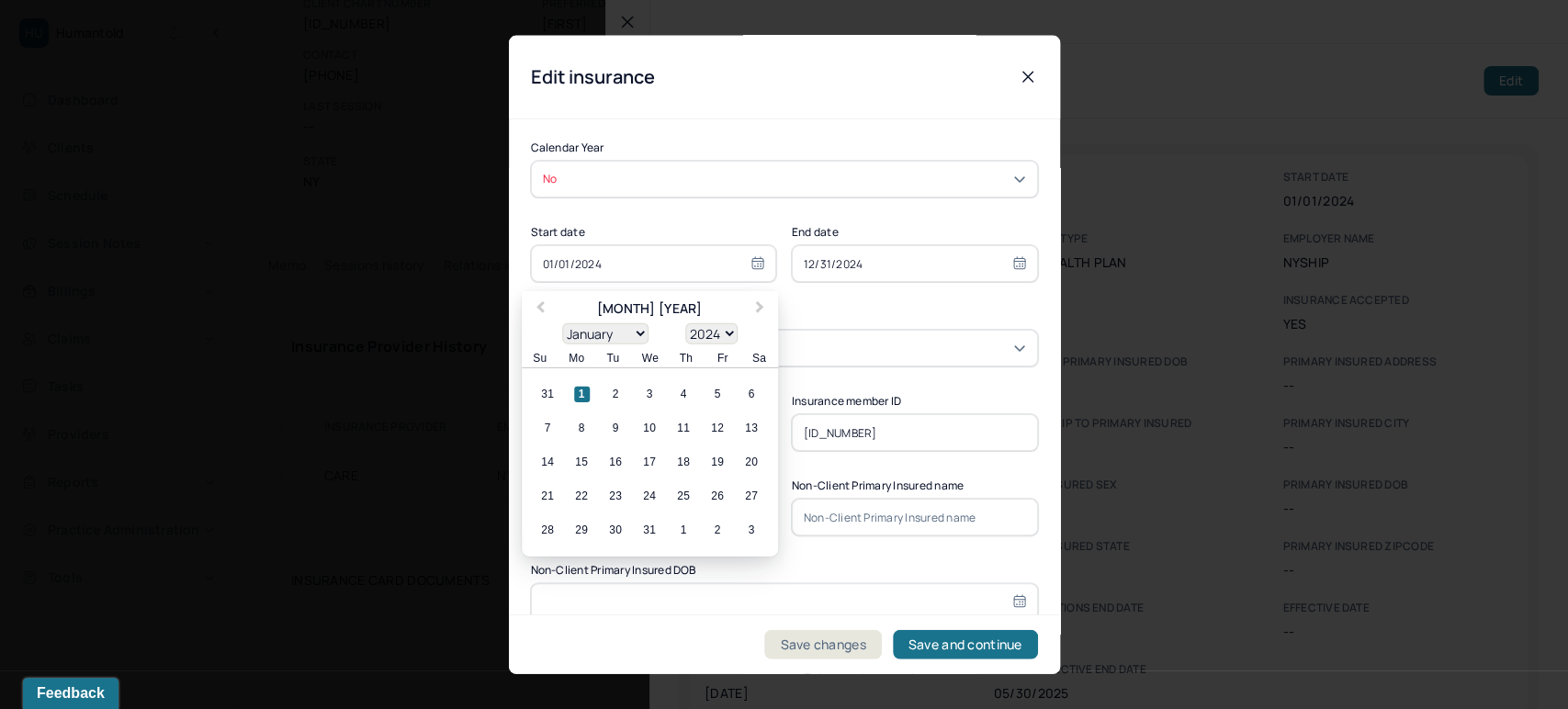 drag, startPoint x: 610, startPoint y: 263, endPoint x: 463, endPoint y: 276, distance: 147.57371 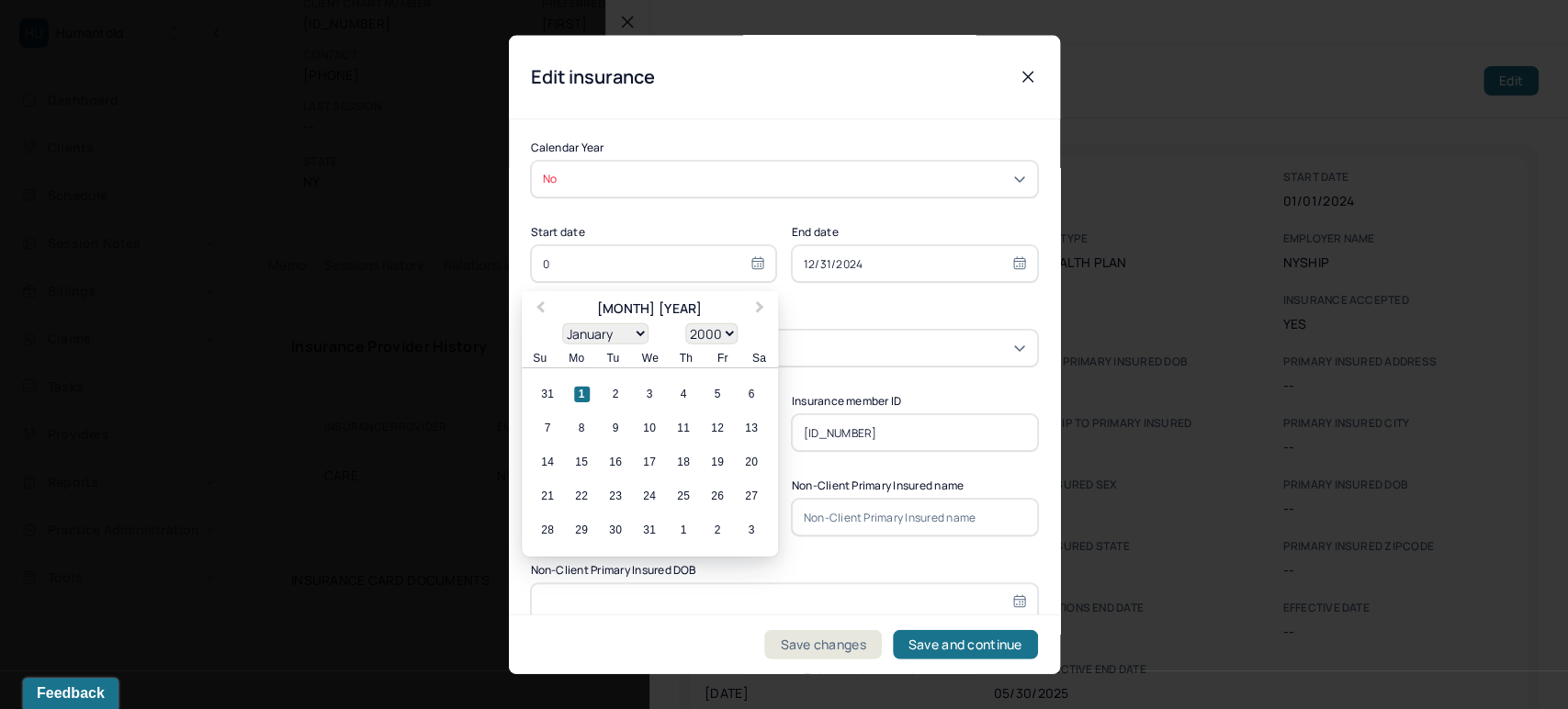 type on "01" 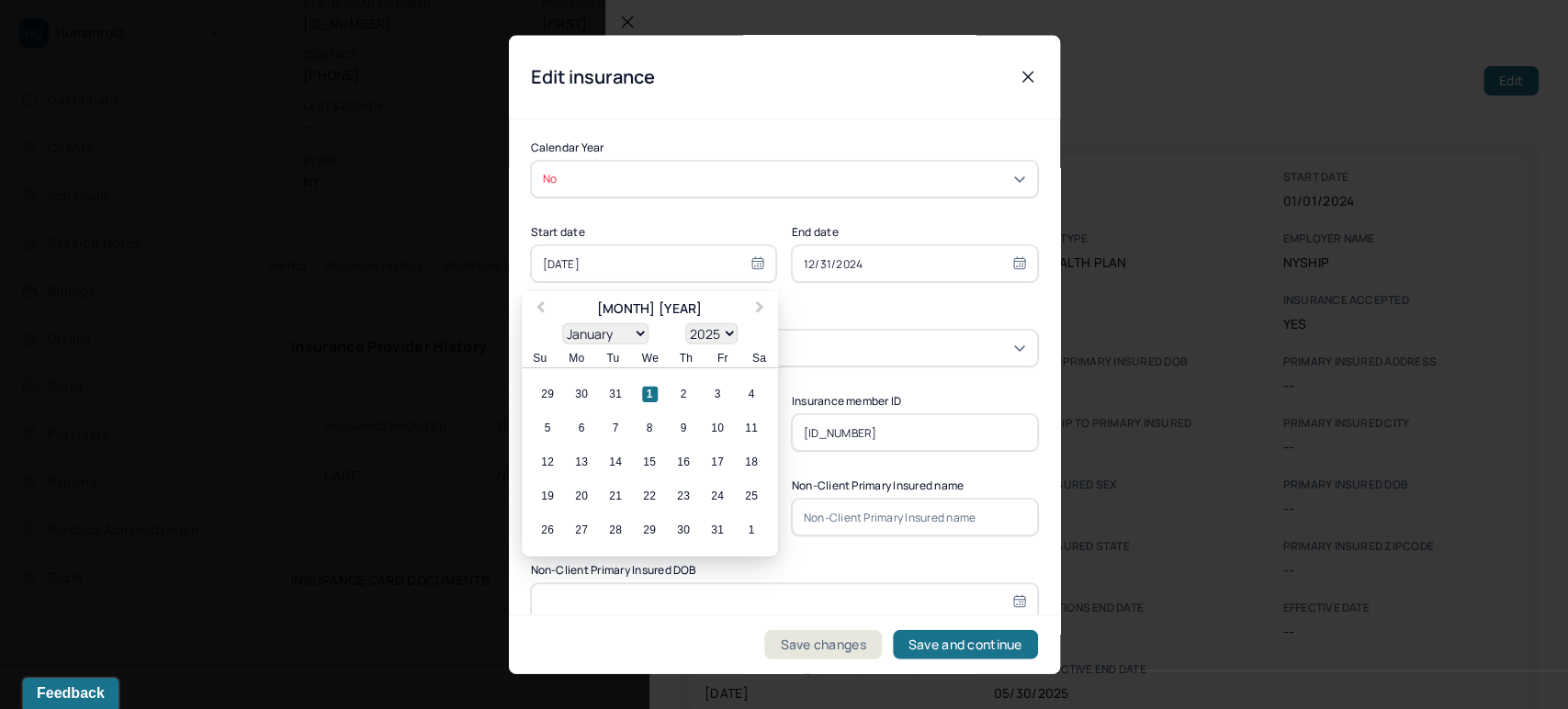 type on "[DATE]/[DATE]/" 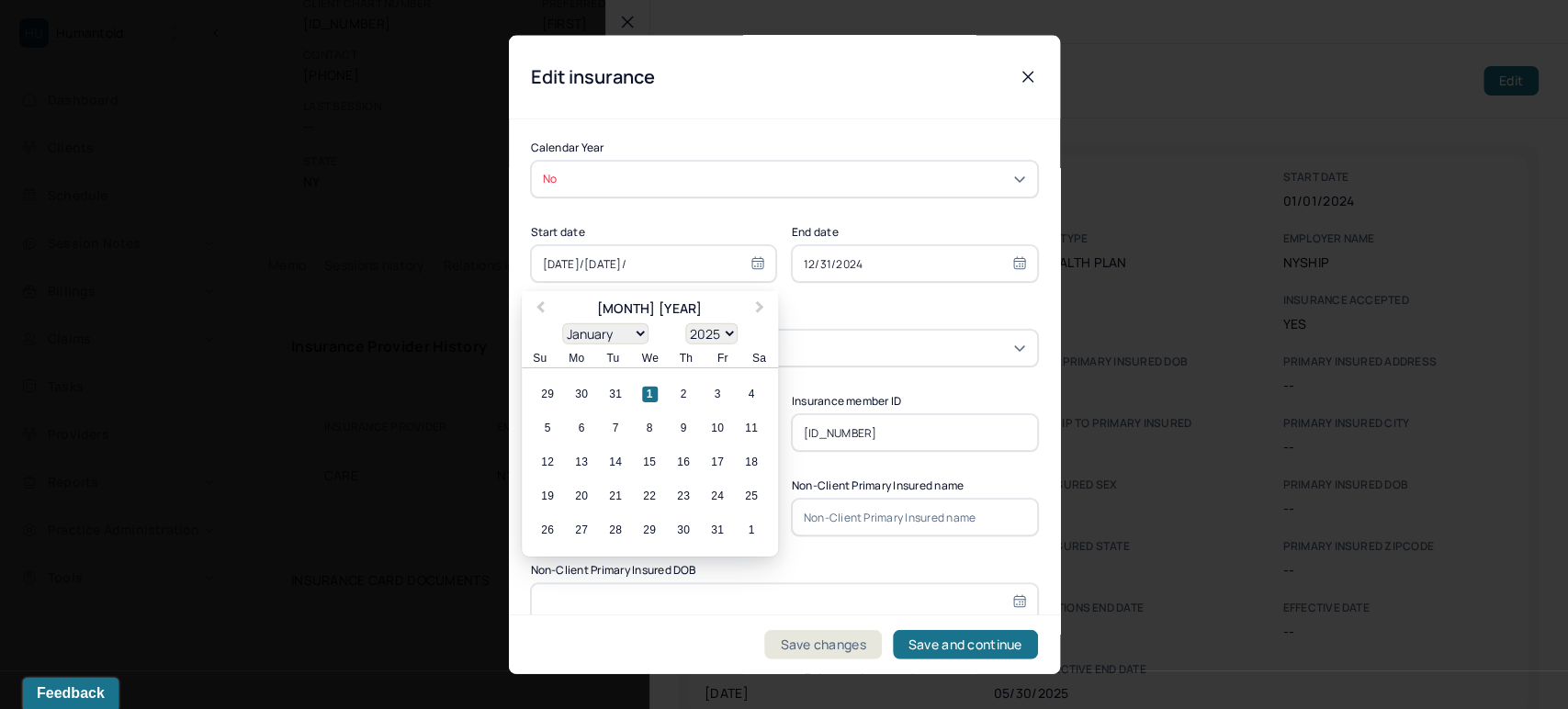 select on "2002" 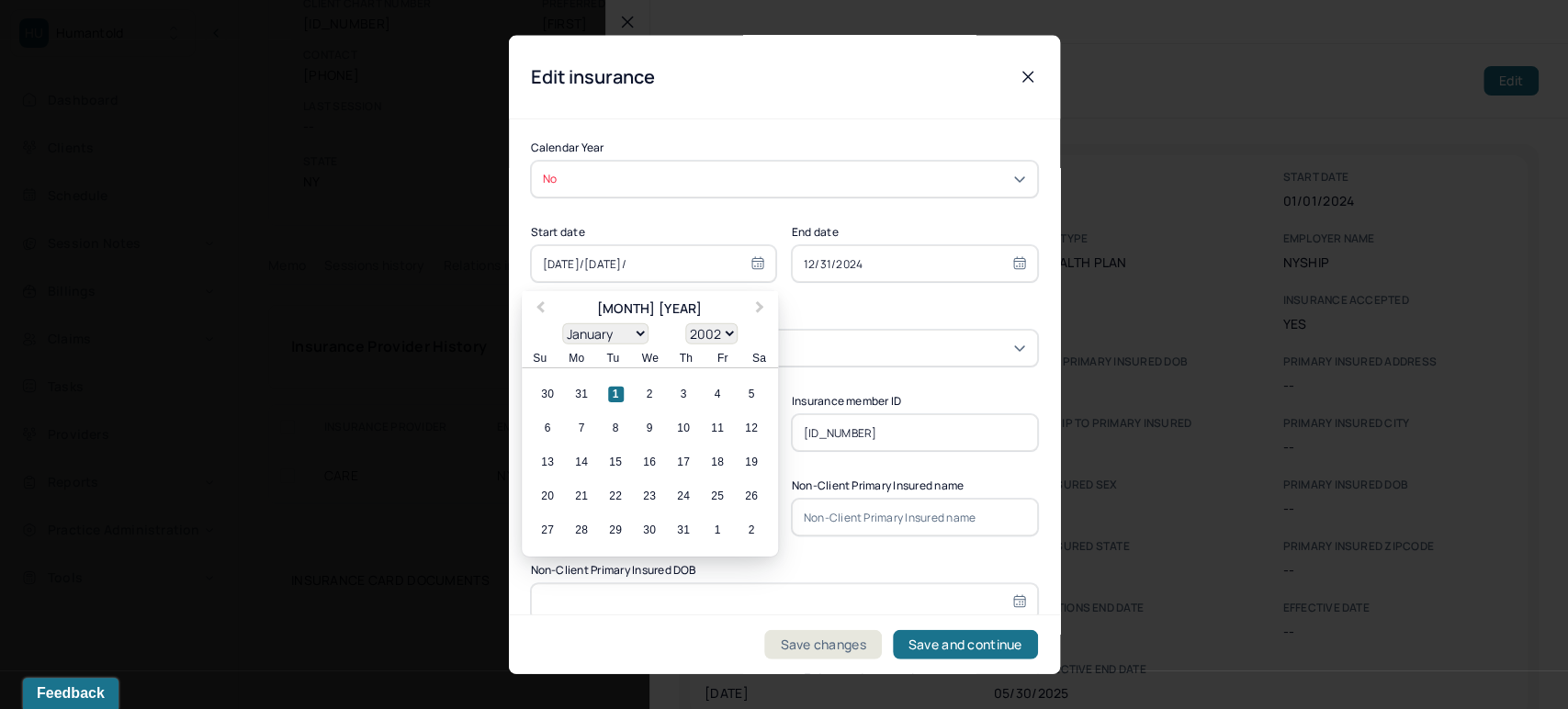 type on "[DATE]/[DATE]" 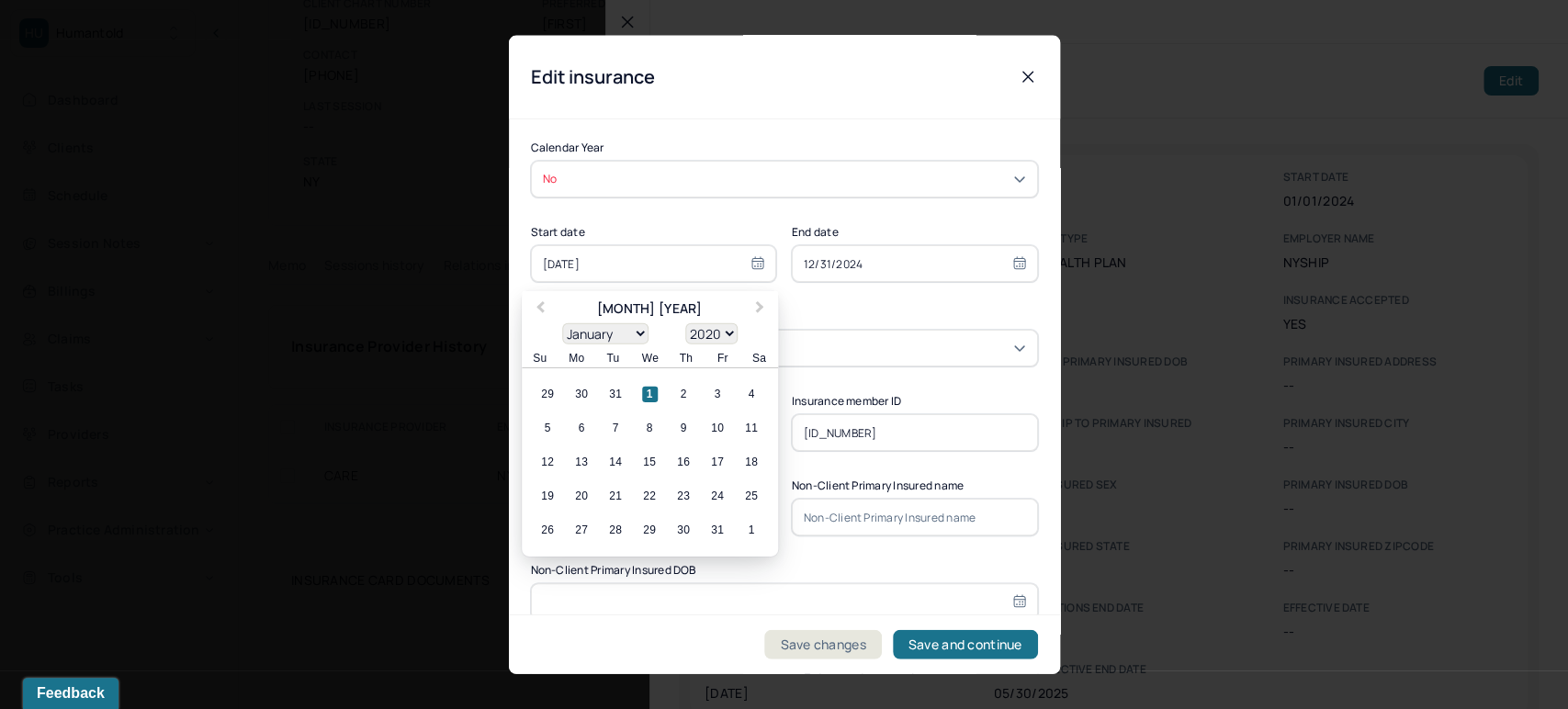 type on "[DATE]/[DATE]/[YEAR]" 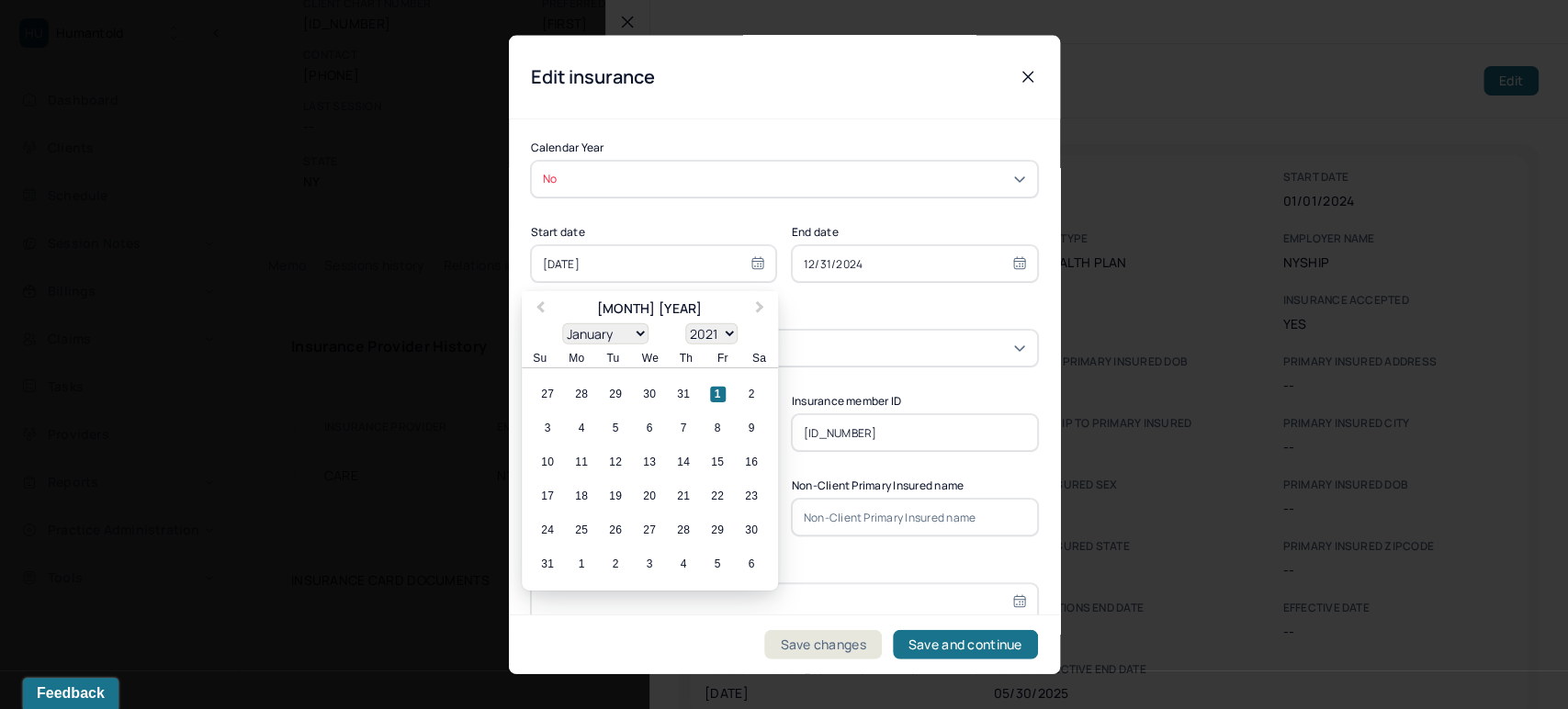 type on "[DATE]/[DATE]" 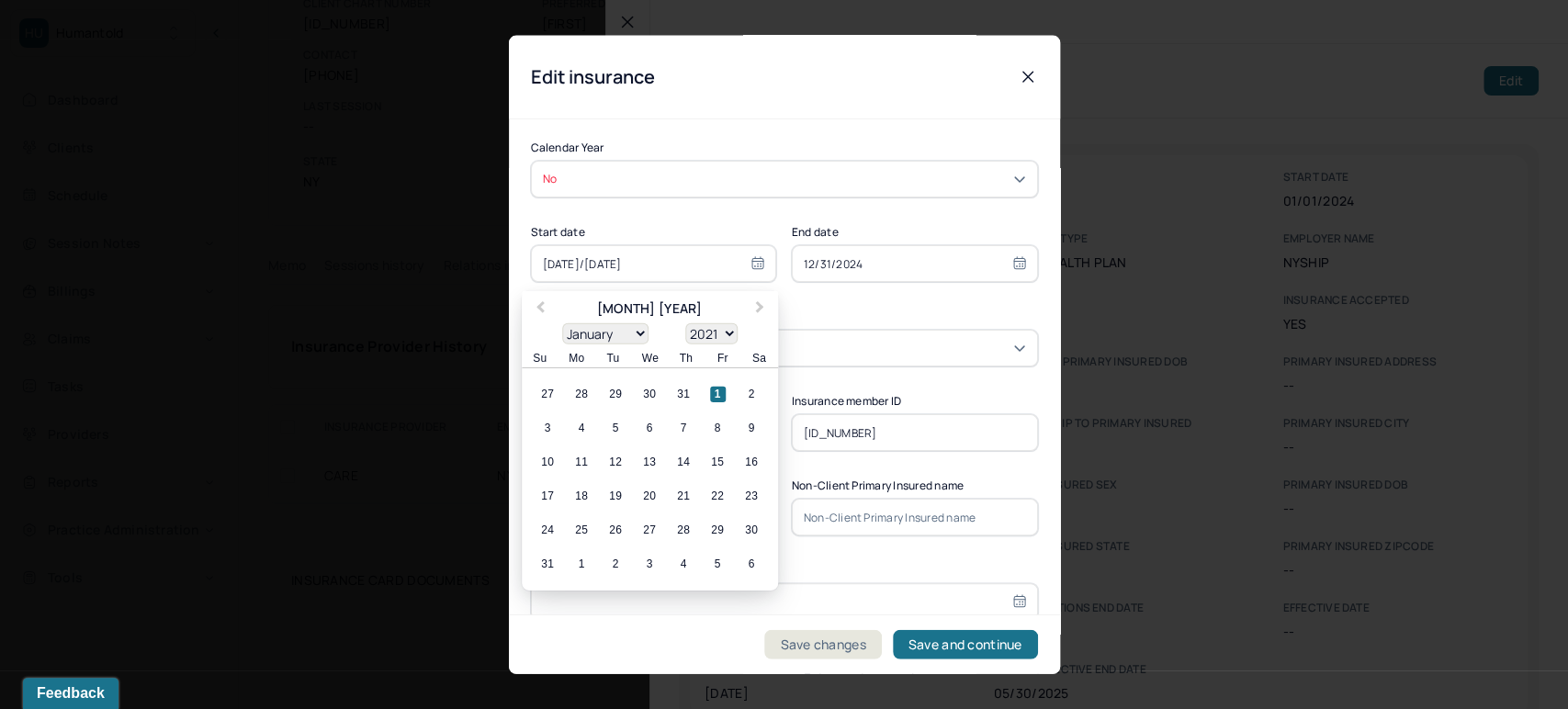 select on "2020" 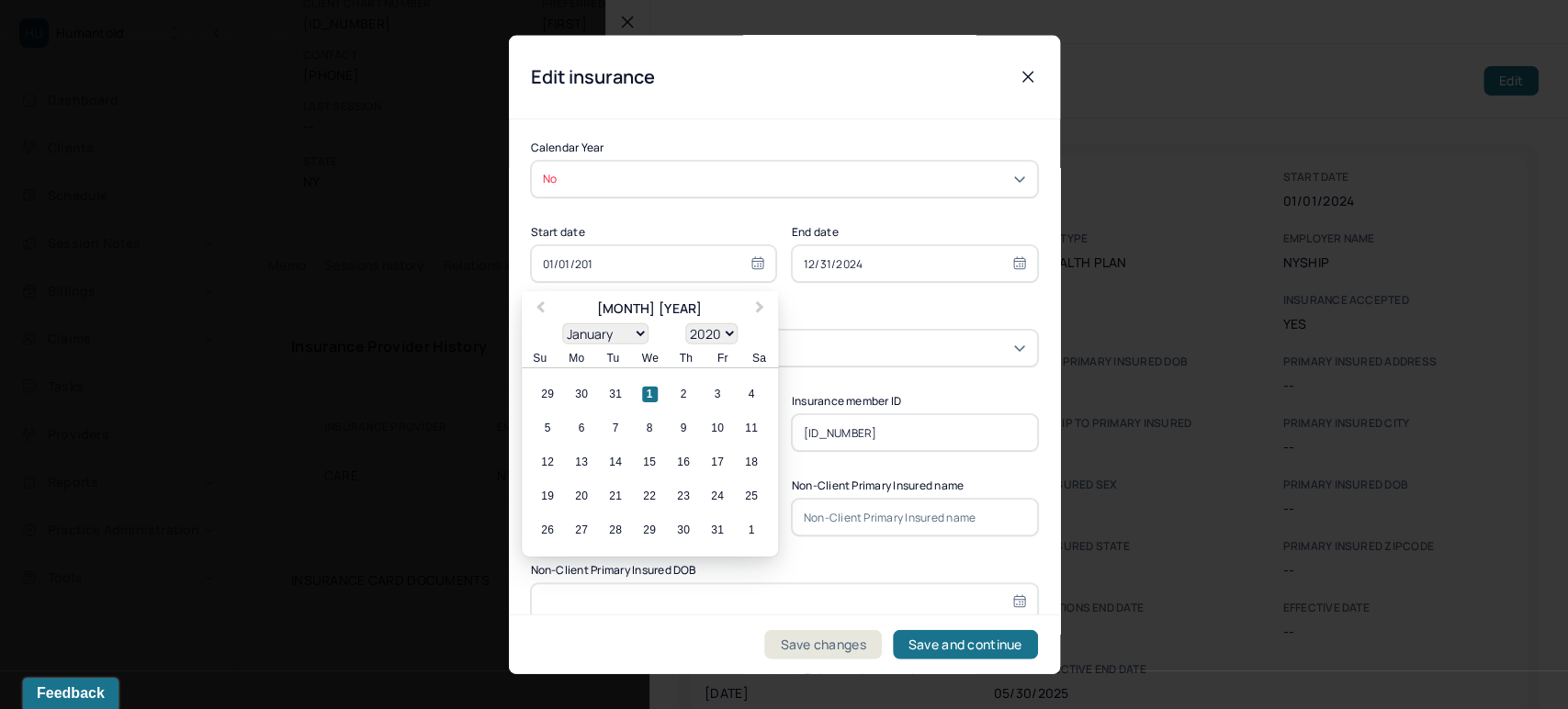 type on "[DATE]" 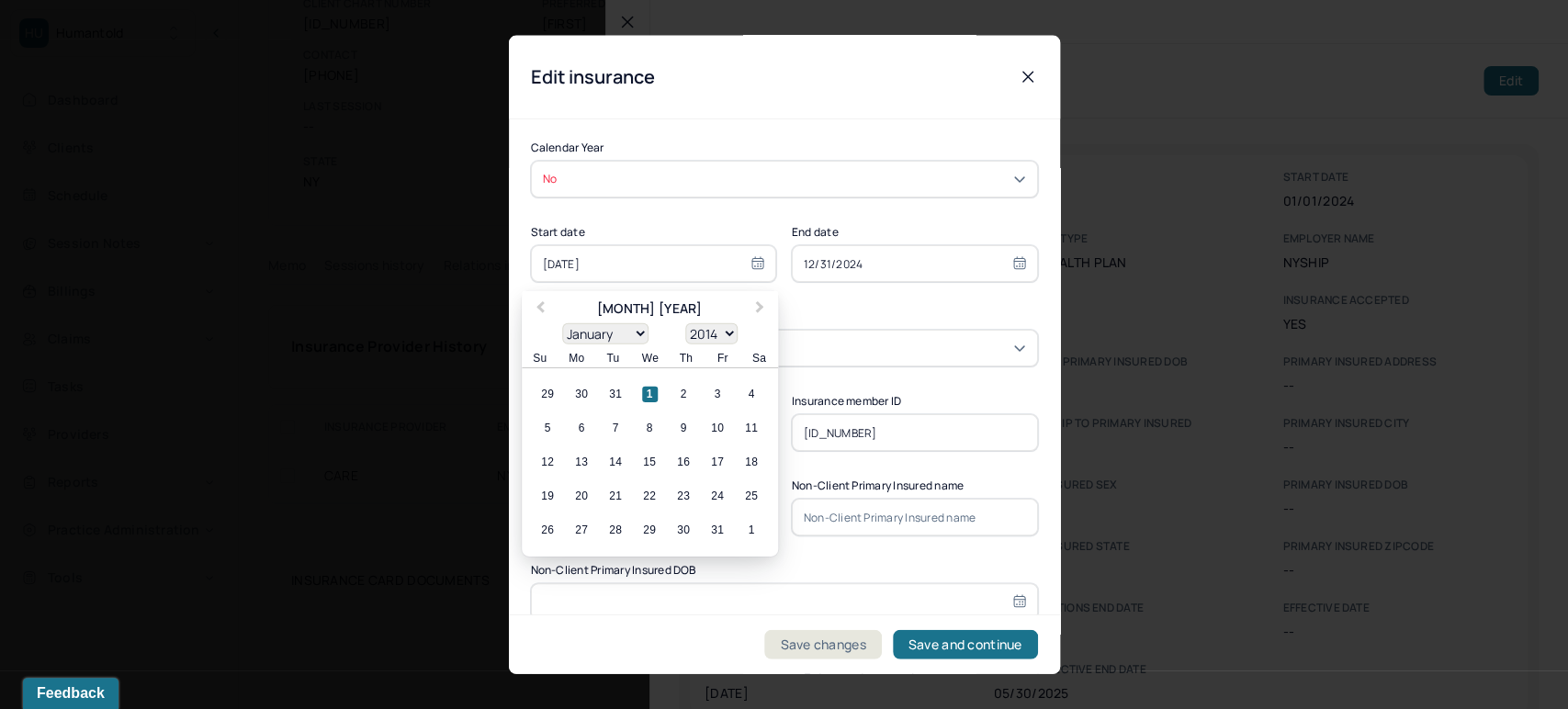 type on "[DATE]" 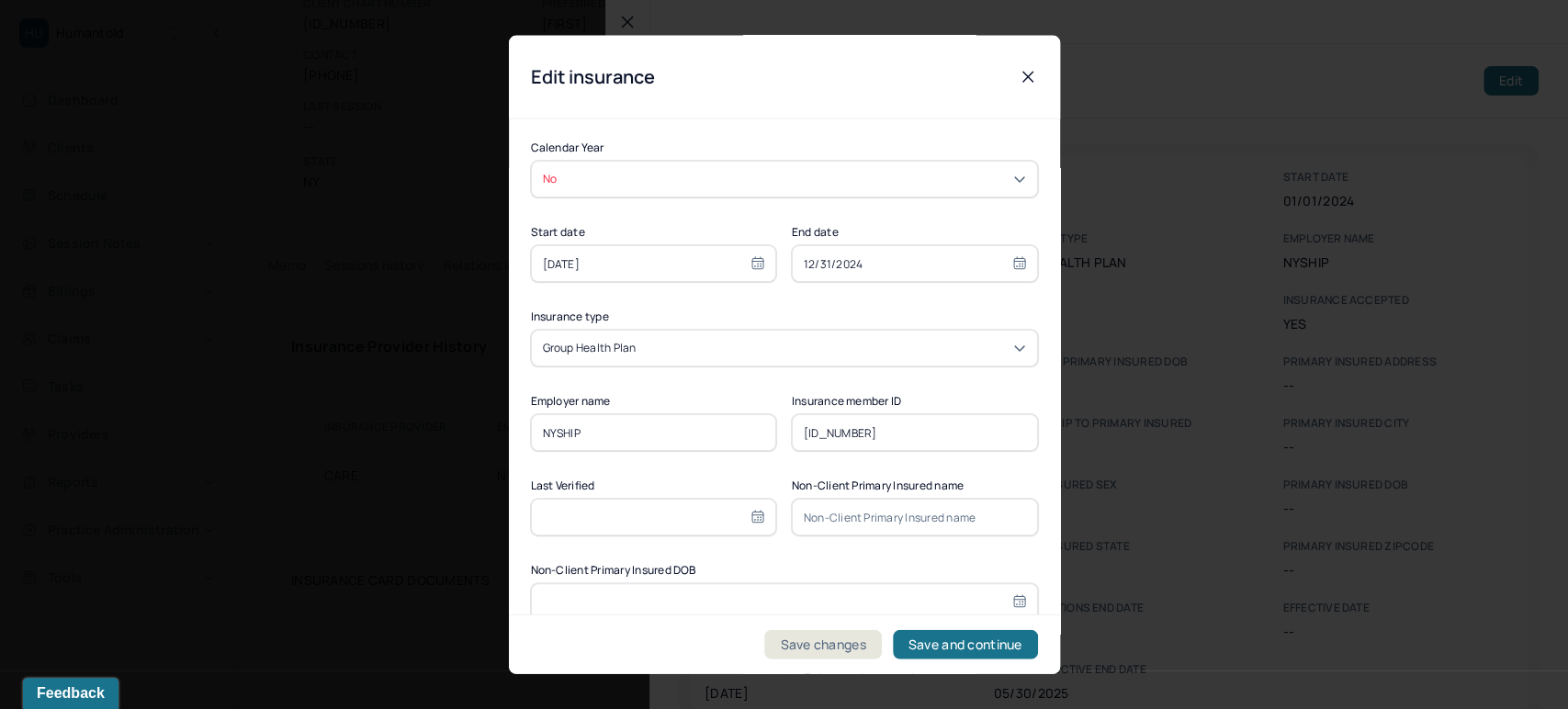 type 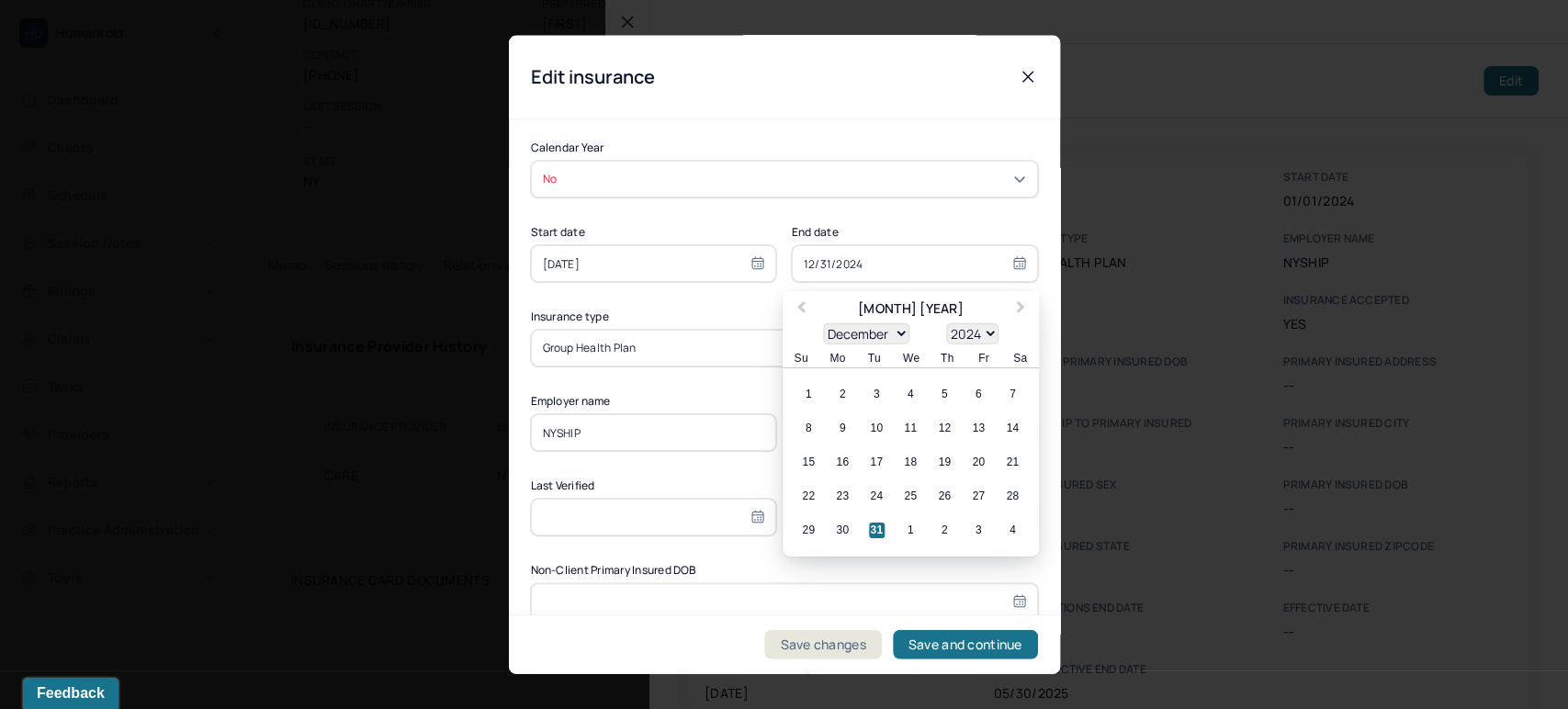 click on "12/31/2024" at bounding box center [915, 264] 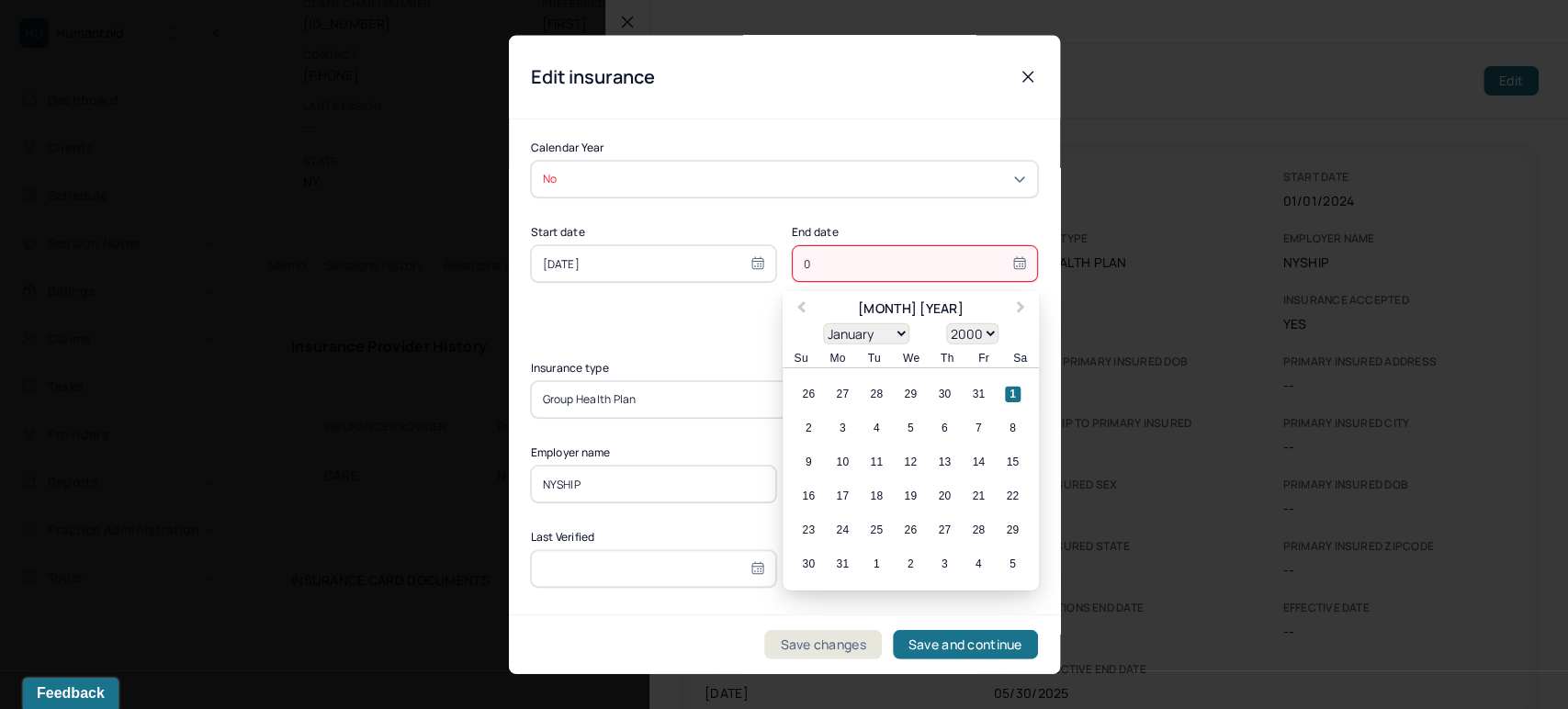 type on "05" 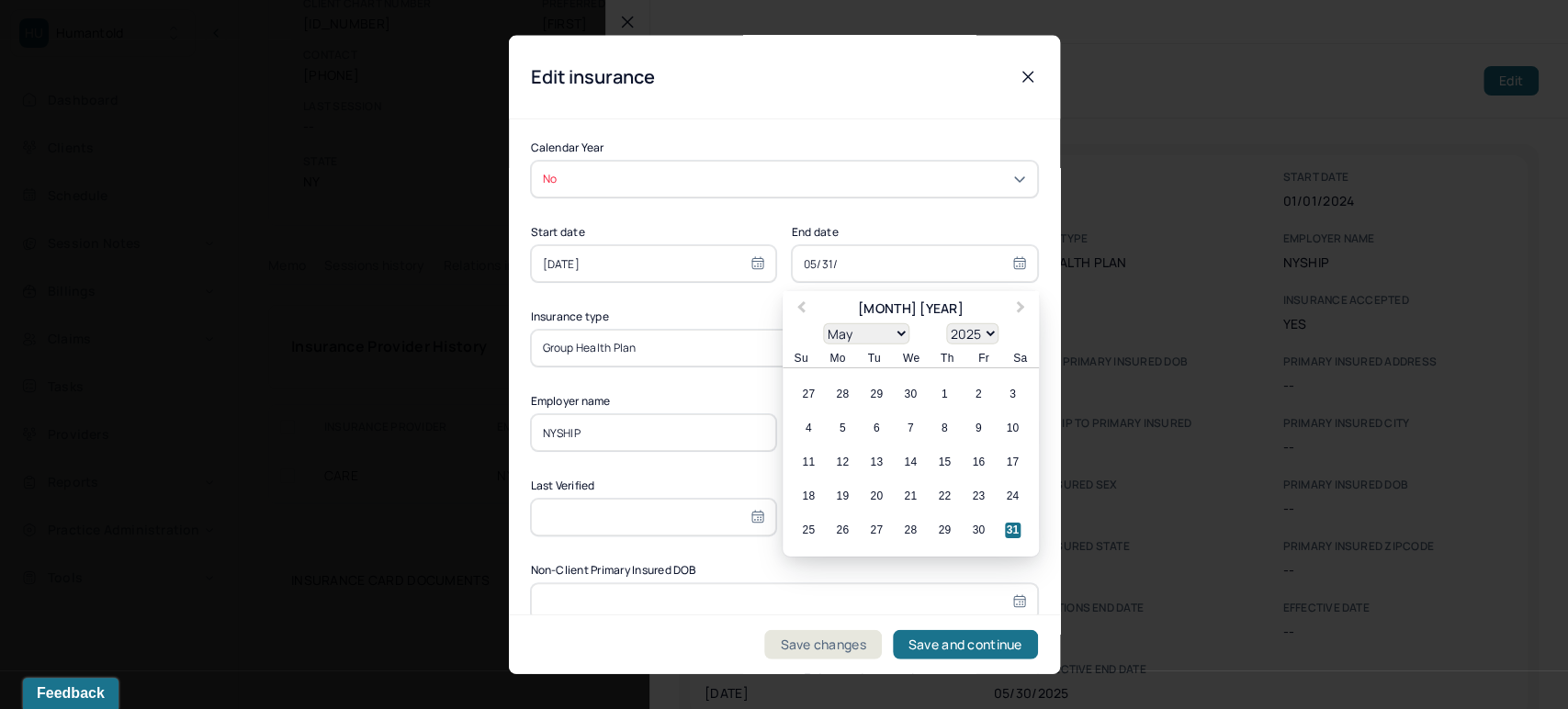 type on "[DATE]" 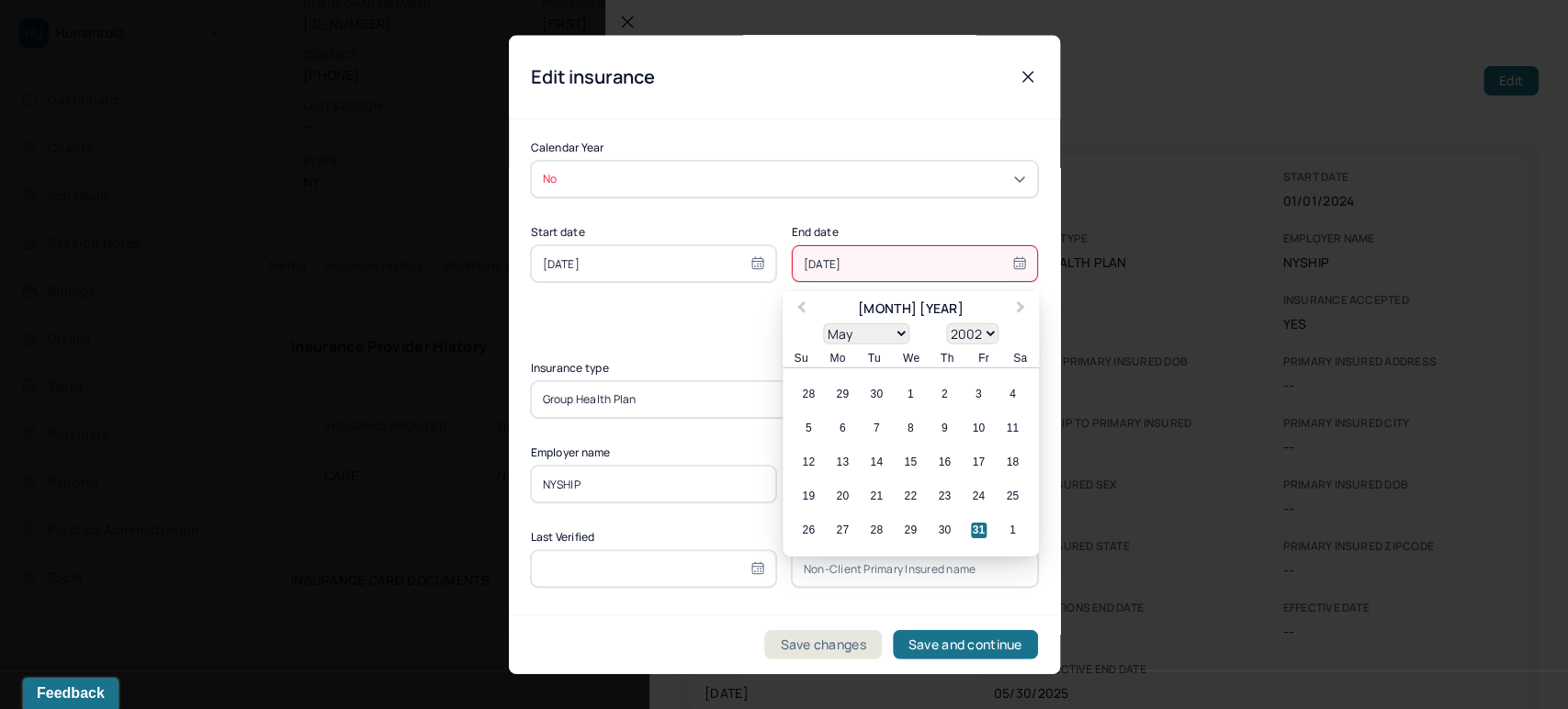 type on "[DATE]" 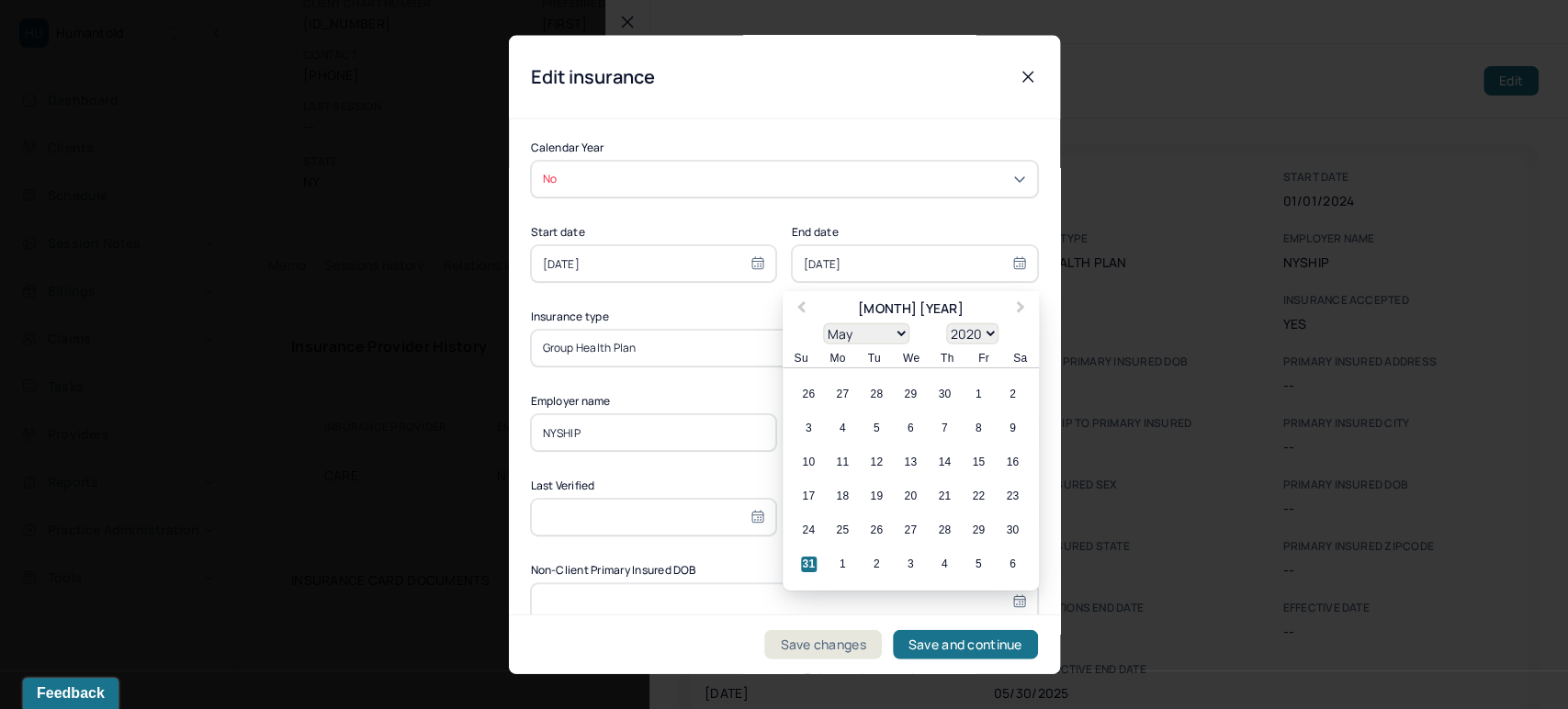 type on "05/31/2025" 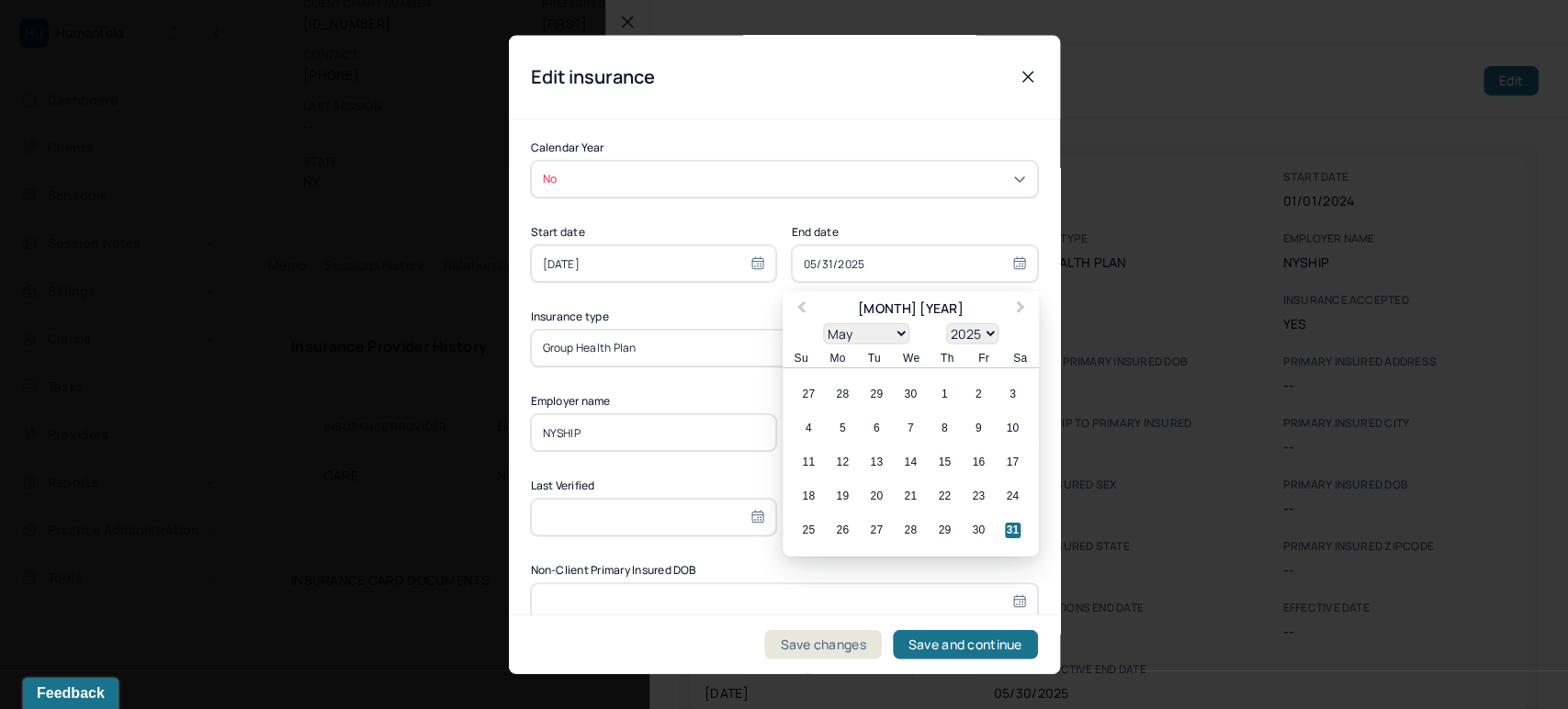 type on "05/31/2025" 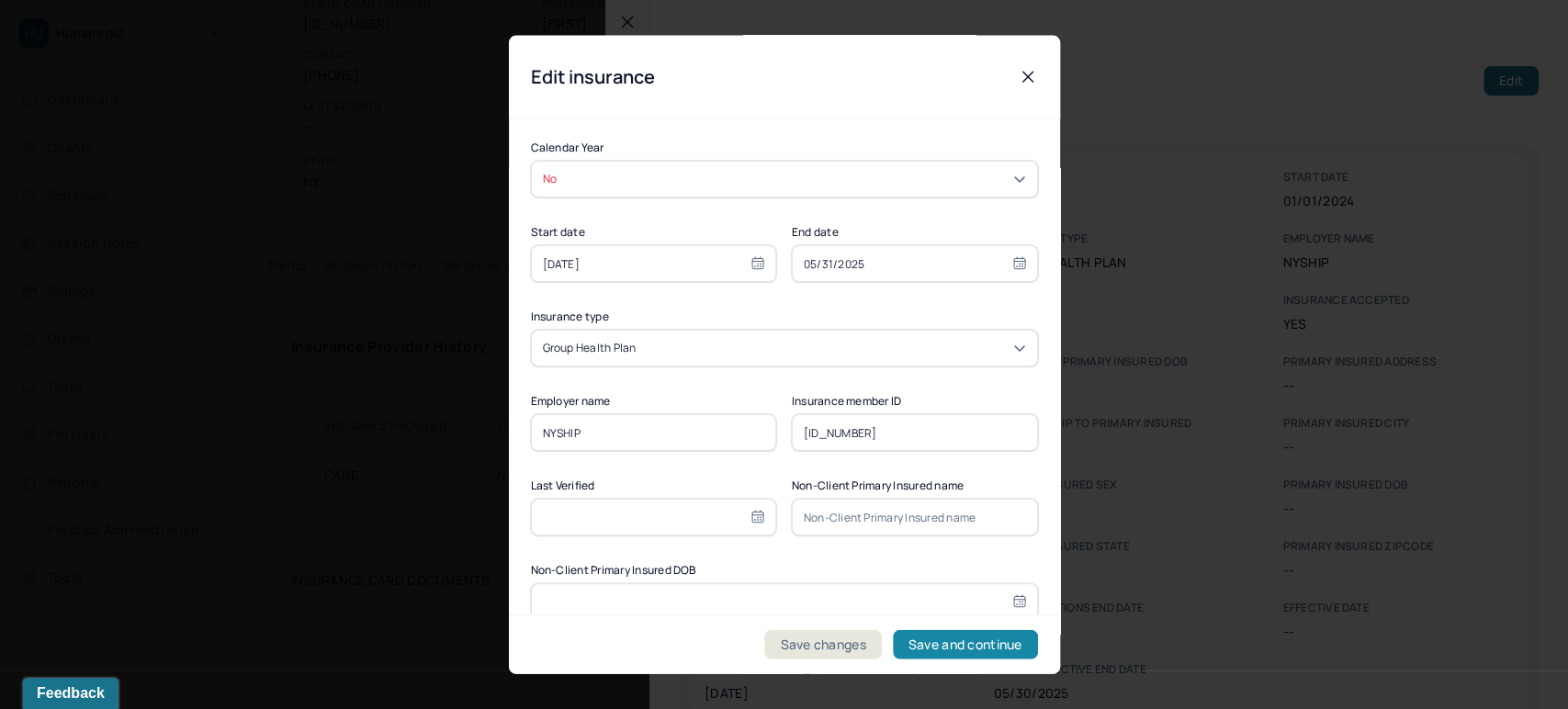 click on "Save and continue" at bounding box center (965, 644) 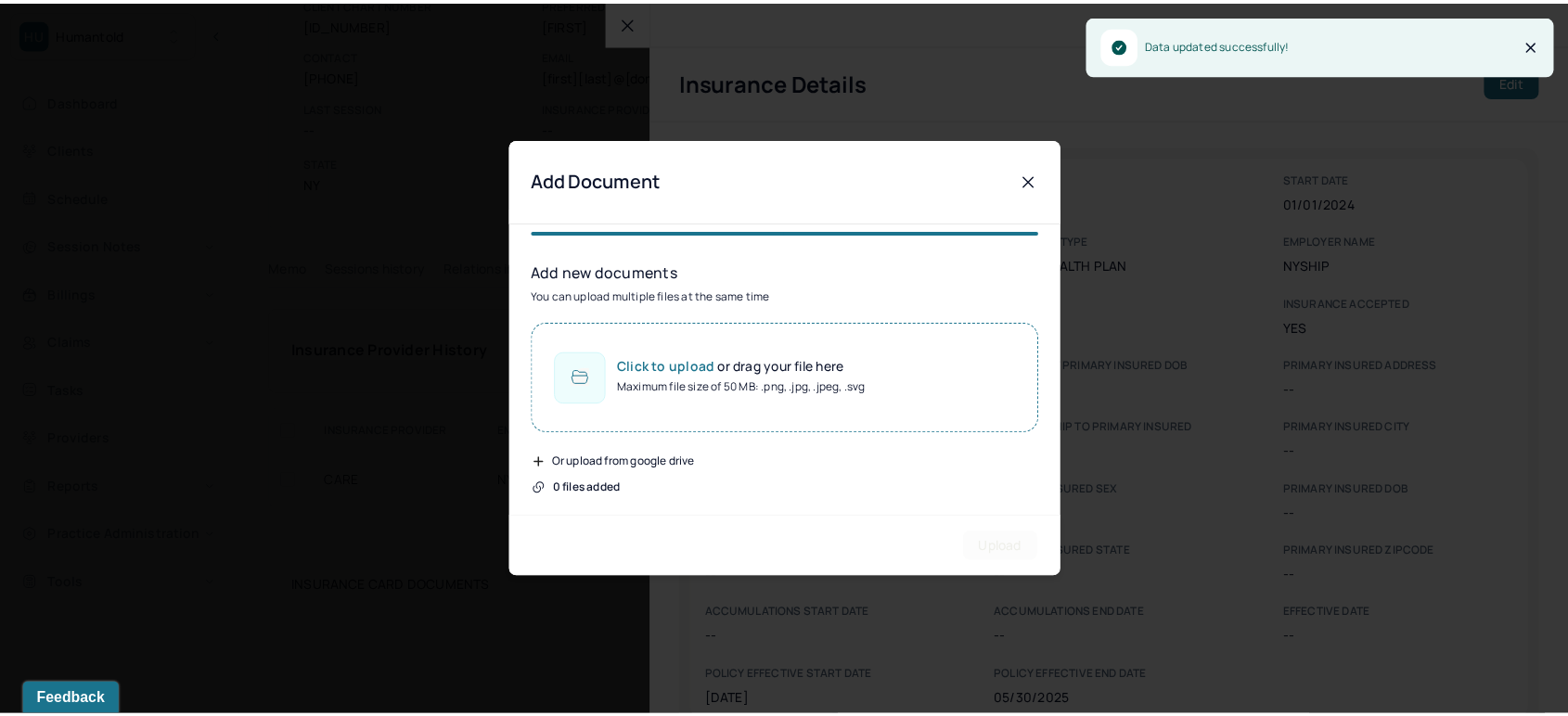 scroll, scrollTop: 0, scrollLeft: 0, axis: both 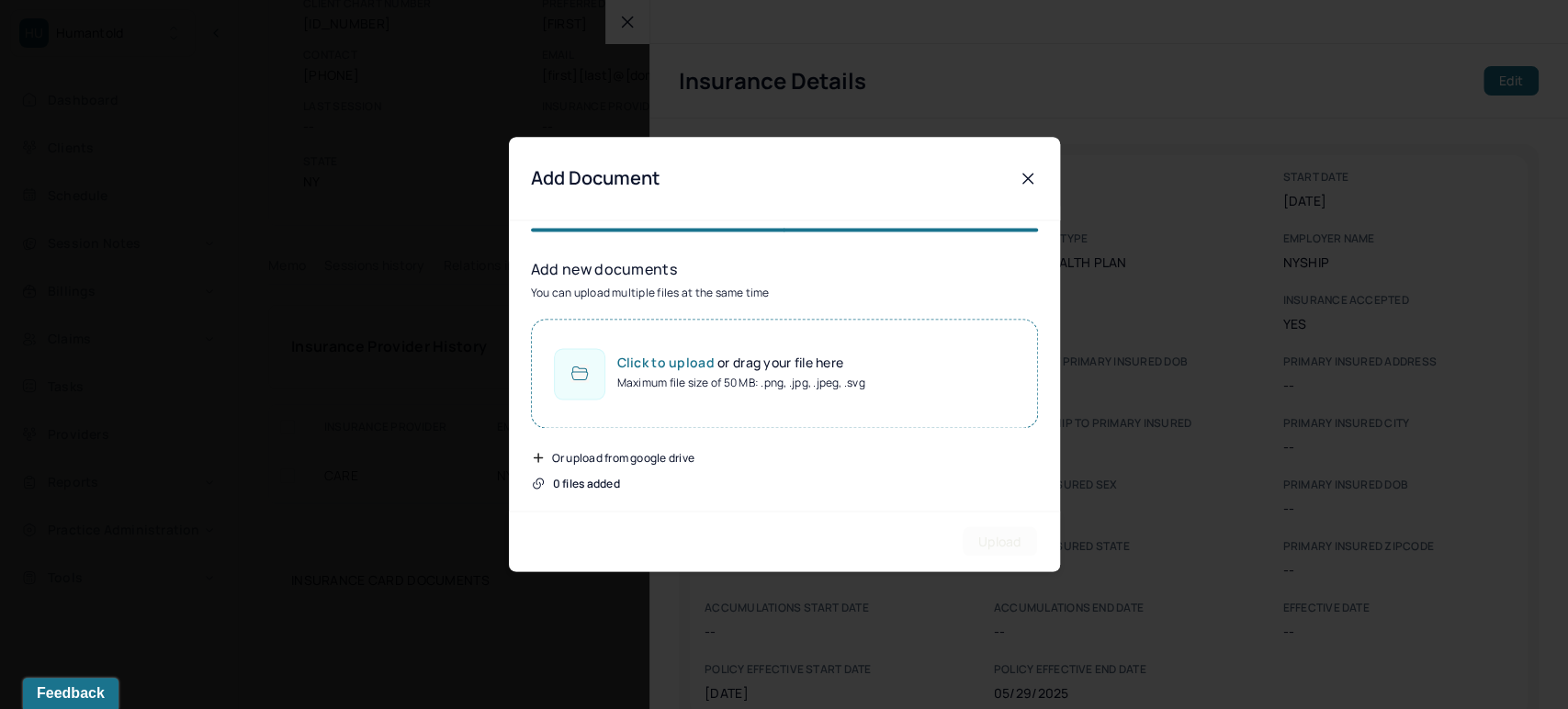 click 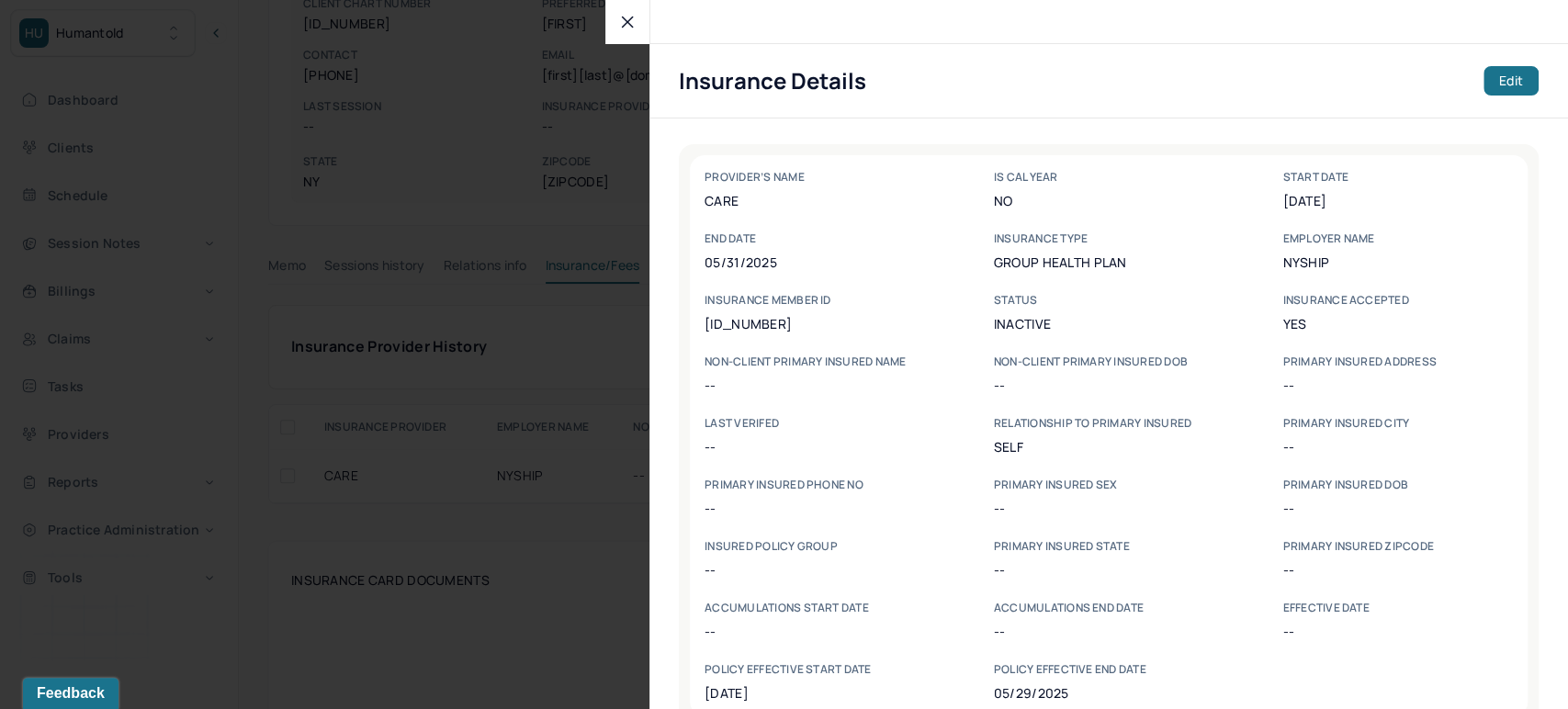 click 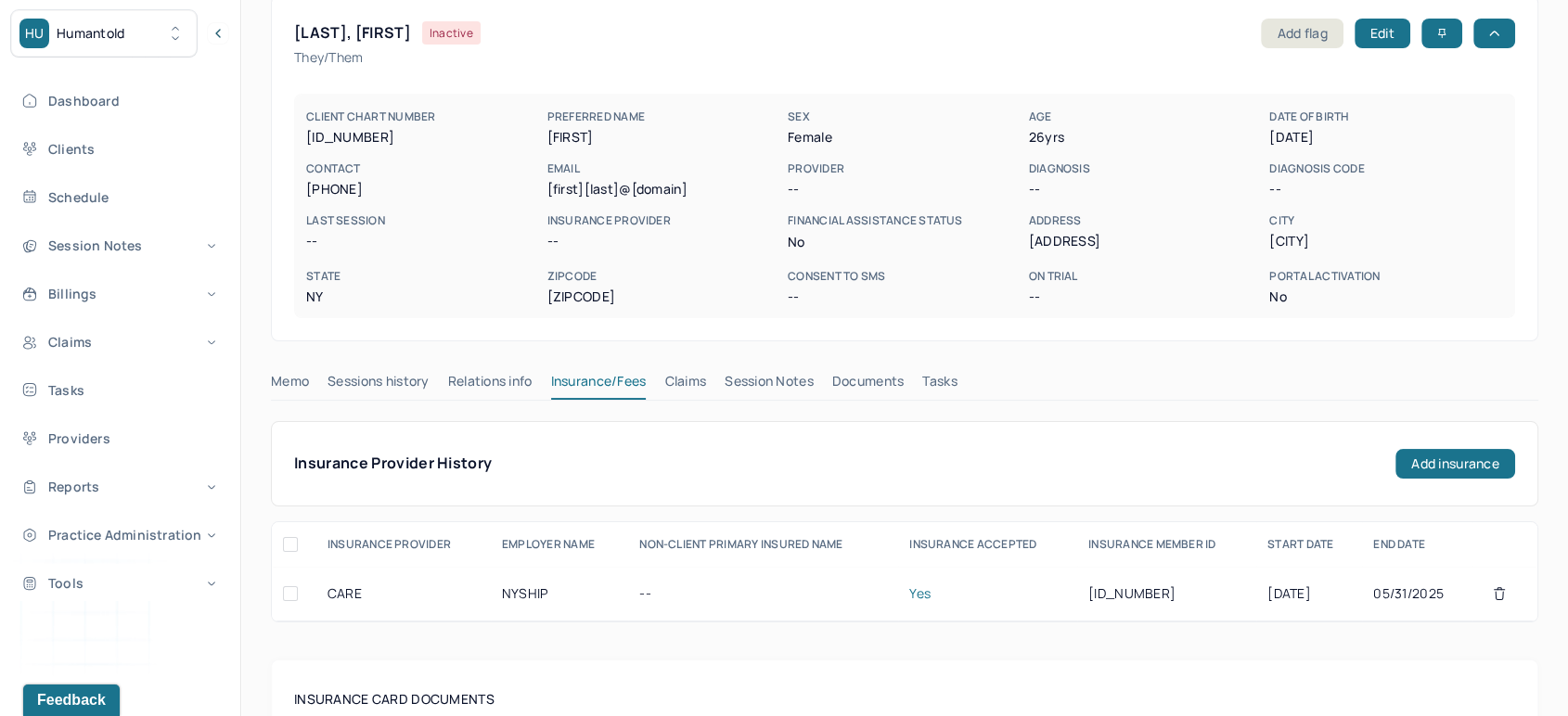 scroll, scrollTop: 0, scrollLeft: 0, axis: both 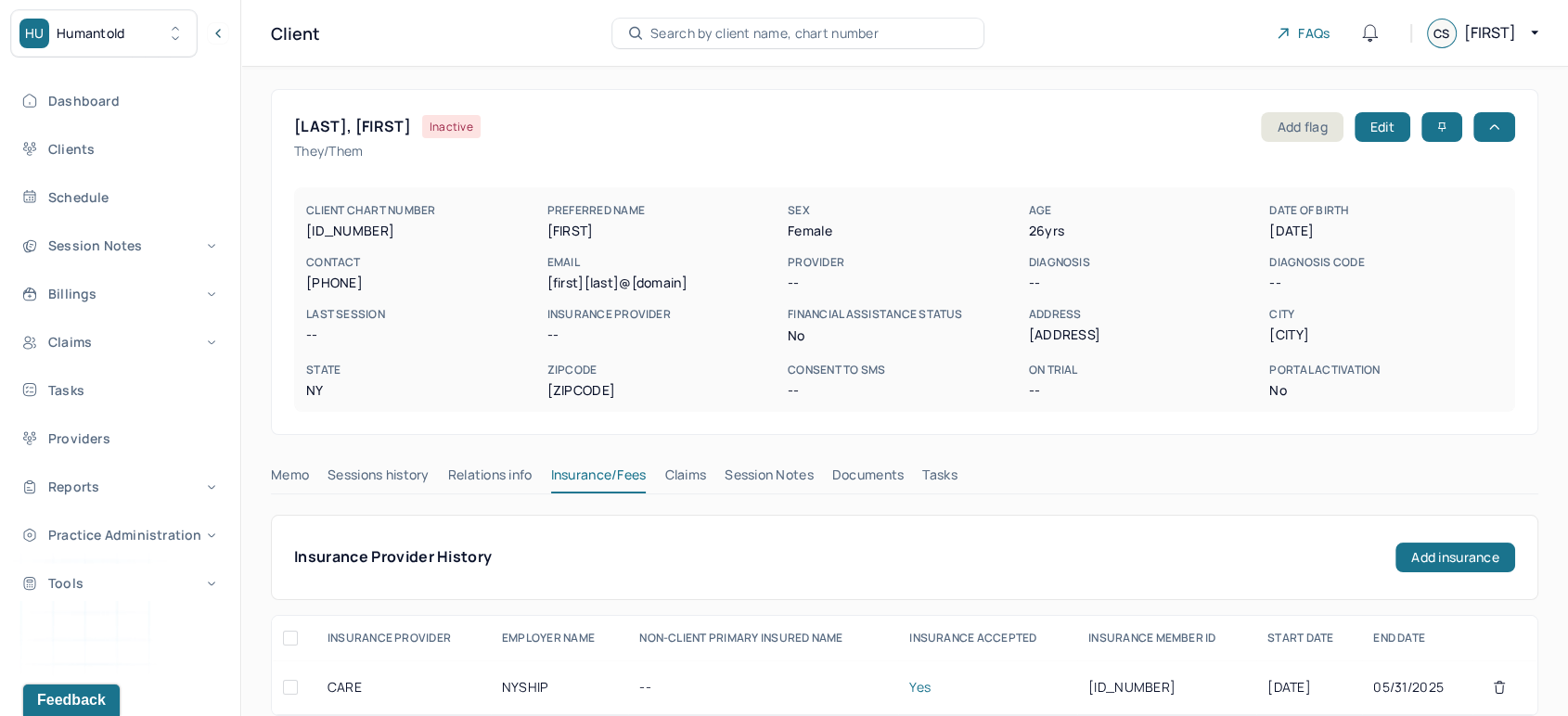 click on "Search by client name, chart number" at bounding box center (765, 33) 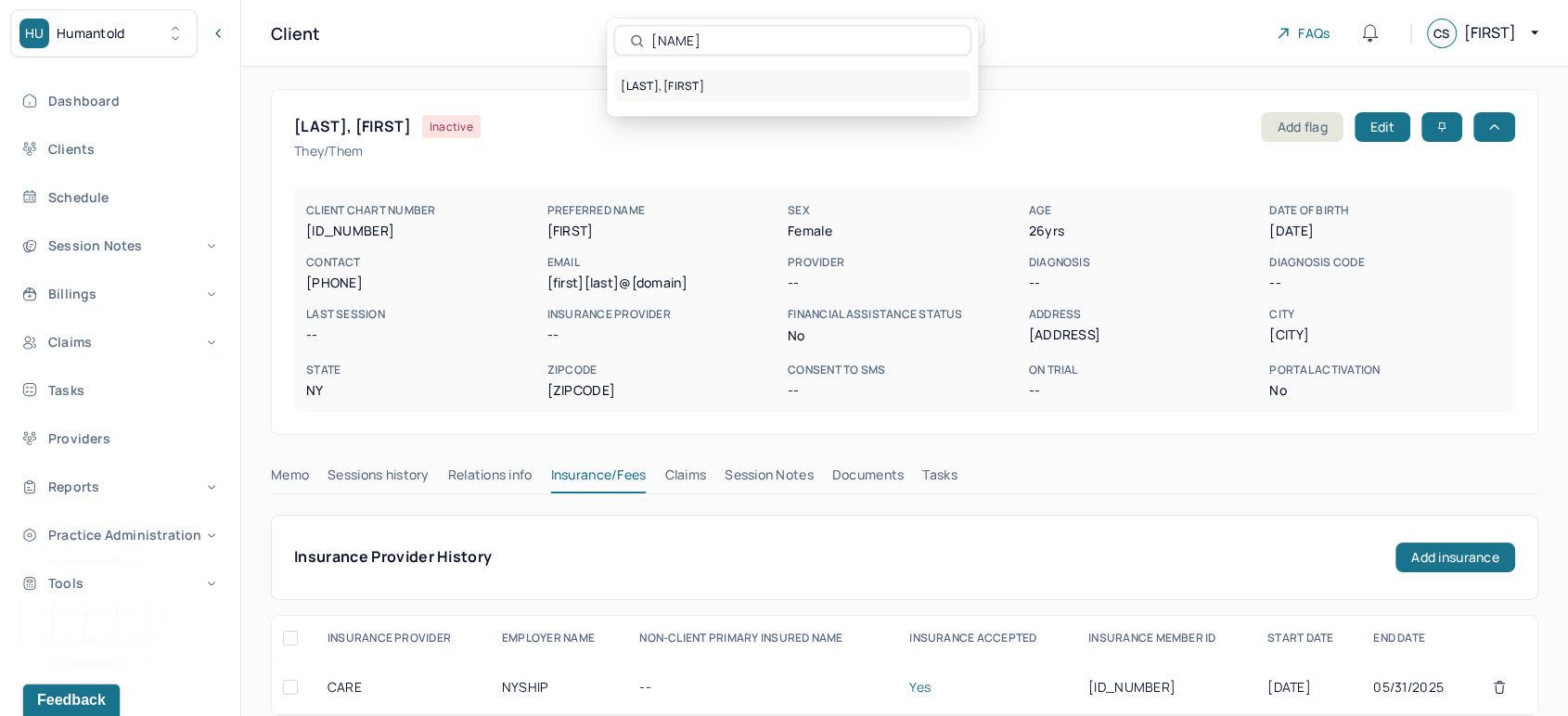 type on "[NAME]" 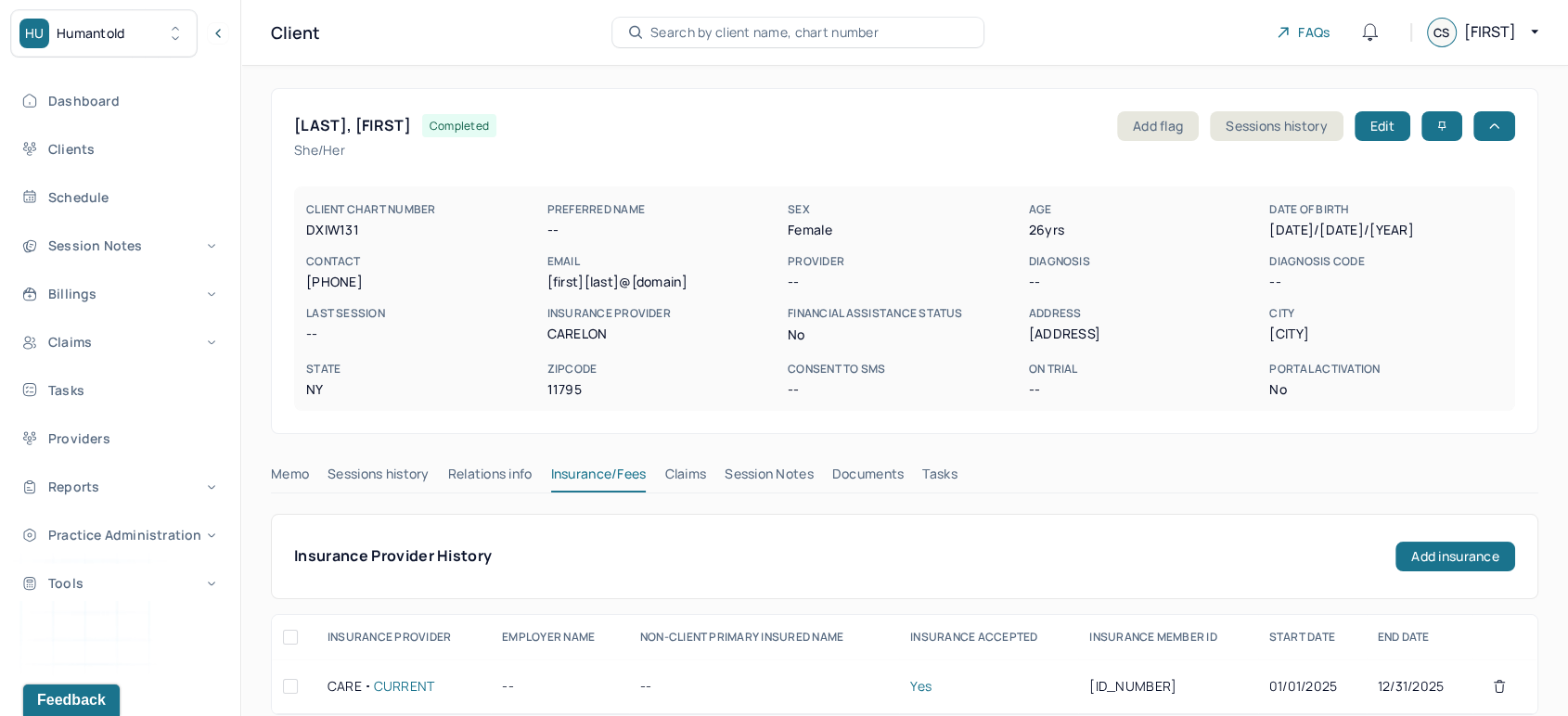 scroll, scrollTop: 0, scrollLeft: 0, axis: both 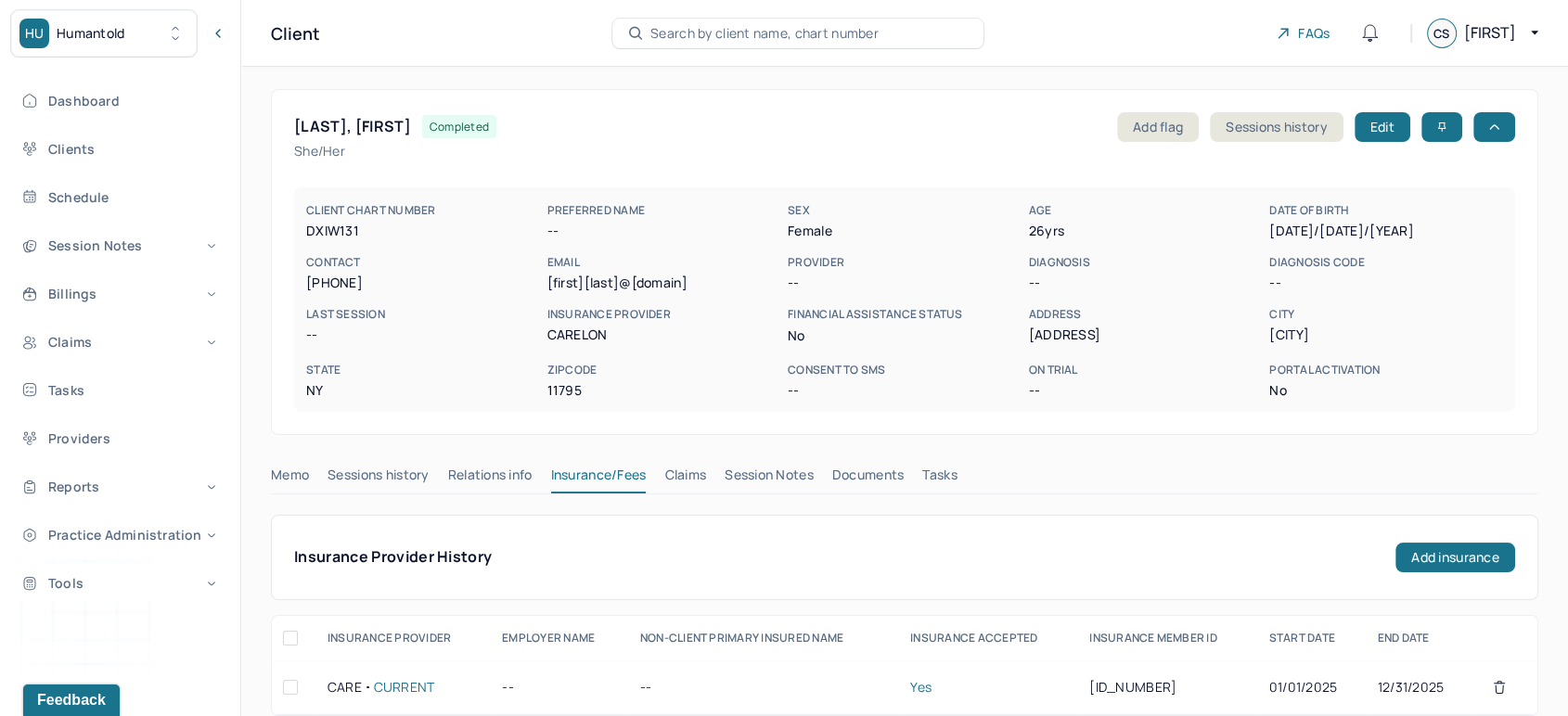 click on "Claims" at bounding box center [685, 479] 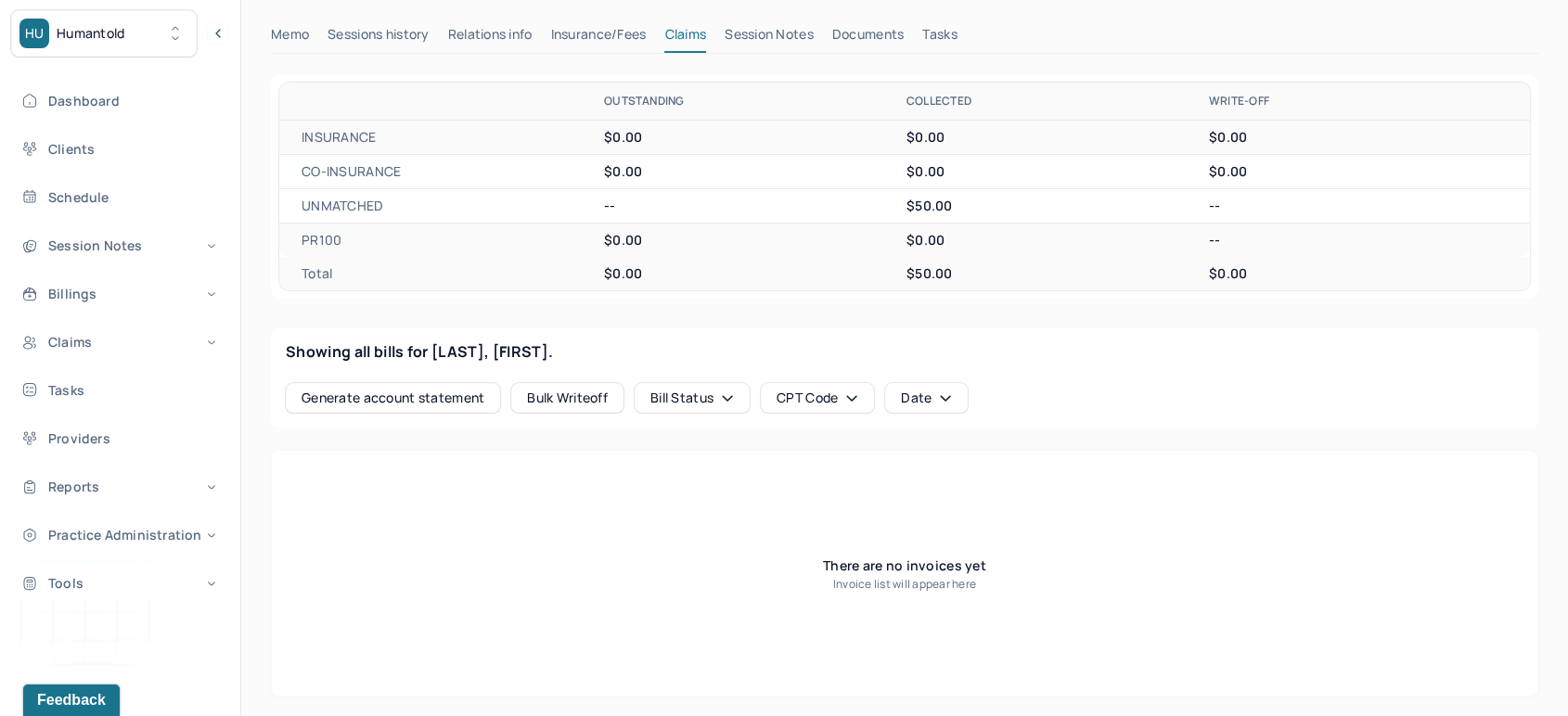 scroll, scrollTop: 29, scrollLeft: 0, axis: vertical 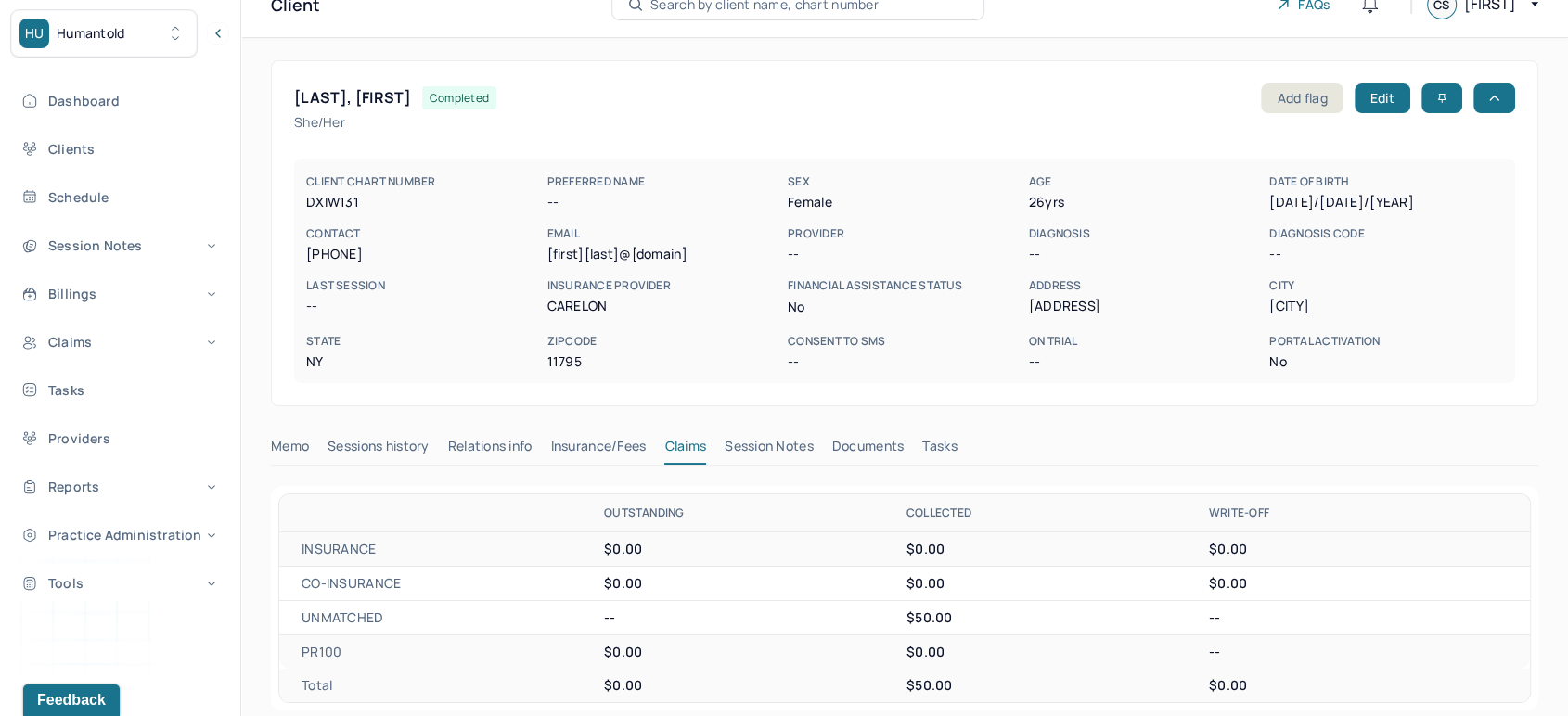 click on "Insurance/Fees" at bounding box center (598, 450) 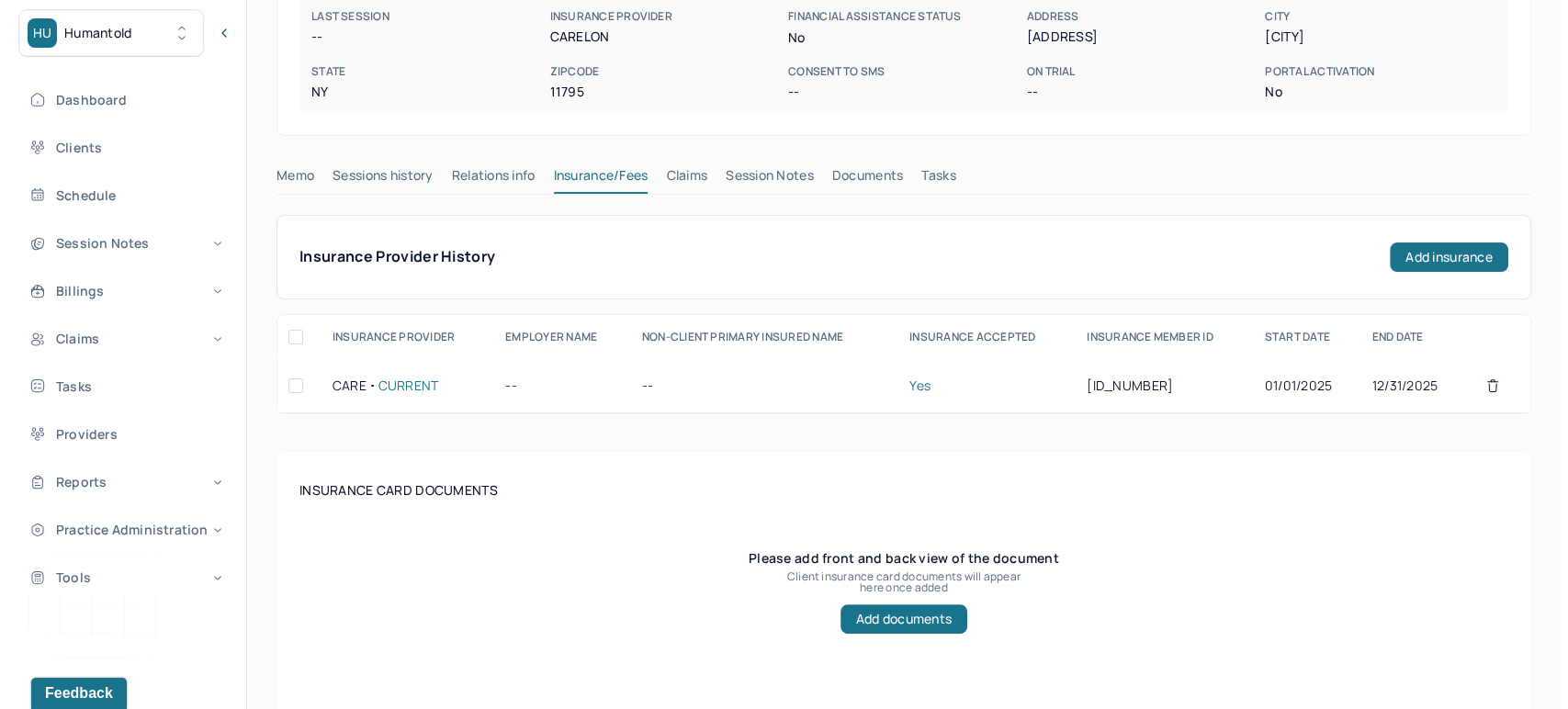 scroll, scrollTop: 334, scrollLeft: 0, axis: vertical 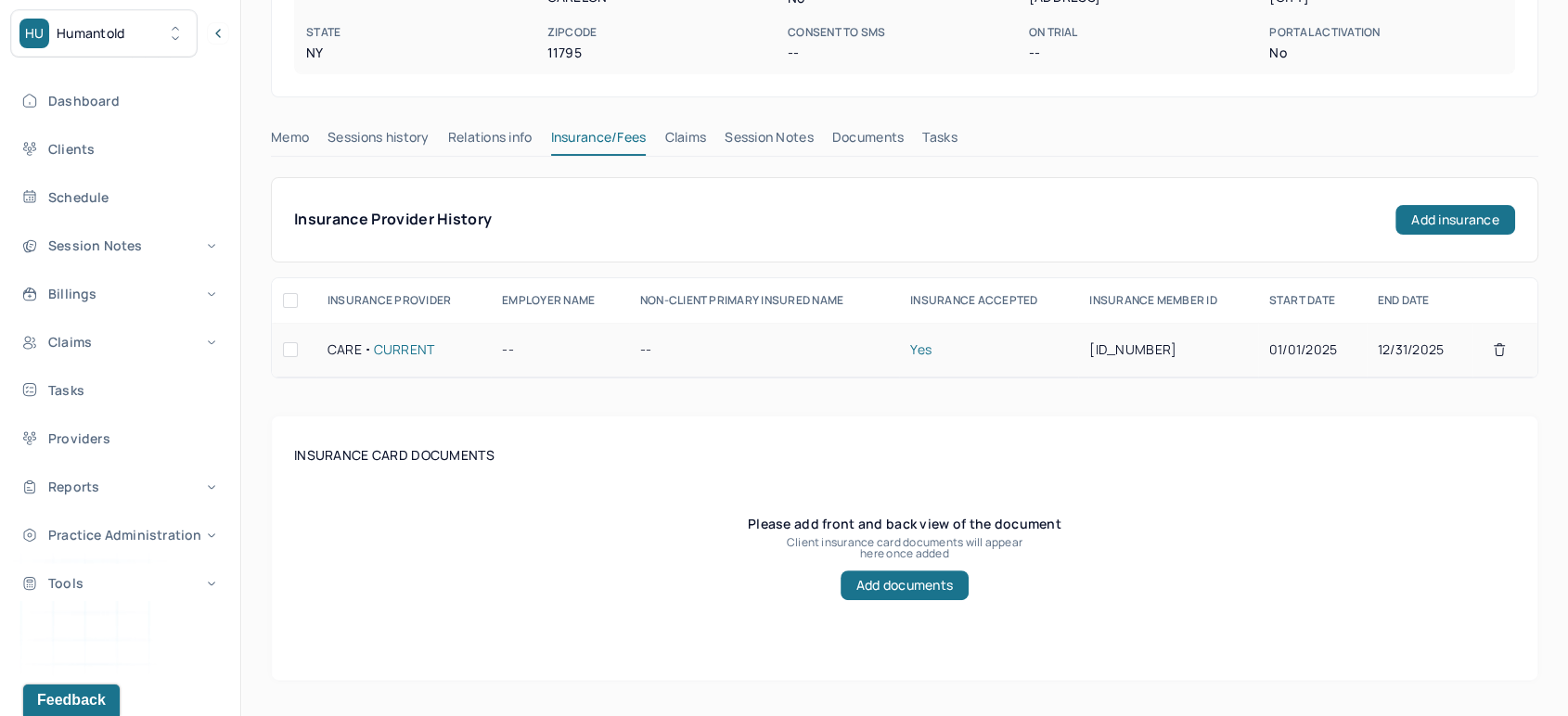 click on "12/31/2025" at bounding box center (1411, 349) 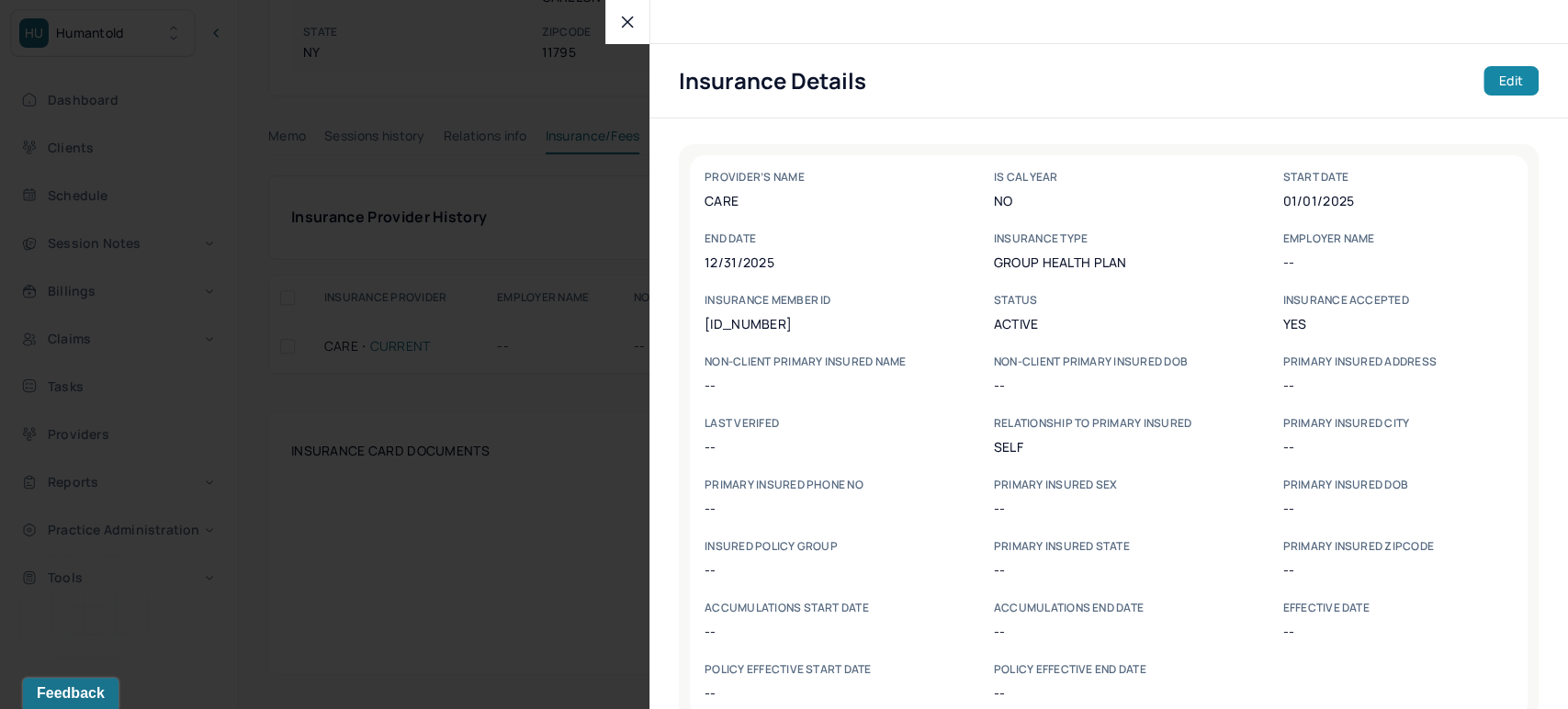 click on "Edit" at bounding box center (1511, 81) 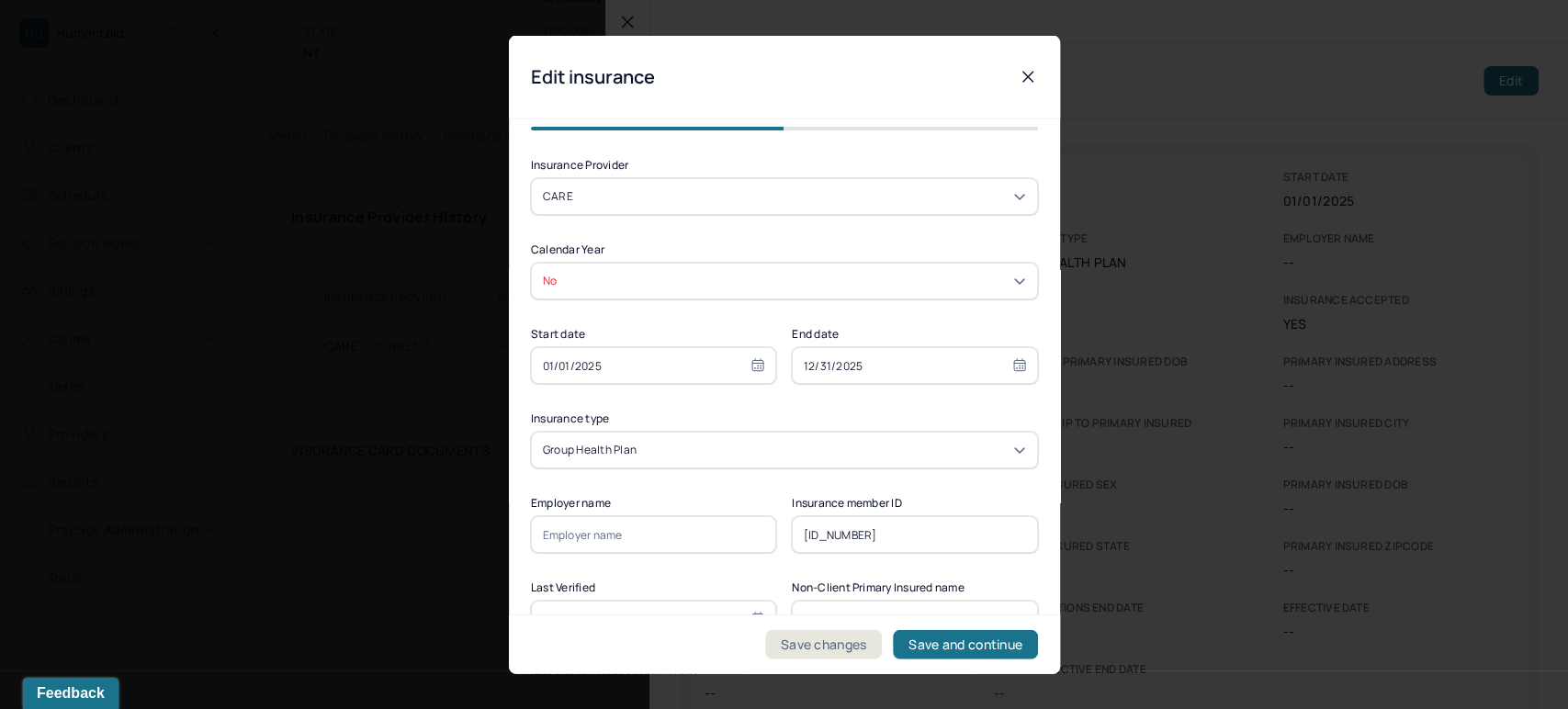 click on "01/01/2025" at bounding box center (654, 366) 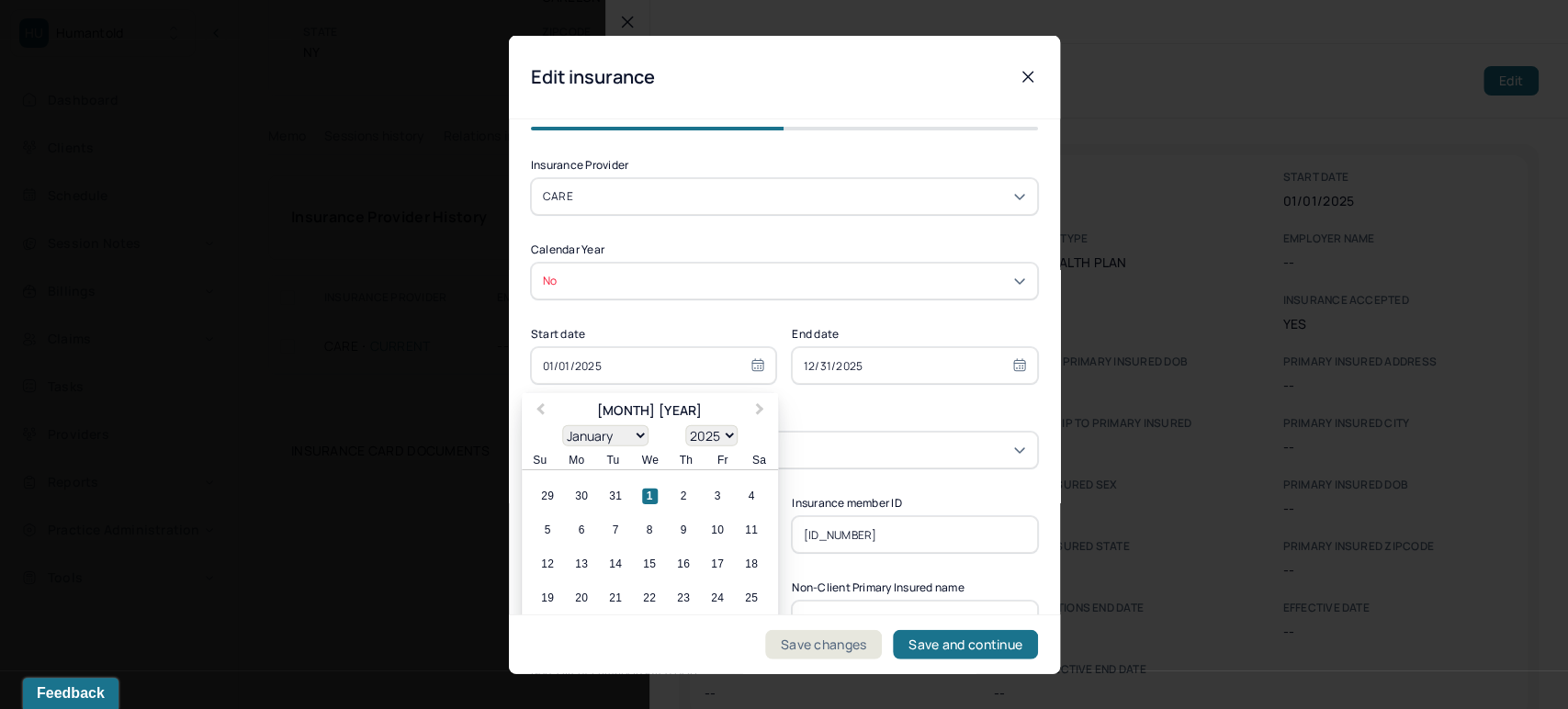 click on "01/01/2025" at bounding box center (654, 366) 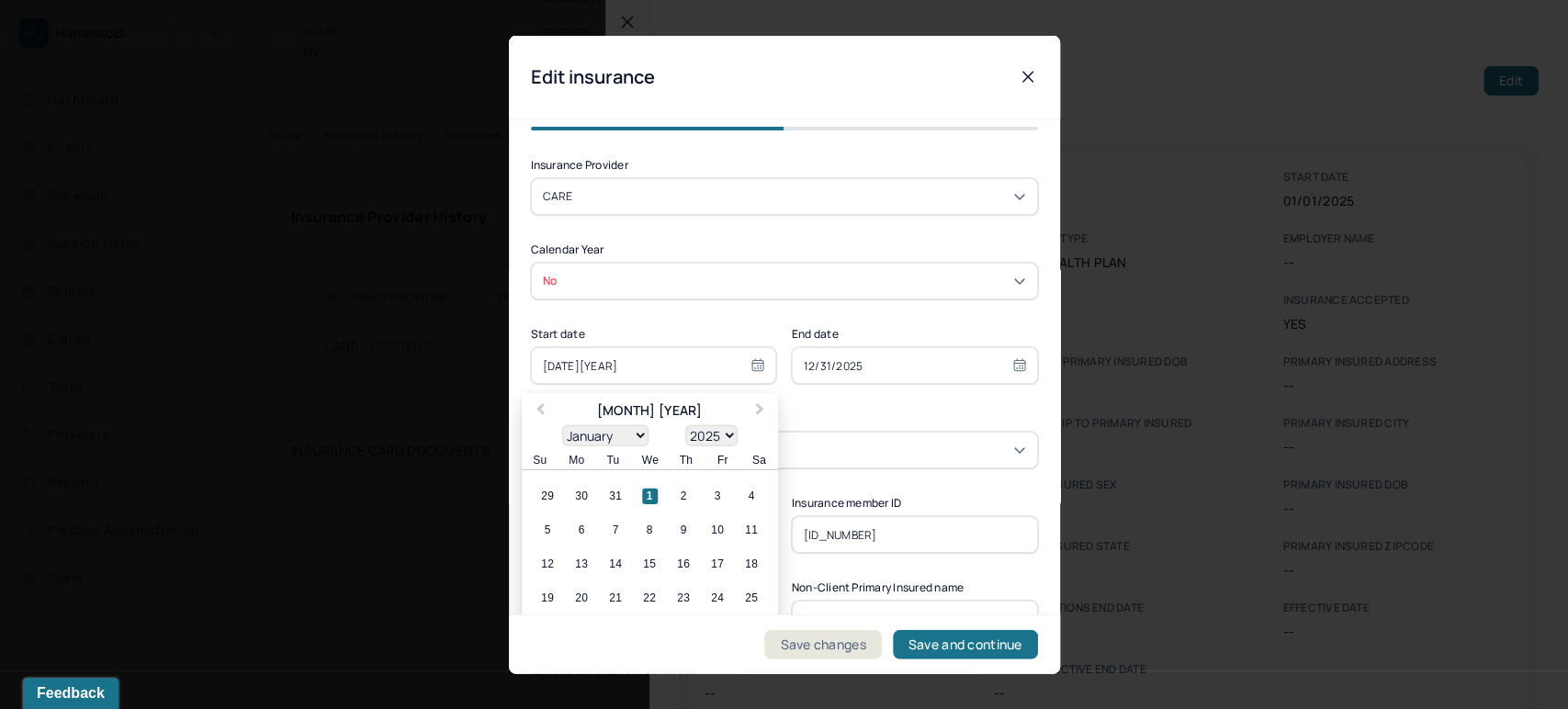 type on "[DATE][YEAR]" 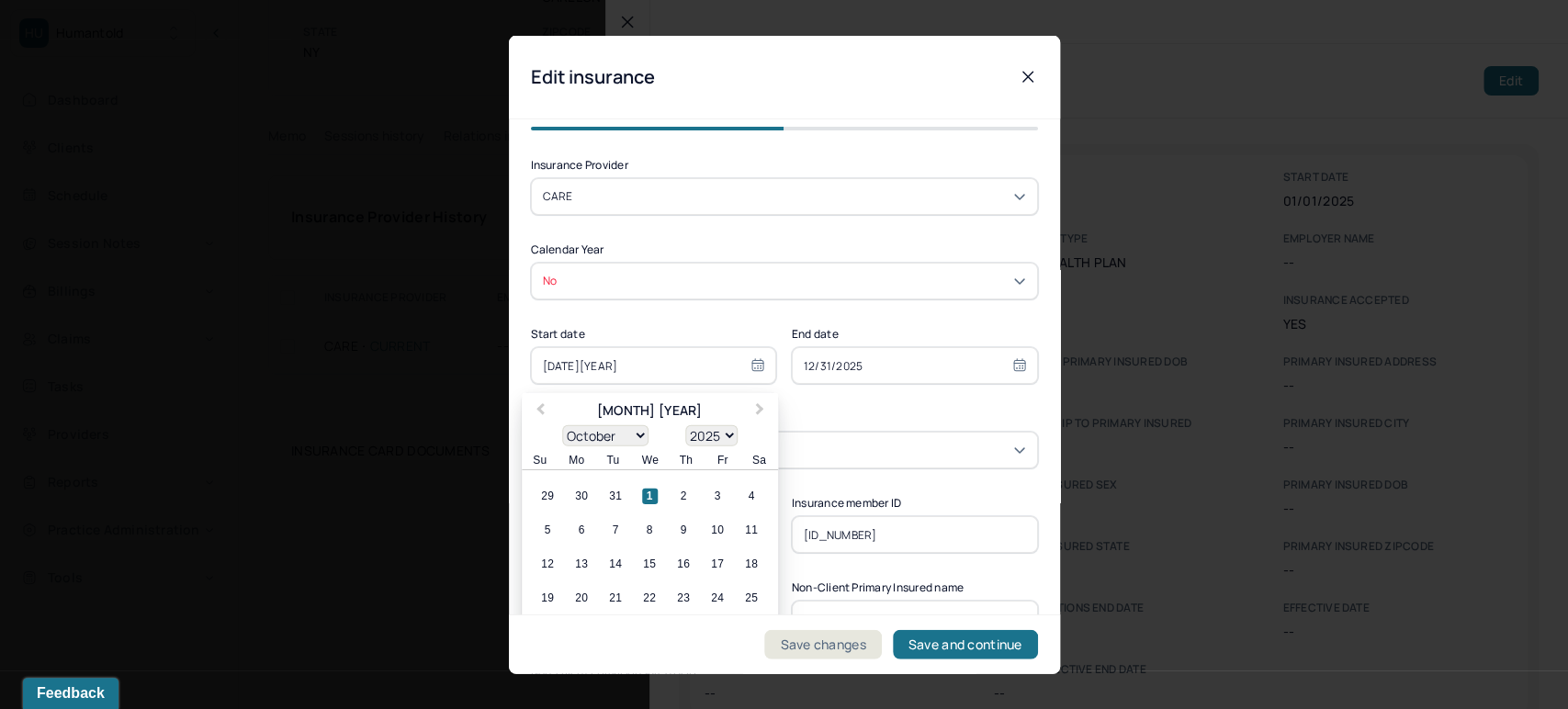 select on "1900" 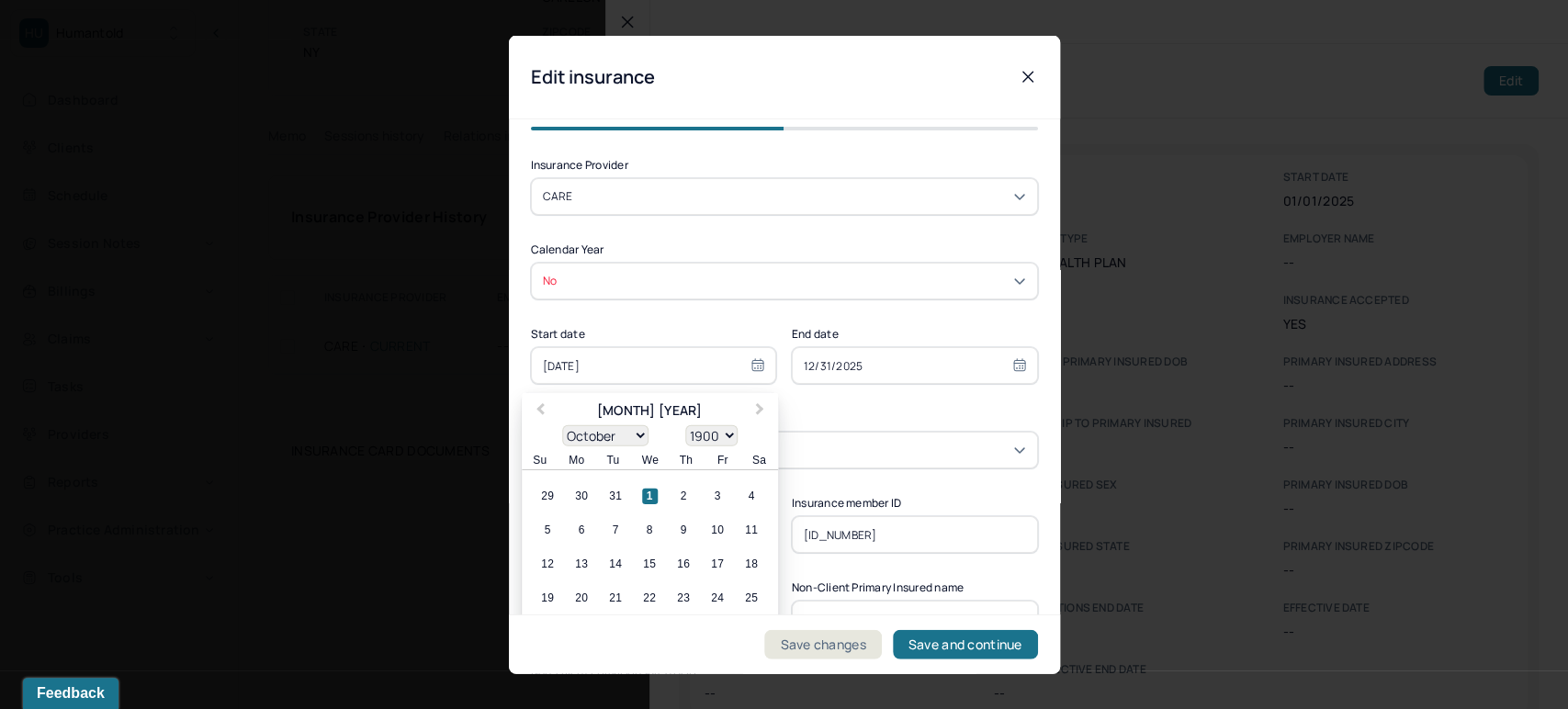 type on "[DATE]" 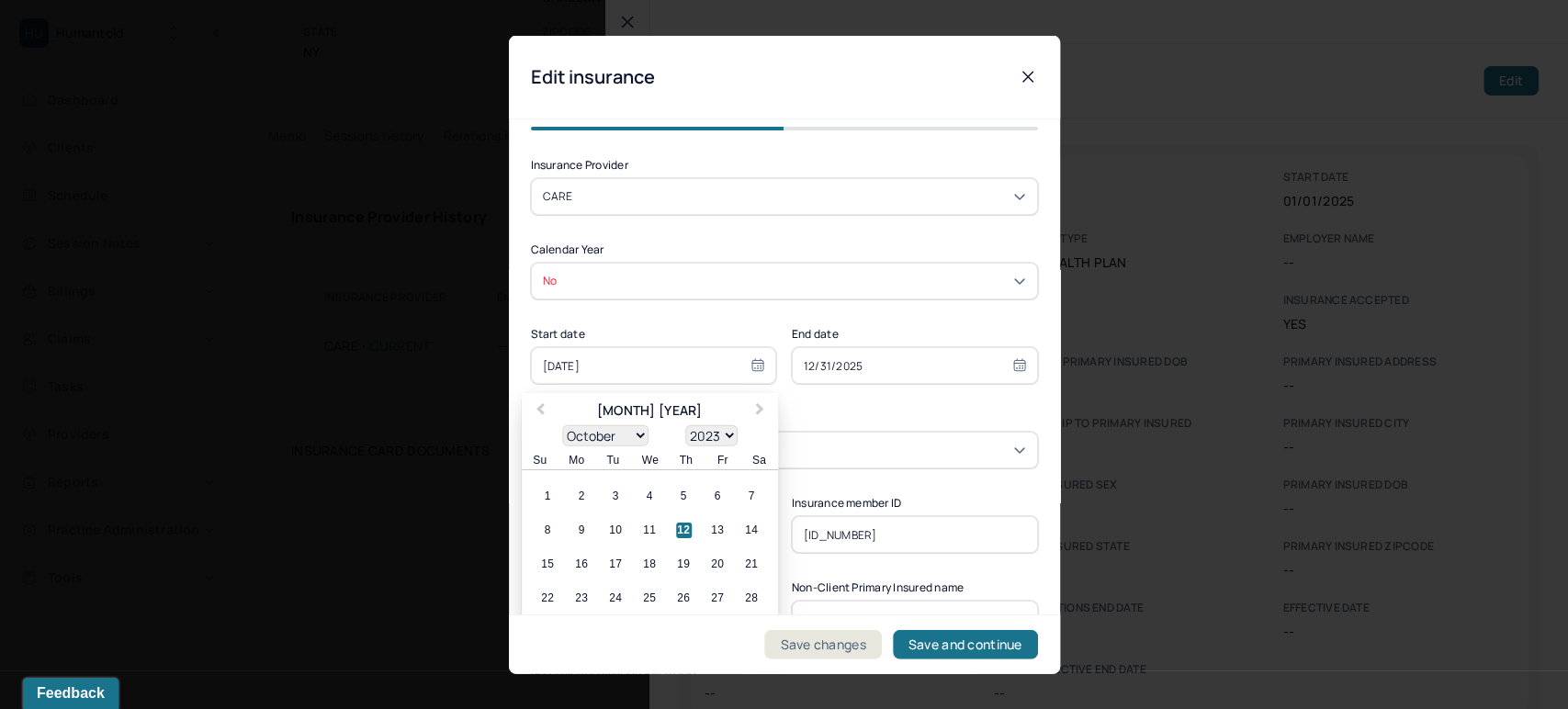 type on "[DATE]" 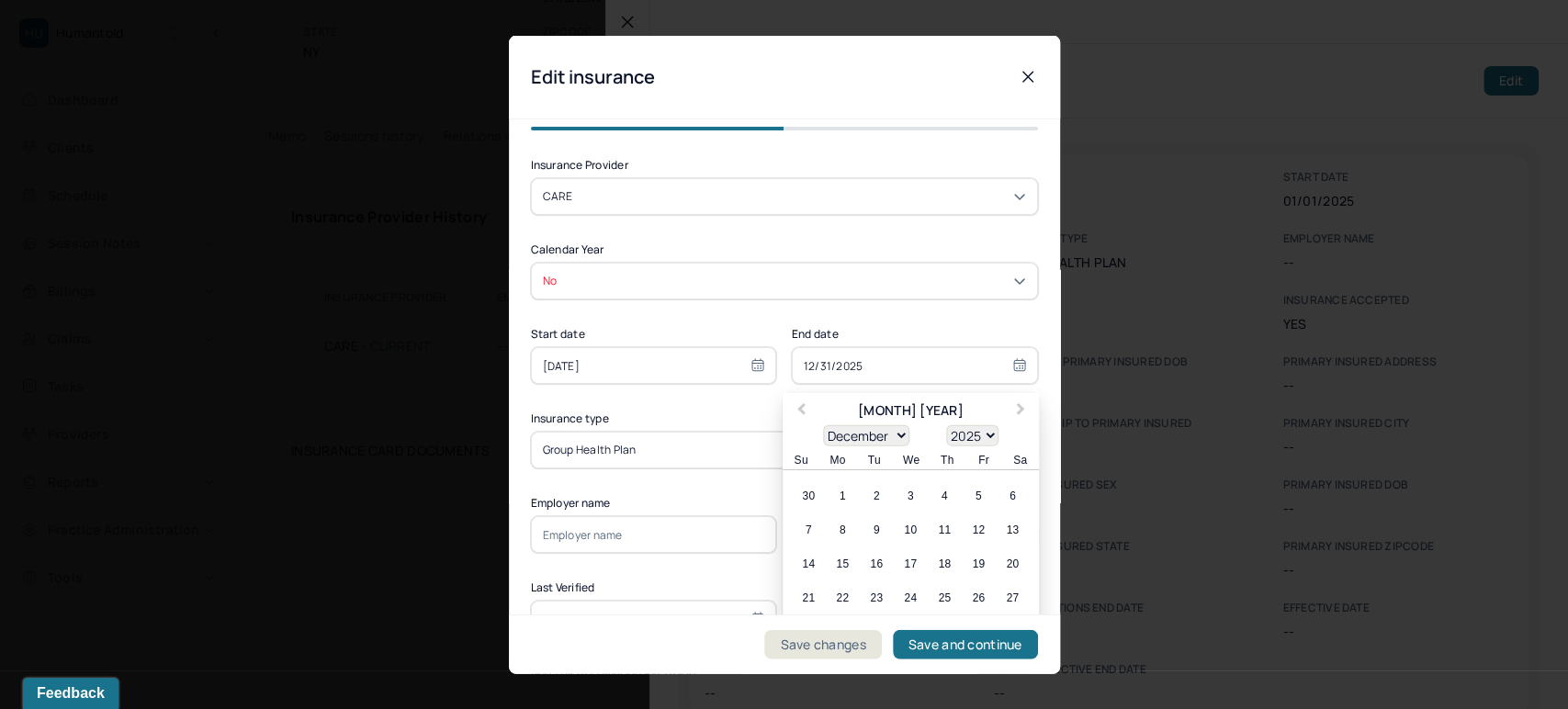 click on "12/31/2025" at bounding box center (915, 366) 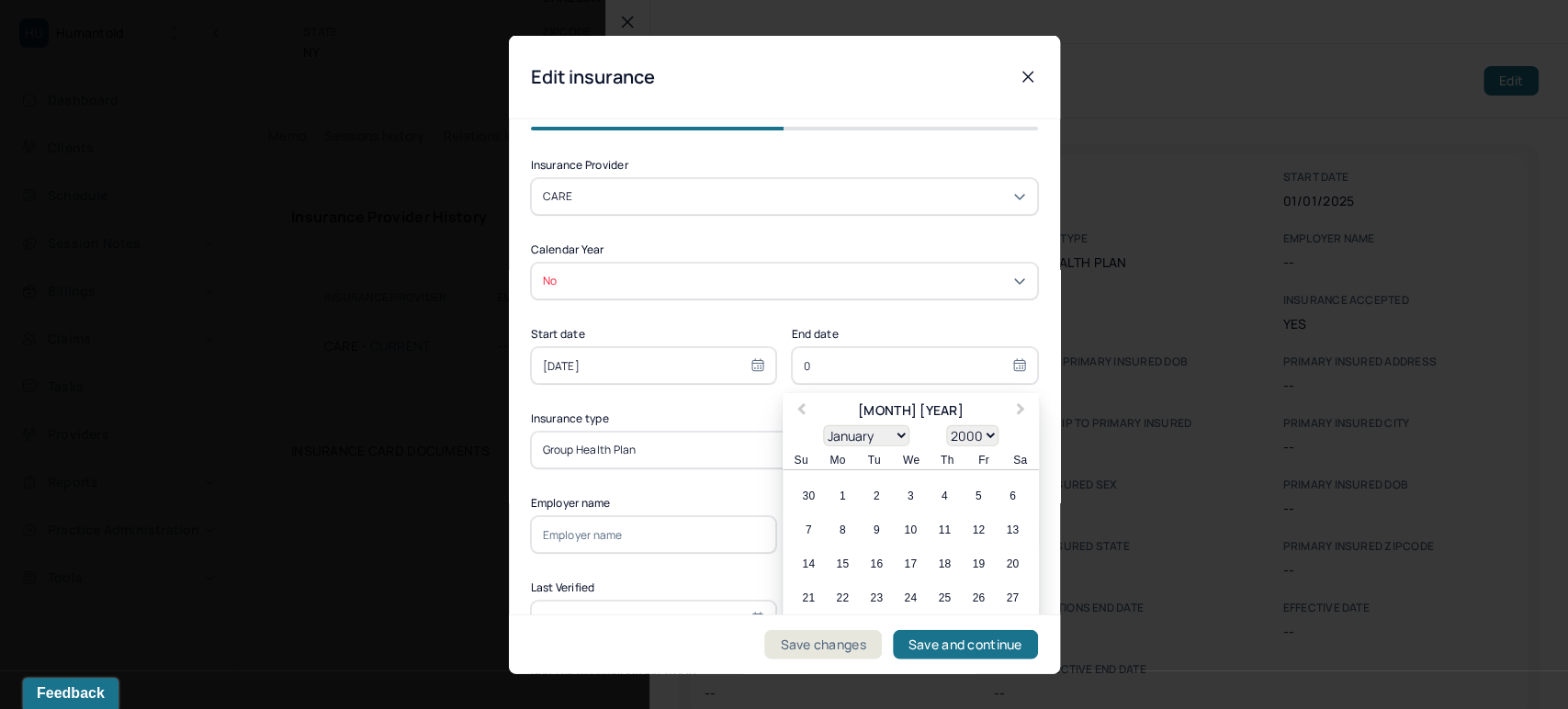 type on "01" 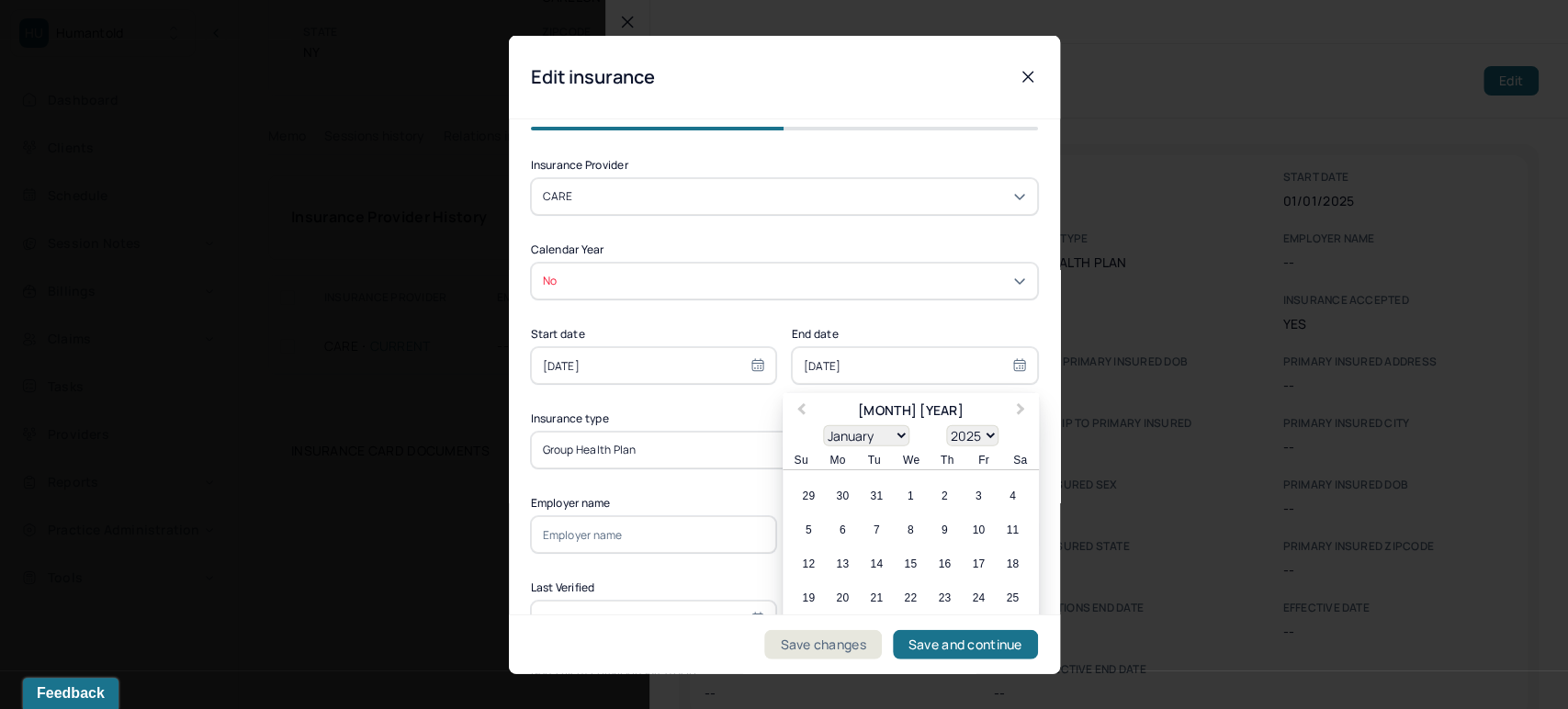 type on "[DATE]" 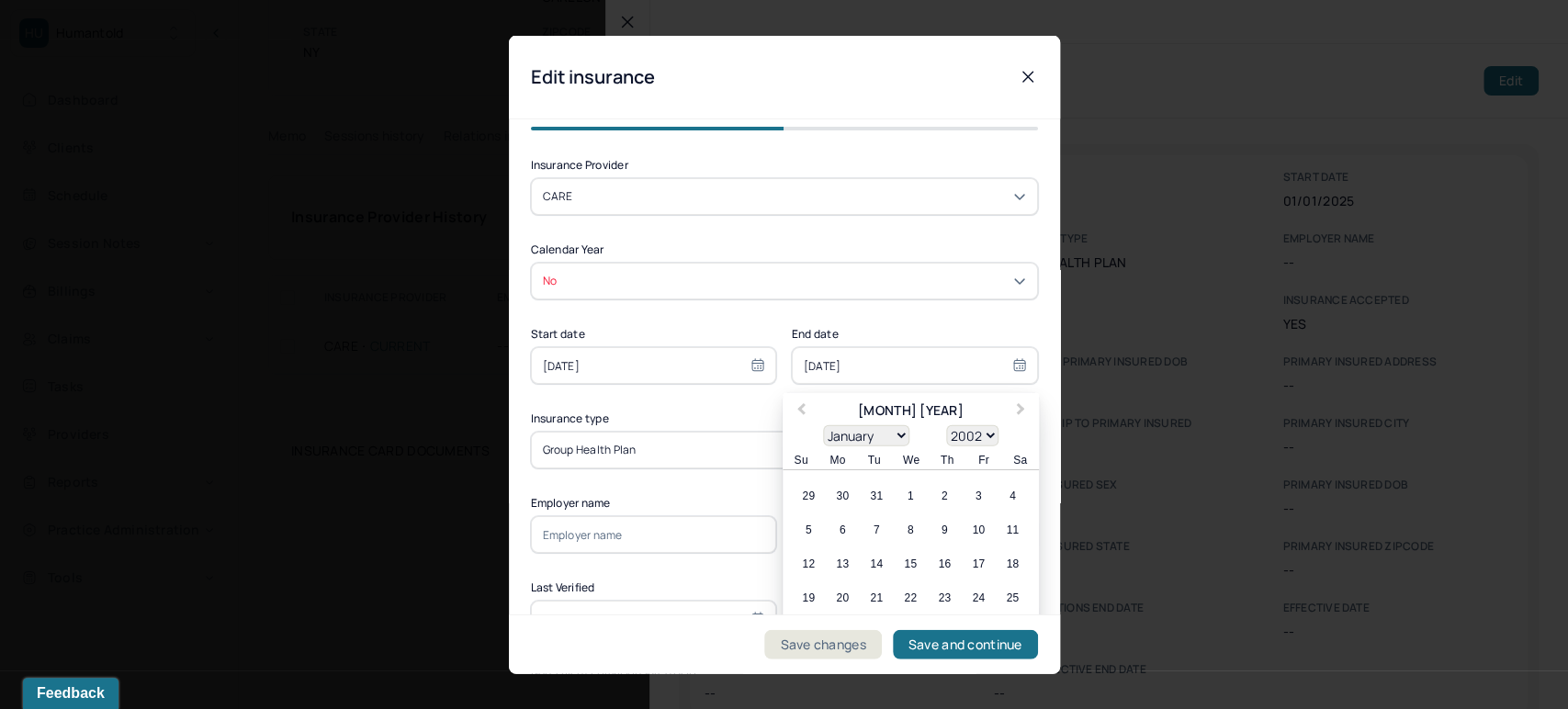 type on "[DATE]" 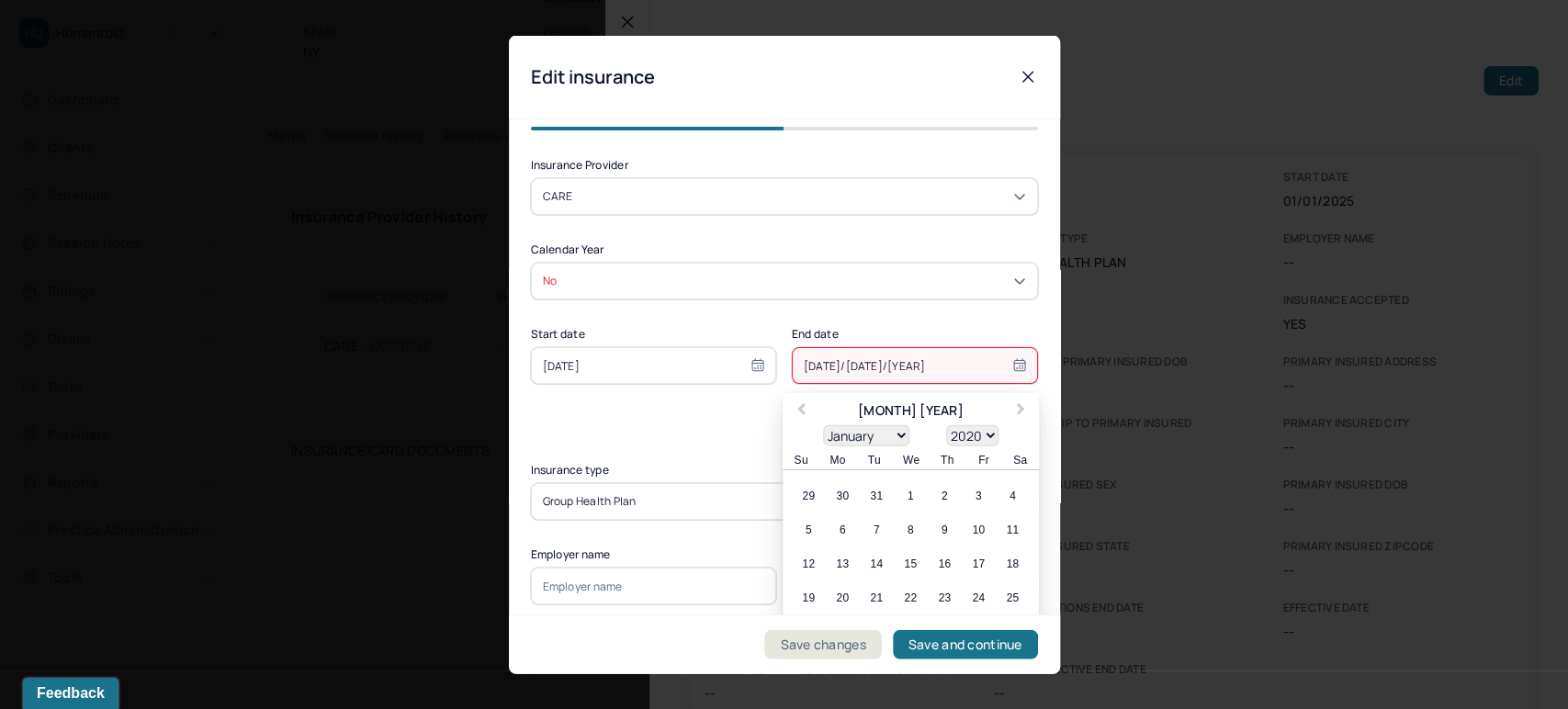 type on "01/29/2025" 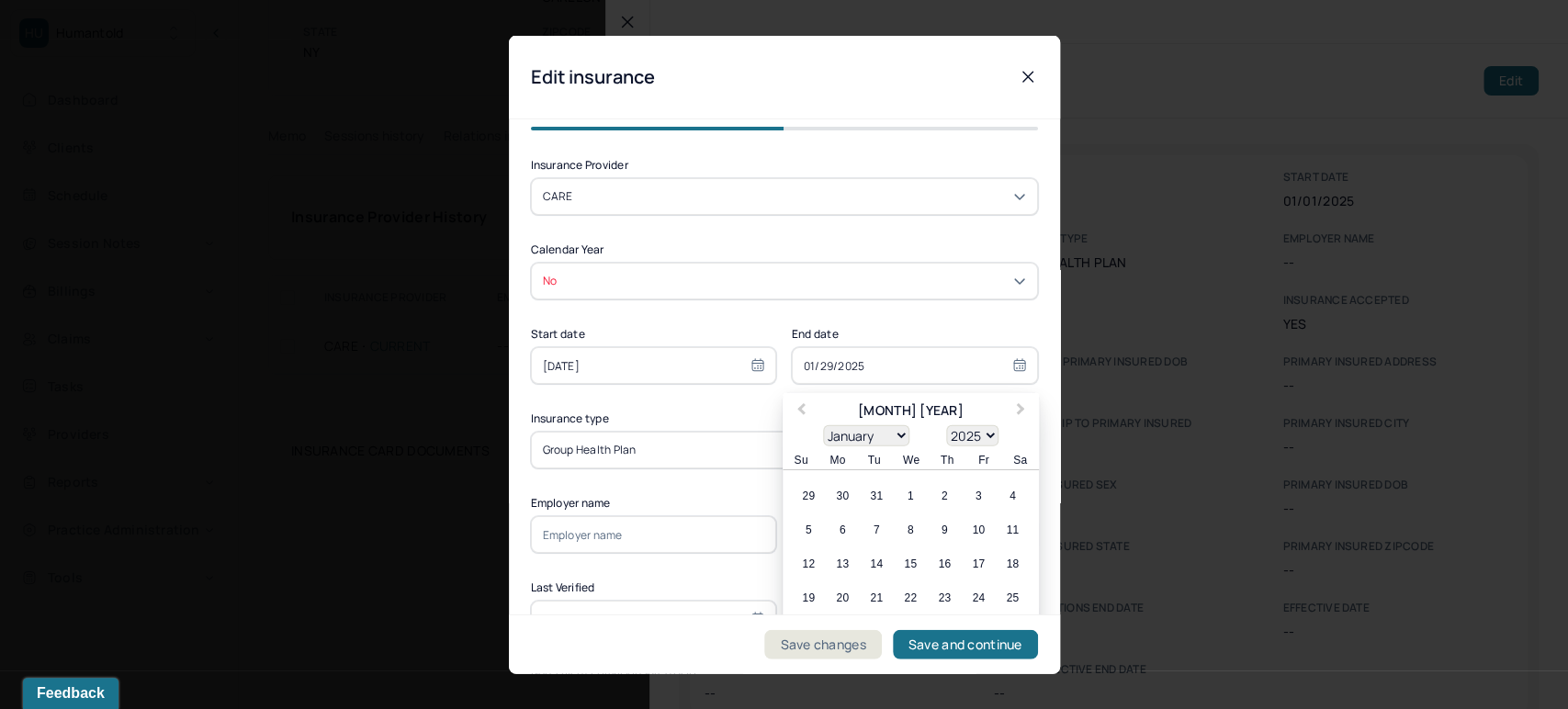 type on "01/29/2025" 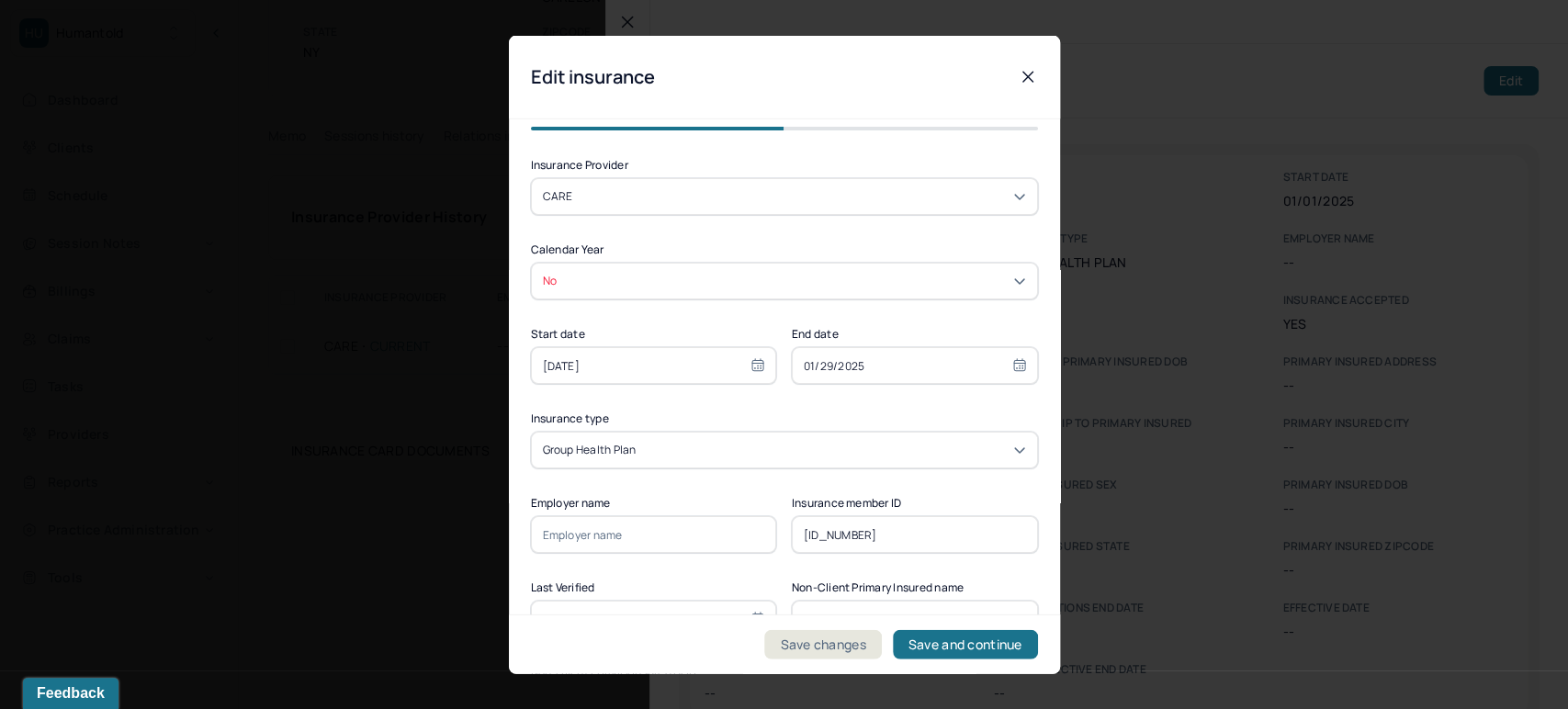 click on "Insurance Provider CARE Calendar Year No Start date [DATE] End date [DATE] Insurance type Group health plan Employer name Insurance member ID [NUMBER] Last Verified Non-Client Primary Insured name Non-Client Primary Insured DOB Primary Insured address Primary insured sex Primary insured sex Relationship to primary insured Self State State Zipcode Status Active Insurance Accepted Yes Primary insured city Primary insured phone no Primary insured dob Insured policy group Accumulations Start date Accumulations End date Policy Effective Start date Policy Effective End date Effective date" at bounding box center [784, 863] 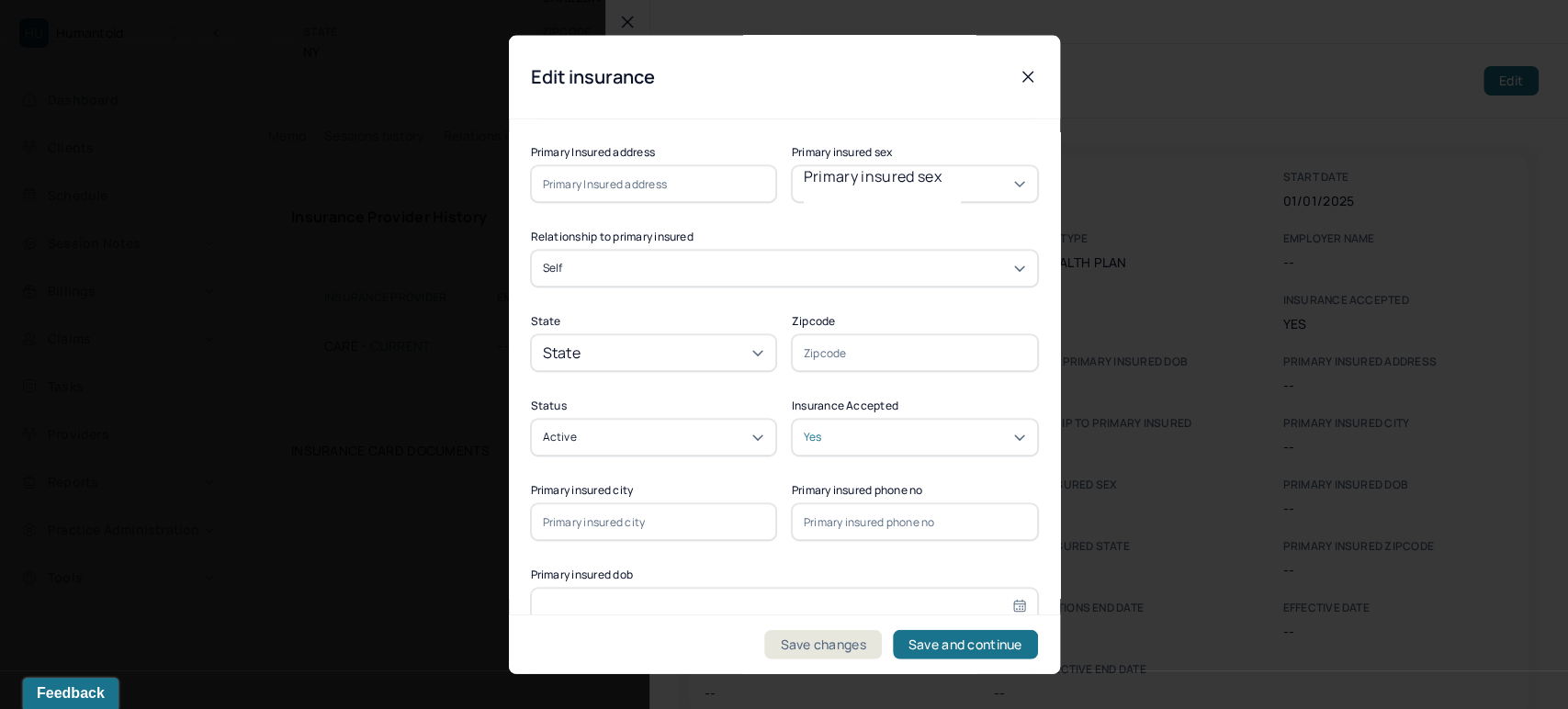 scroll, scrollTop: 612, scrollLeft: 0, axis: vertical 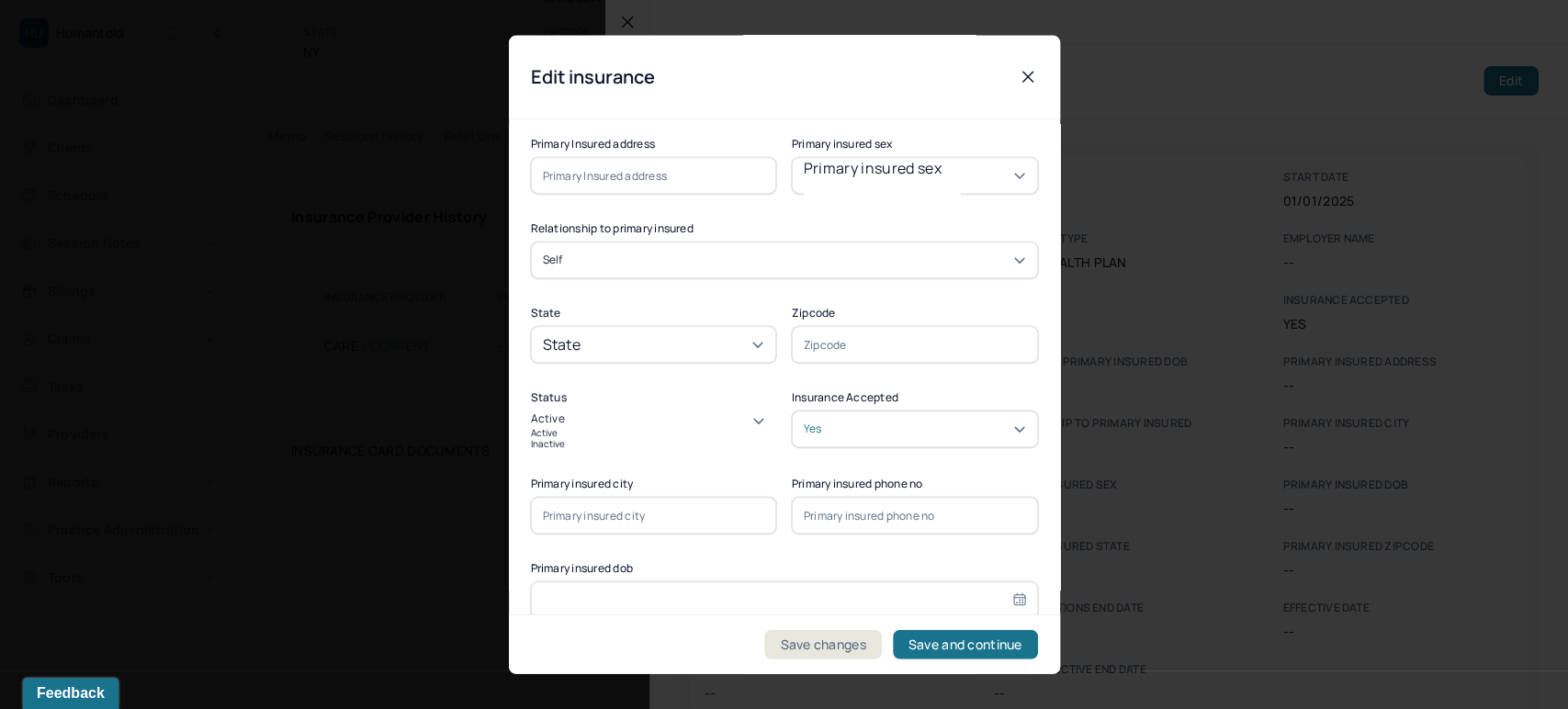 click on "Active" at bounding box center [654, 420] 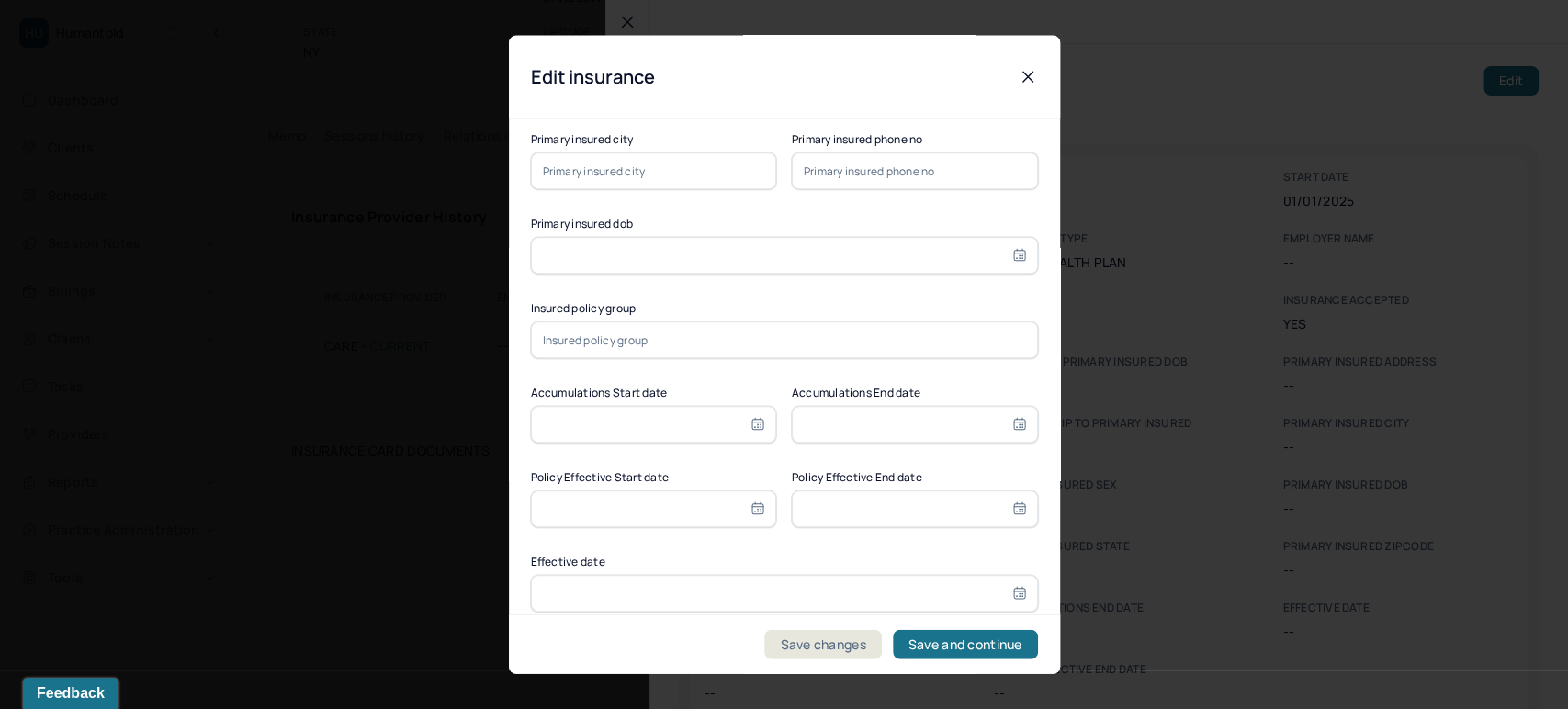 scroll, scrollTop: 973, scrollLeft: 0, axis: vertical 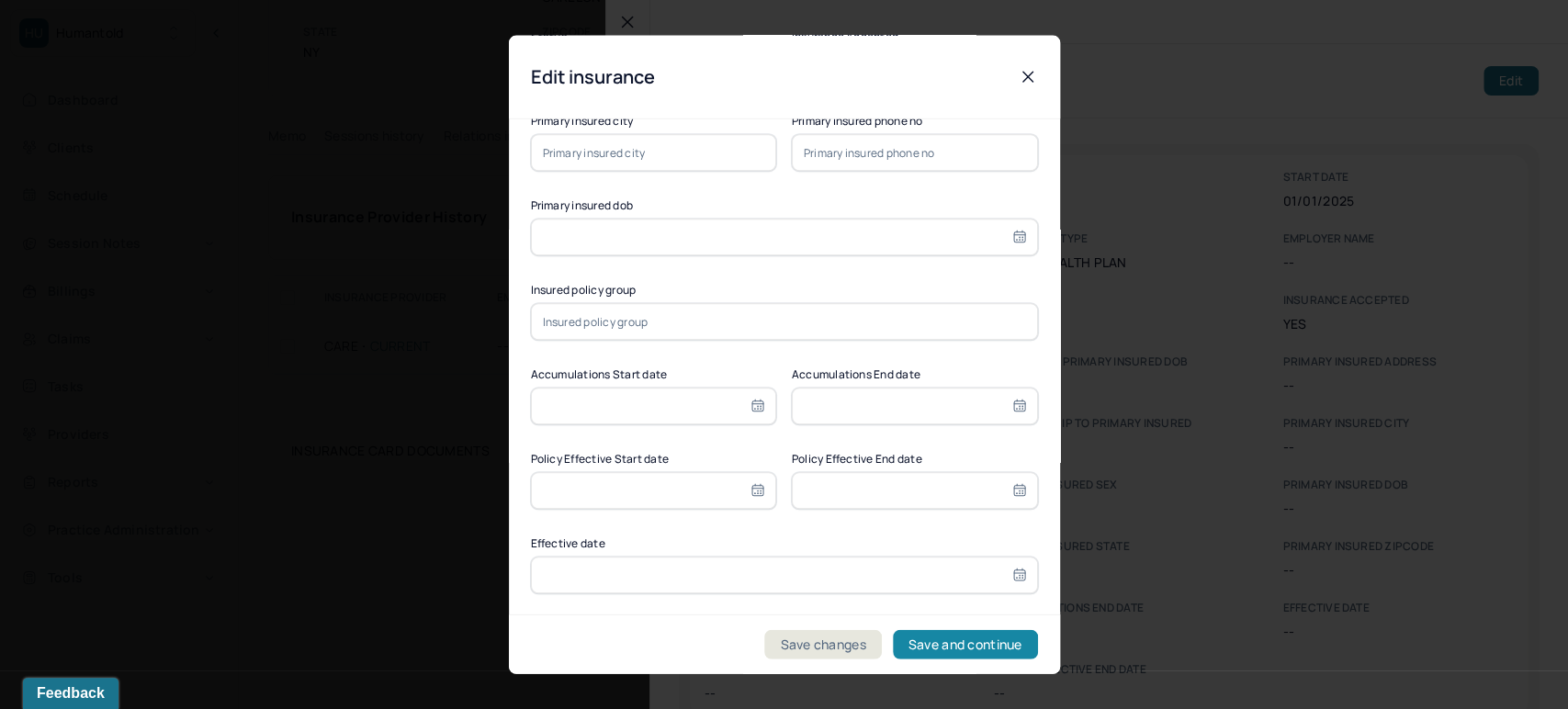 click on "Save and continue" at bounding box center (965, 644) 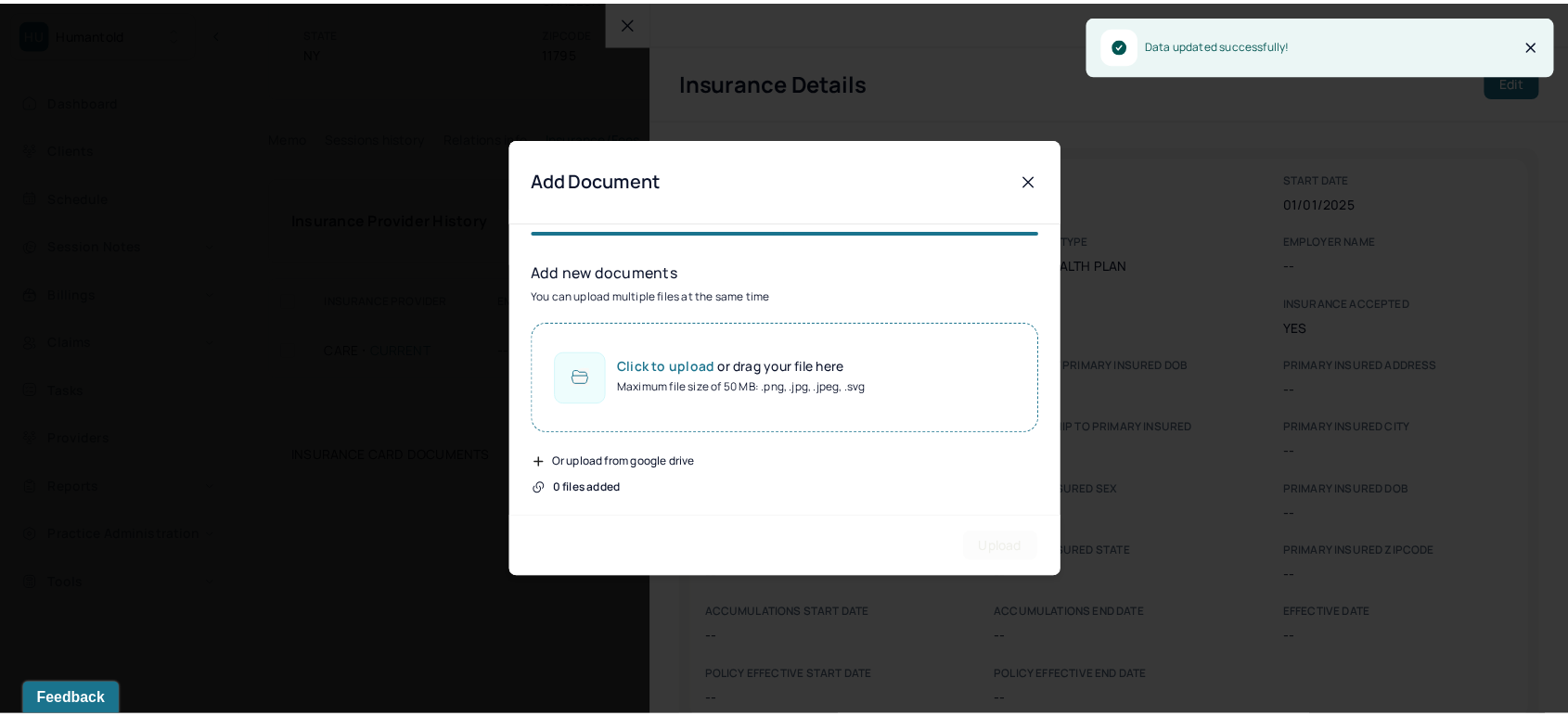 scroll, scrollTop: 0, scrollLeft: 0, axis: both 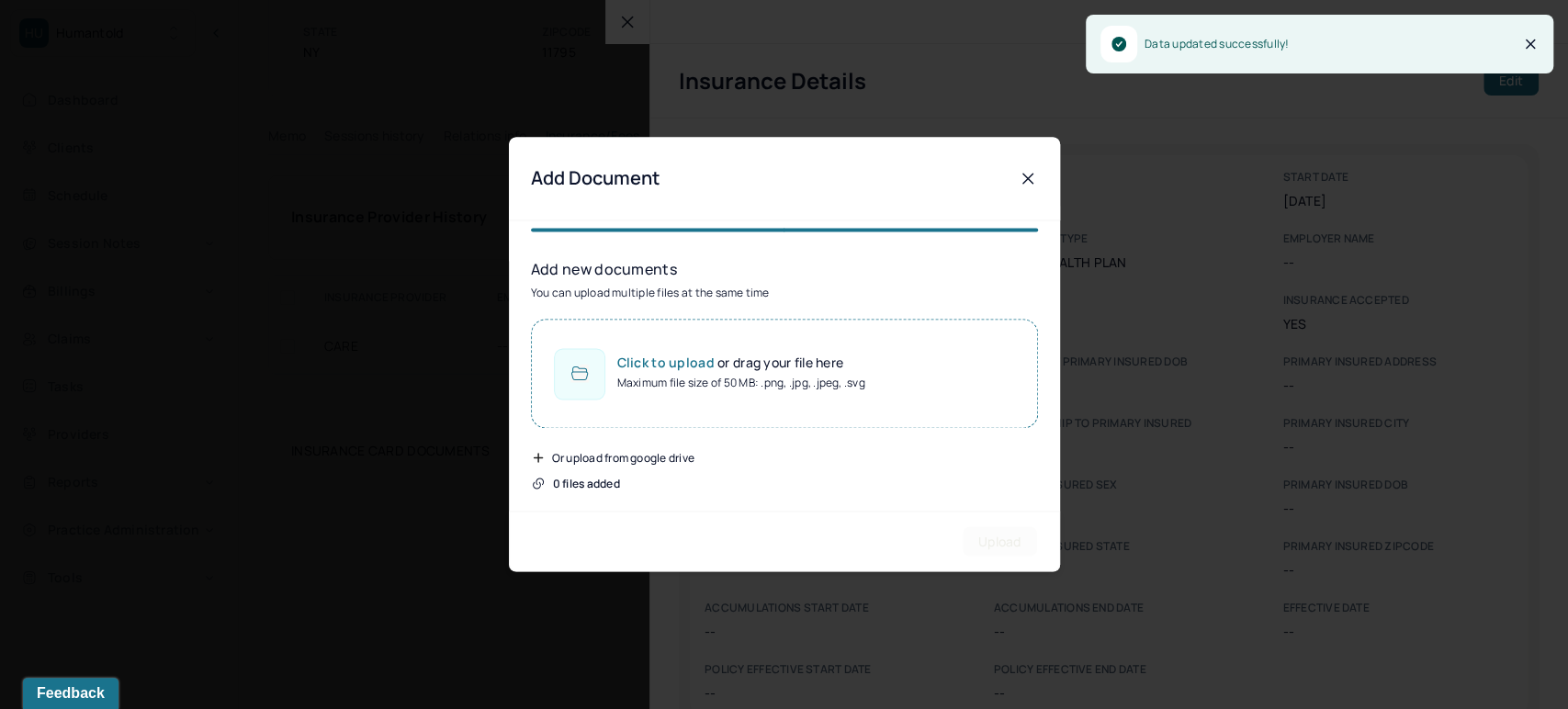 click 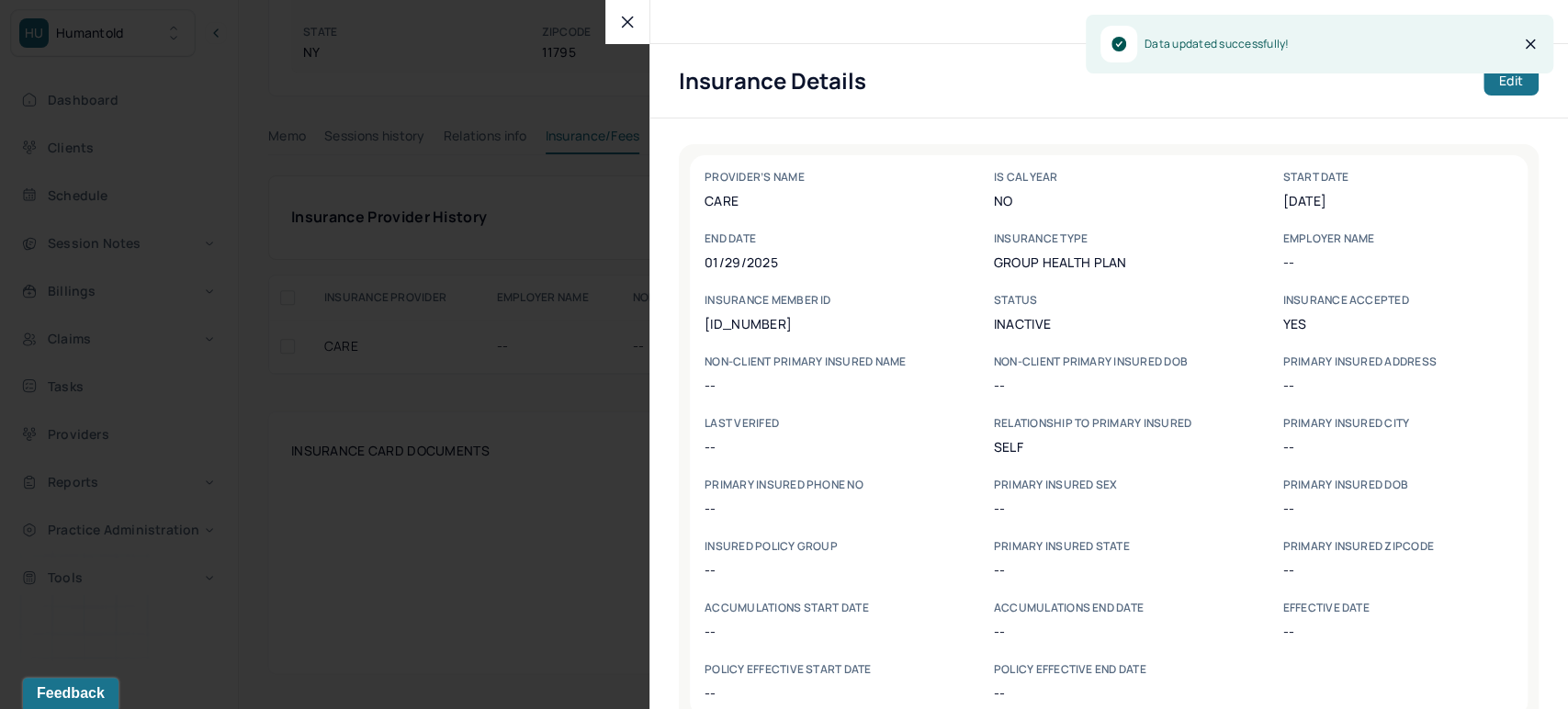 click 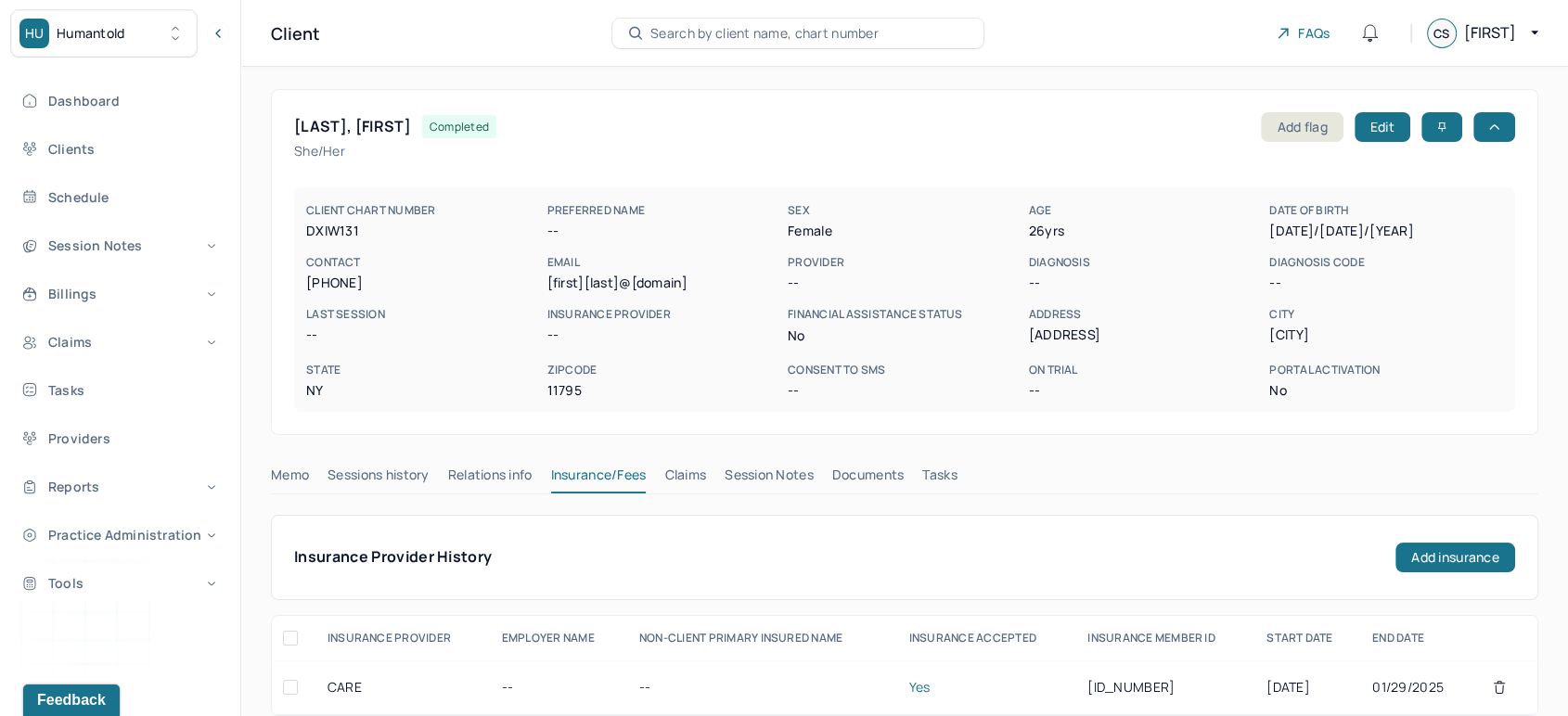 scroll, scrollTop: 0, scrollLeft: 0, axis: both 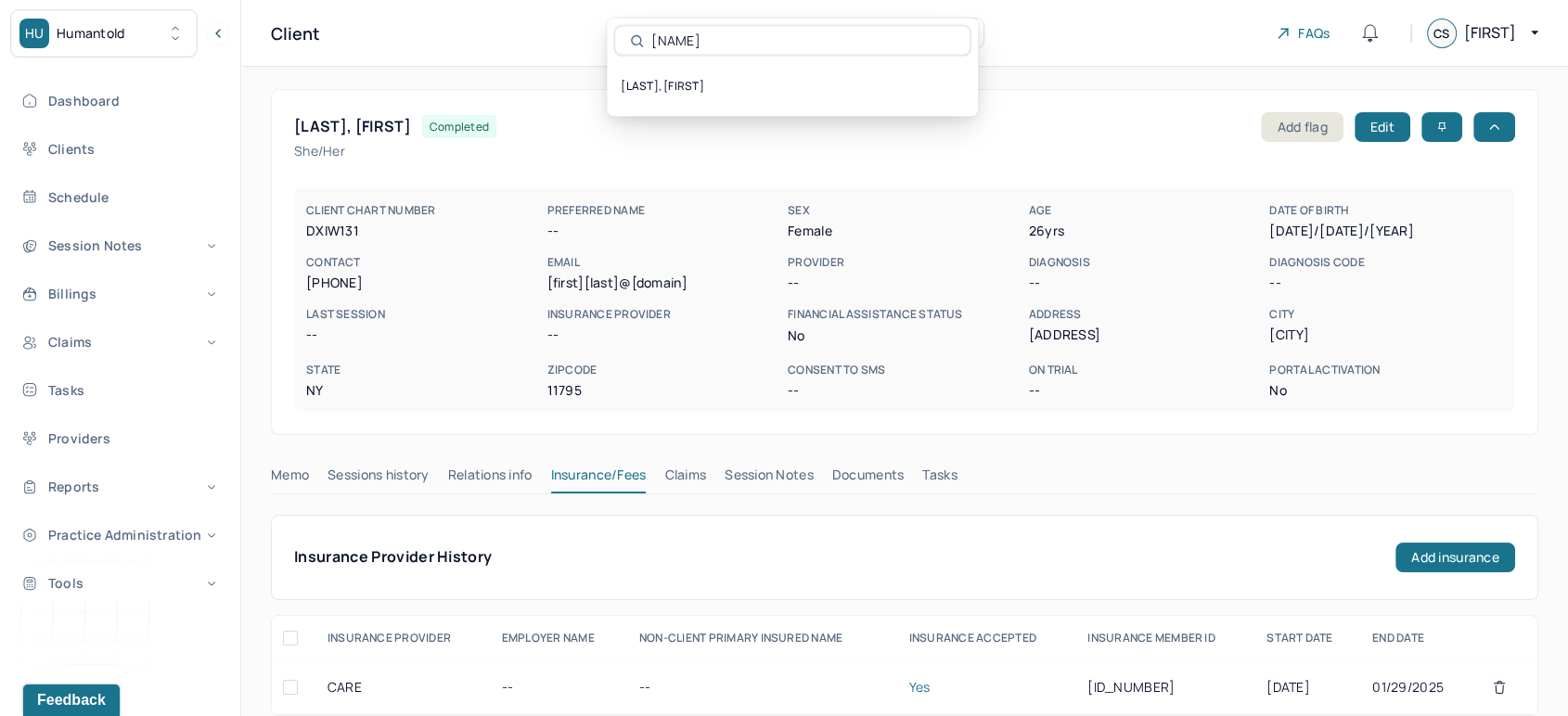 click 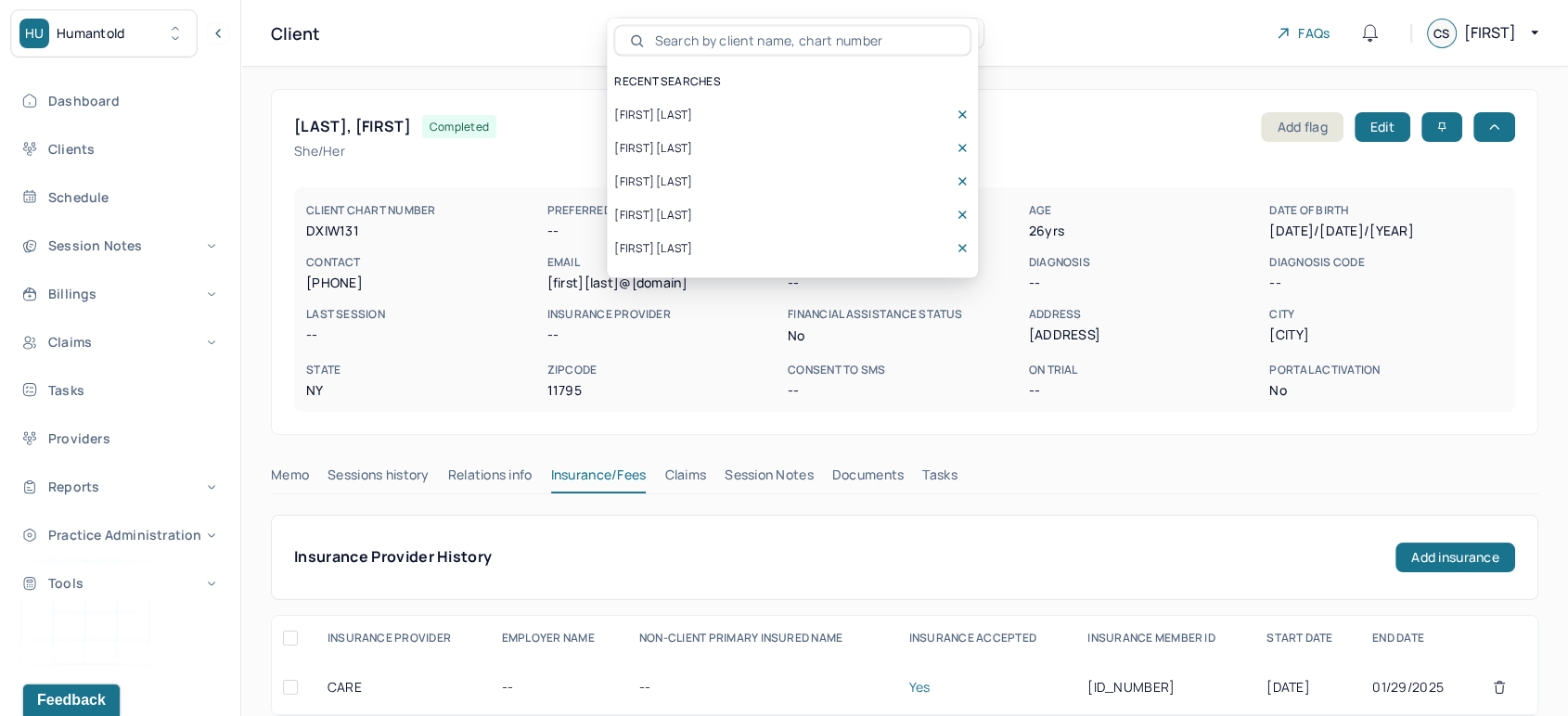 type 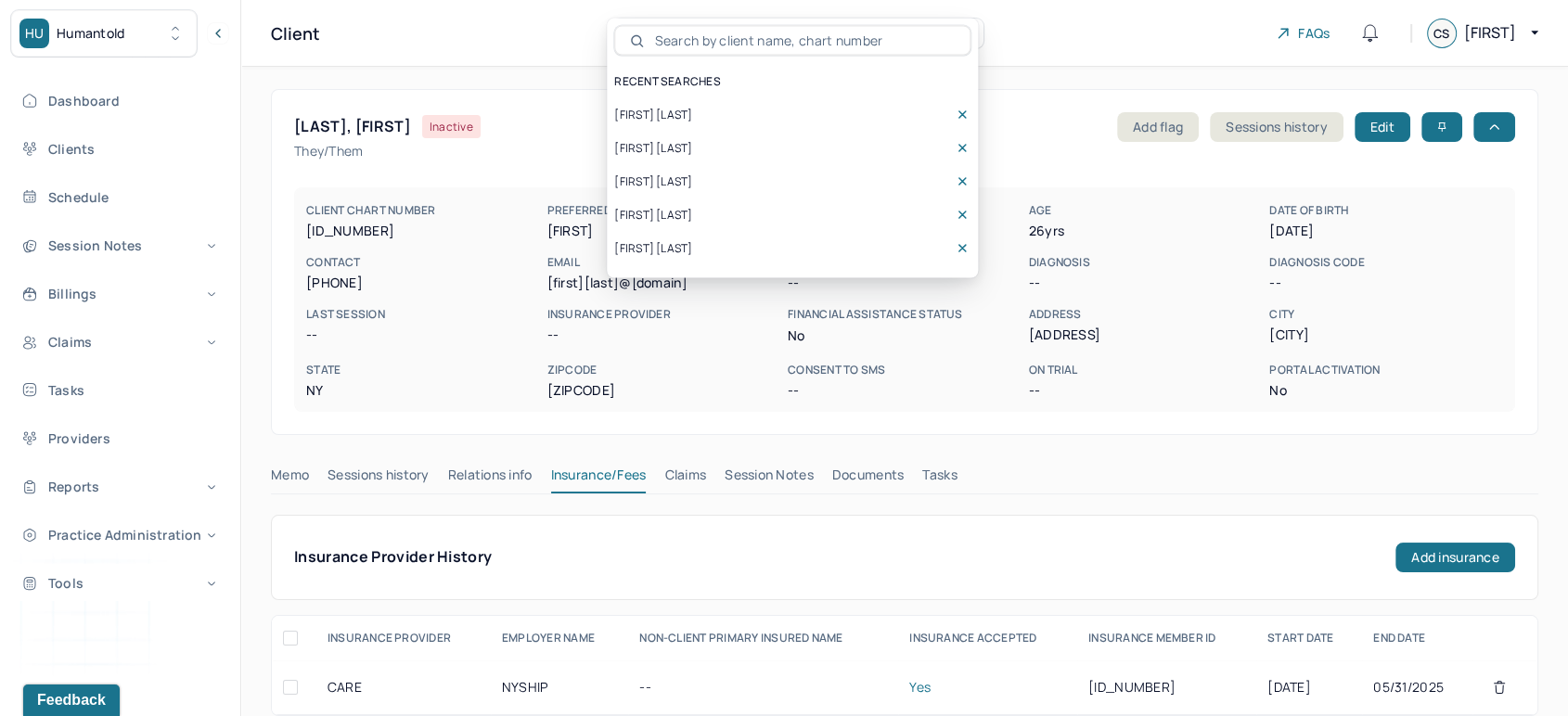click on "[ZIPCODE]" at bounding box center [664, 390] 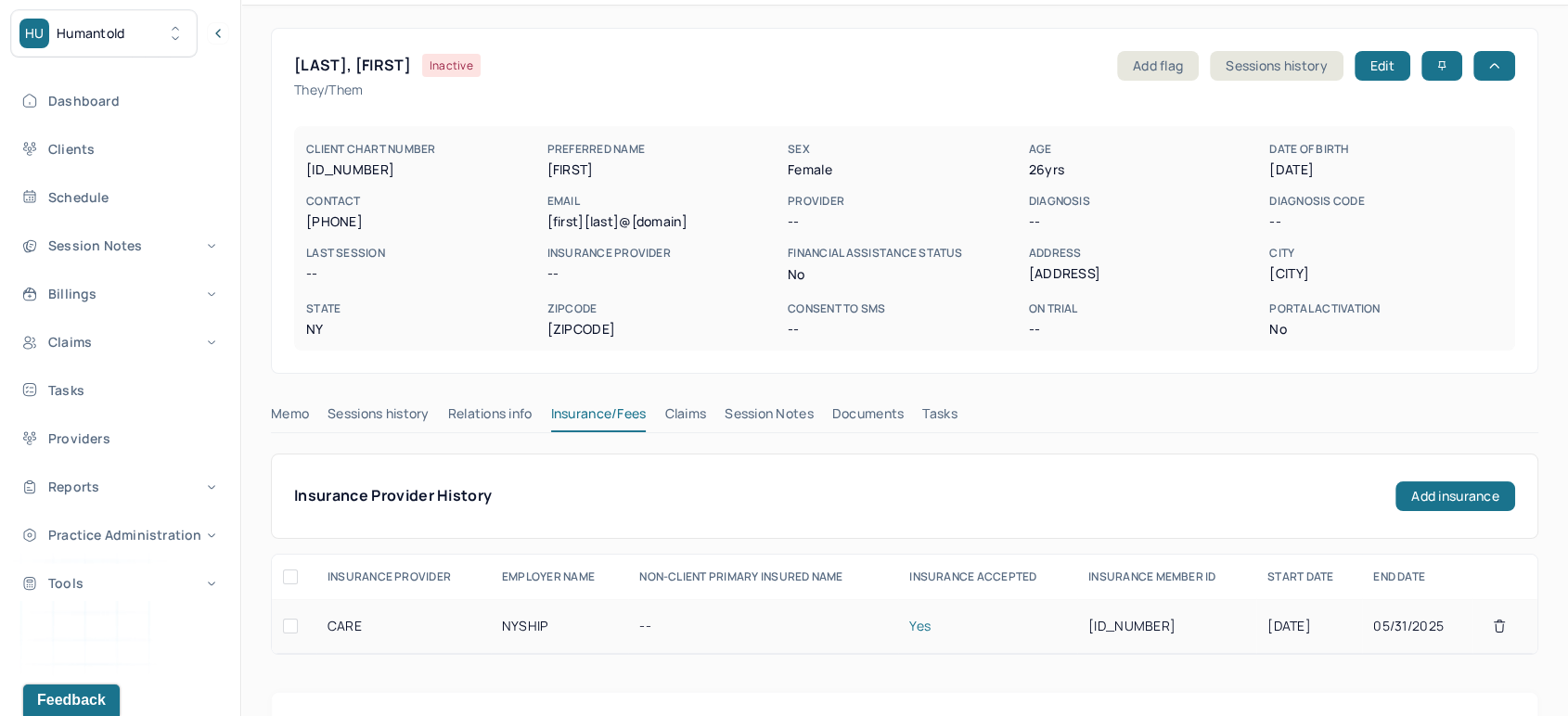 scroll, scrollTop: 0, scrollLeft: 0, axis: both 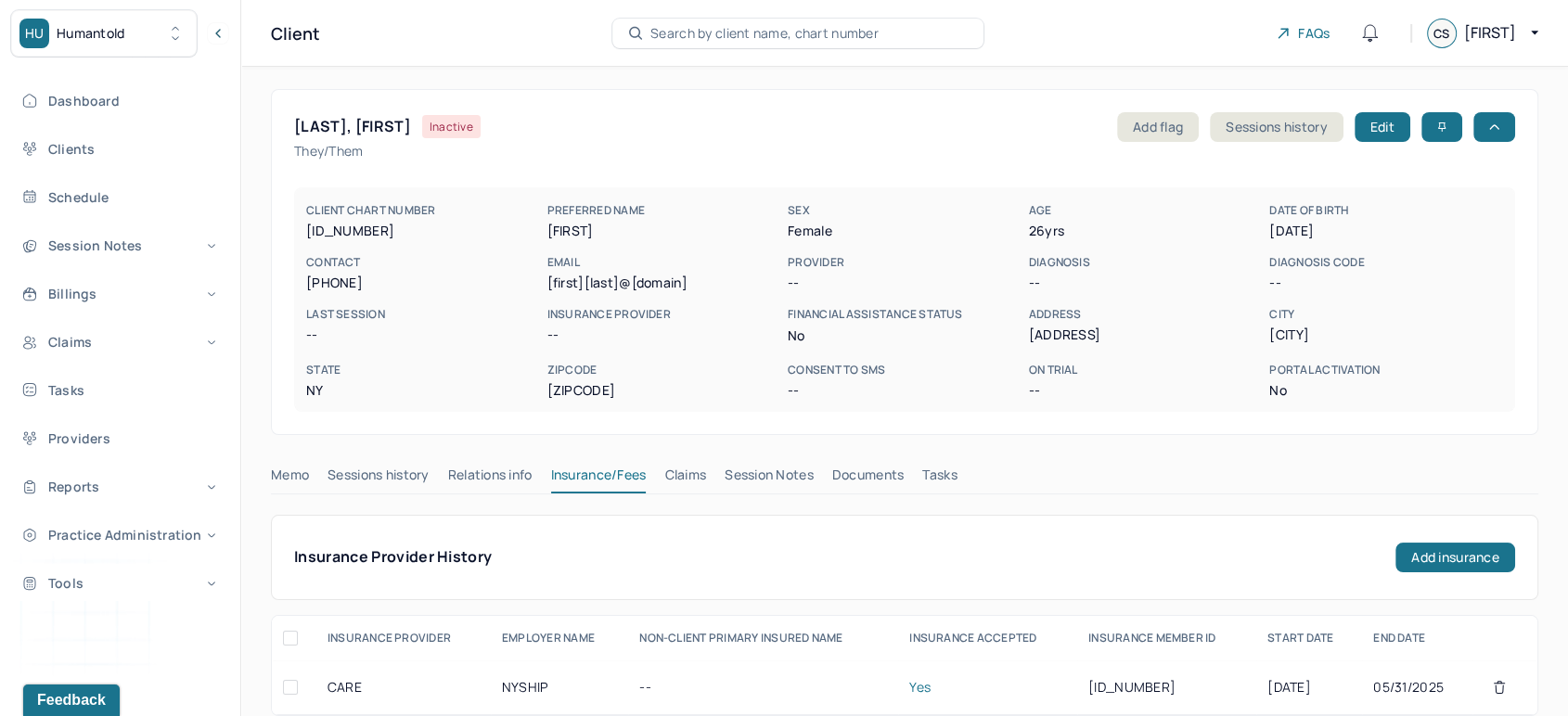 click on "Search by client name, chart number" at bounding box center [765, 33] 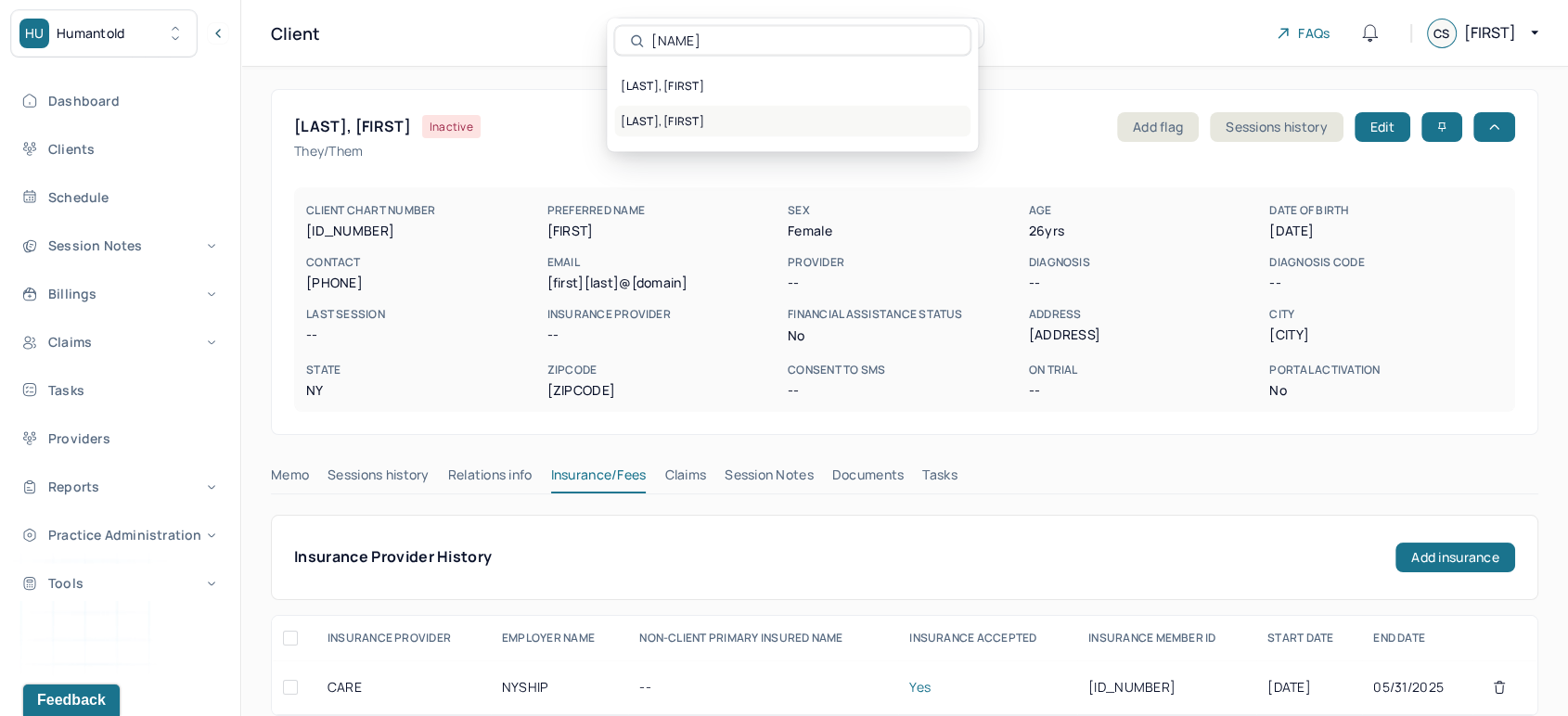 type on "[NAME]" 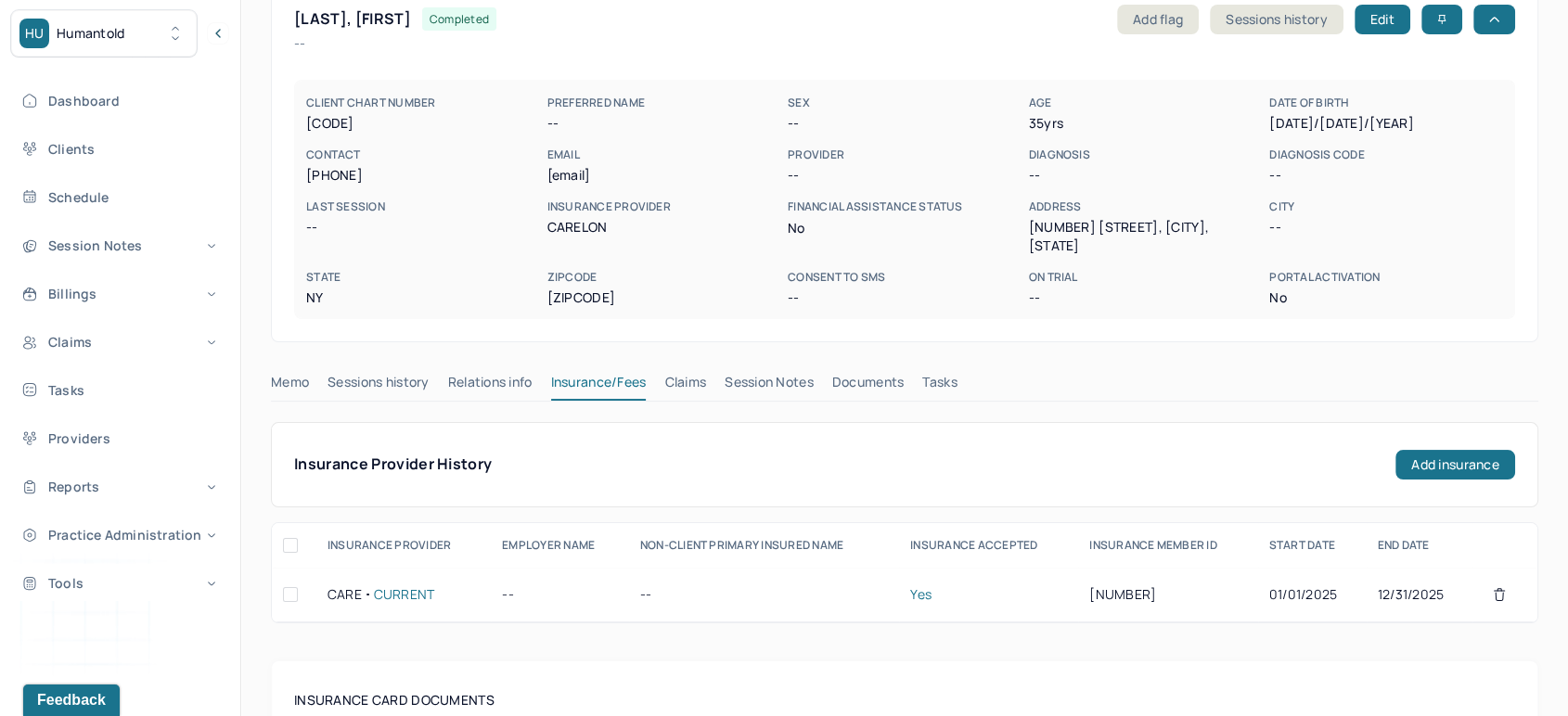 scroll, scrollTop: 0, scrollLeft: 0, axis: both 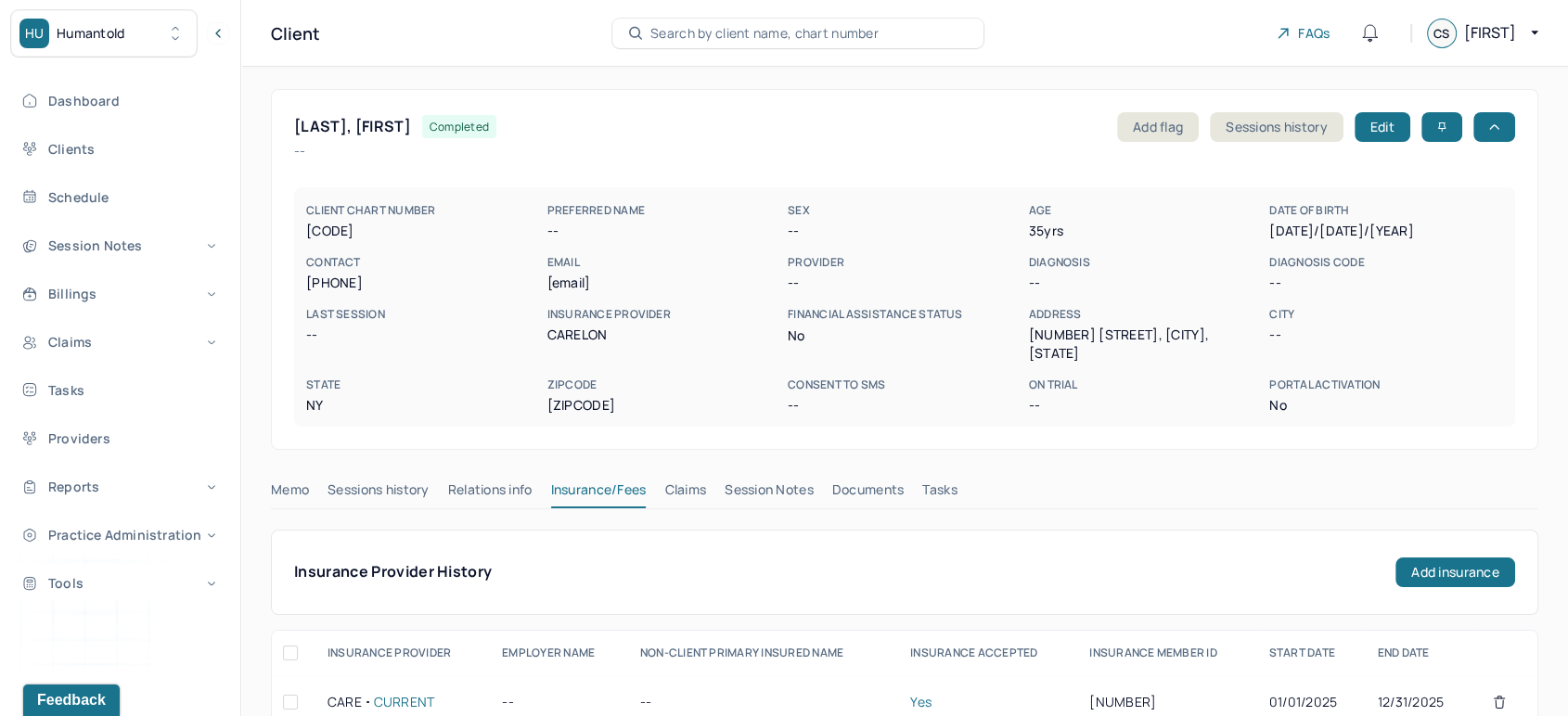 click on "Claims" at bounding box center [685, 493] 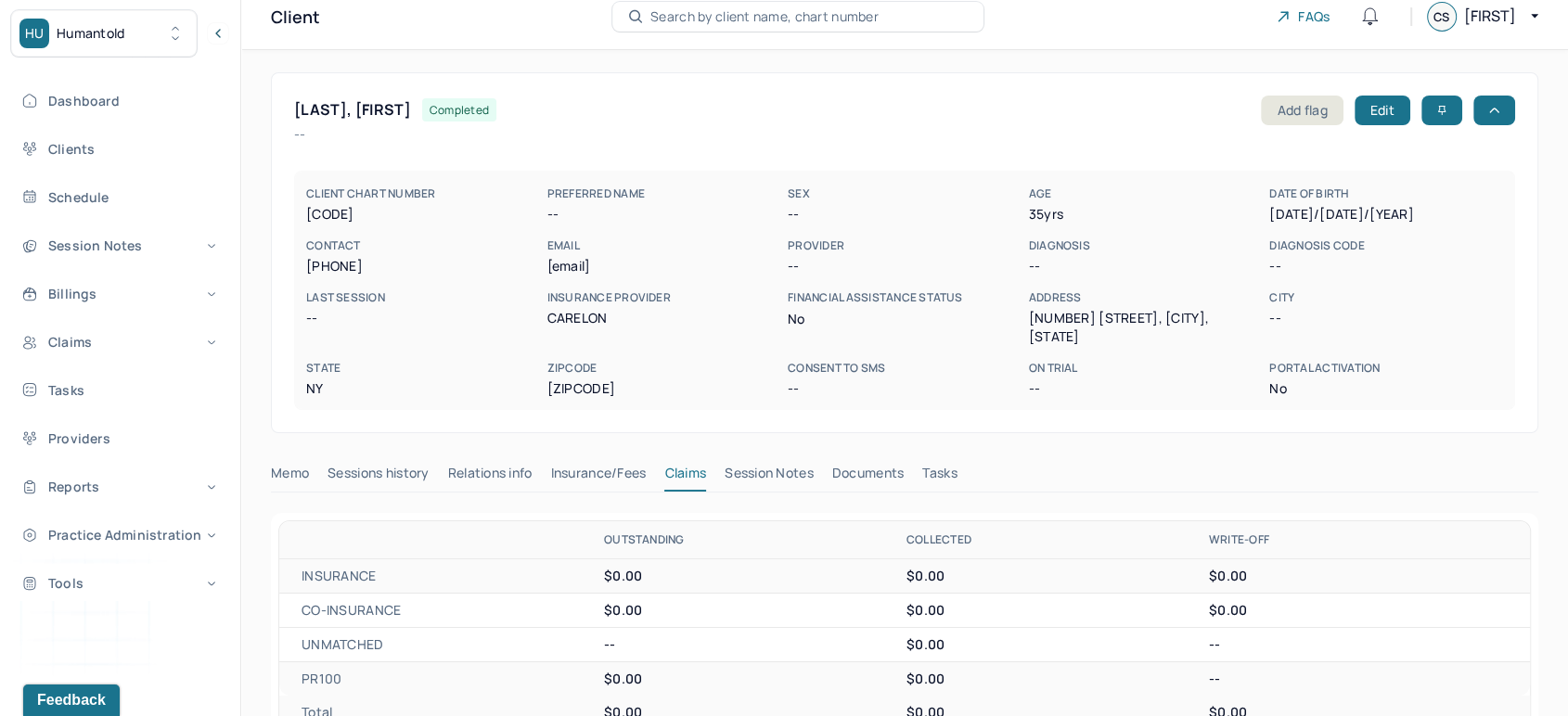 scroll, scrollTop: 11, scrollLeft: 0, axis: vertical 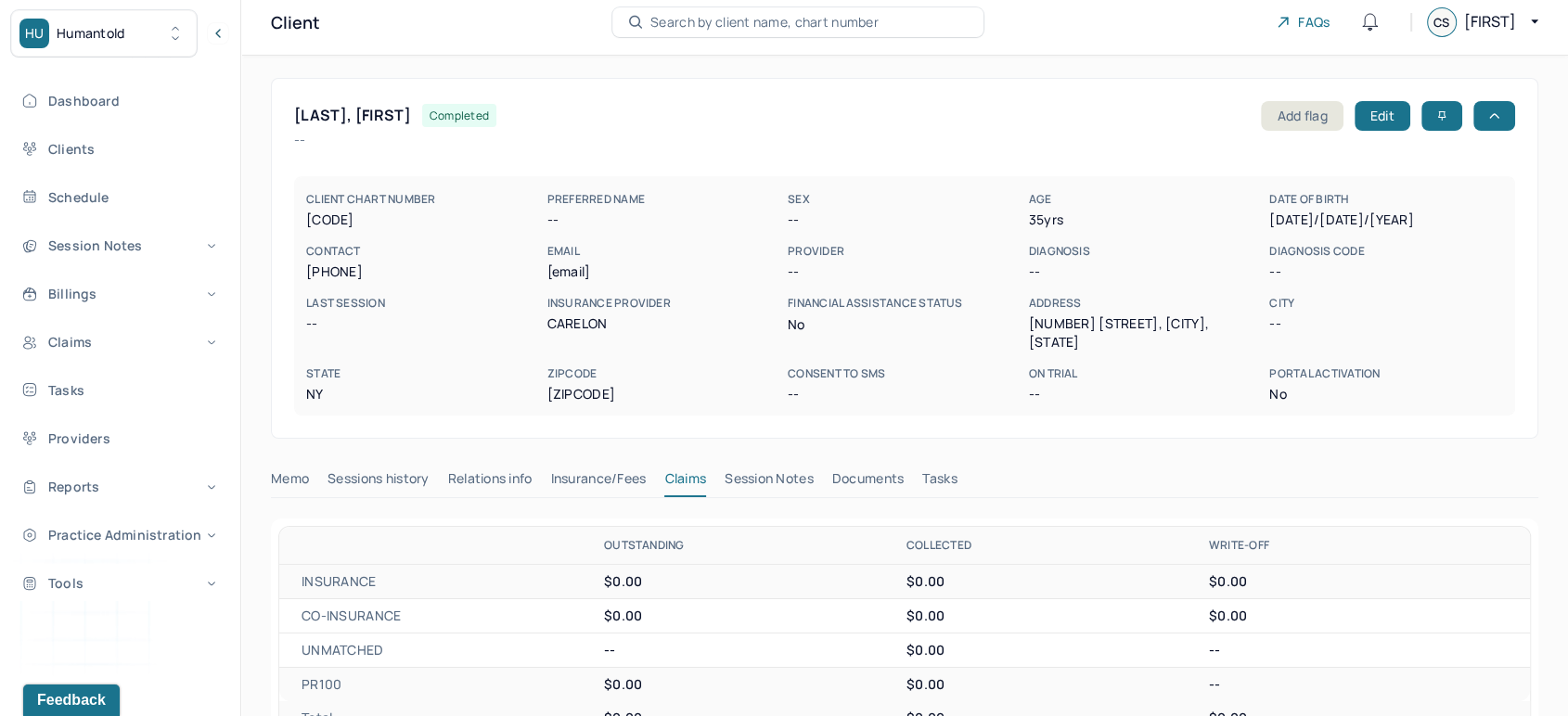 click on "Insurance/Fees" at bounding box center (598, 482) 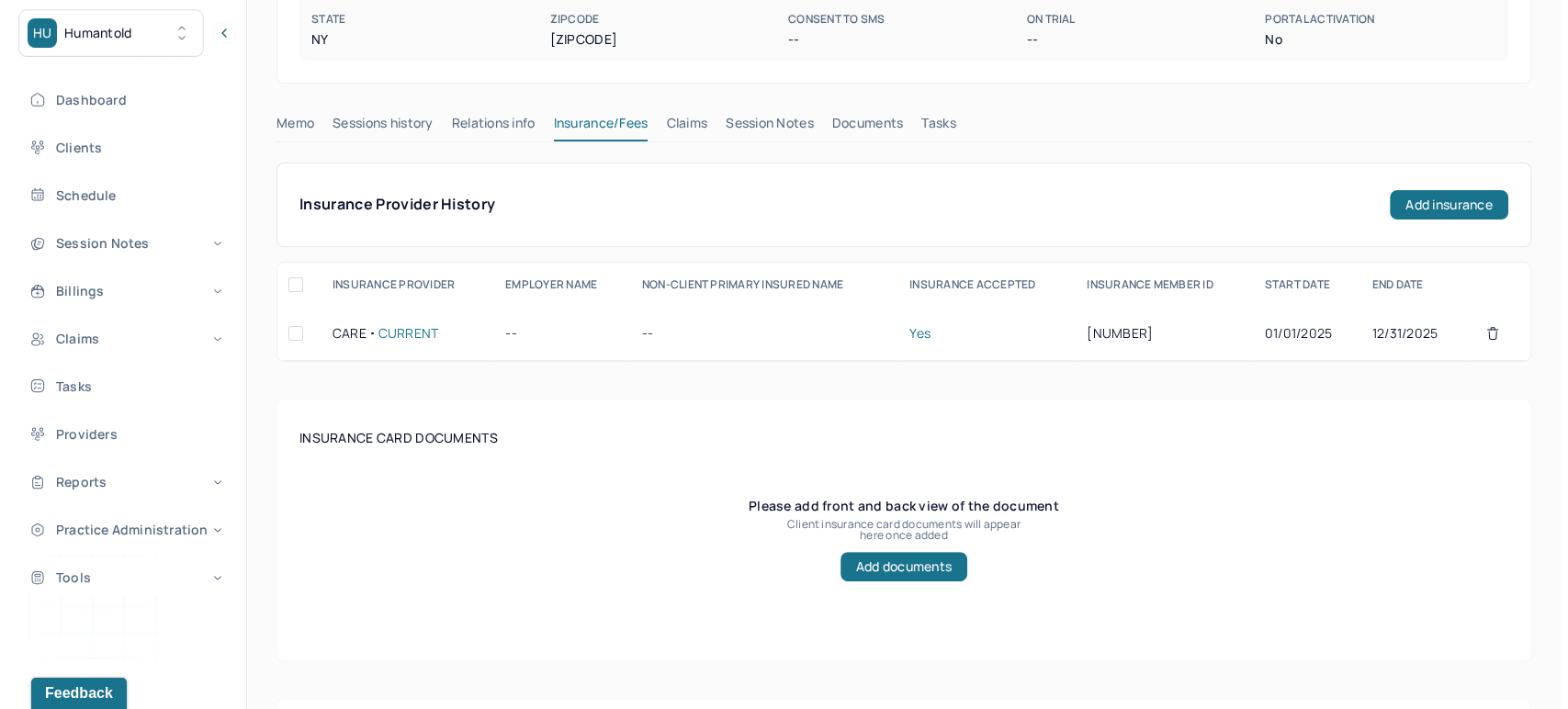 scroll, scrollTop: 215, scrollLeft: 0, axis: vertical 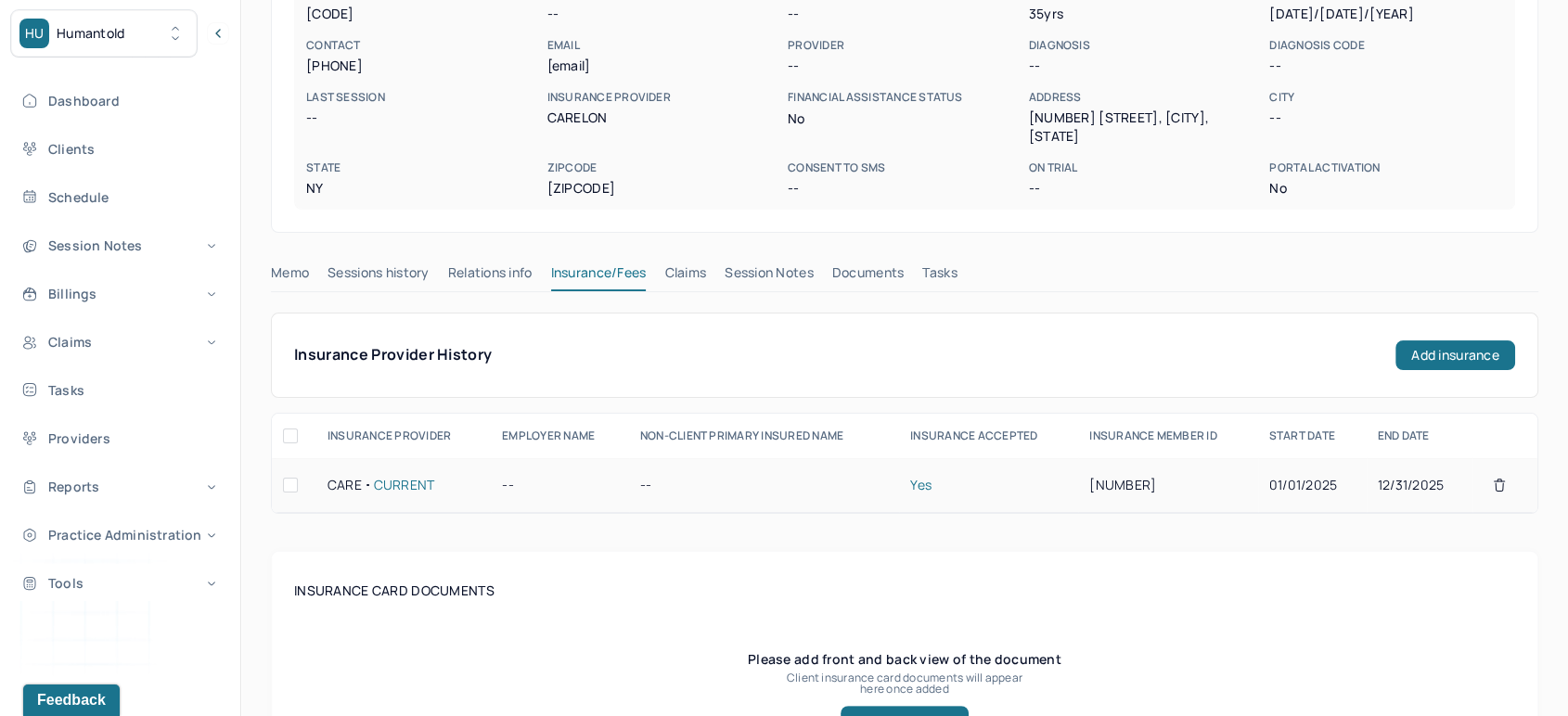 click on "Yes" at bounding box center (988, 485) 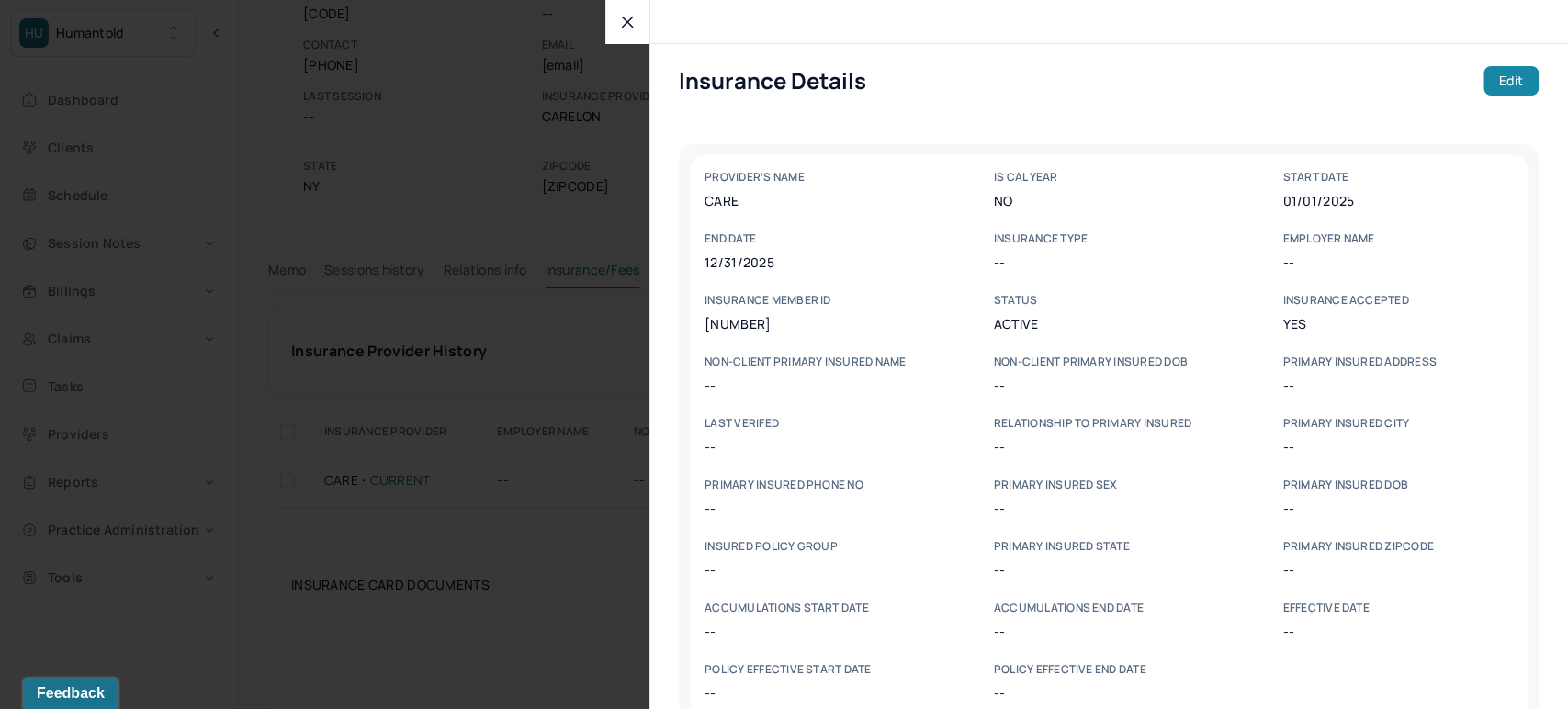 click on "Edit" at bounding box center (1511, 81) 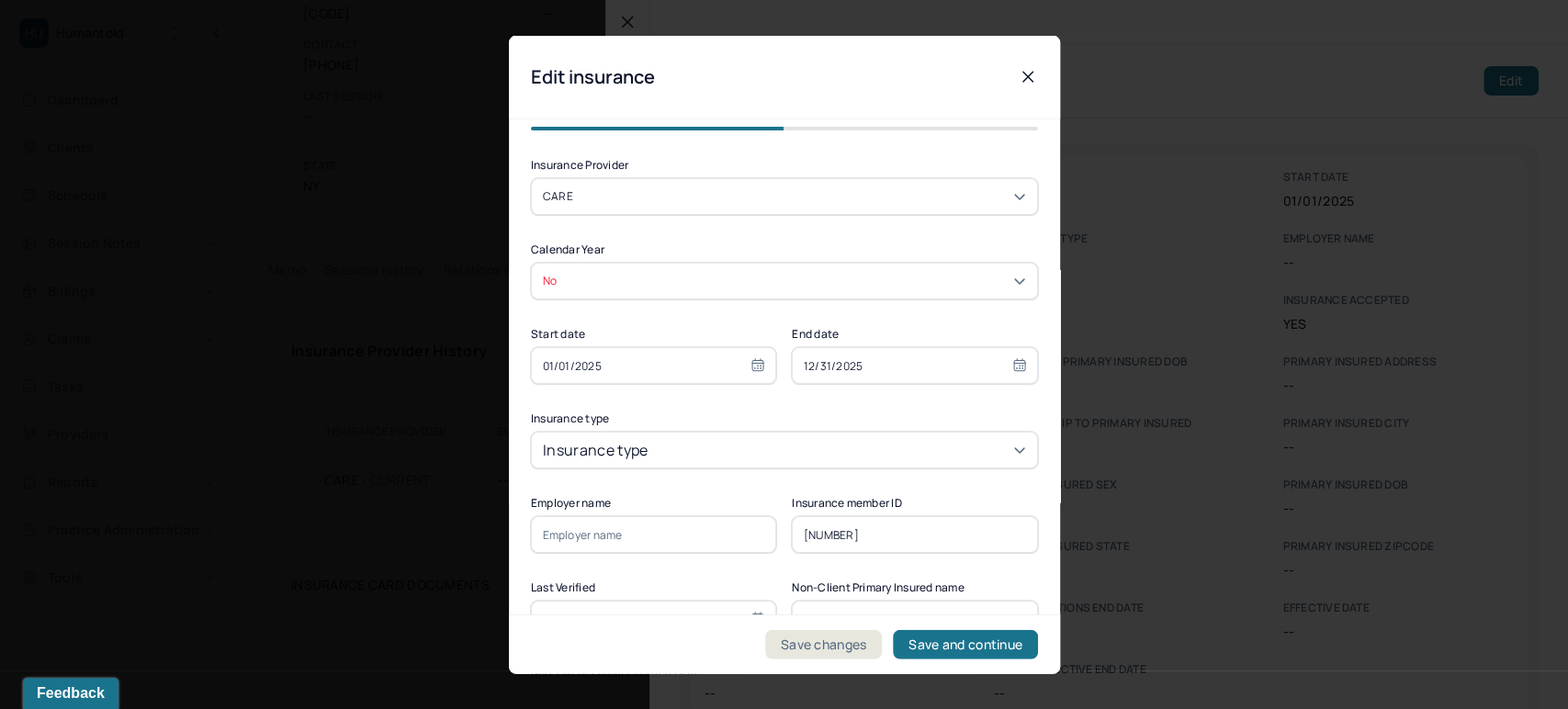 select on "2025" 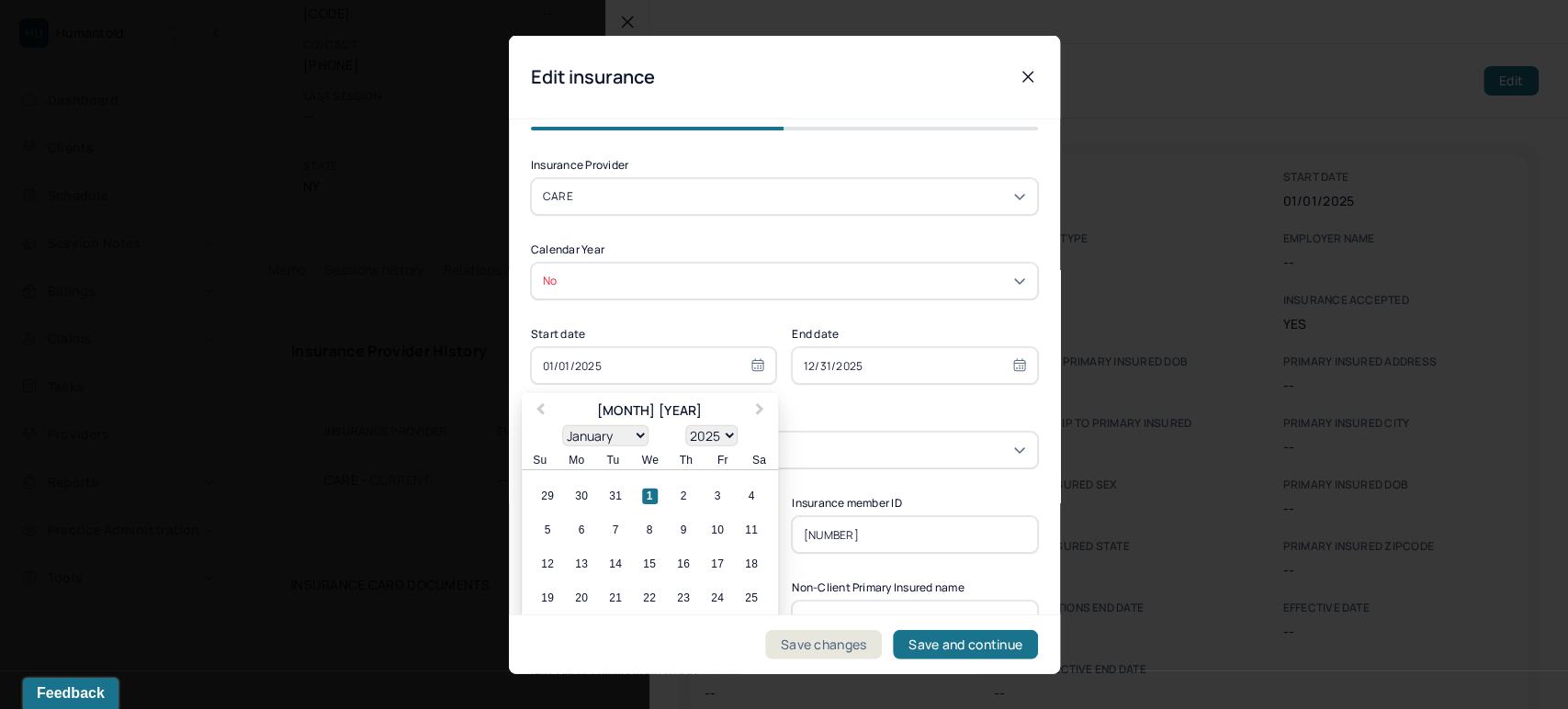 click on "01/01/2025" at bounding box center (654, 366) 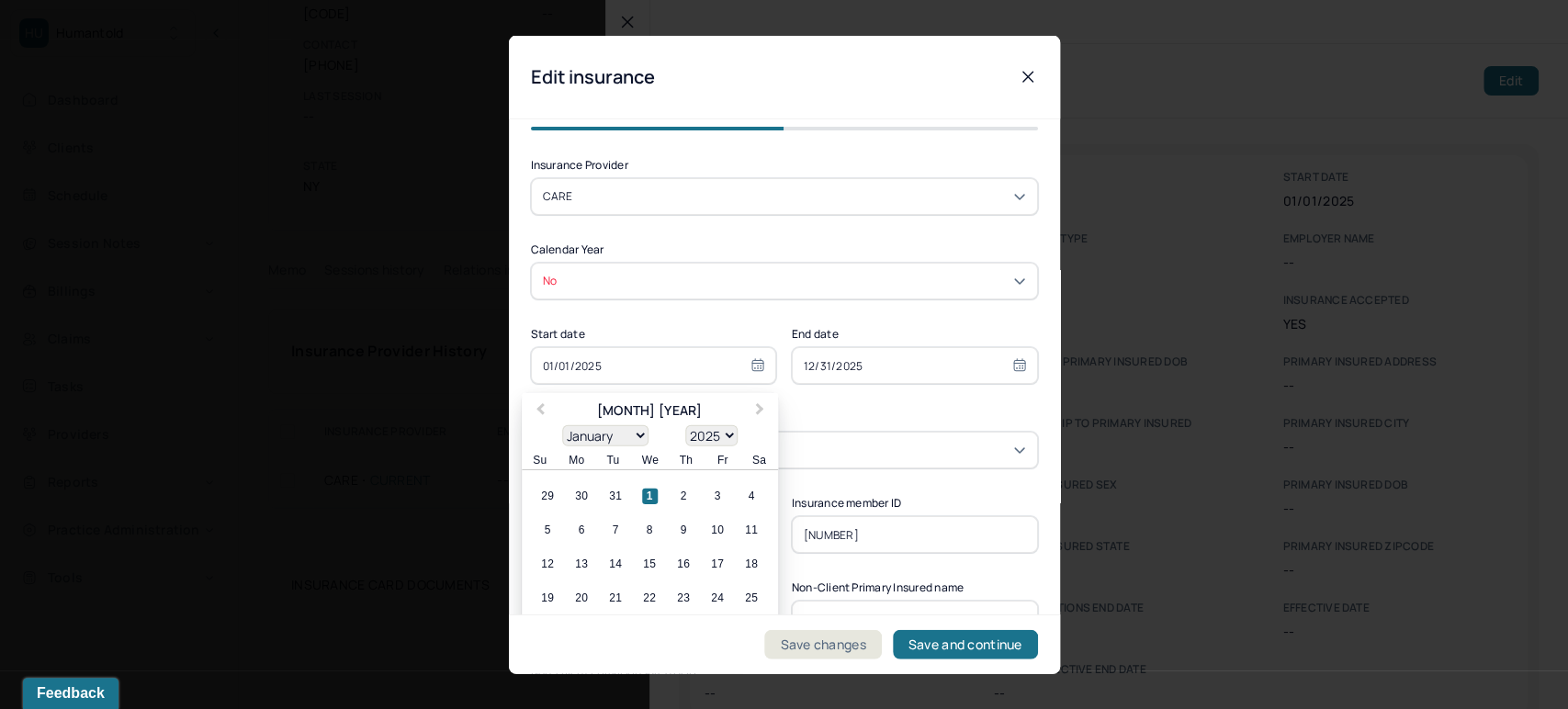 type on "0" 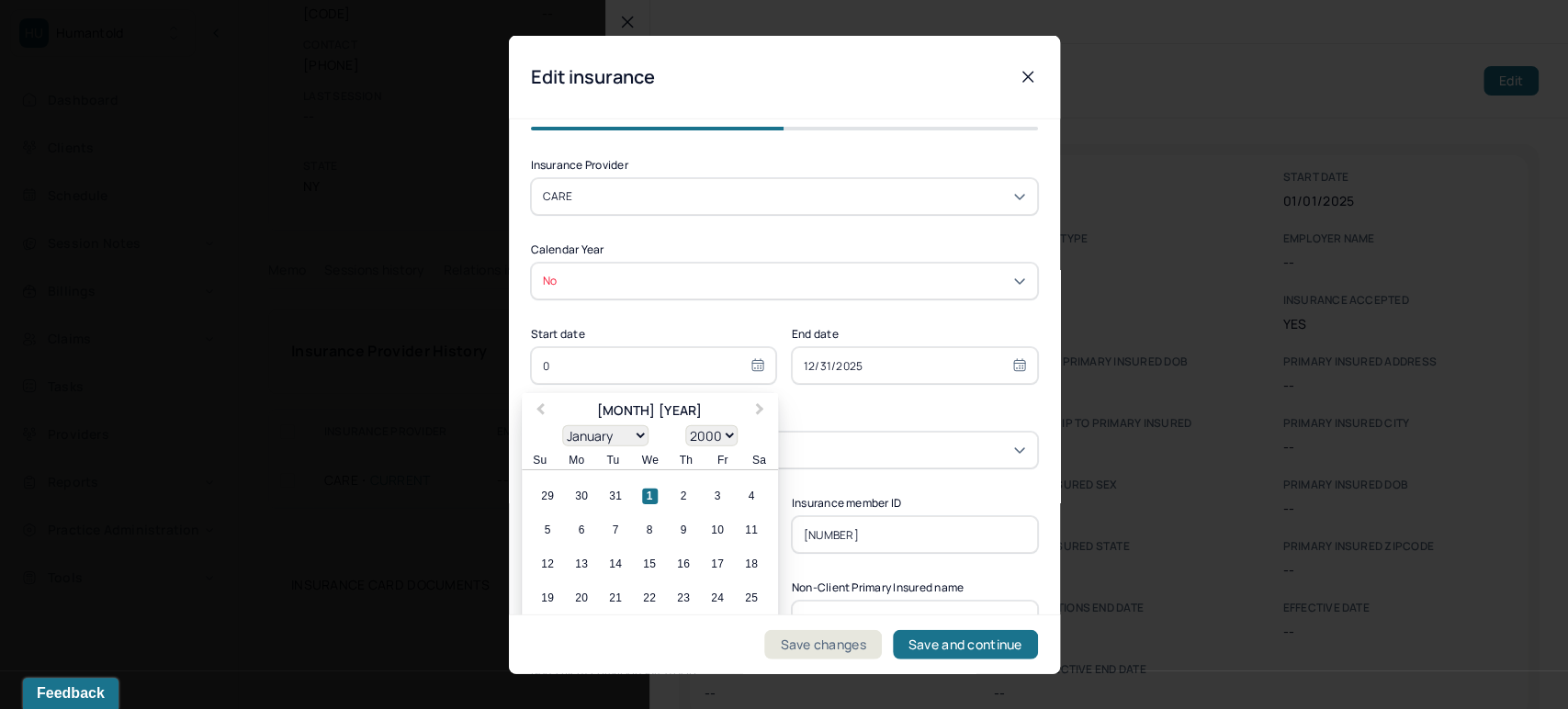 type on "08" 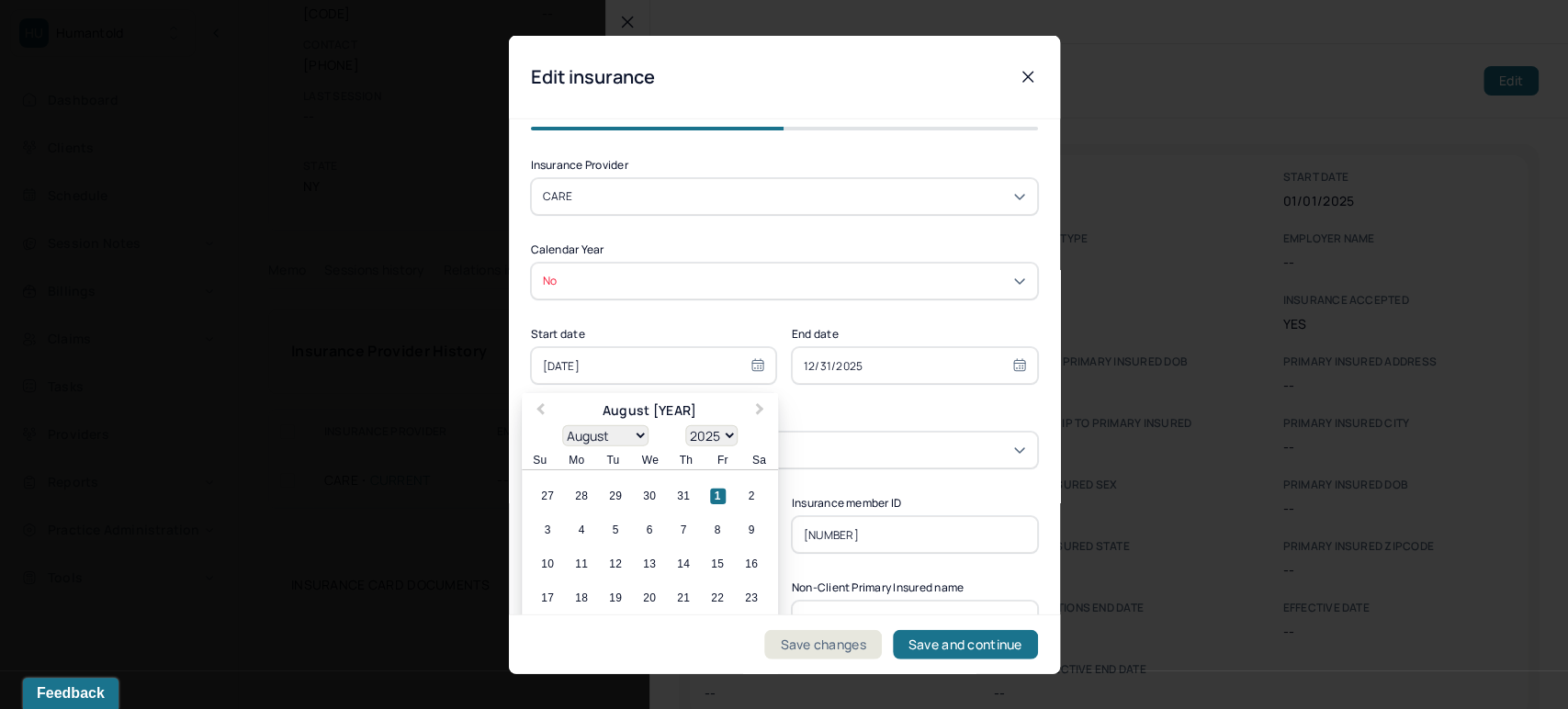 type on "[DATE]" 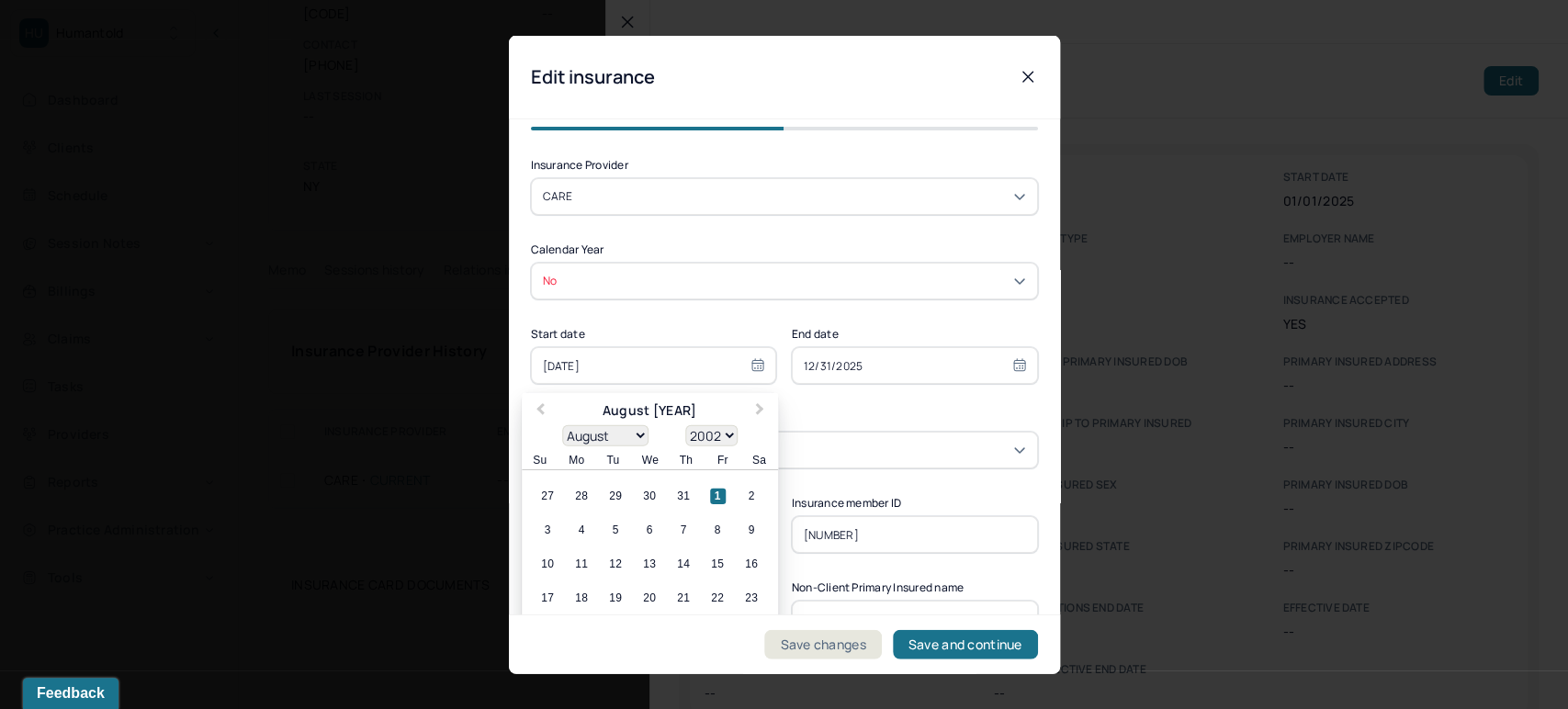 type on "[DATE]/[DATE]" 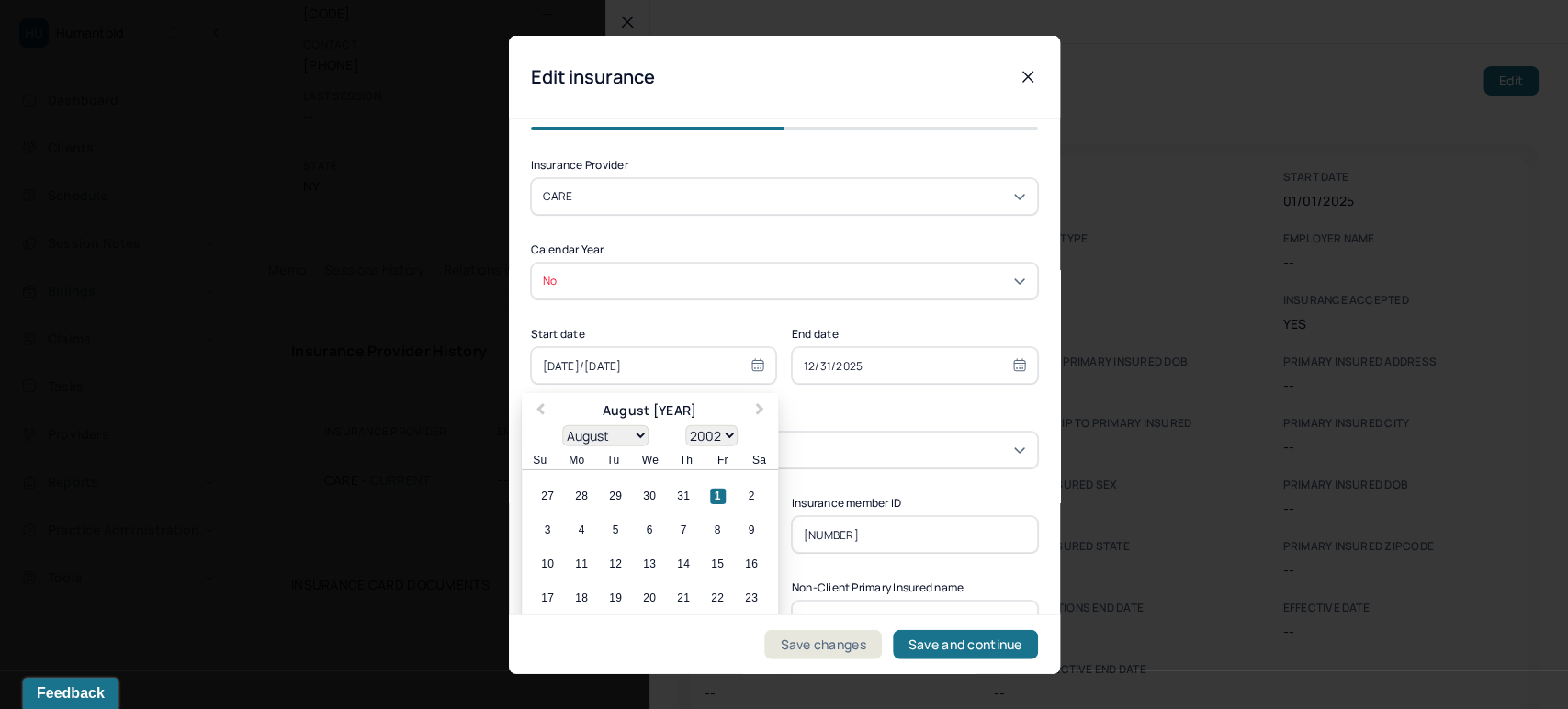 select on "2020" 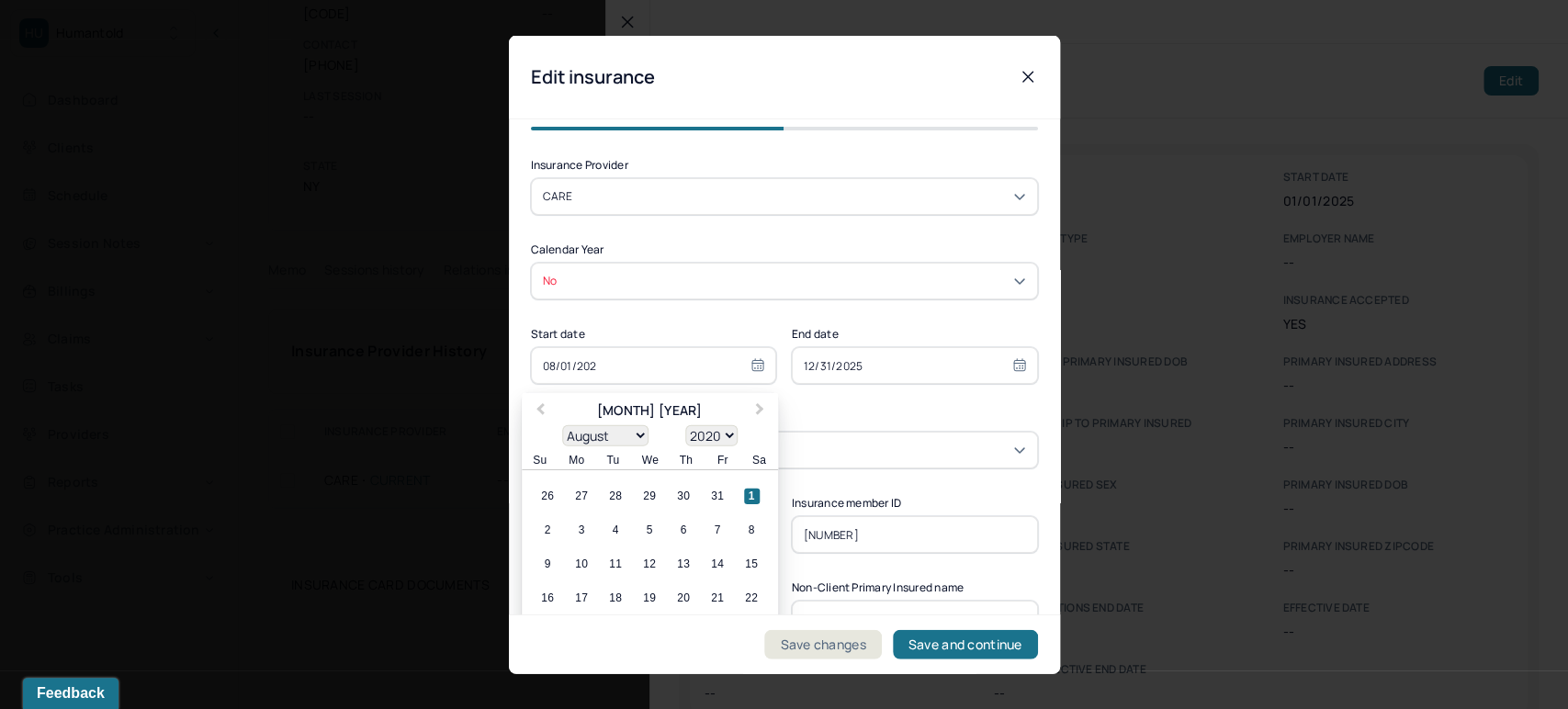 type on "[DATE]" 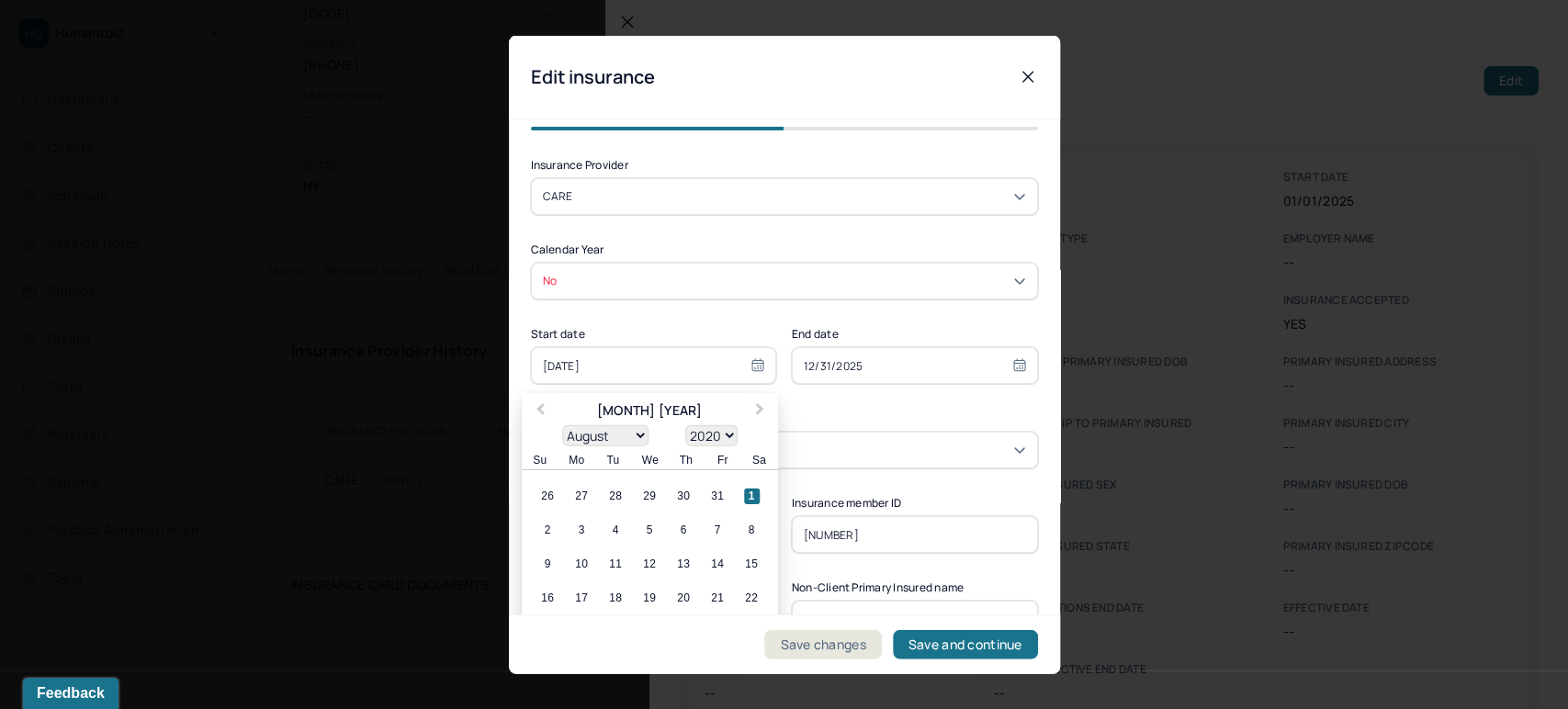 select on "2021" 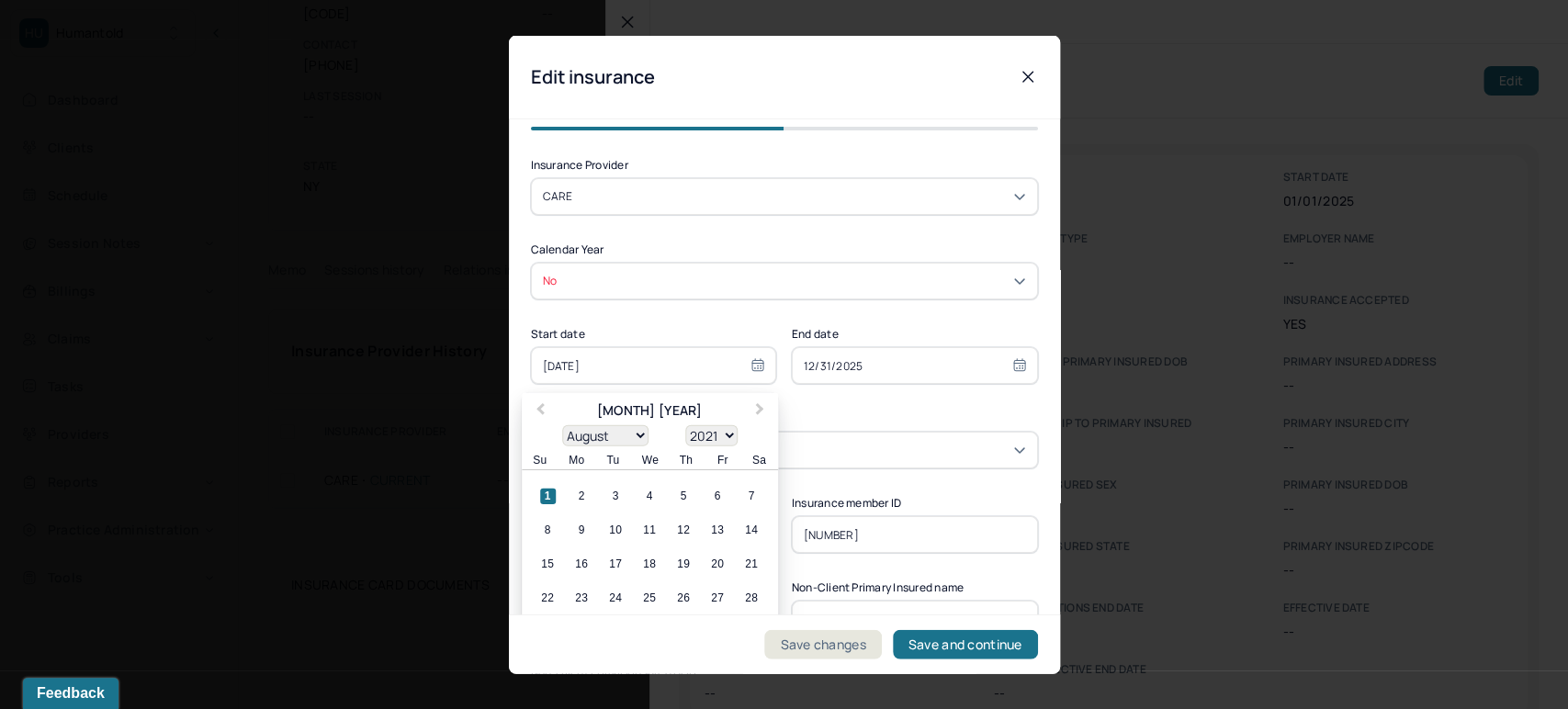 type on "[DATE]" 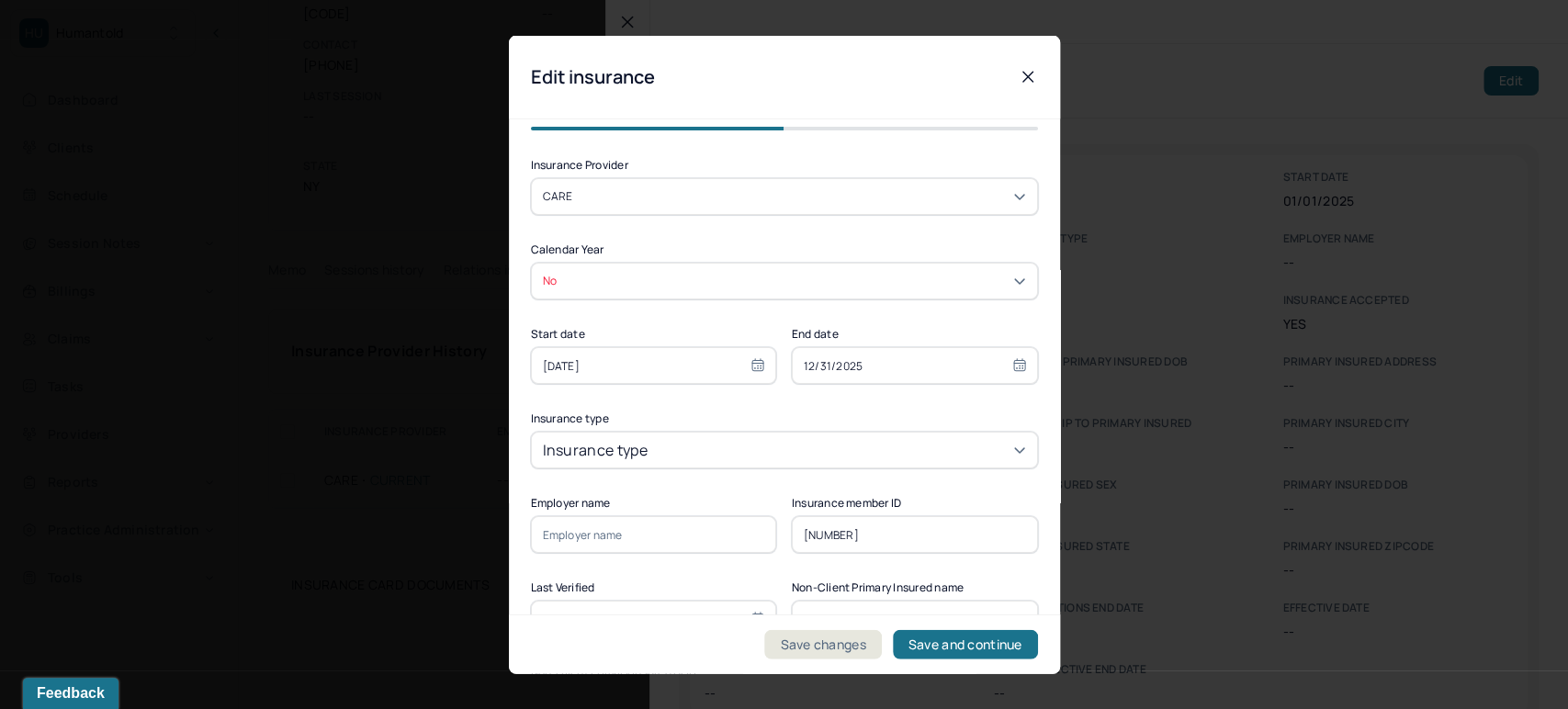 type 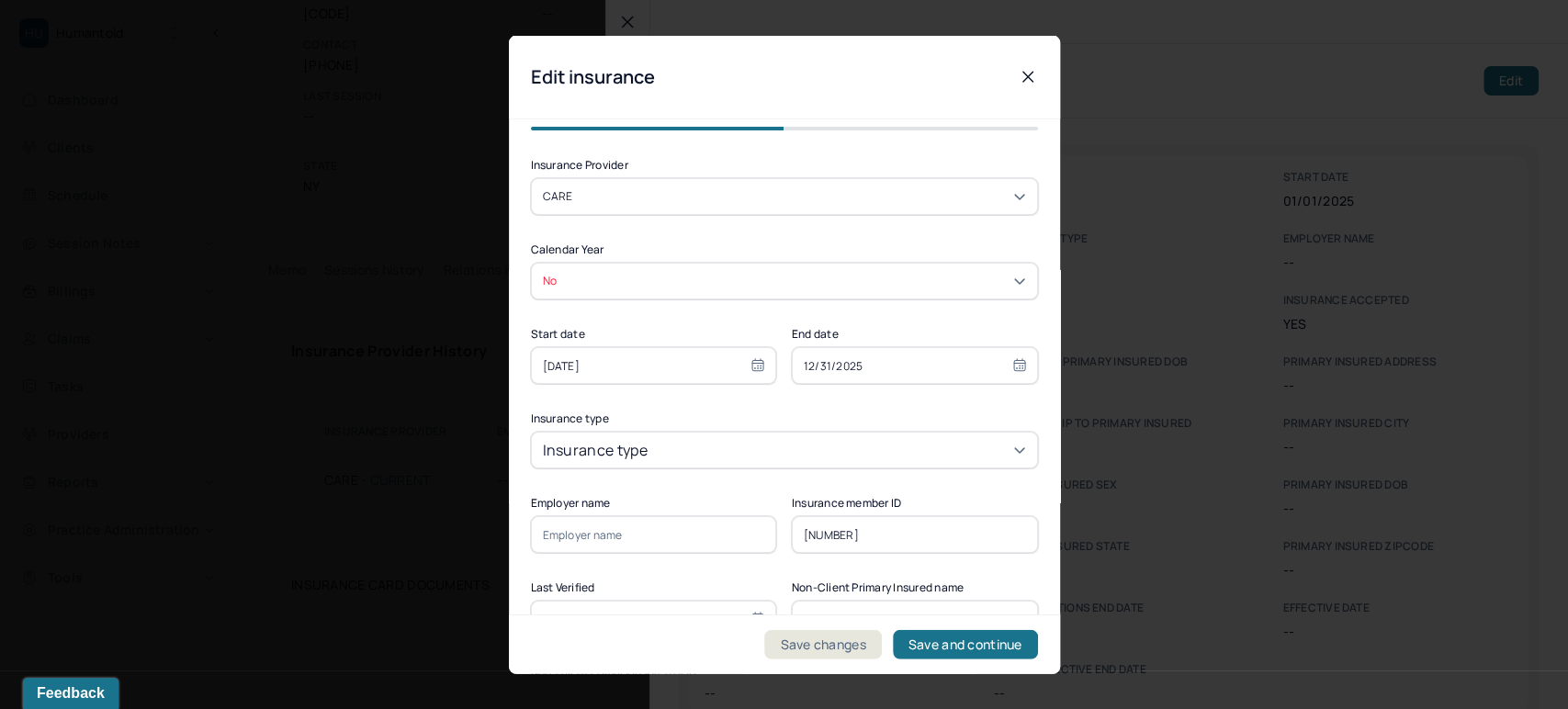 click on "12/31/2025" at bounding box center (915, 366) 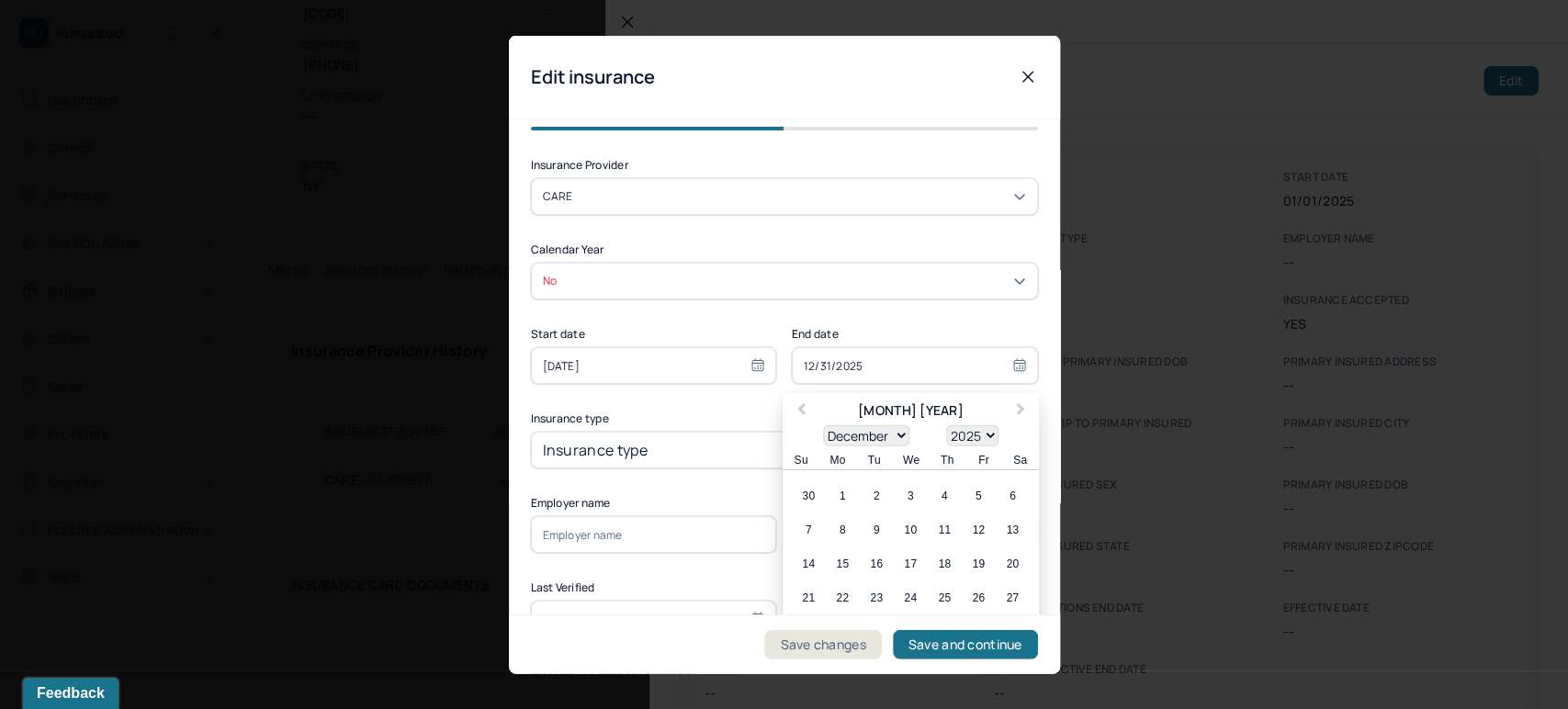 click on "12/31/2025" at bounding box center (915, 366) 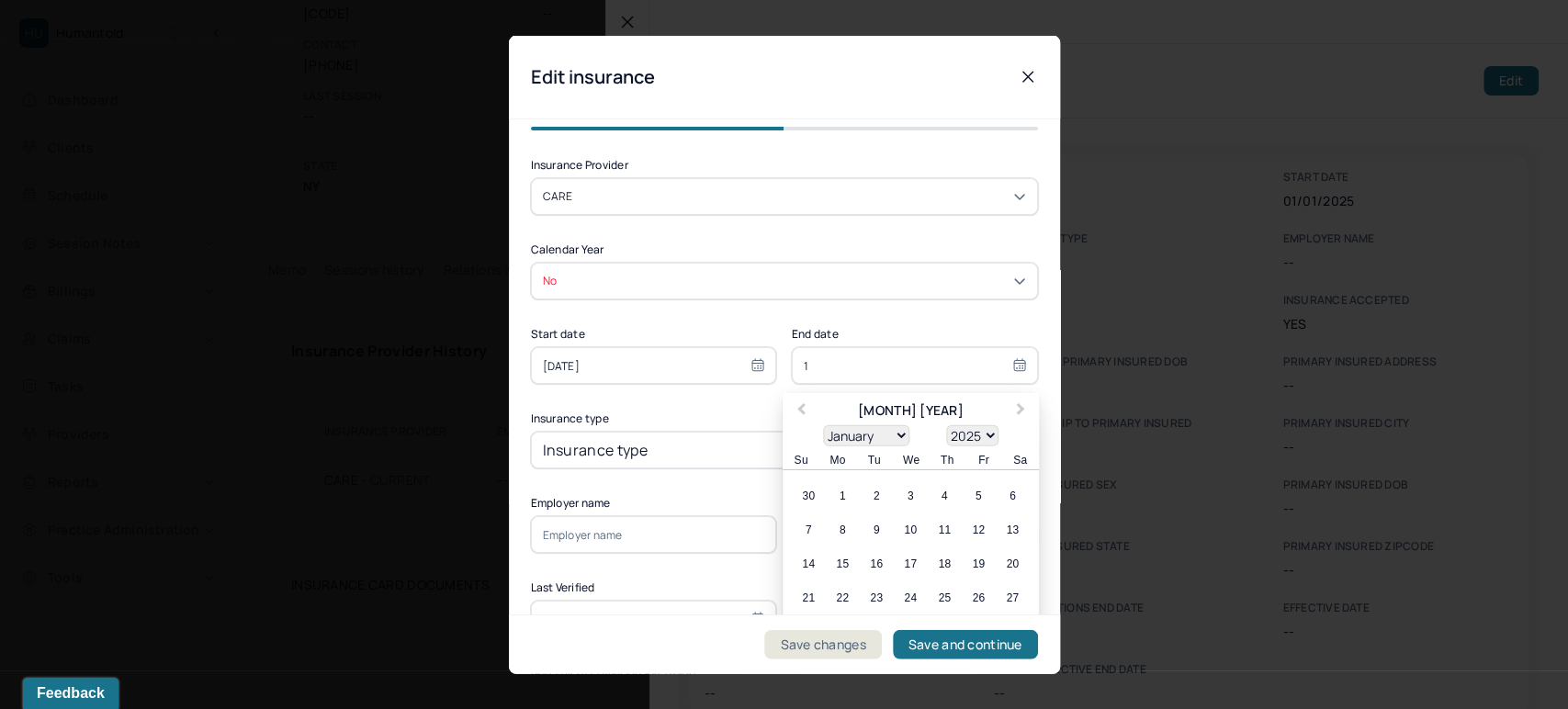 type on "11" 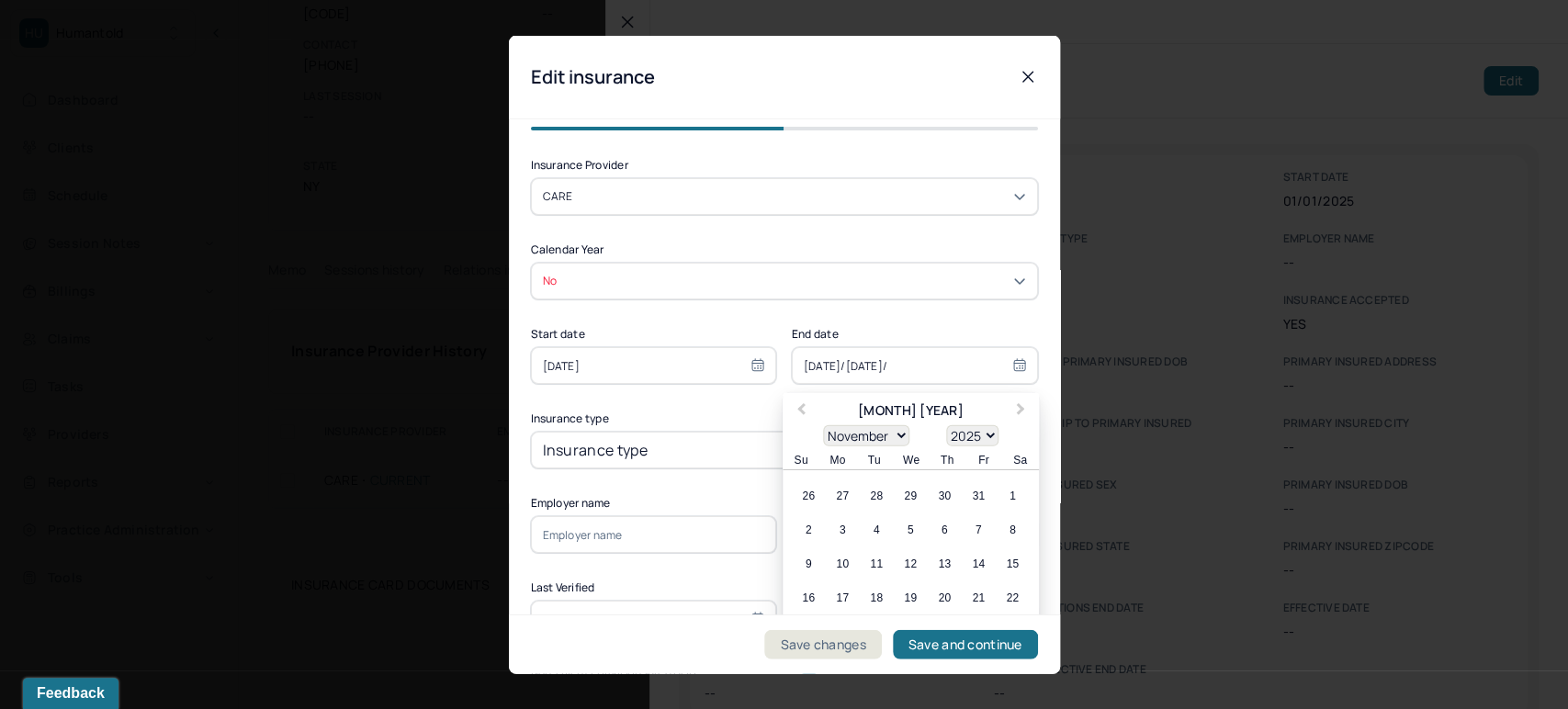 type on "[DATE]" 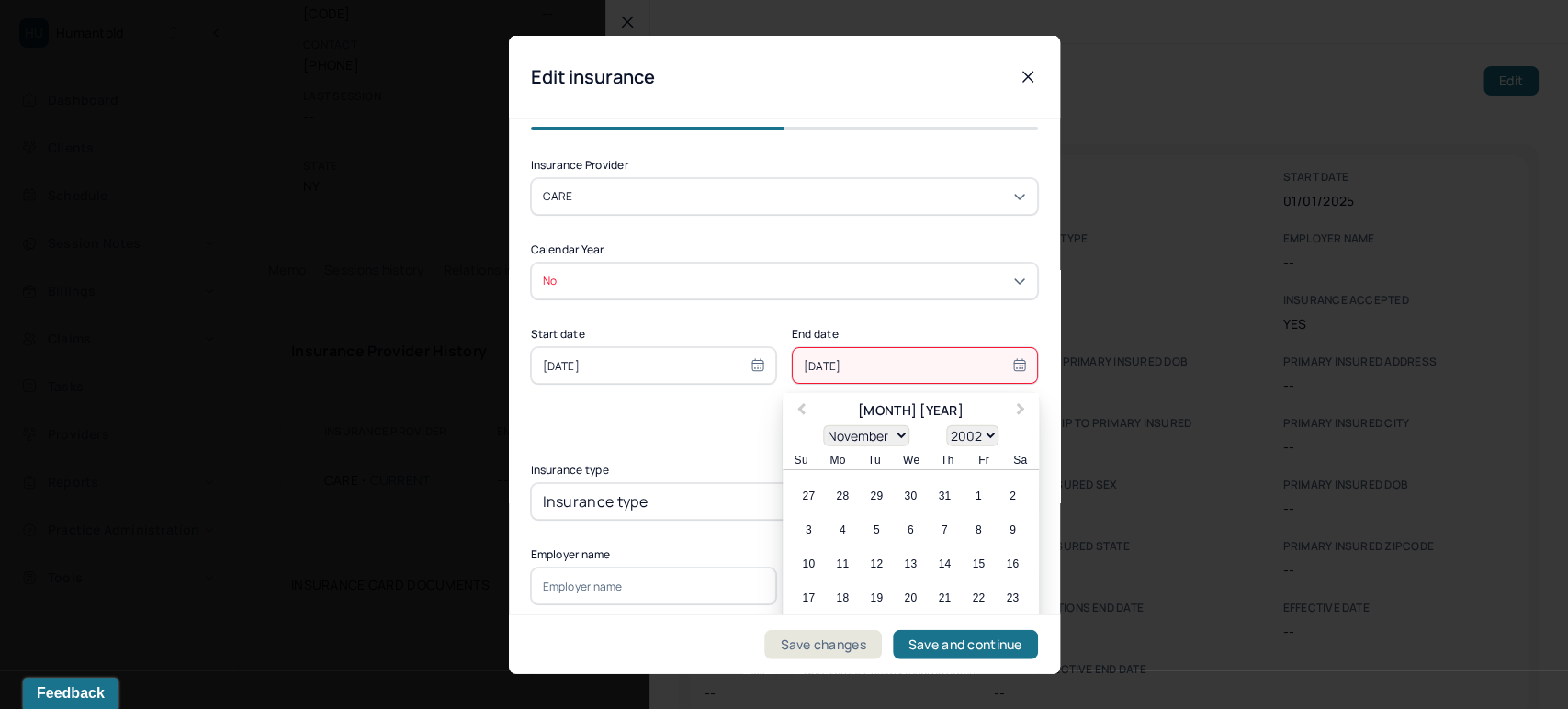 type on "[DATE]" 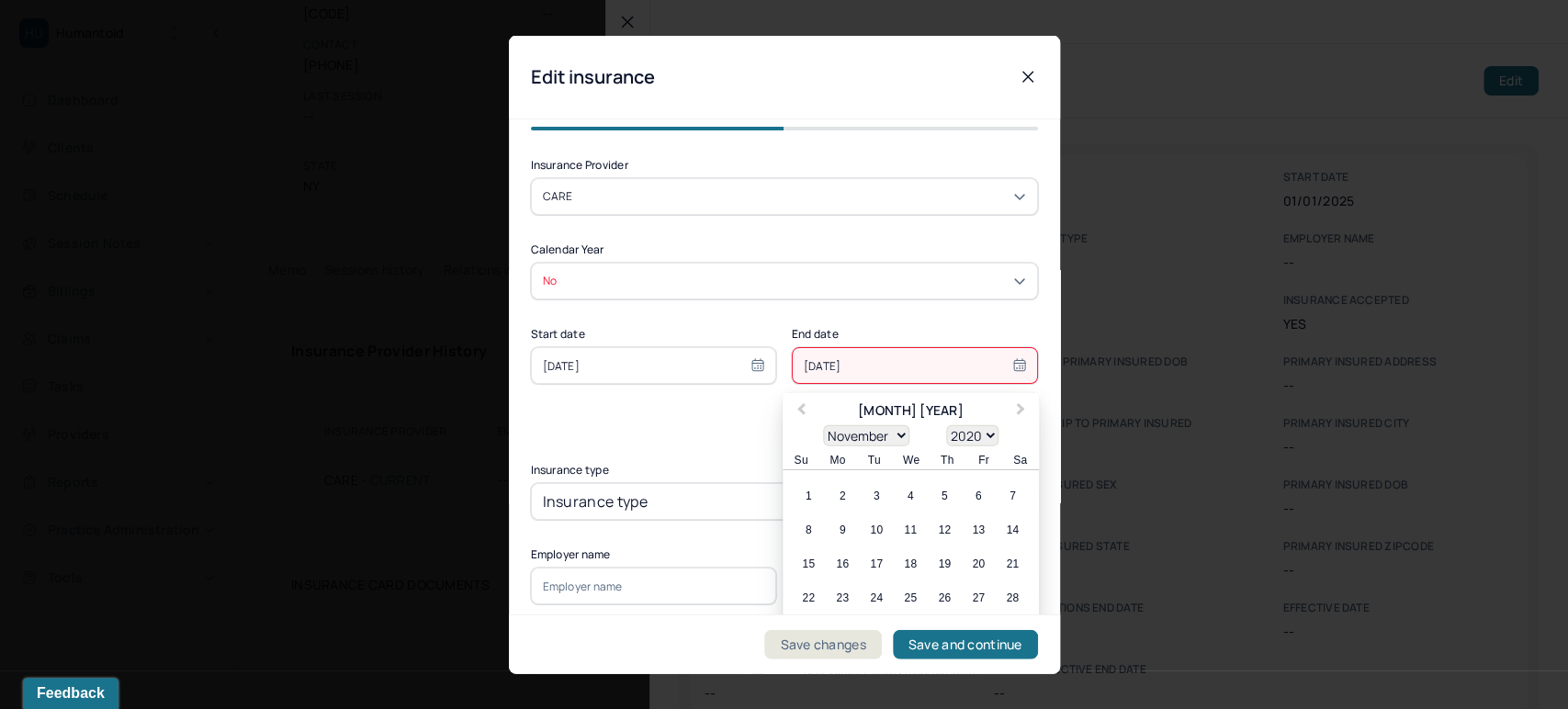 type on "[DATE]" 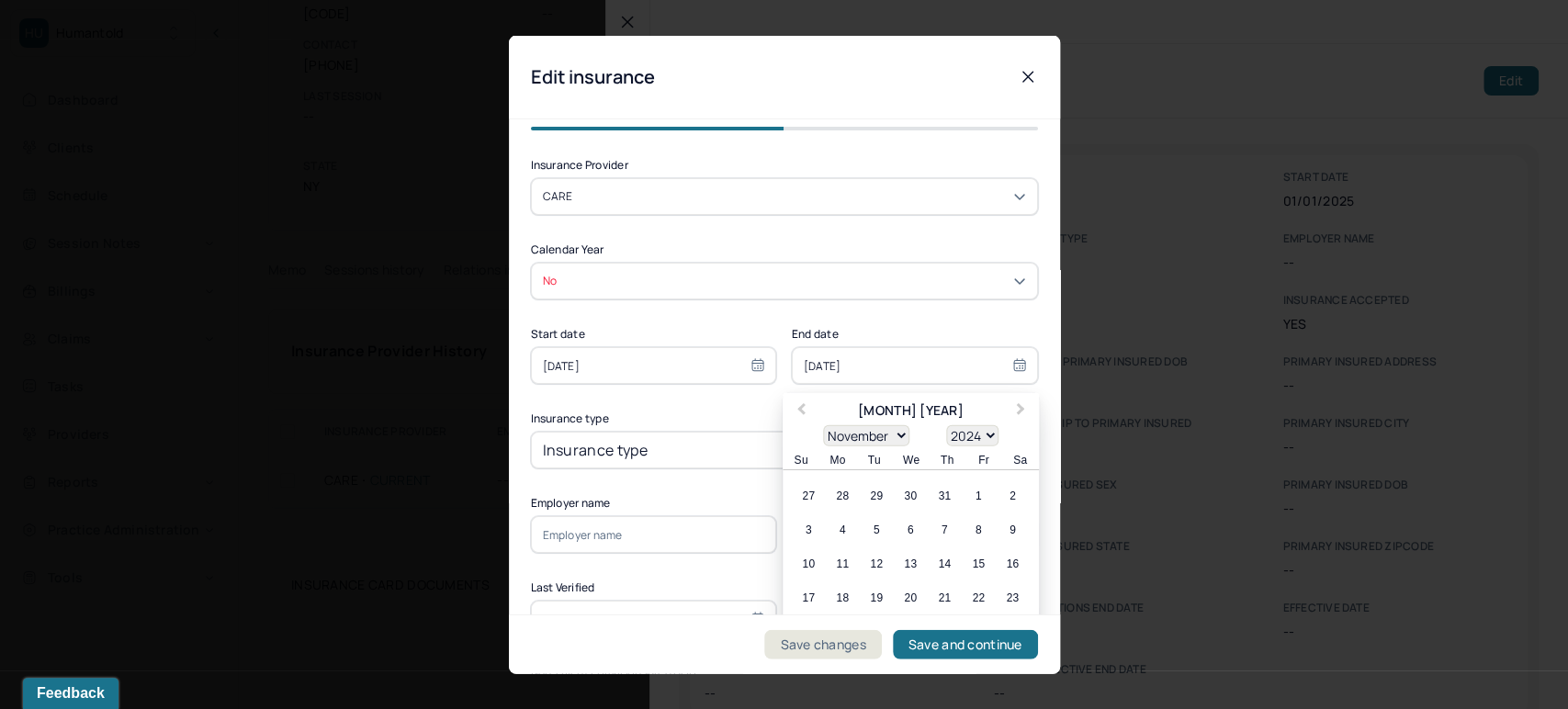 type on "[DATE]" 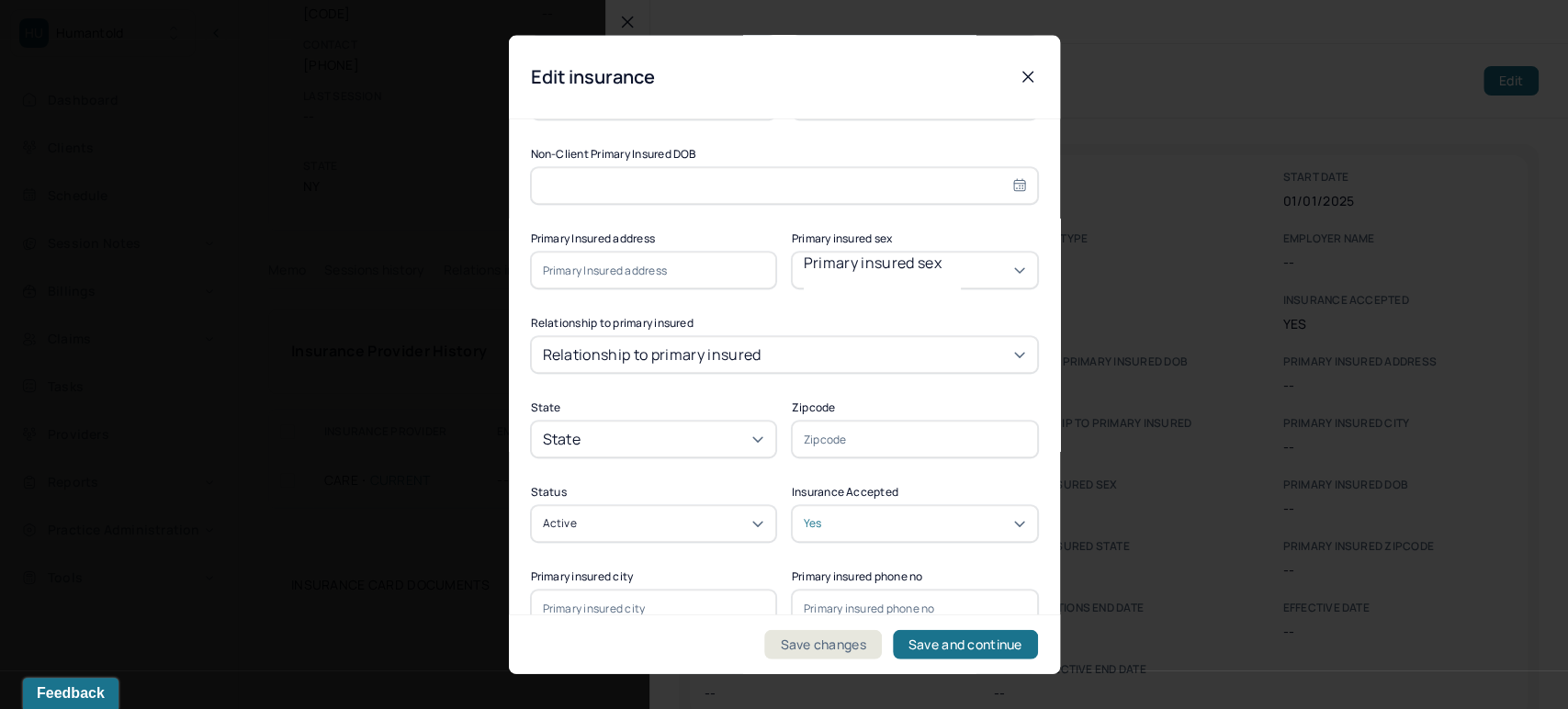 scroll, scrollTop: 612, scrollLeft: 0, axis: vertical 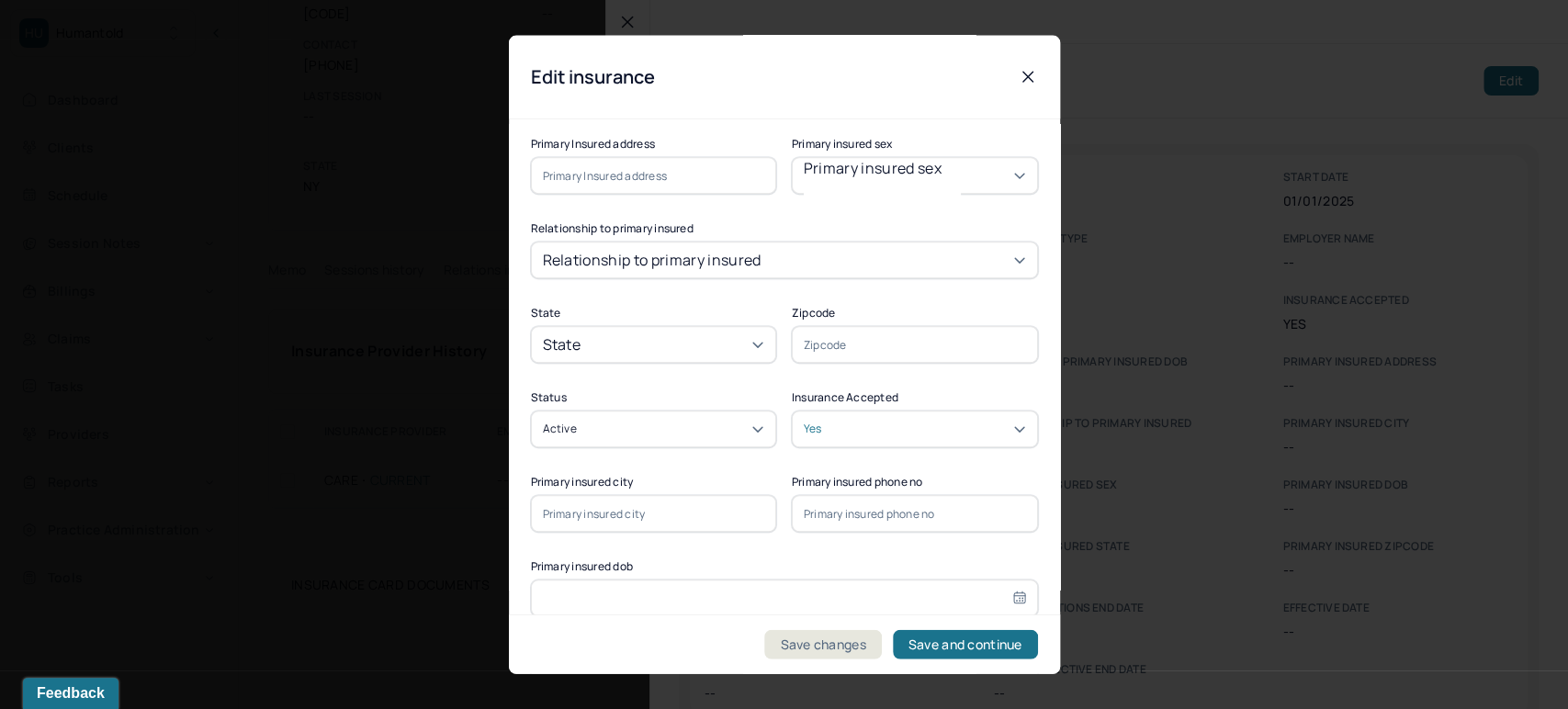 click 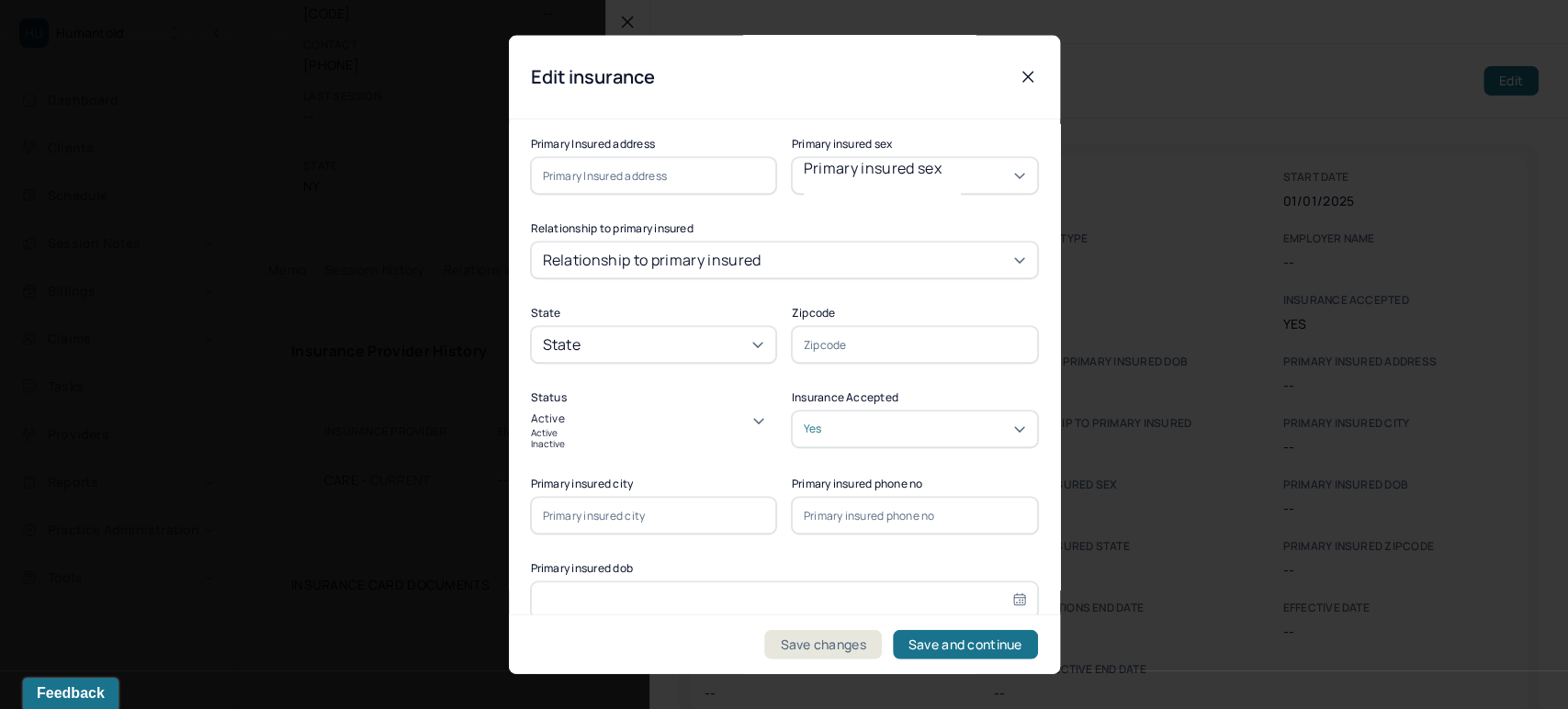 click on "Inactive" at bounding box center [654, 445] 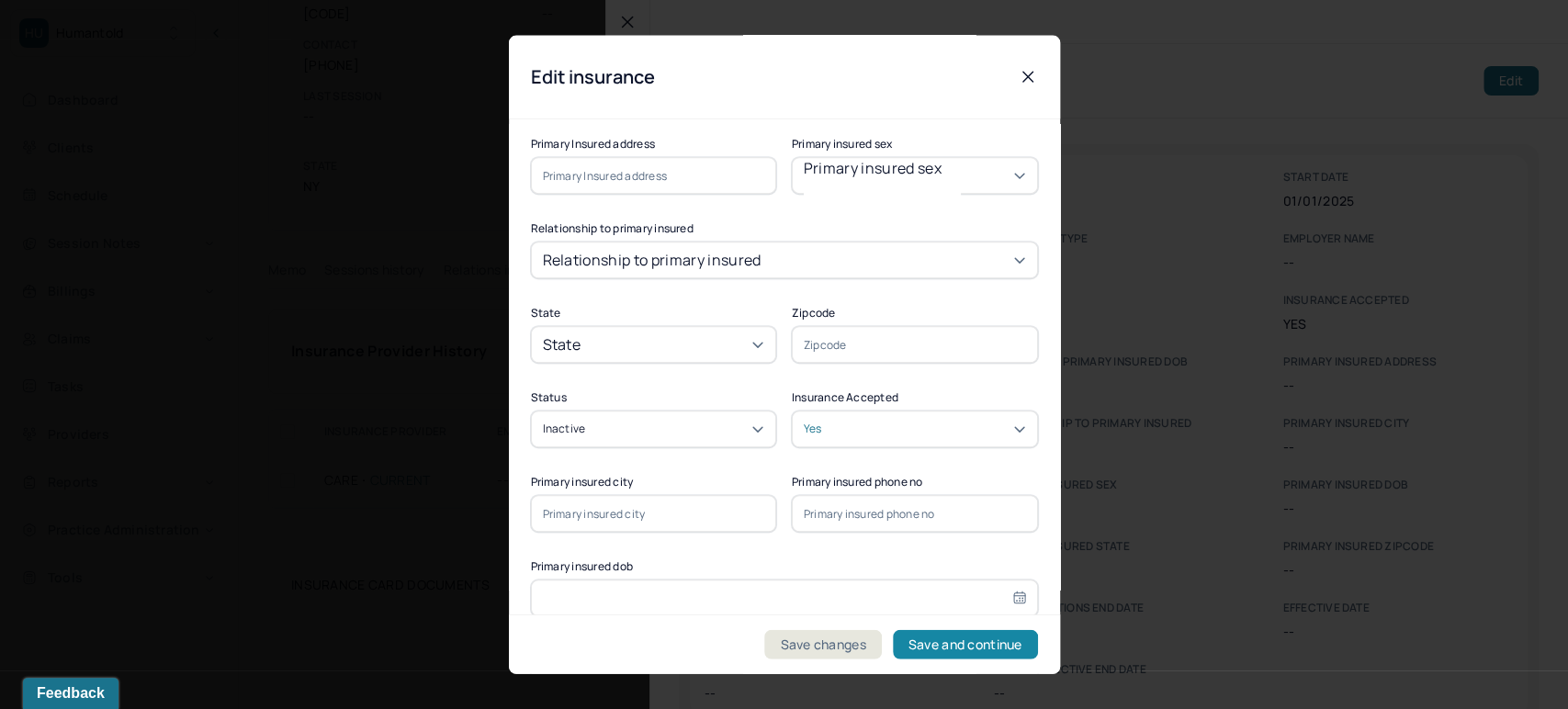 click on "Save and continue" at bounding box center (965, 644) 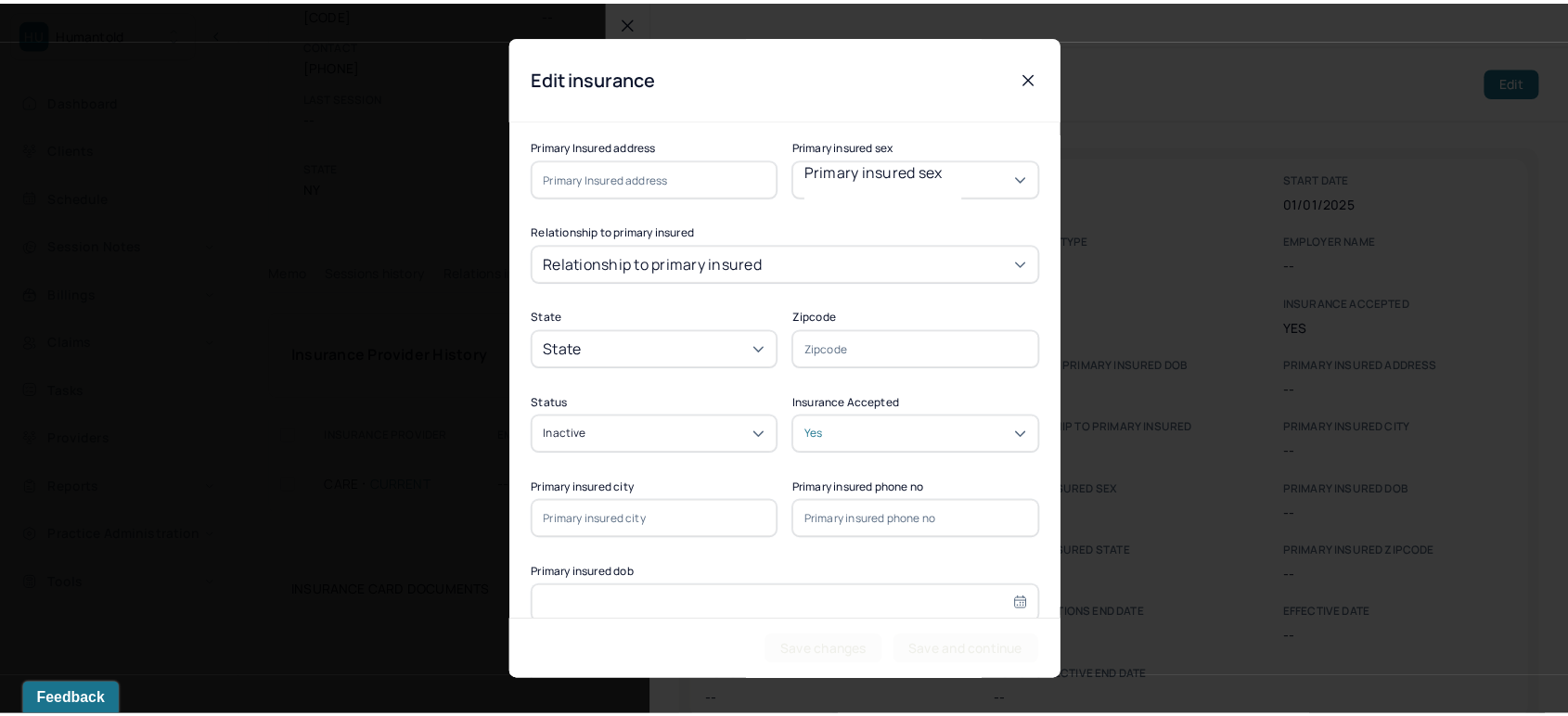 scroll, scrollTop: 0, scrollLeft: 0, axis: both 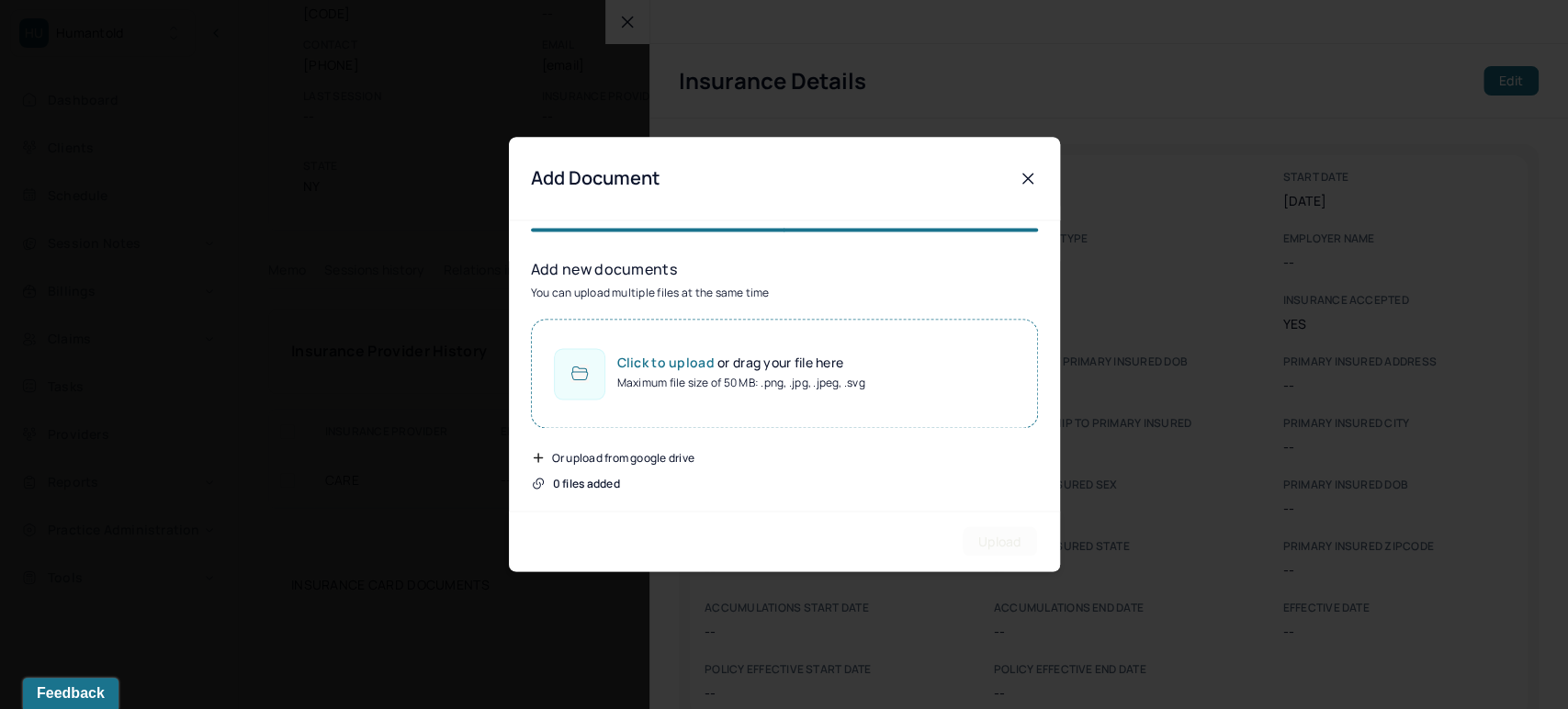 click 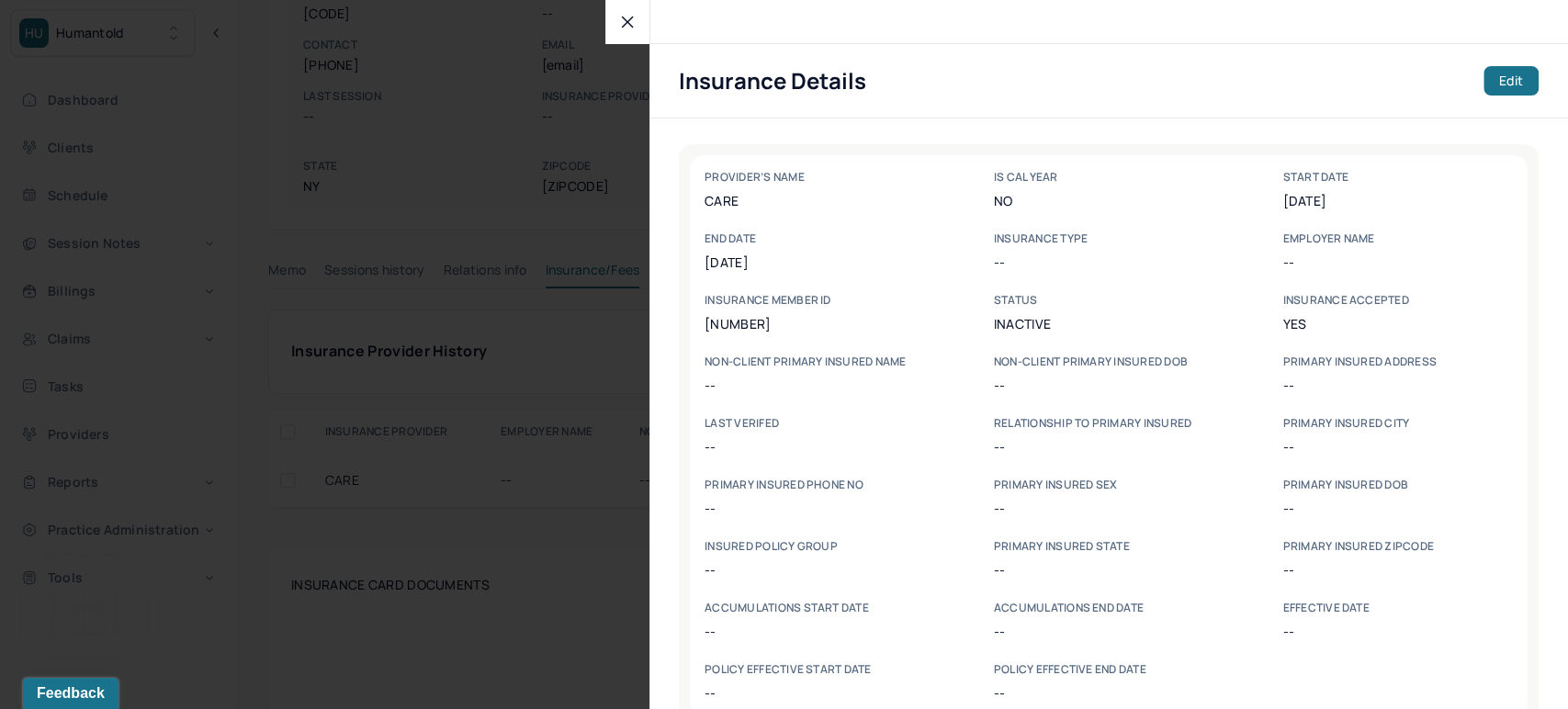click 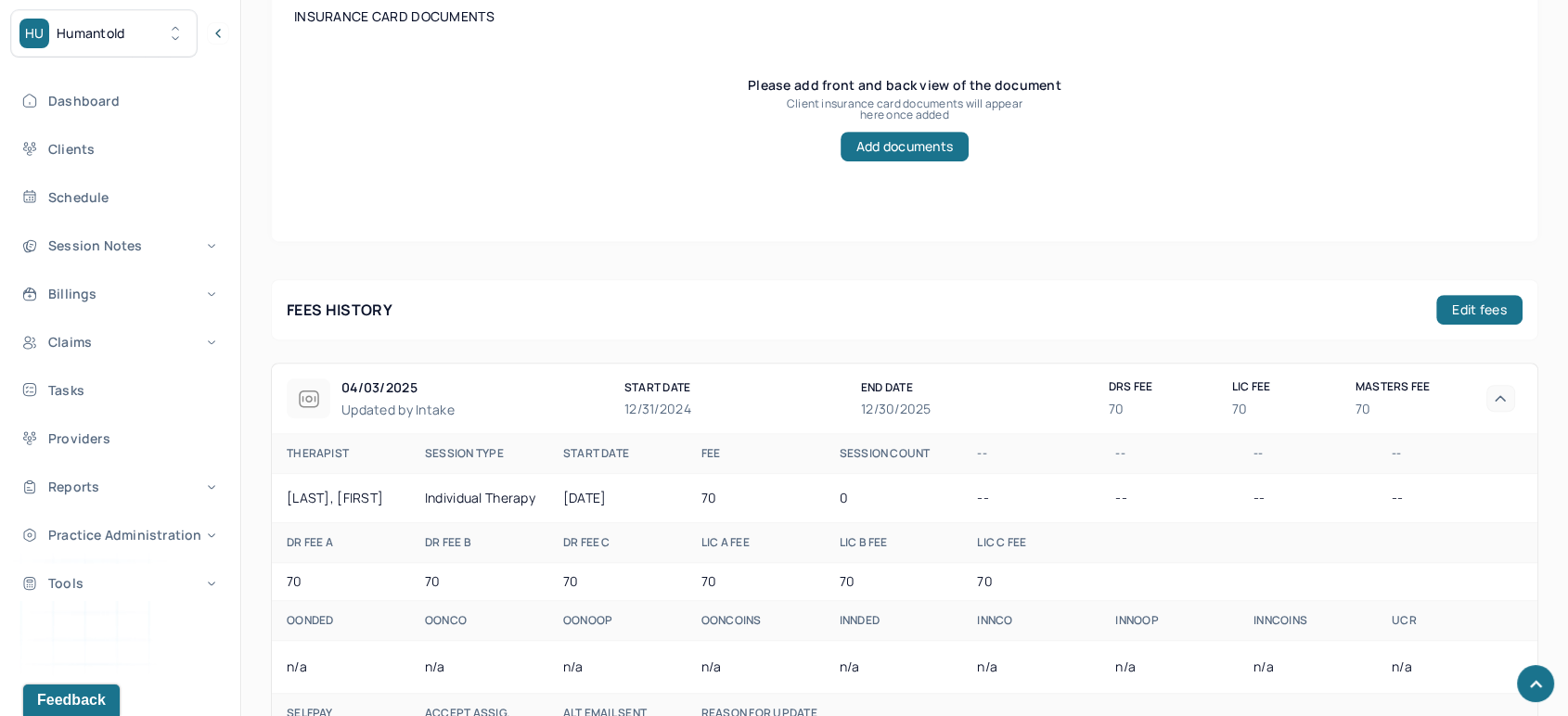 scroll, scrollTop: 939, scrollLeft: 0, axis: vertical 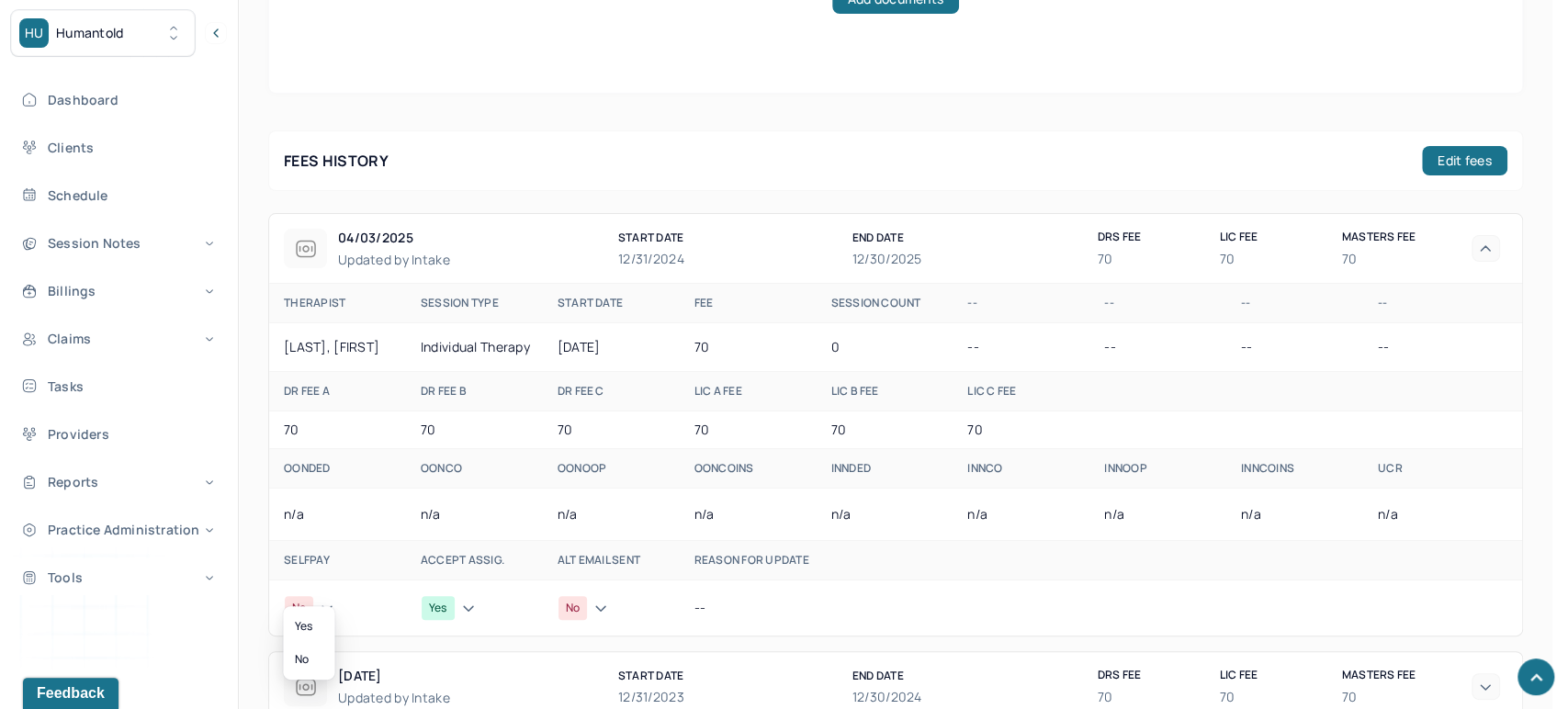 click 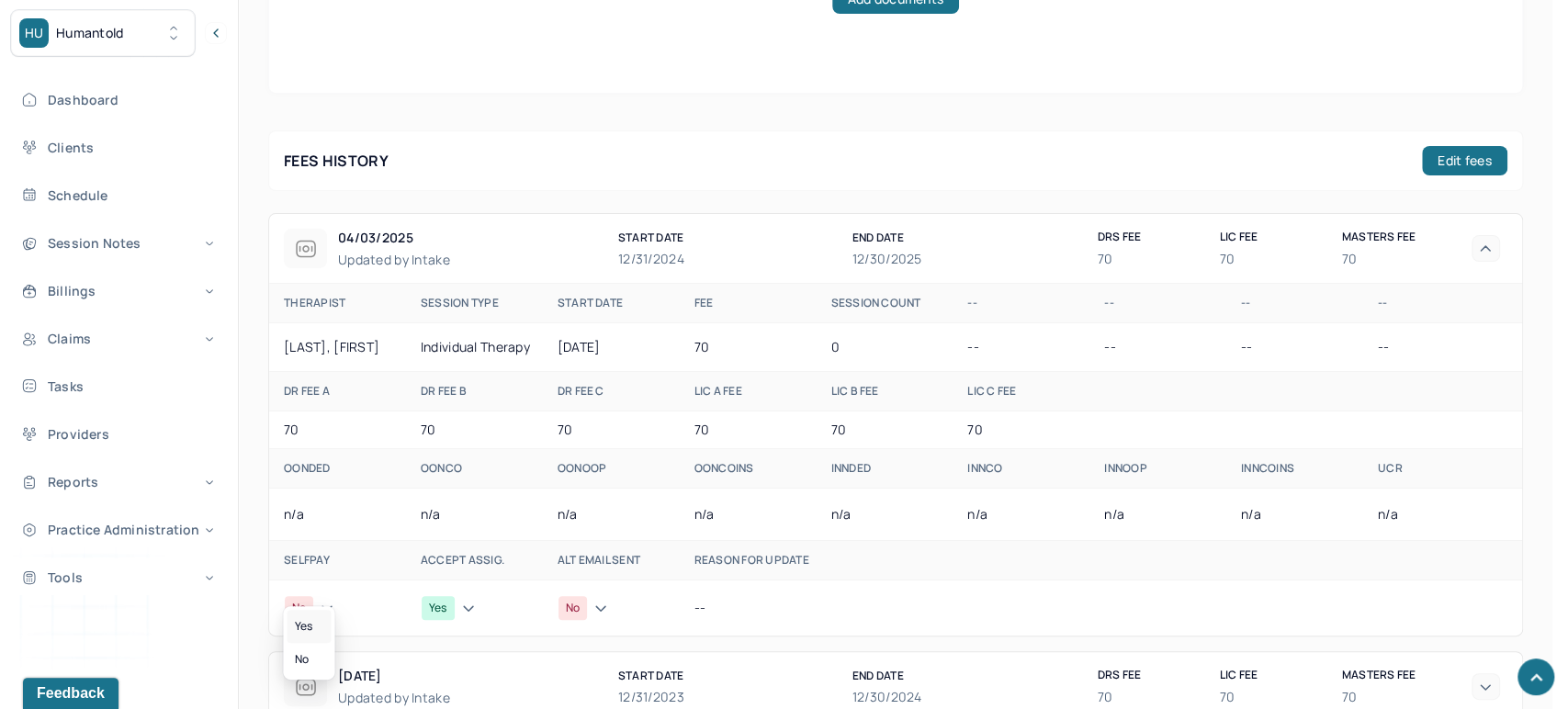 click on "Yes" at bounding box center [309, 626] 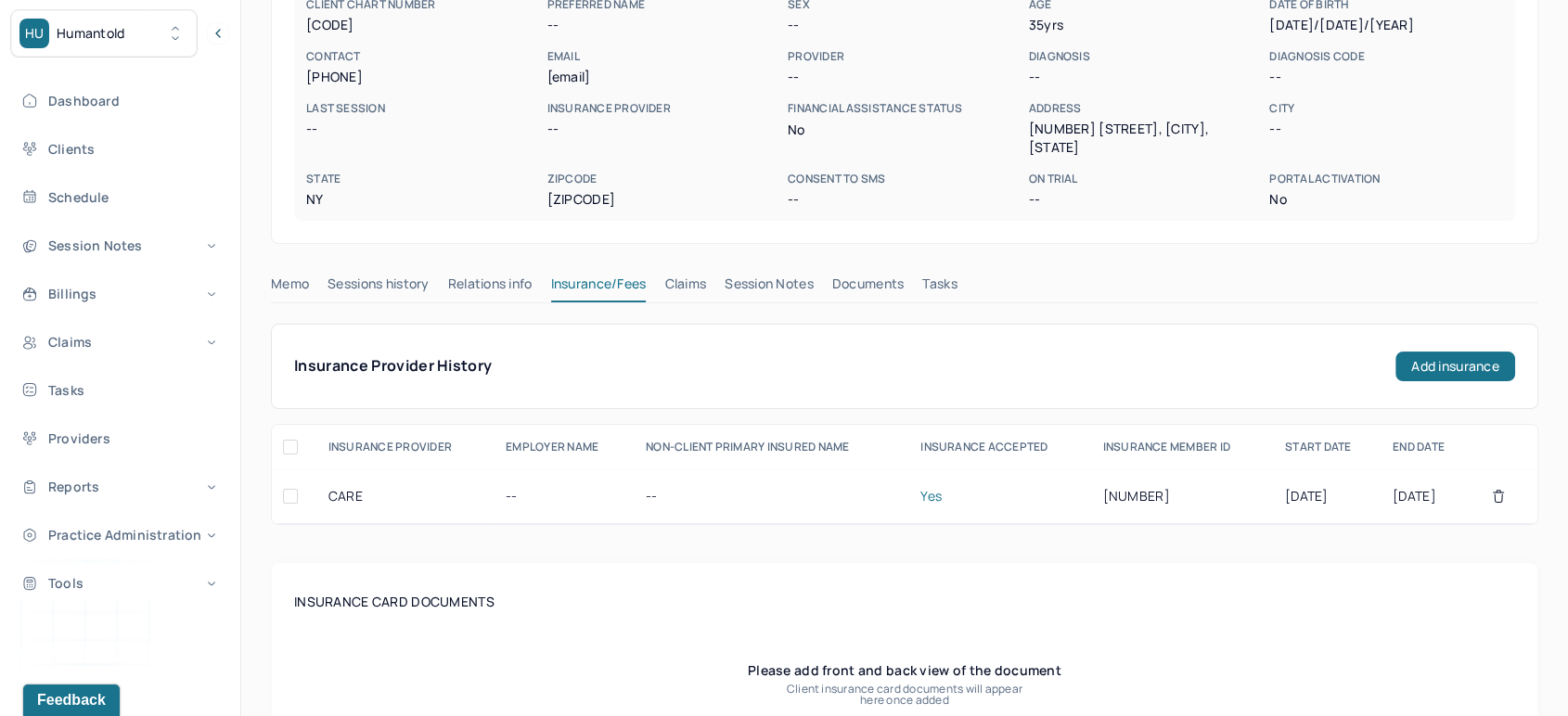 scroll, scrollTop: 0, scrollLeft: 0, axis: both 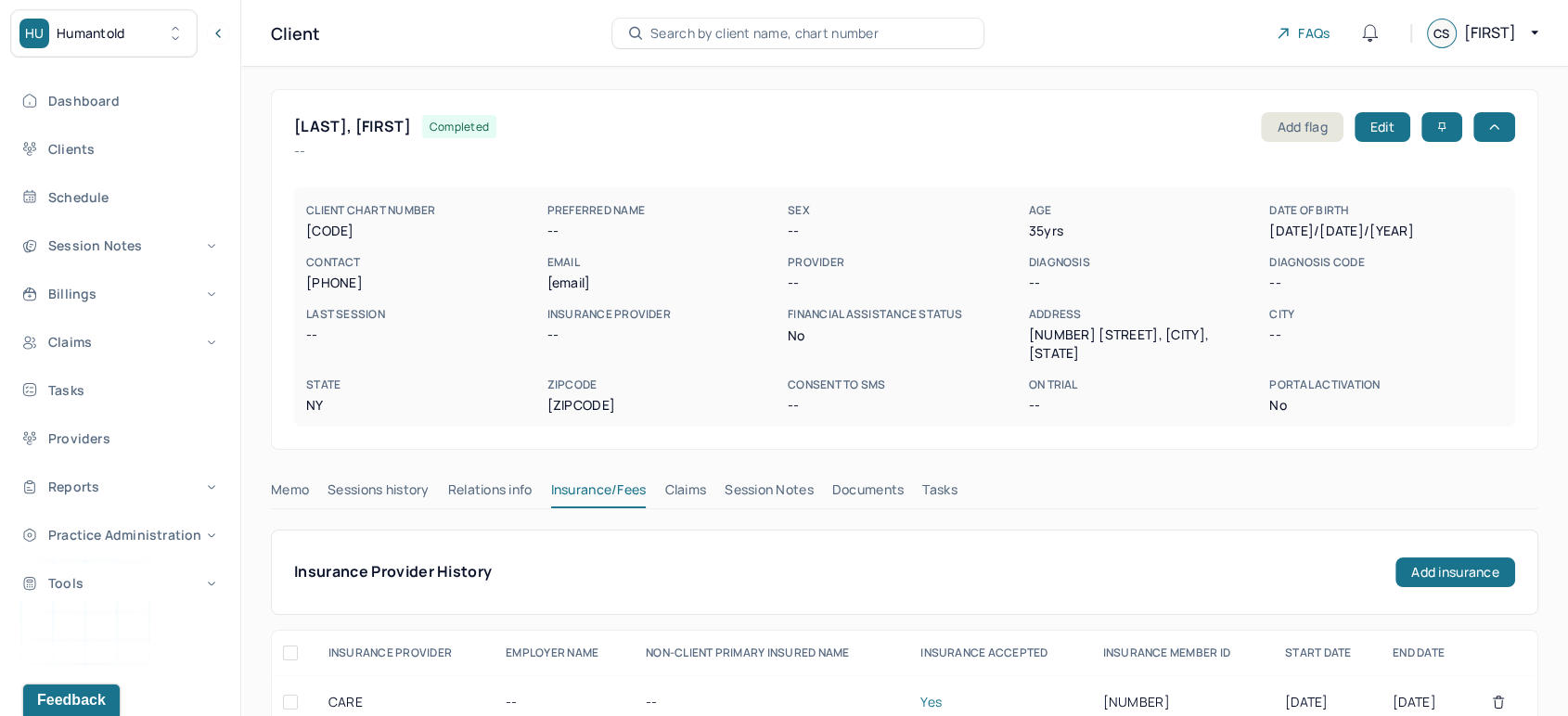 click on "Search by client name, chart number" at bounding box center [765, 33] 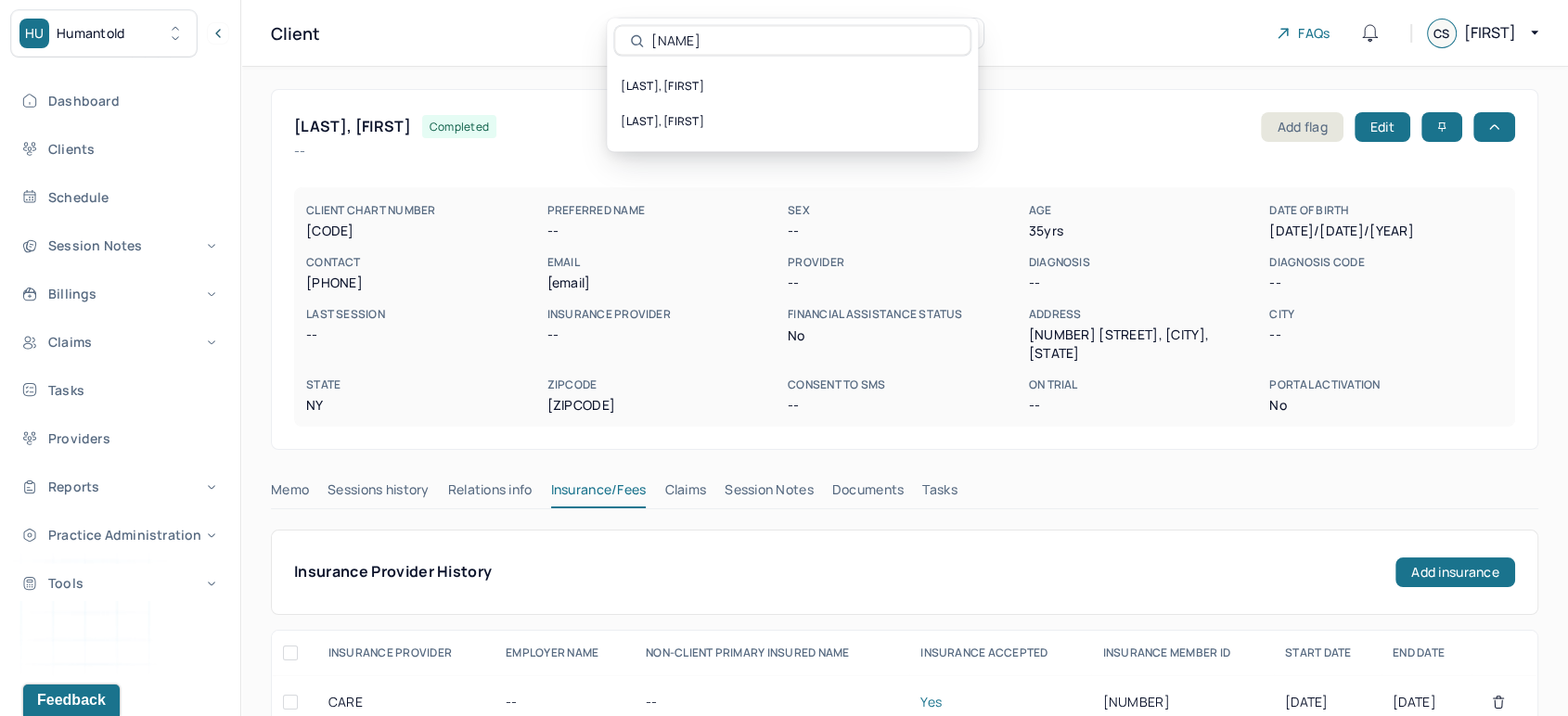 click on "--" at bounding box center [905, 231] 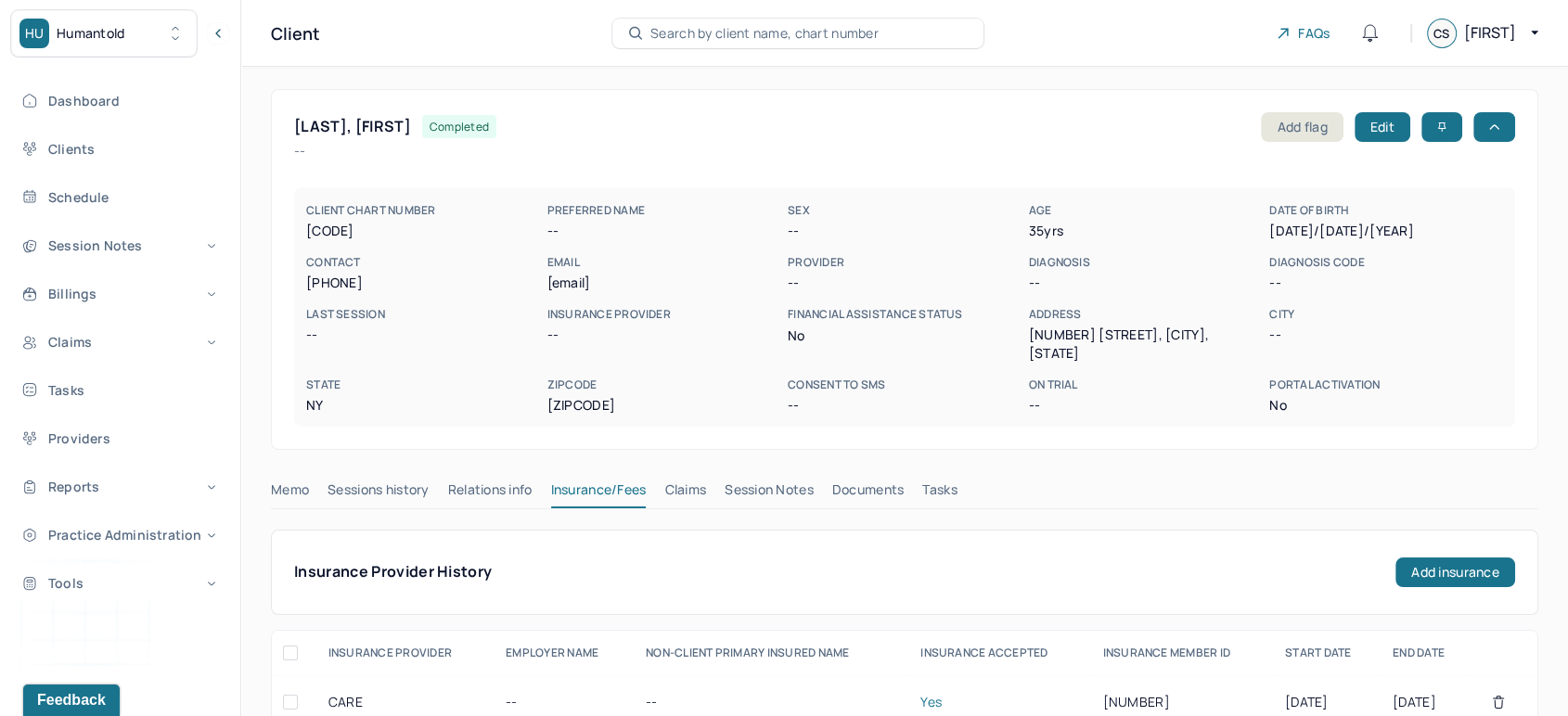 click on "Search by client name, chart number" at bounding box center [798, 33] 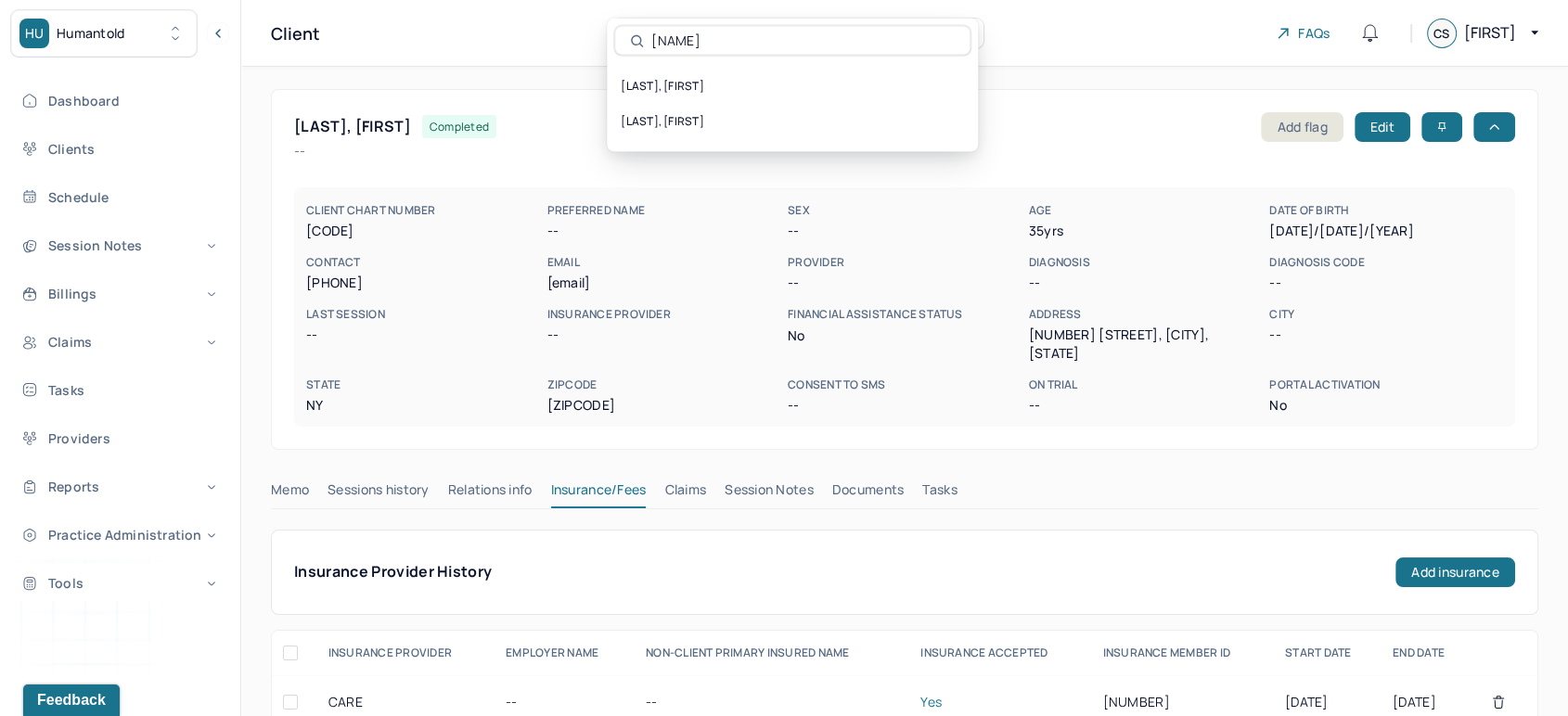 click on "CLIENT CHART NUMBER [CODE] PREFERRED NAME -- SEX -- AGE [NUMBER]  yrs DATE OF BIRTH [DATE]  CONTACT [PHONE] EMAIL [EMAIL] PROVIDER -- DIAGNOSIS -- DIAGNOSIS CODE -- LAST SESSION -- insurance provider -- FINANCIAL ASSISTANCE STATUS no Address [NUMBER] [STREET], [CITY], [STATE] [ZIPCODE] Consent to Sms -- On Trial -- Portal Activation No" at bounding box center (905, 296) 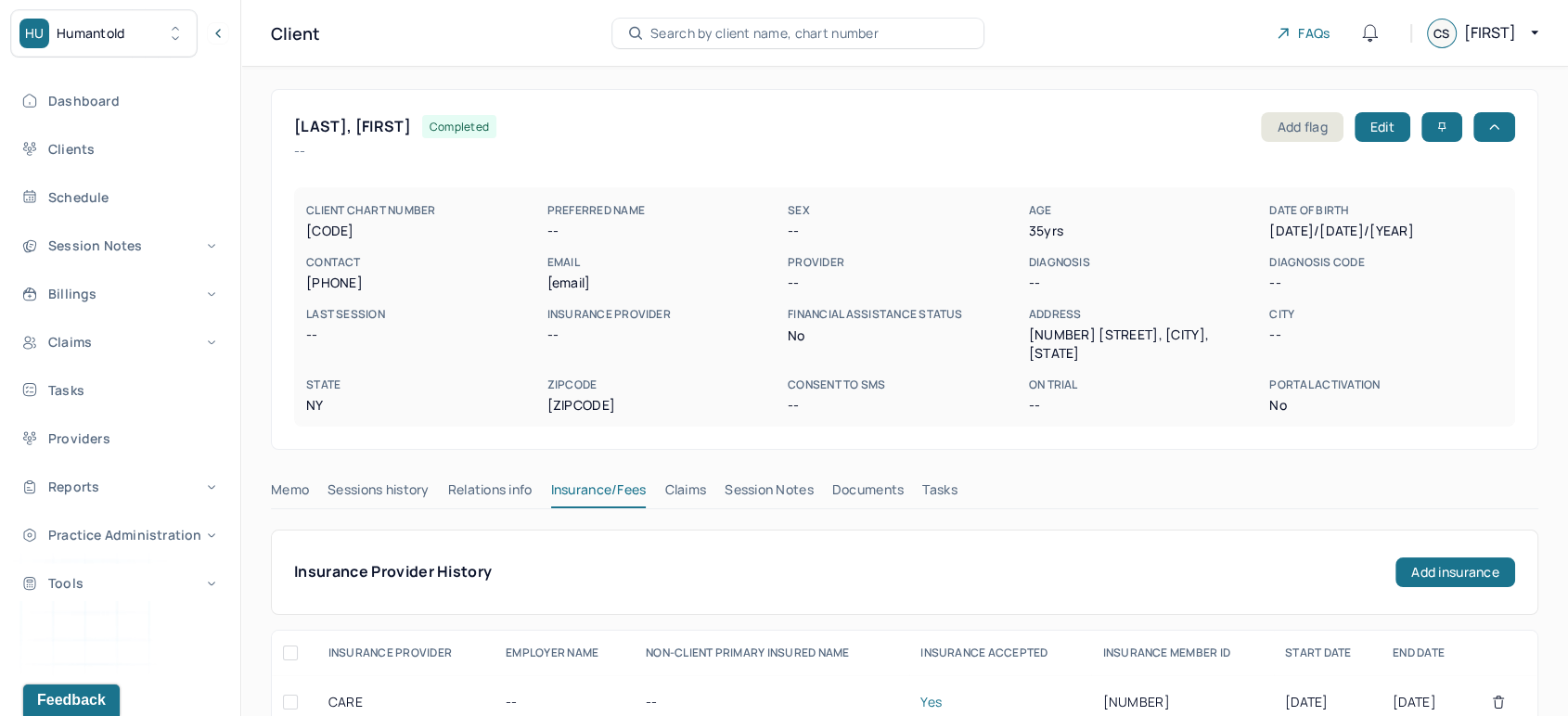 click 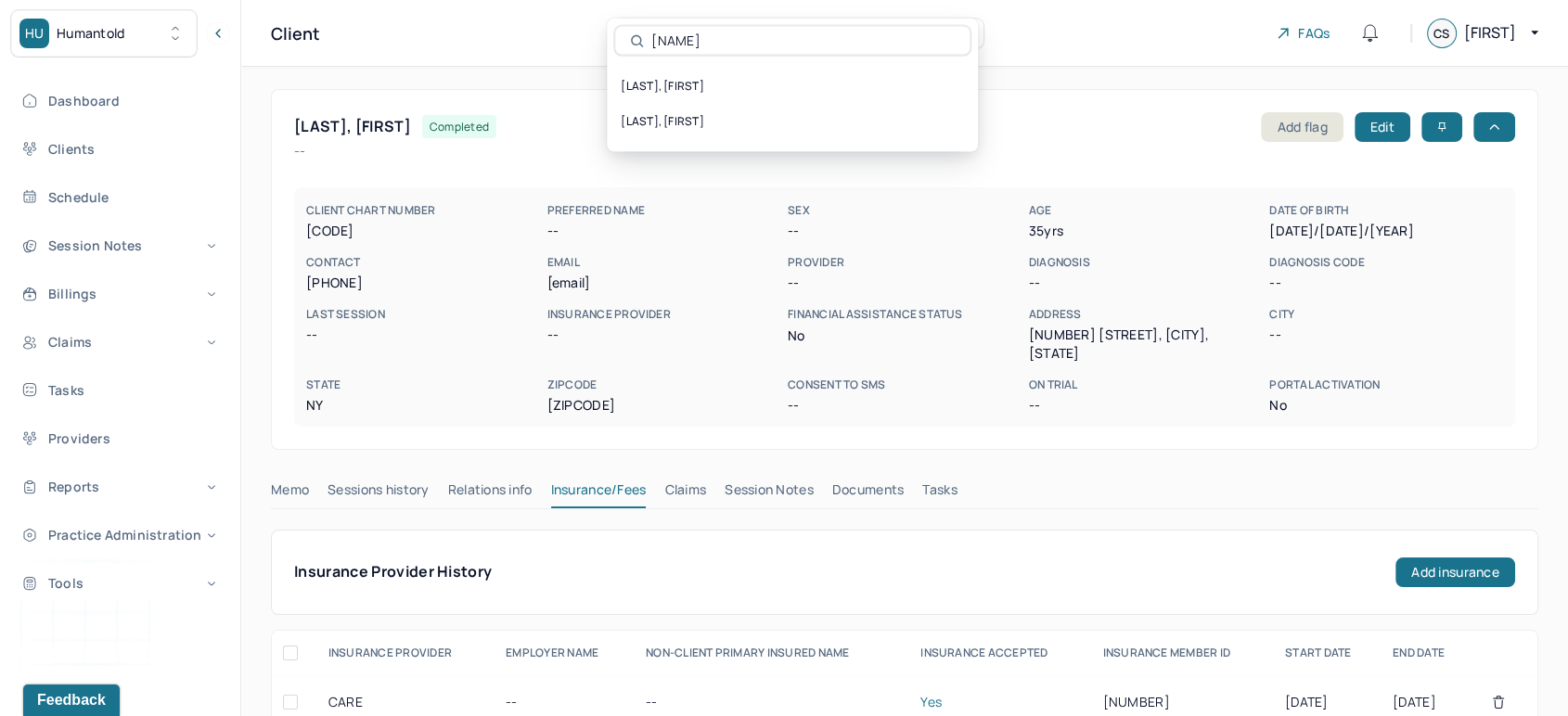 click on "[NAME]" at bounding box center (792, 41) 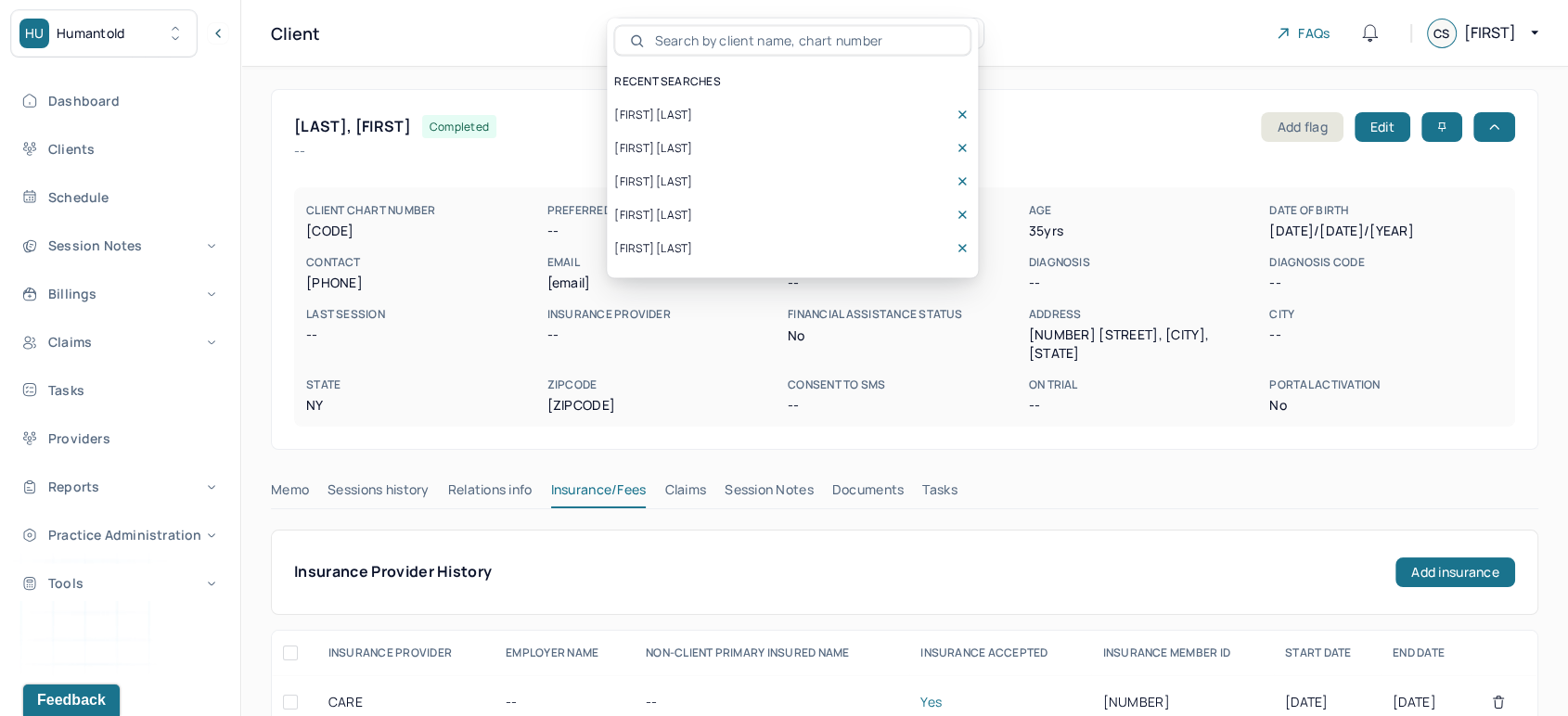 type 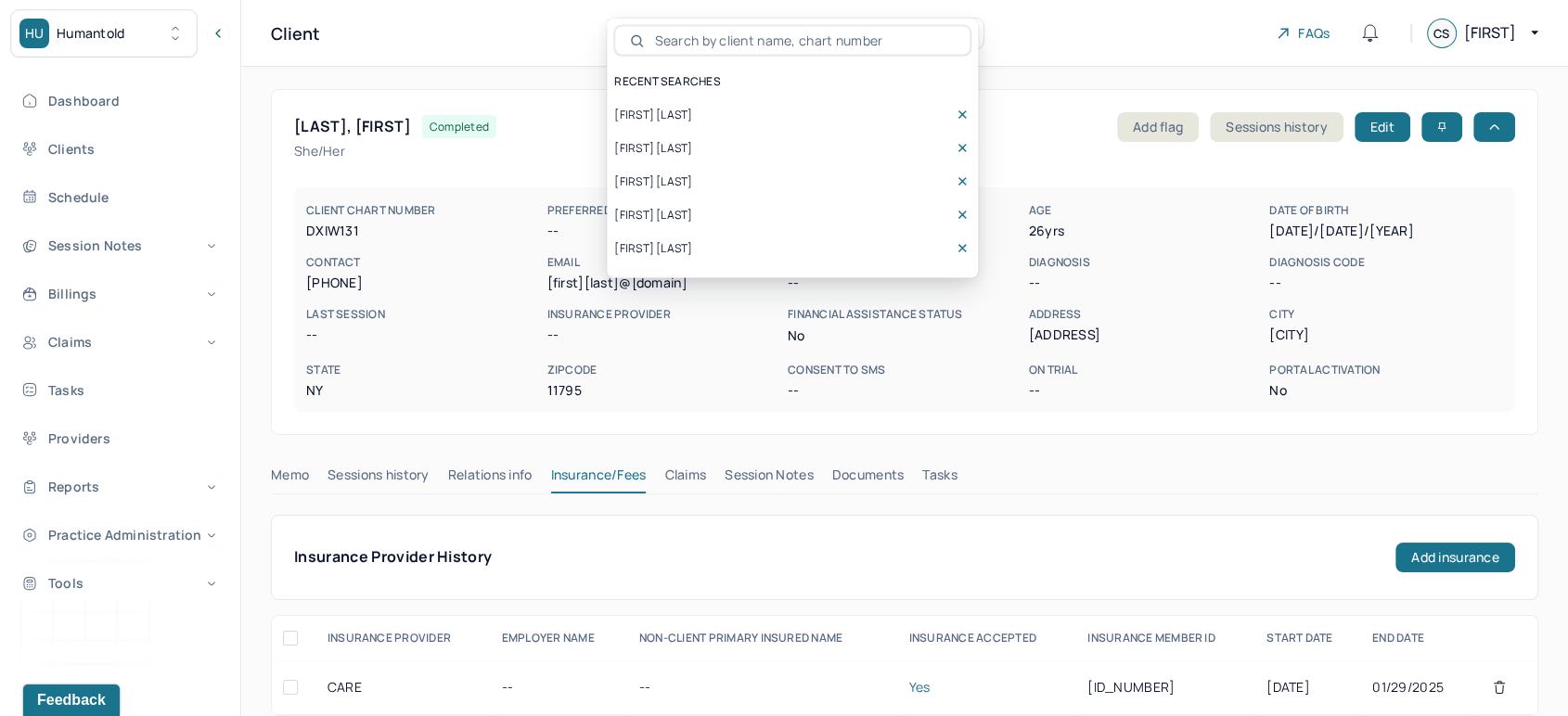 click on "[FIRST] [LAST]" at bounding box center (653, 148) 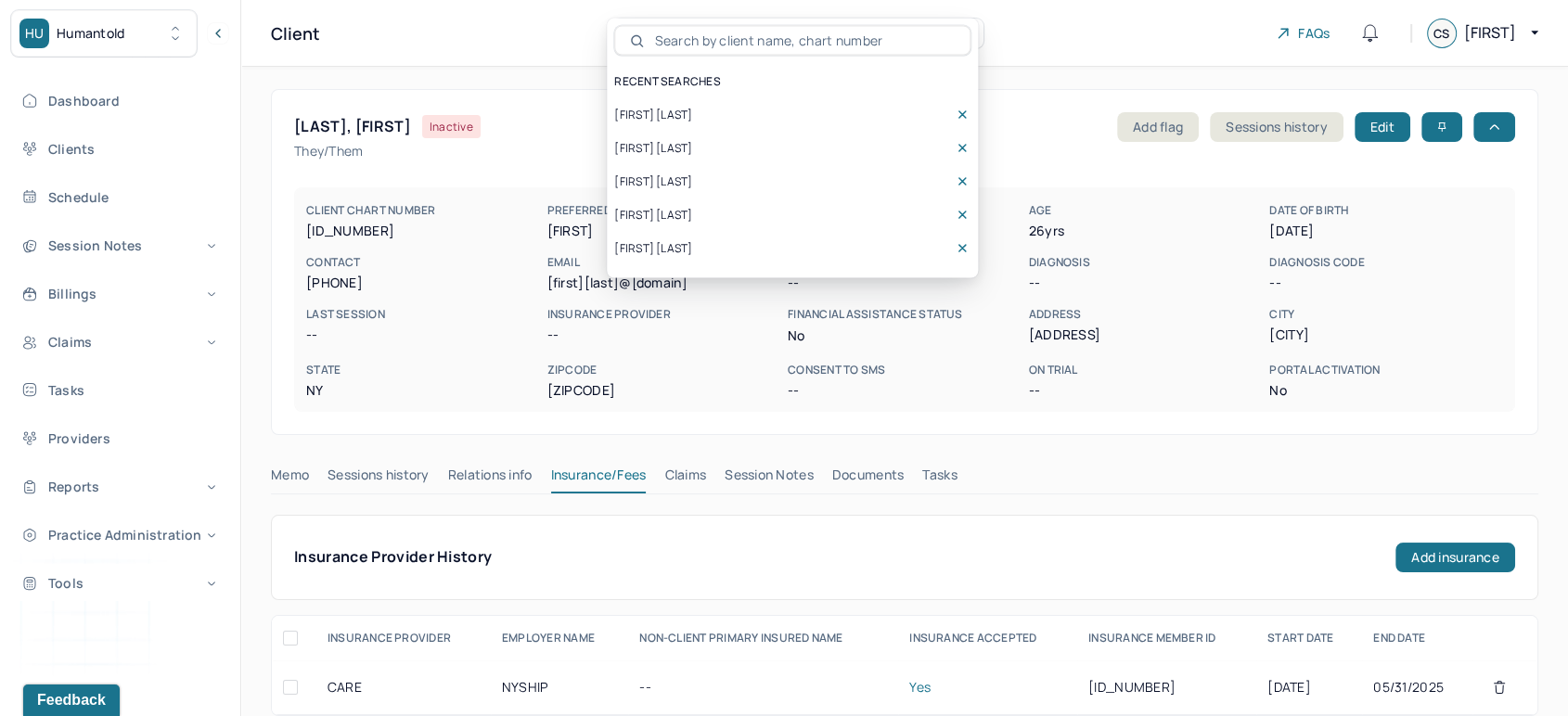 click on "[FIRST] [LAST]" at bounding box center (653, 148) 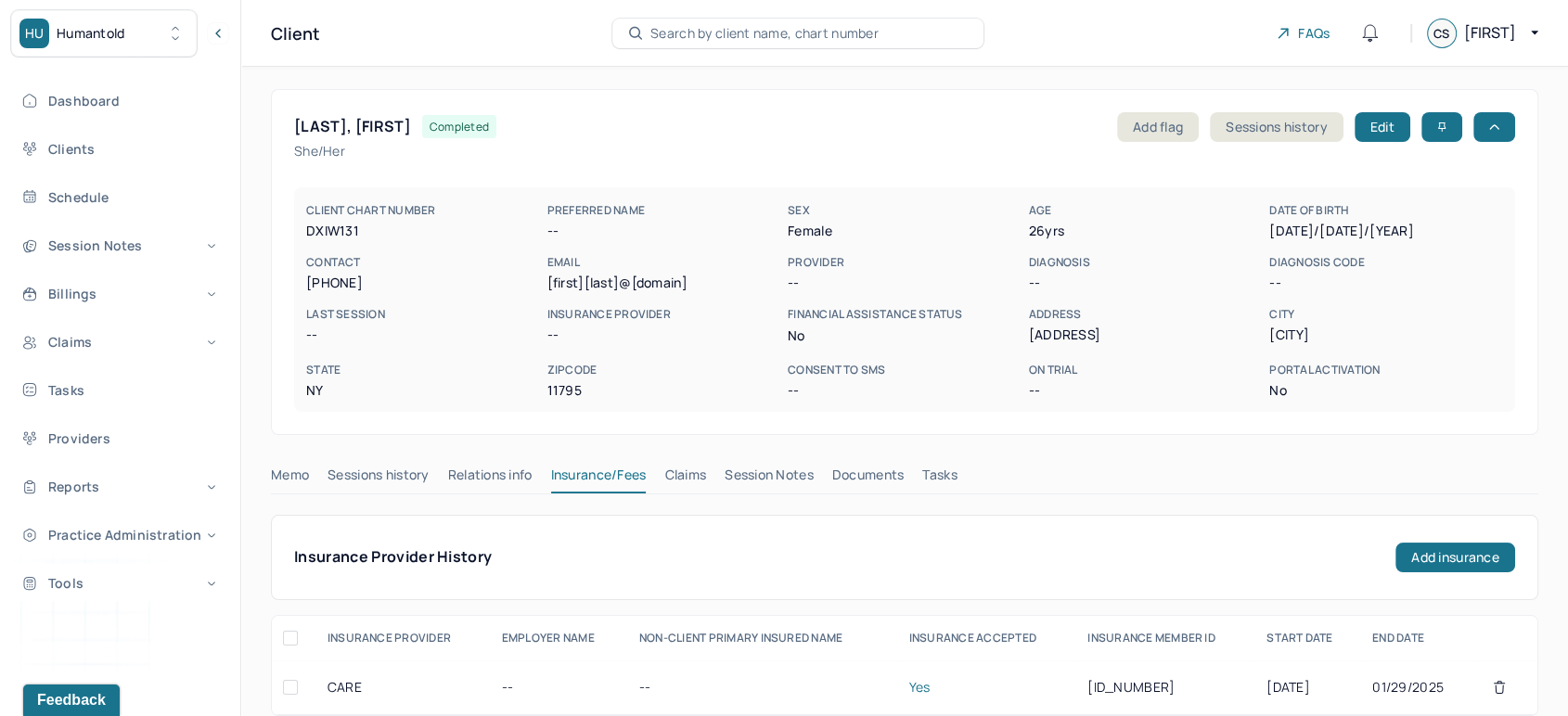 click on "CLIENT CHART NUMBER [ID_NUMBER] PREFERRED NAME -- SEX female AGE 26  yrs DATE OF BIRTH [DATE]  CONTACT [PHONE] EMAIL [EMAIL] PROVIDER -- DIAGNOSIS -- DIAGNOSIS CODE -- LAST SESSION -- insurance provider -- FINANCIAL ASSISTANCE STATUS no Address [ADDRESS] City [CITY] State [STATE] Zipcode [ZIPCODE] Consent to Sms -- On Trial -- Portal Activation No" at bounding box center (905, 288) 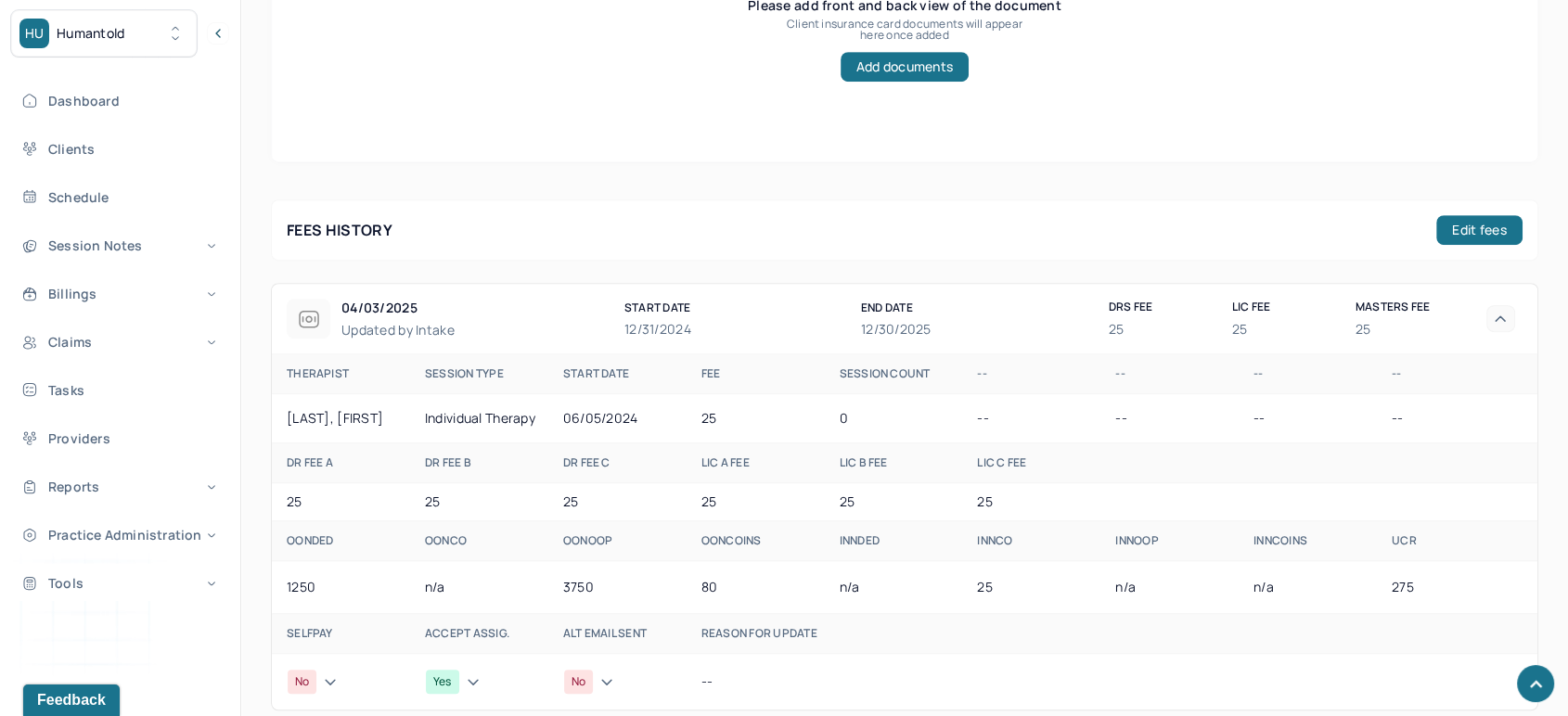 scroll, scrollTop: 927, scrollLeft: 0, axis: vertical 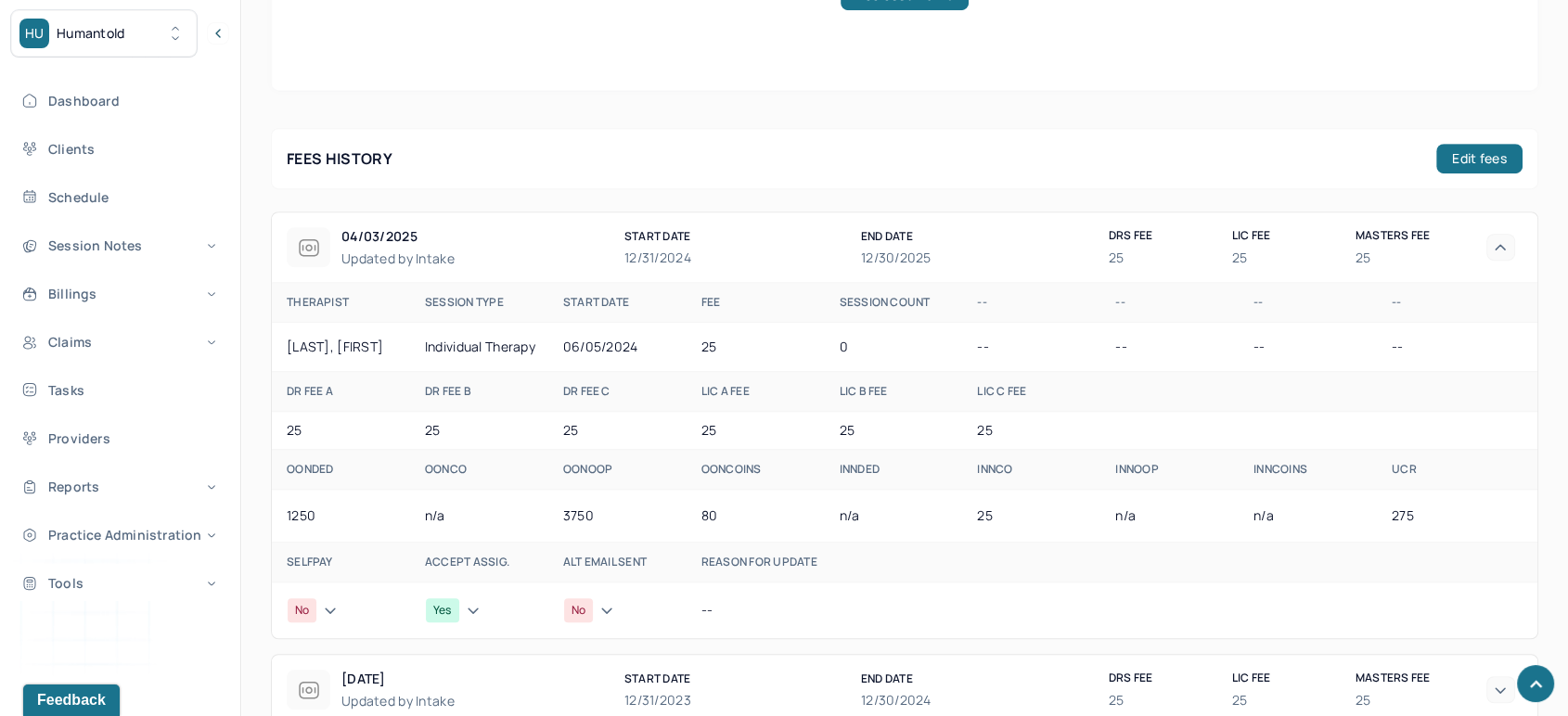 click 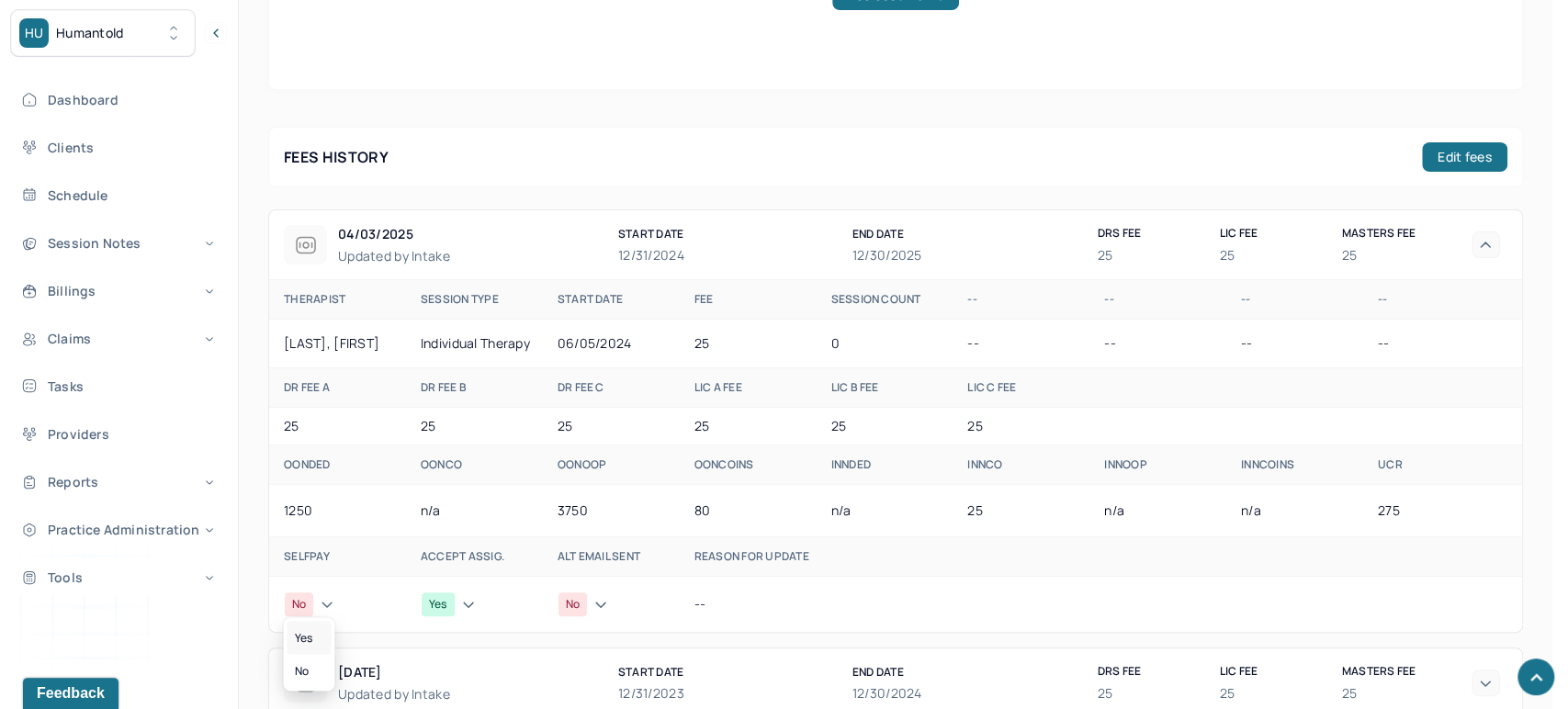 click on "Yes" at bounding box center [309, 637] 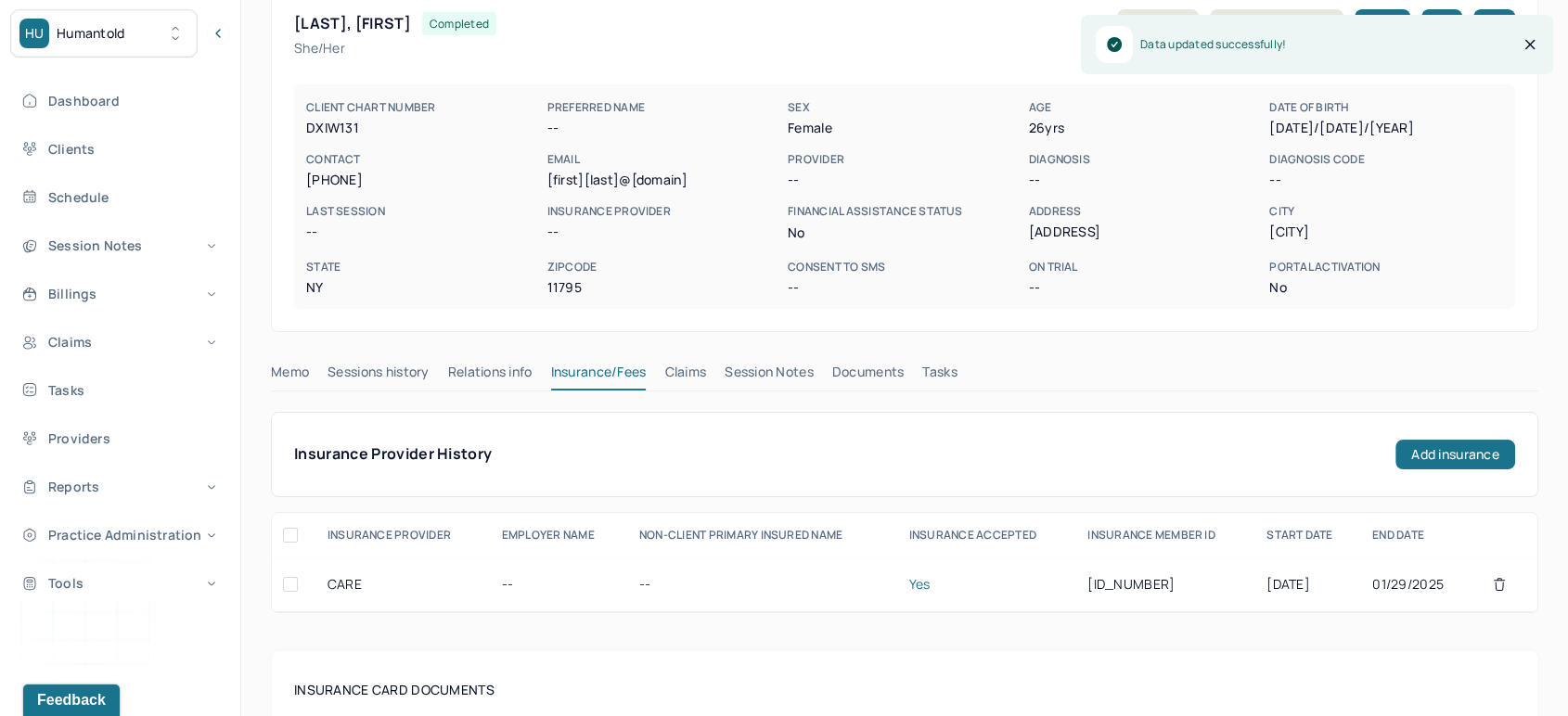scroll, scrollTop: 0, scrollLeft: 0, axis: both 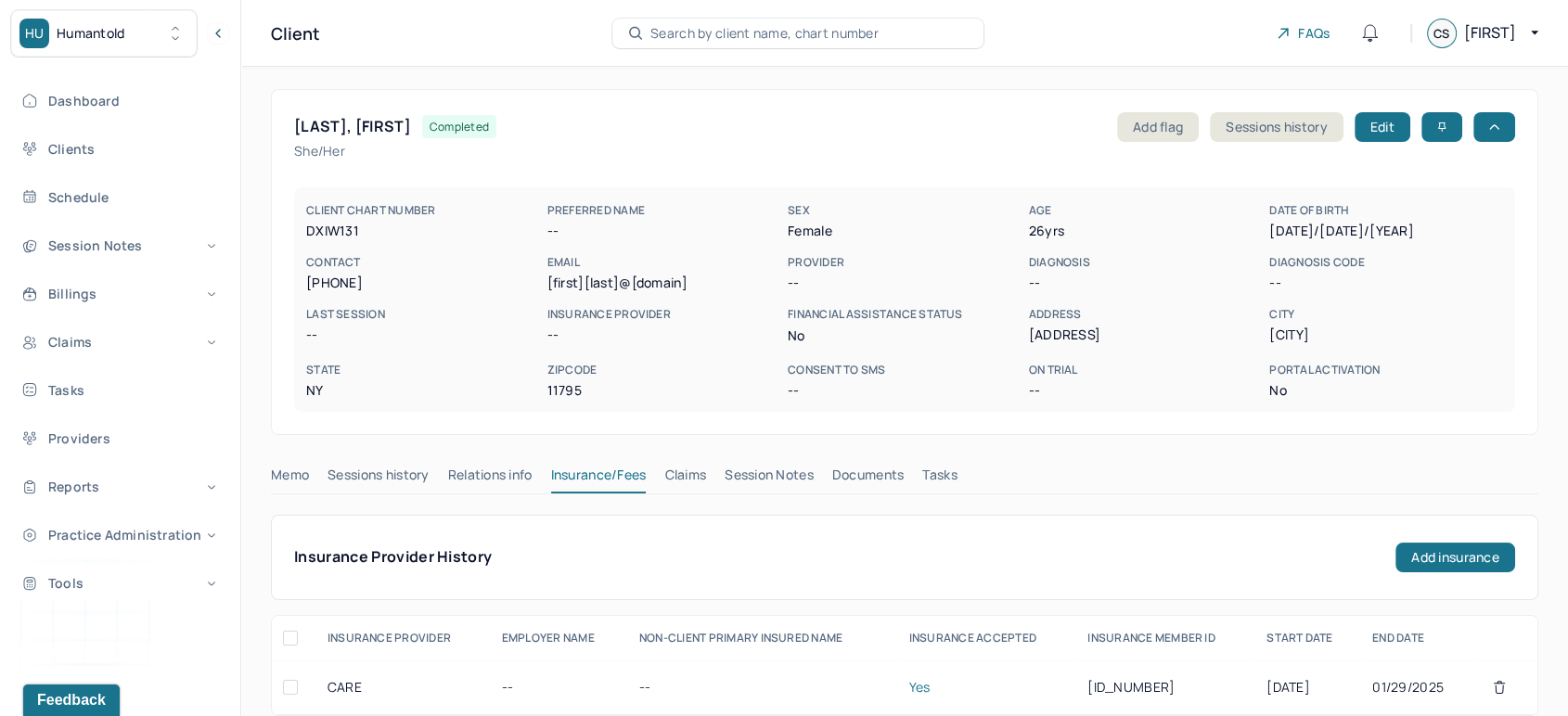 click on "Search by client name, chart number" at bounding box center (765, 33) 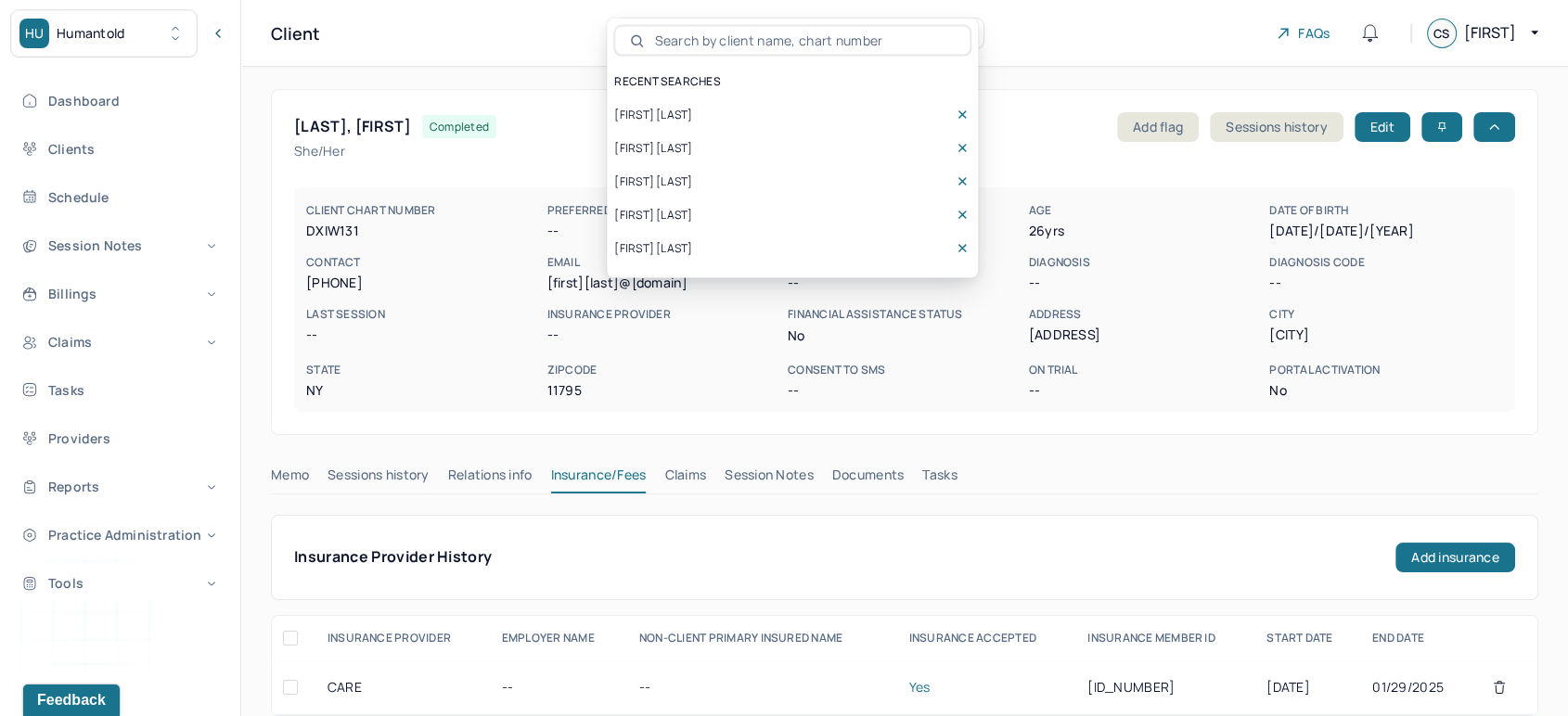 click on "[FIRST] [LAST]" at bounding box center [653, 182] 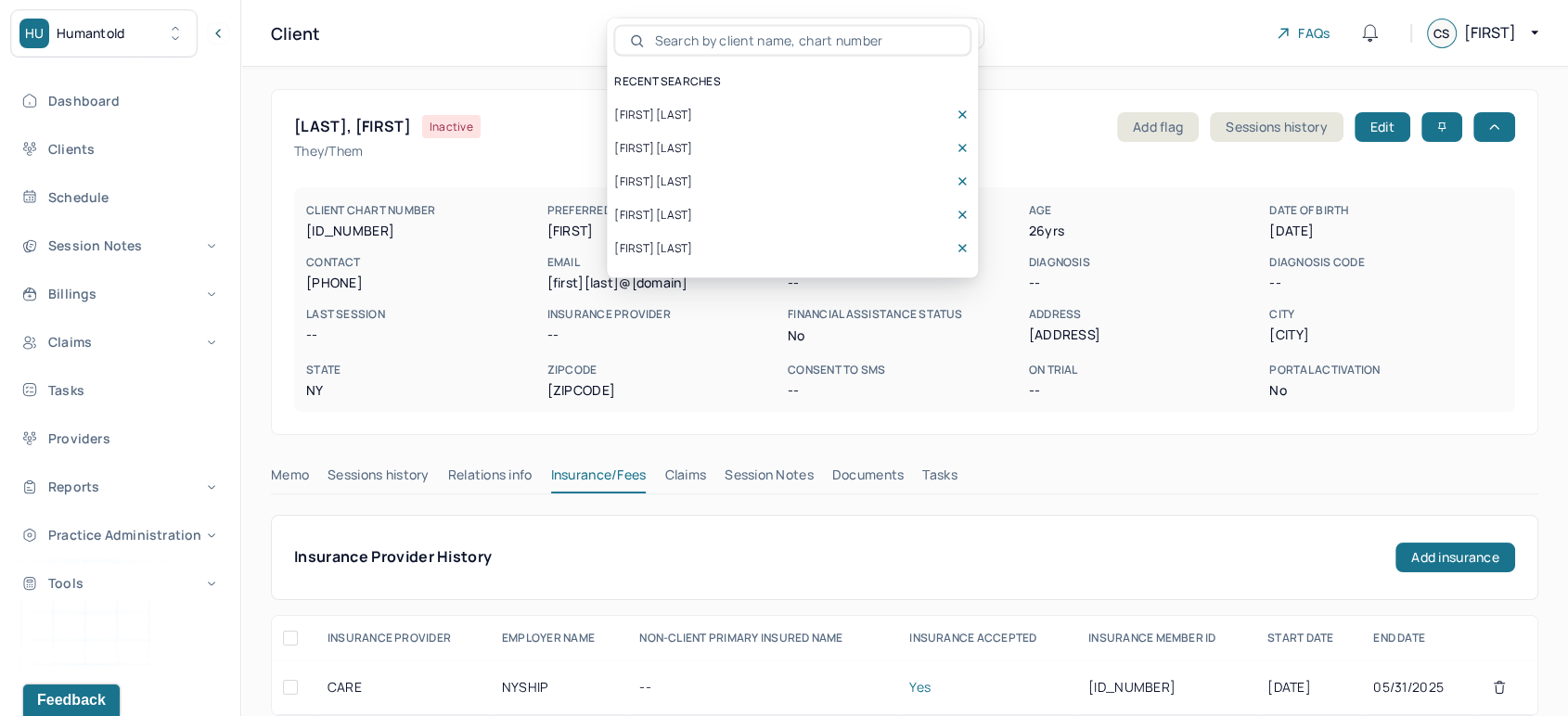 click on "State" at bounding box center [423, 370] 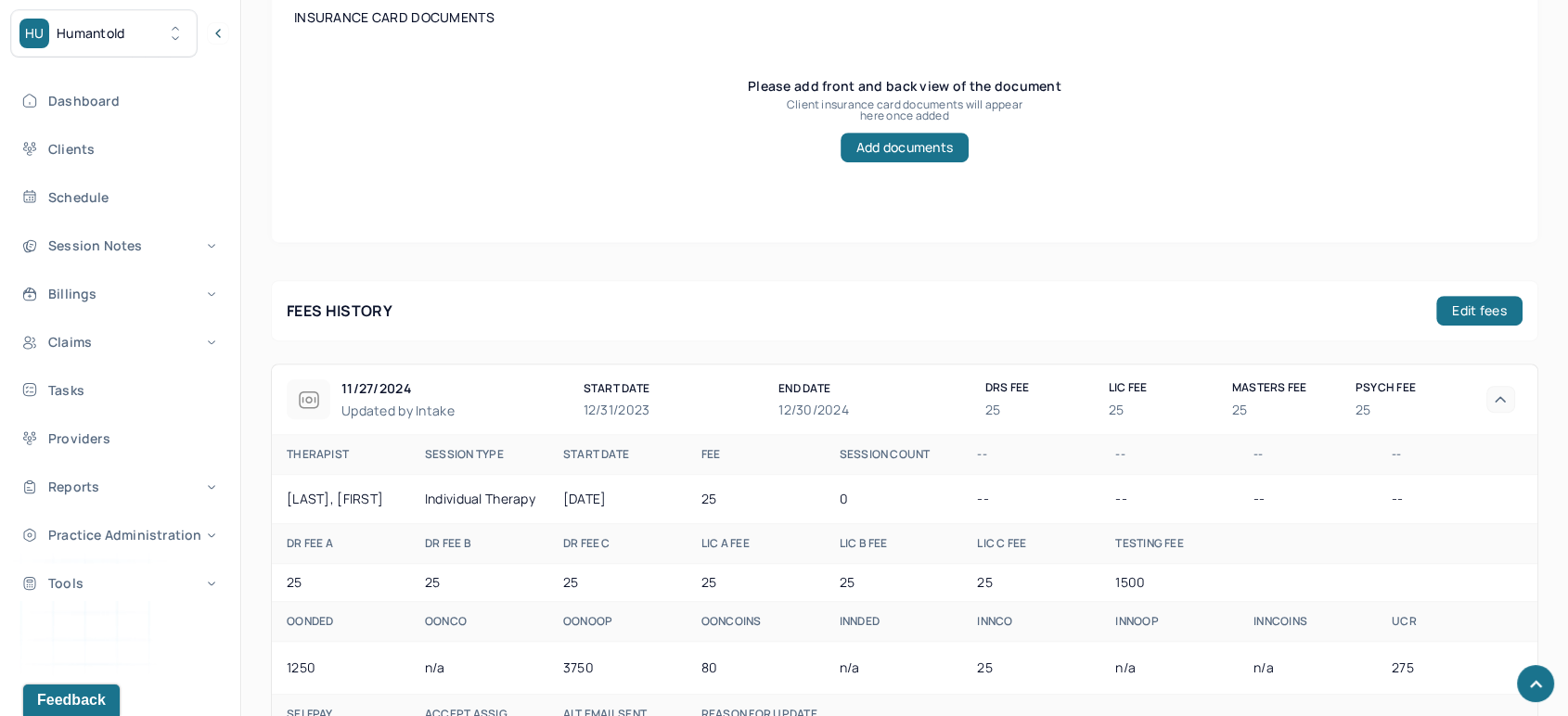 scroll, scrollTop: 868, scrollLeft: 0, axis: vertical 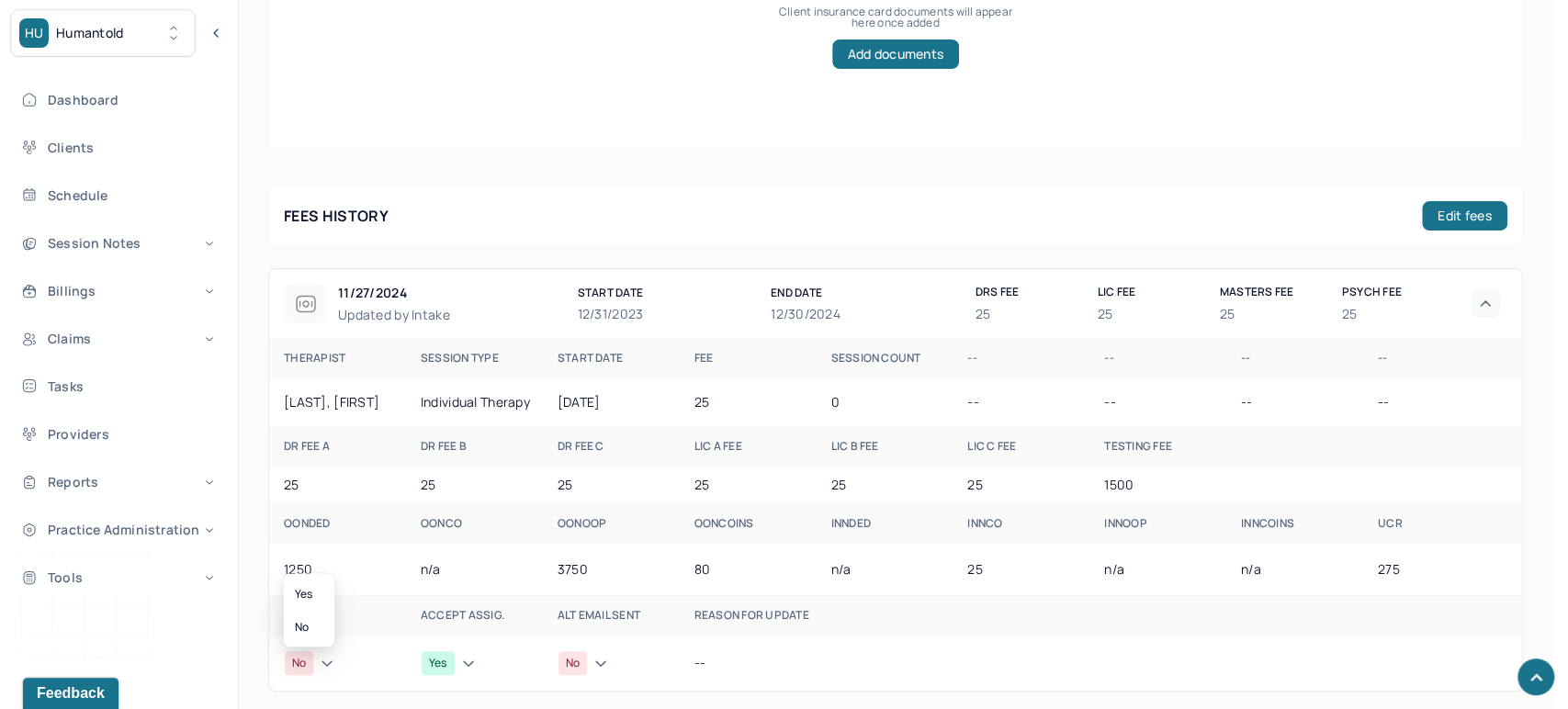 click 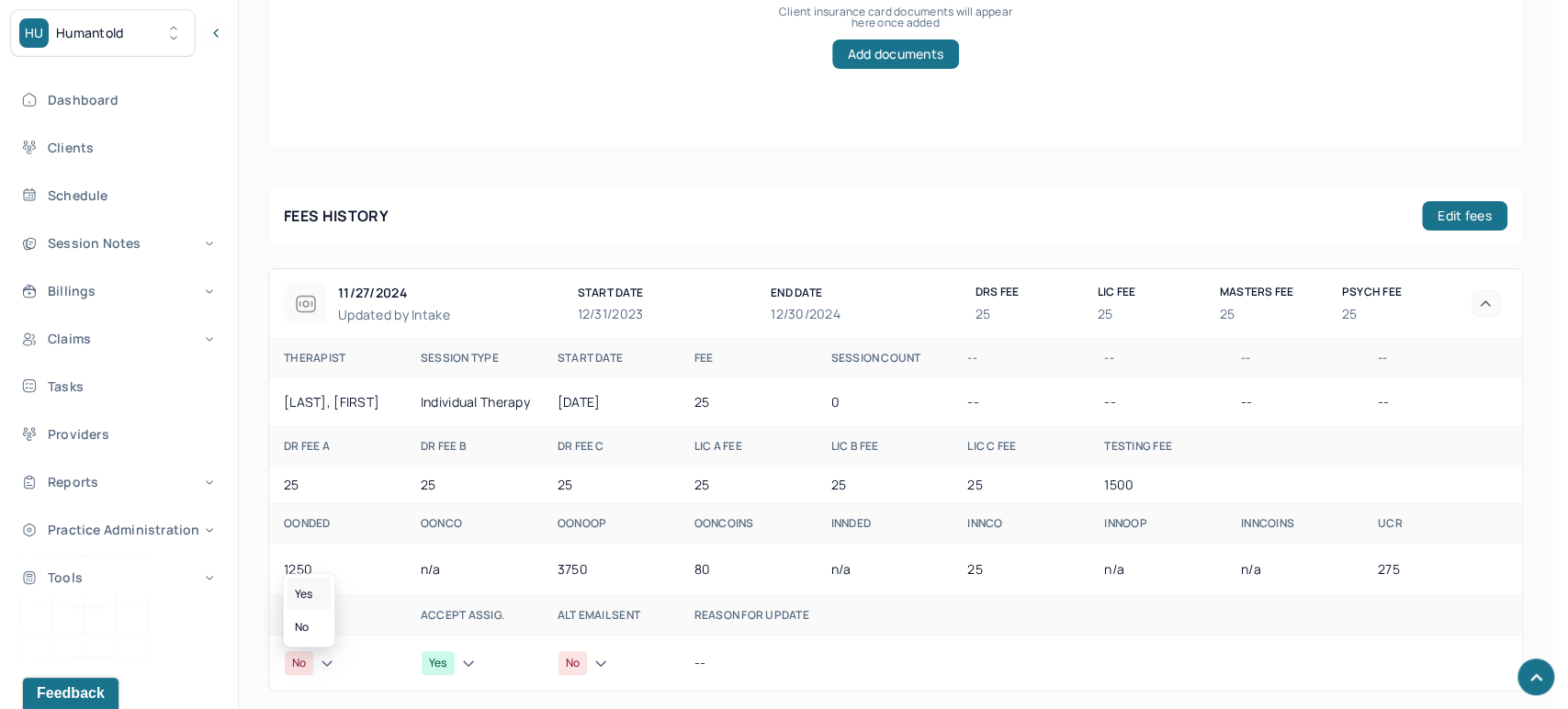 click on "Yes" at bounding box center (309, 593) 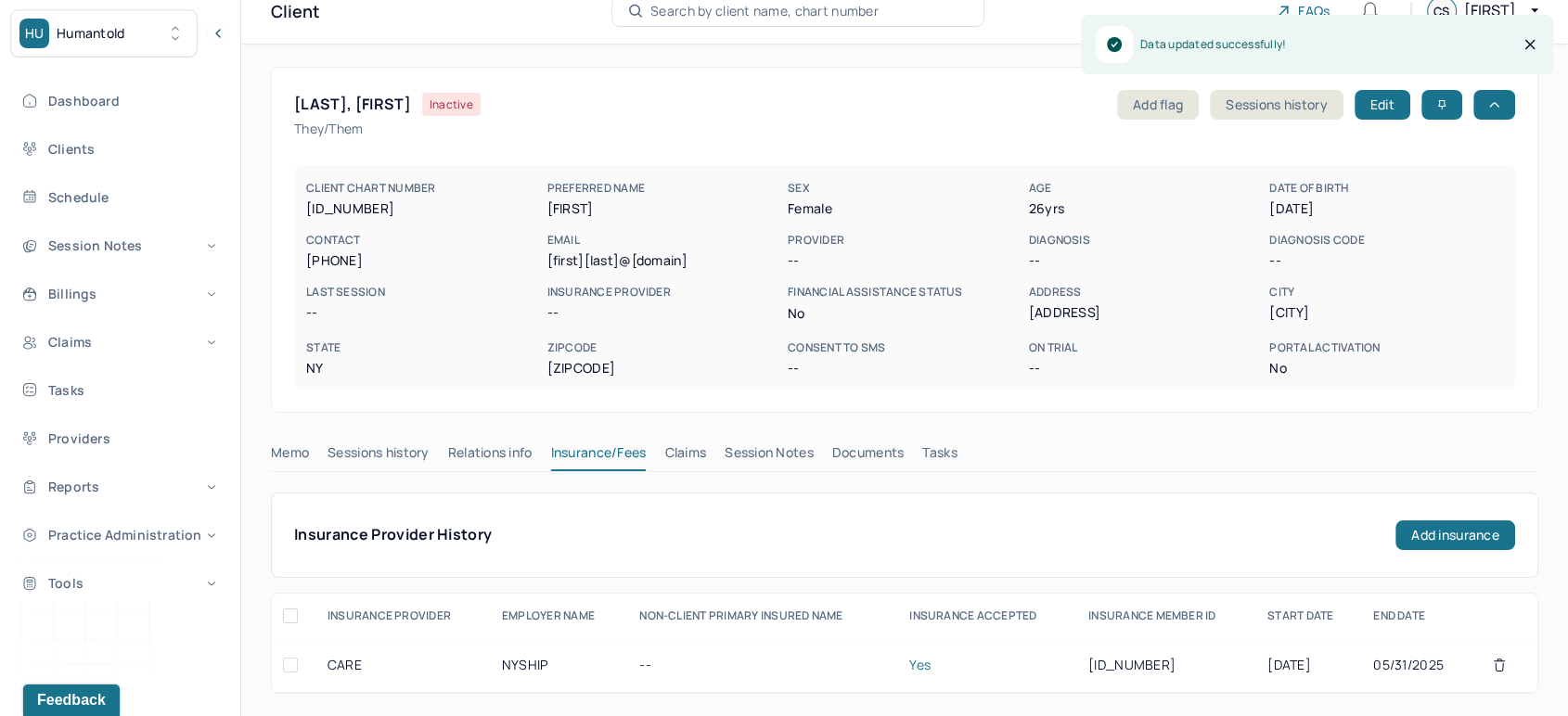 scroll, scrollTop: 0, scrollLeft: 0, axis: both 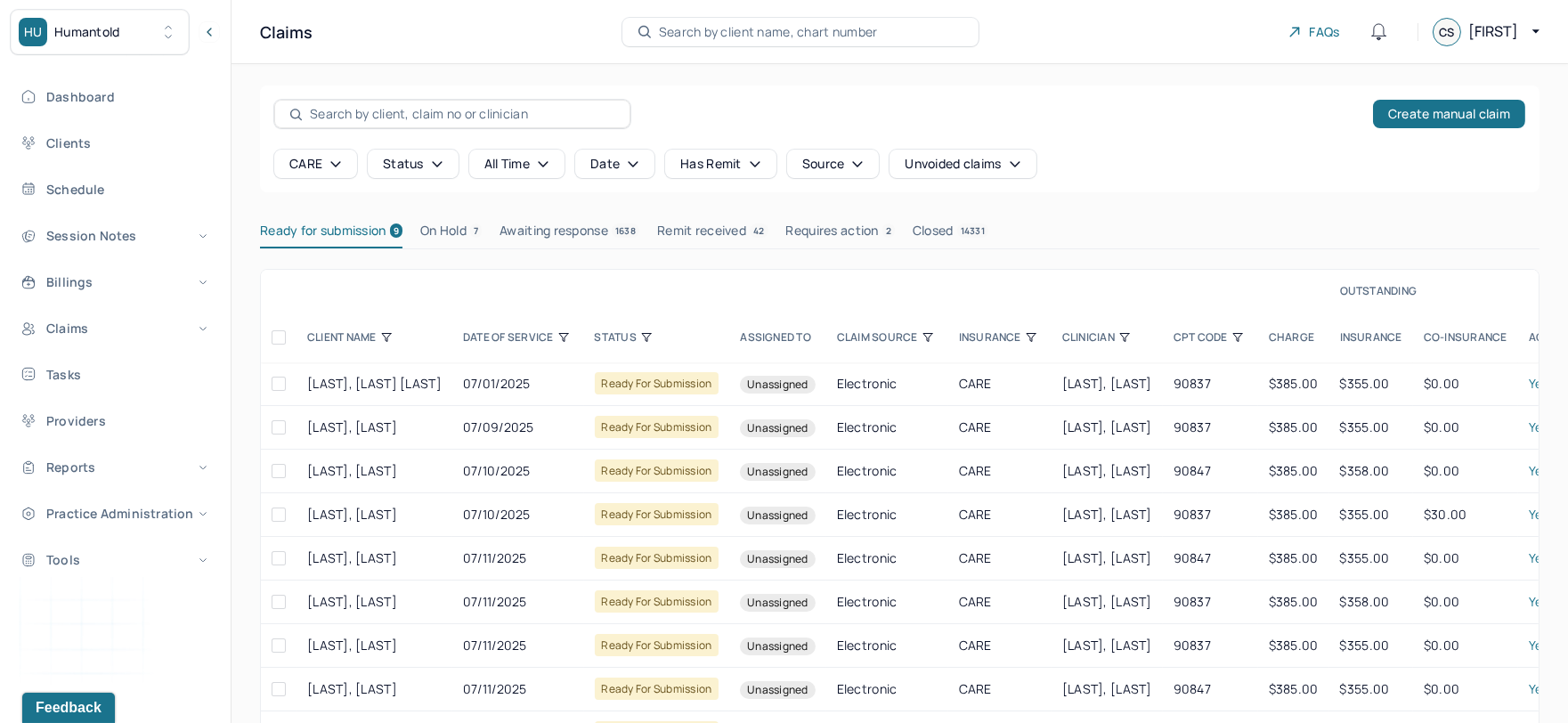 click at bounding box center (279, 337) 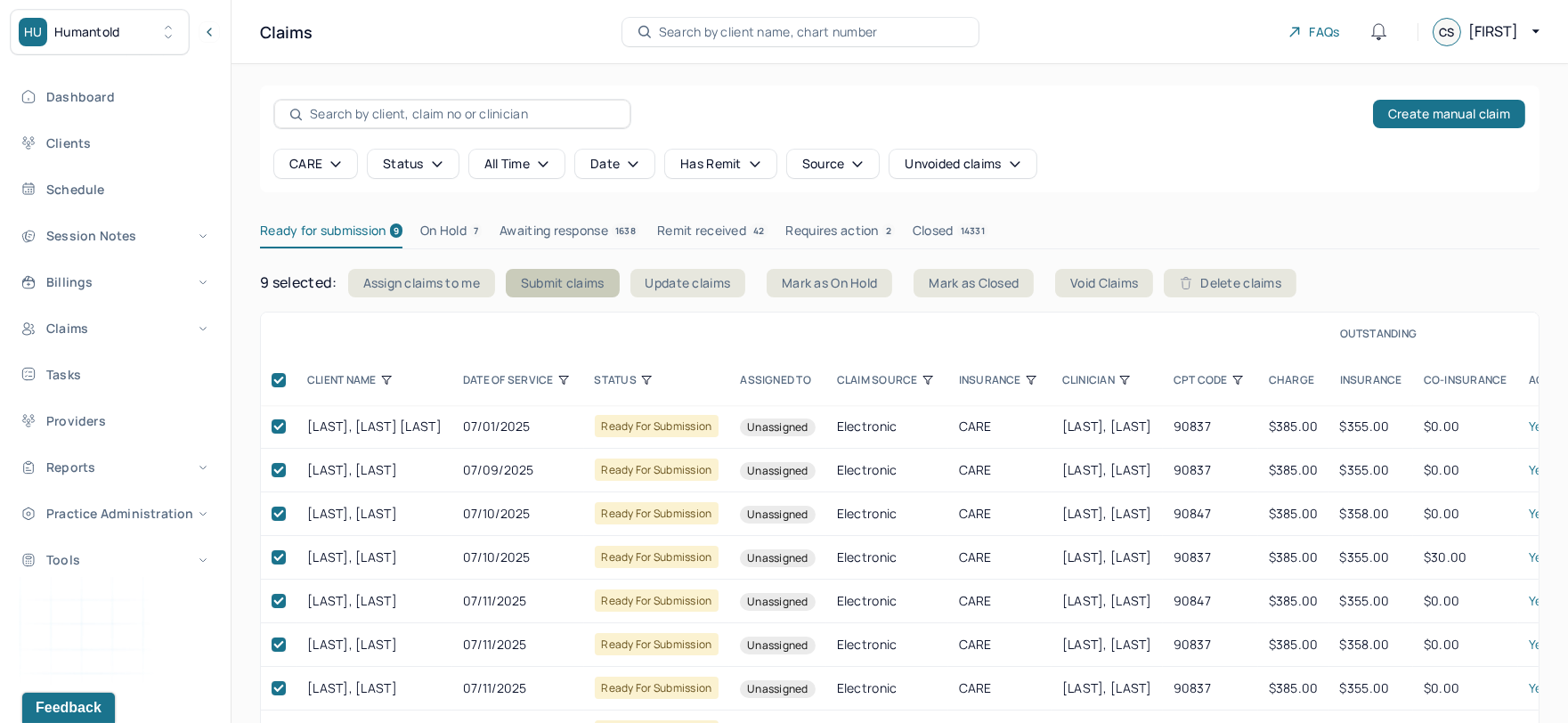 click on "Submit claims" at bounding box center [563, 283] 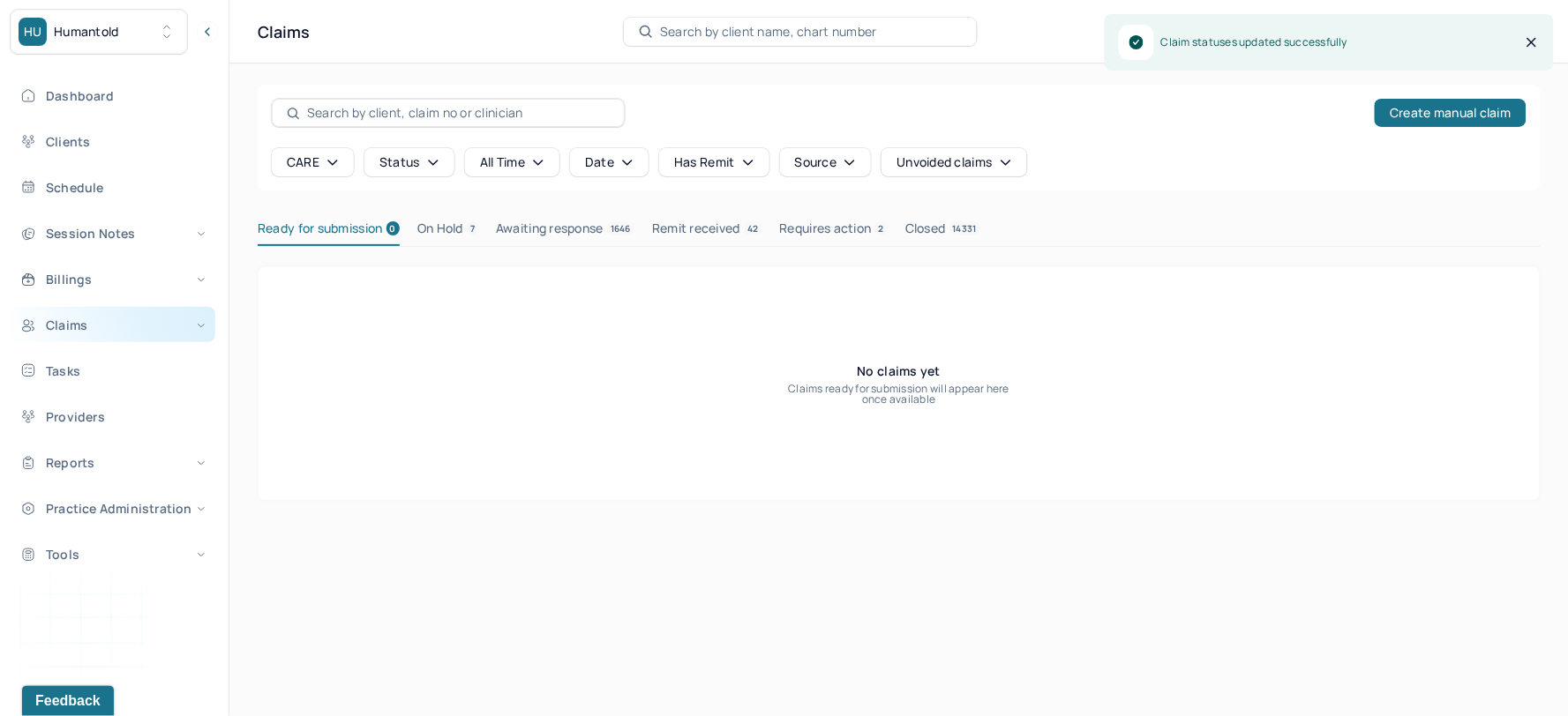 click on "Claims" at bounding box center (113, 324) 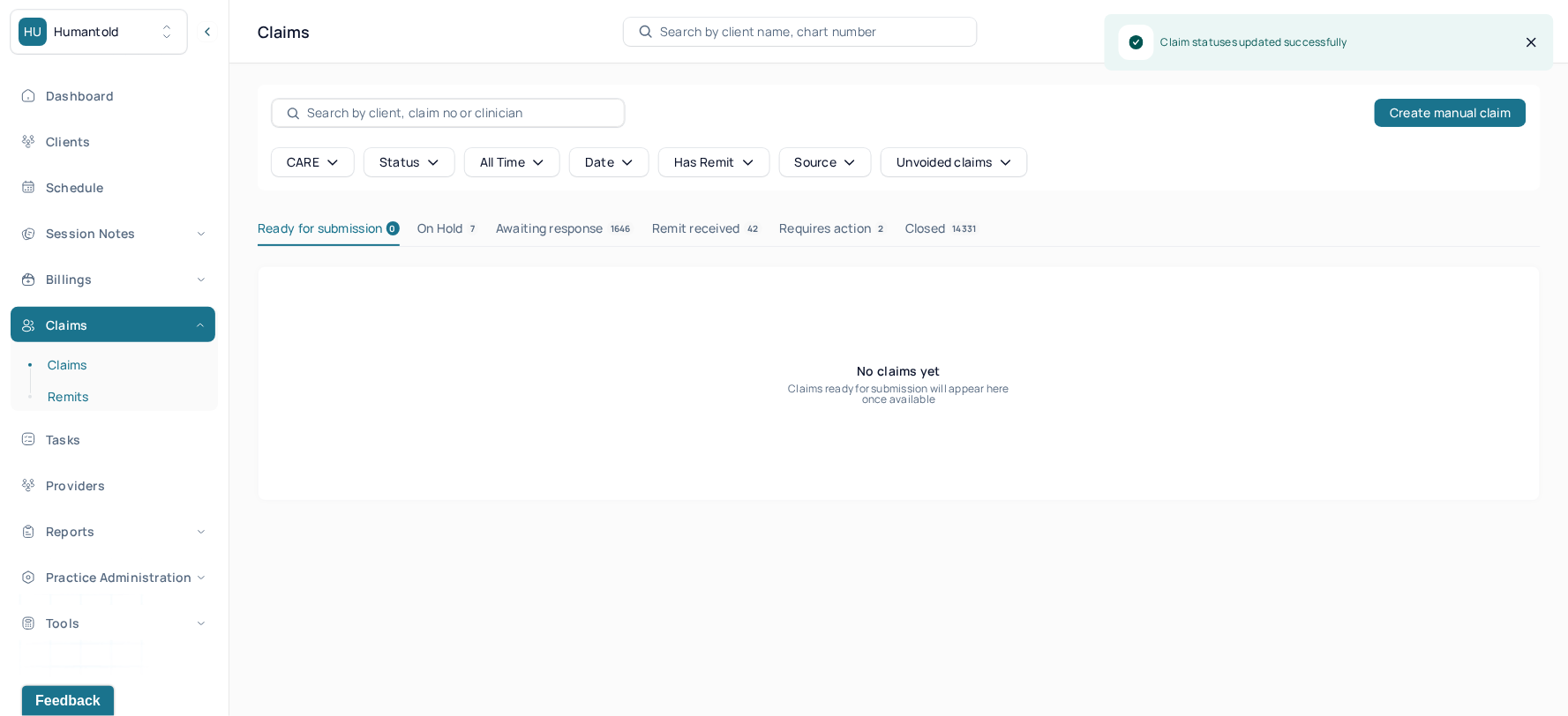 click on "Remits" at bounding box center (123, 397) 